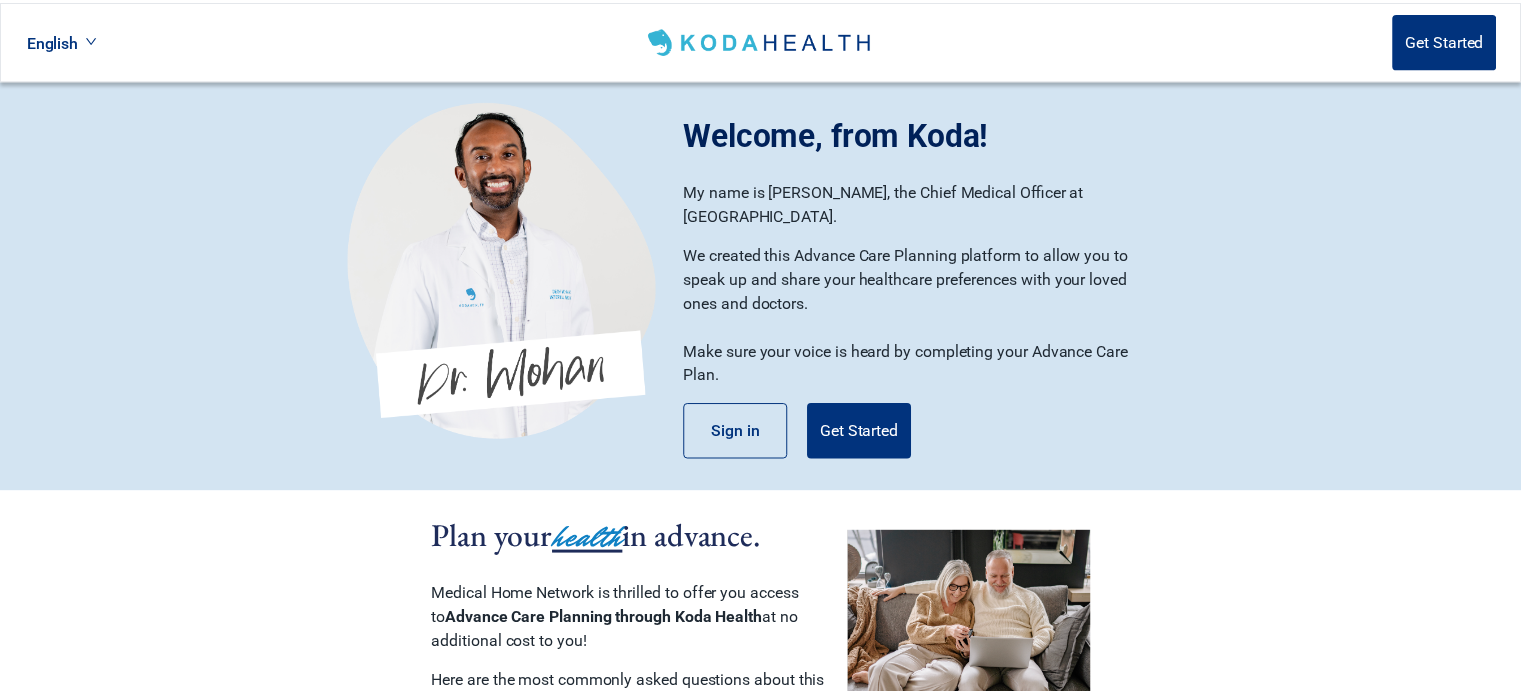 scroll, scrollTop: 0, scrollLeft: 0, axis: both 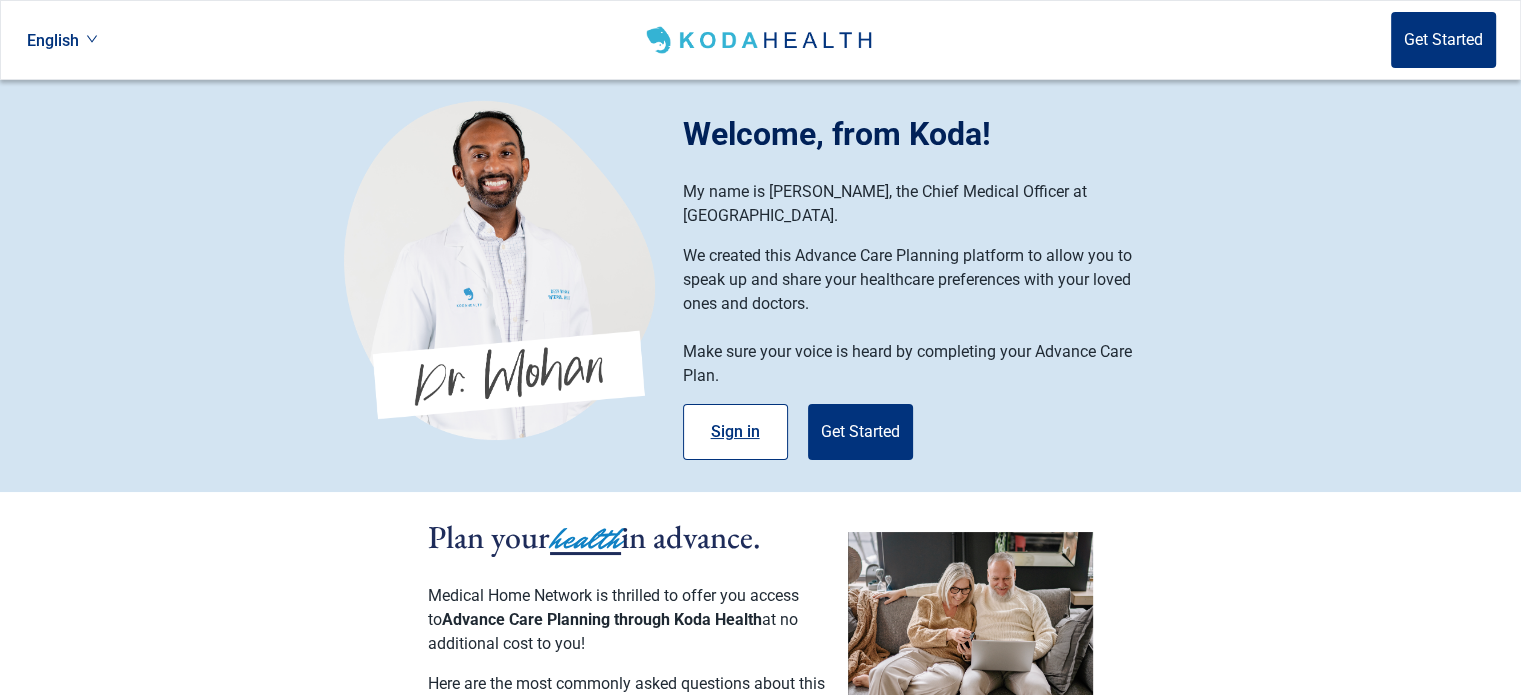 click on "Sign in" at bounding box center [735, 432] 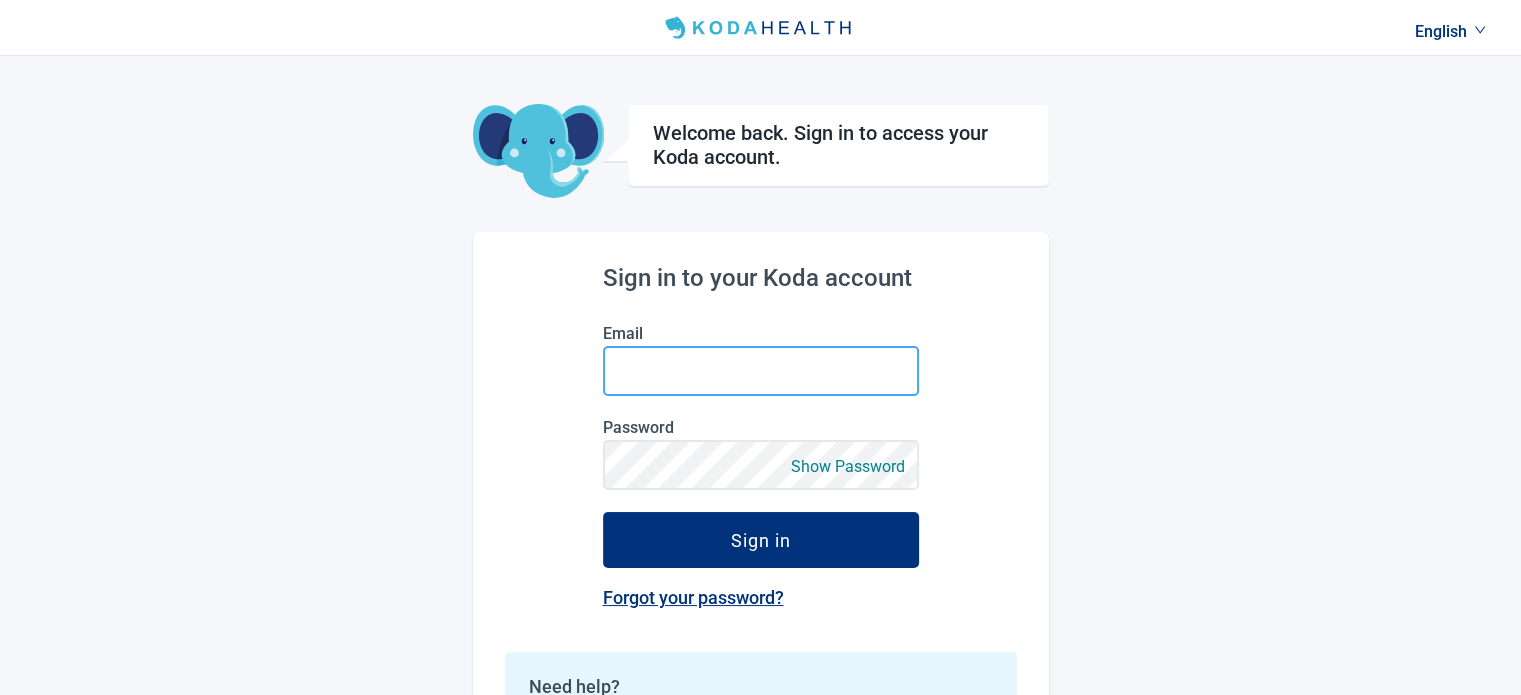 click on "Email" at bounding box center [761, 371] 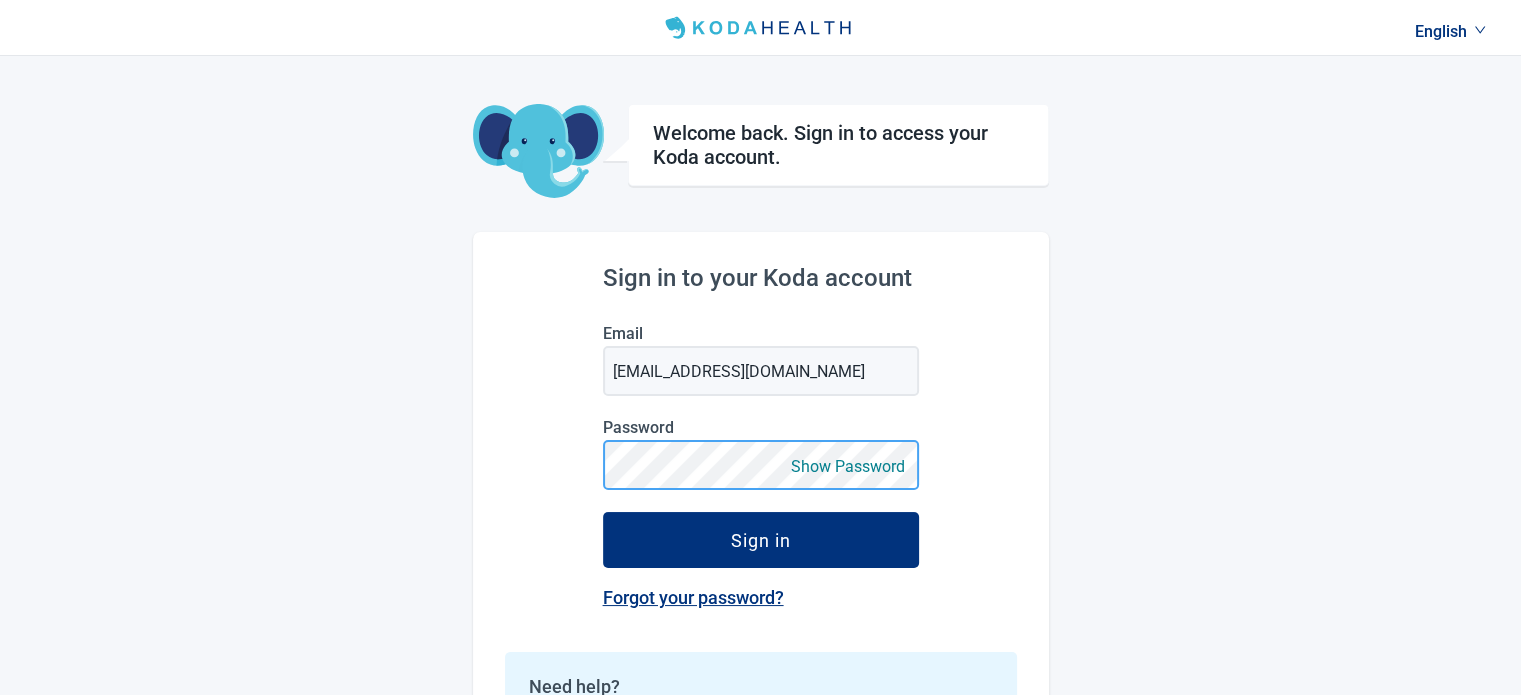 scroll, scrollTop: 0, scrollLeft: 0, axis: both 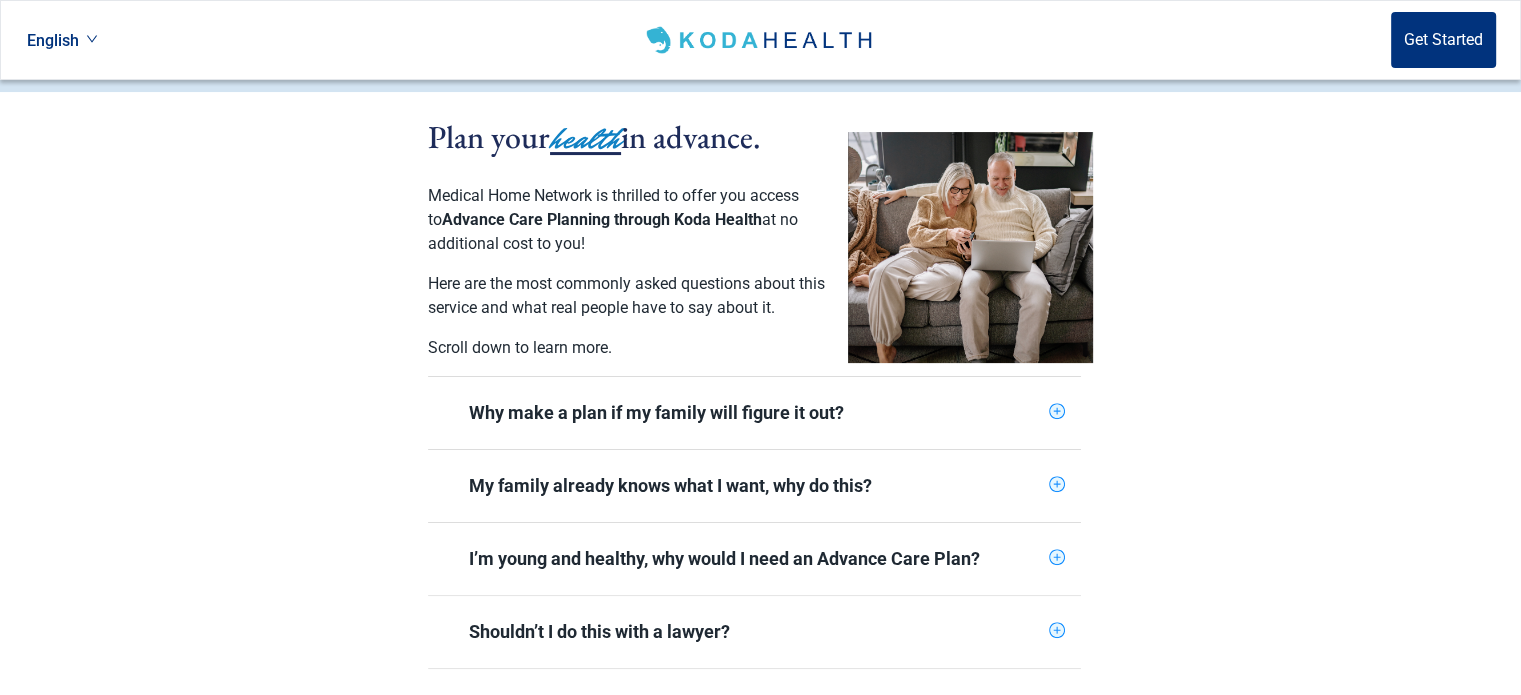 click 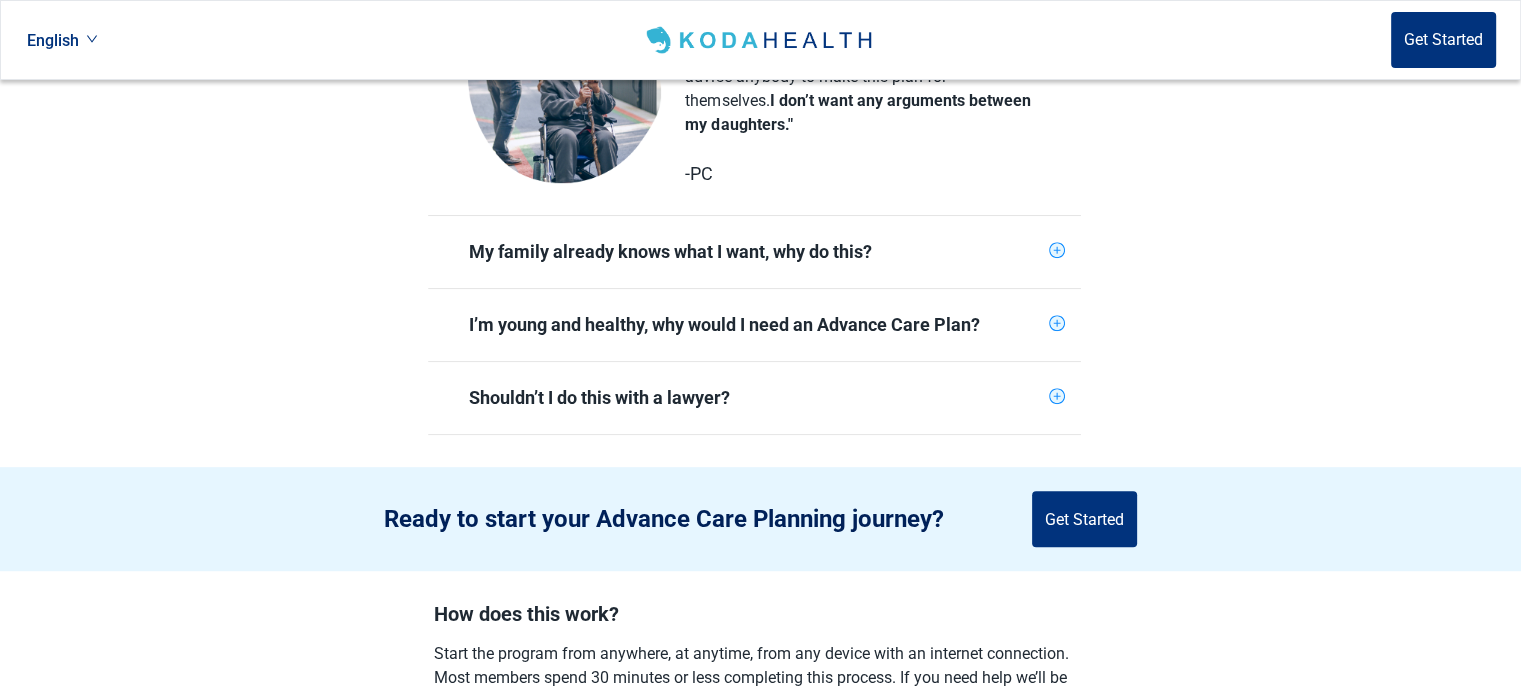 scroll, scrollTop: 1000, scrollLeft: 0, axis: vertical 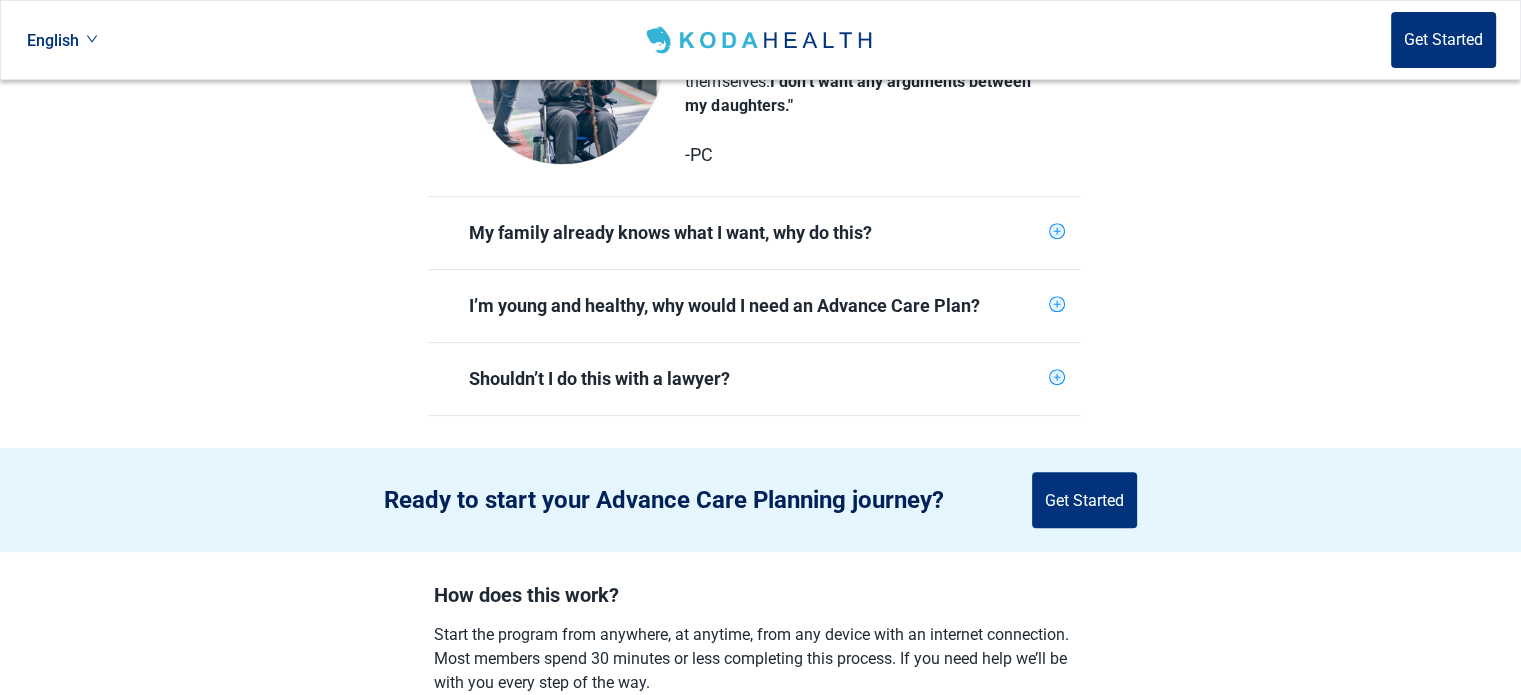 click 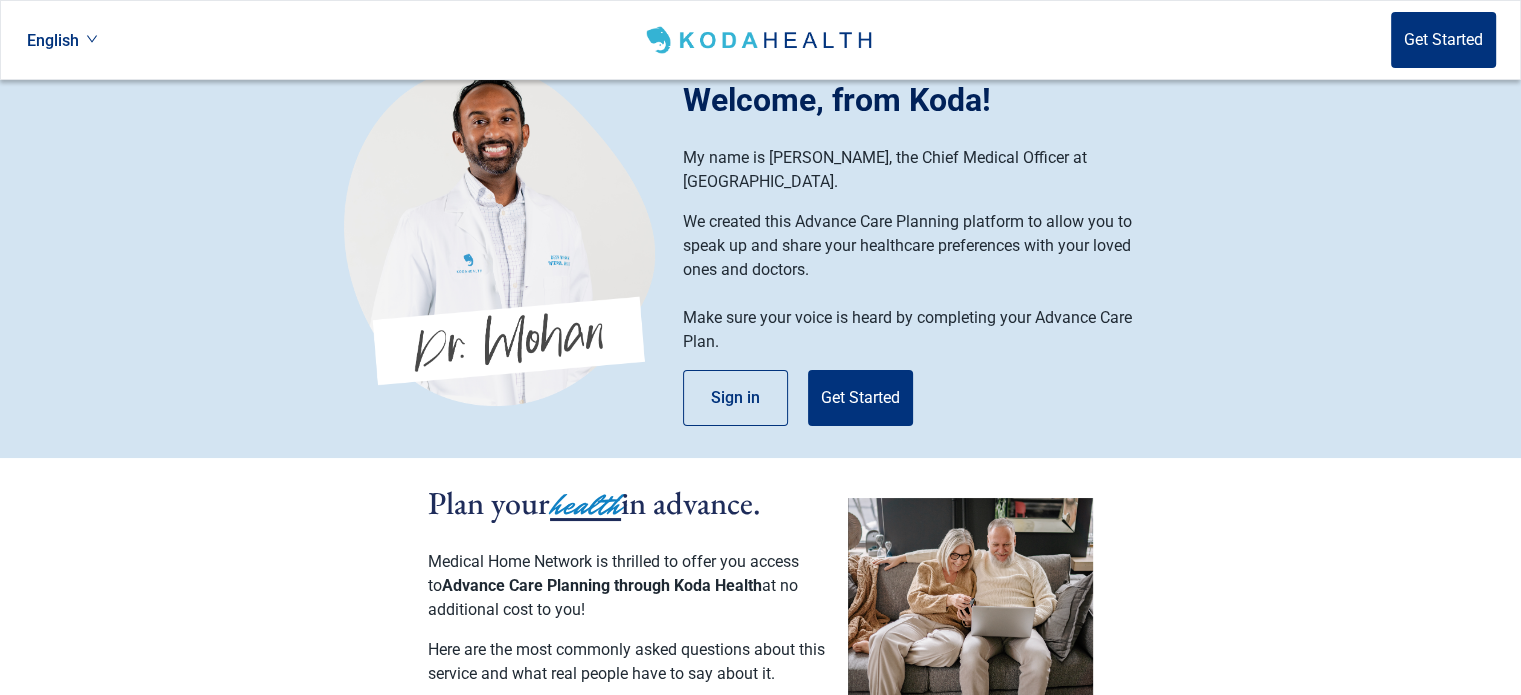 scroll, scrollTop: 0, scrollLeft: 0, axis: both 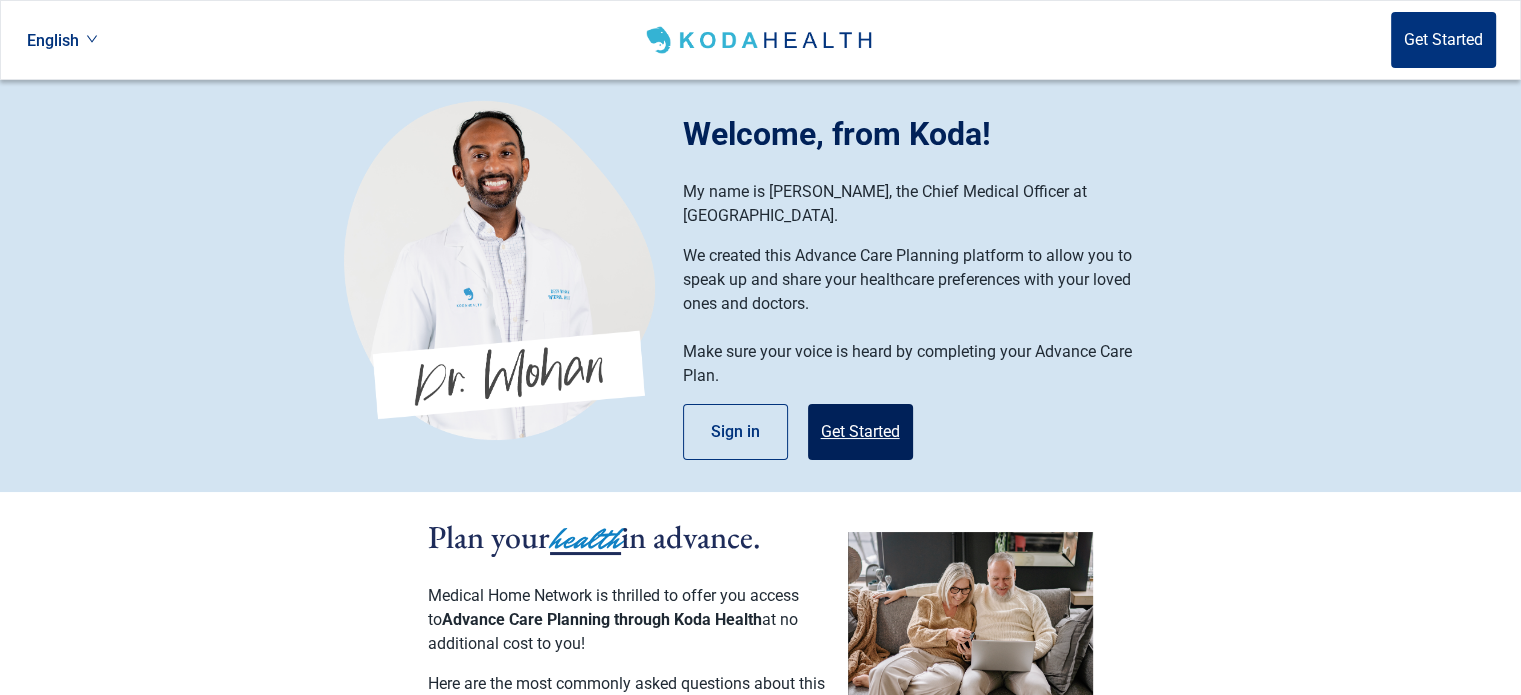 click on "Get Started" at bounding box center (860, 432) 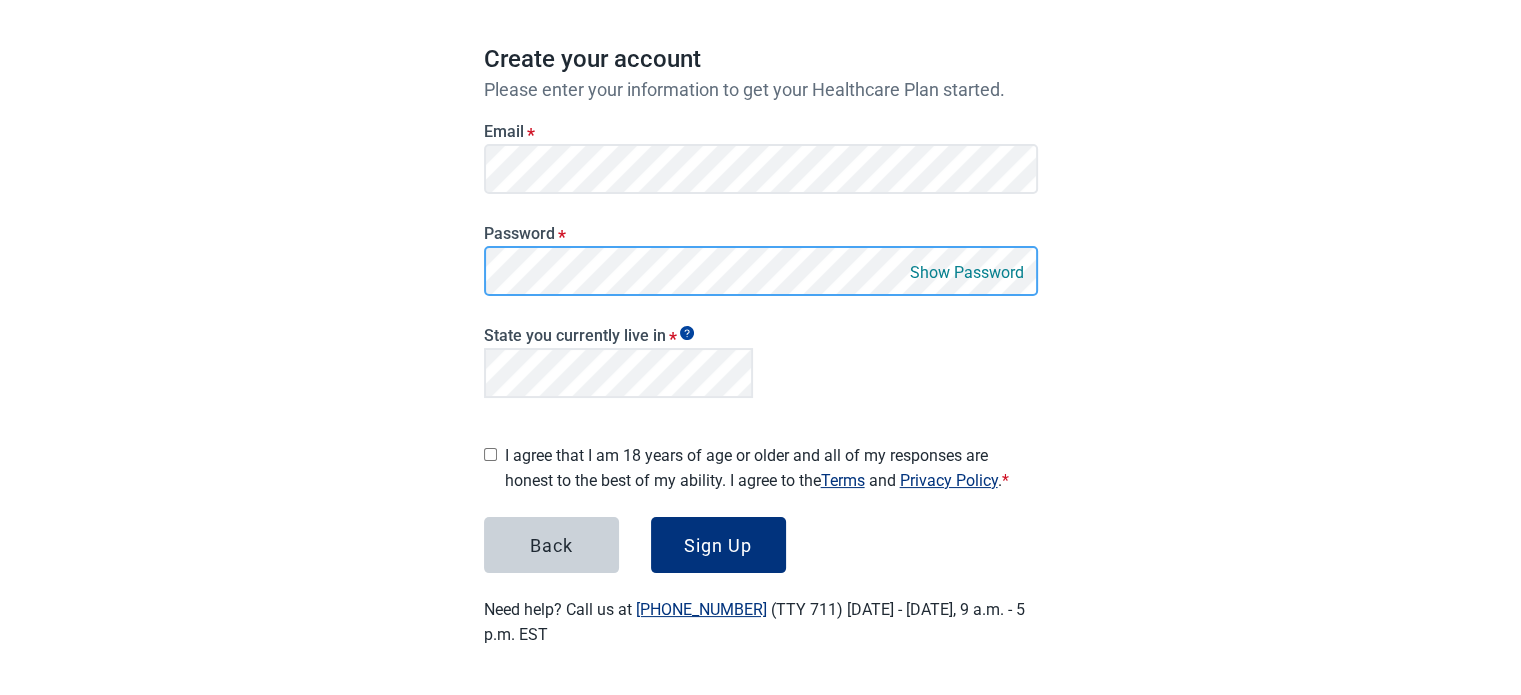 scroll, scrollTop: 162, scrollLeft: 0, axis: vertical 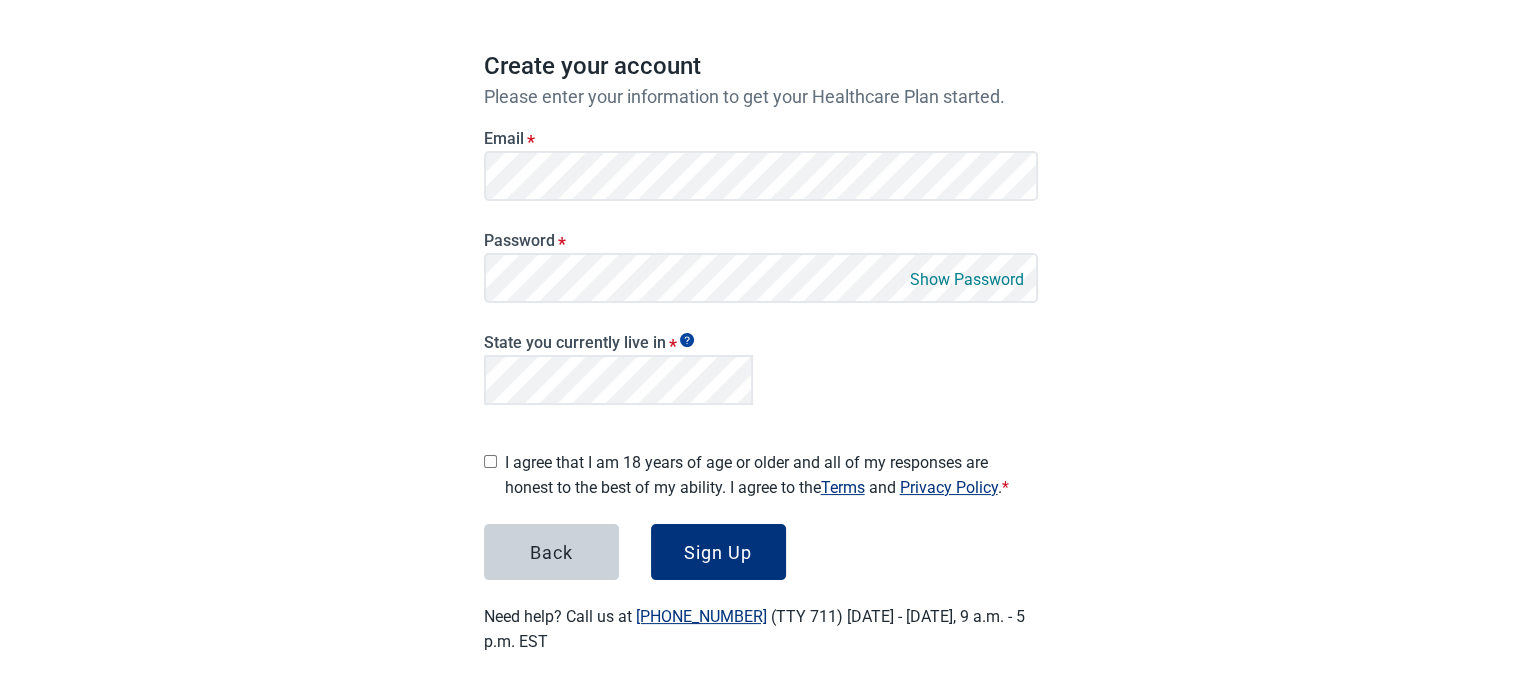 drag, startPoint x: 492, startPoint y: 447, endPoint x: 568, endPoint y: 480, distance: 82.85529 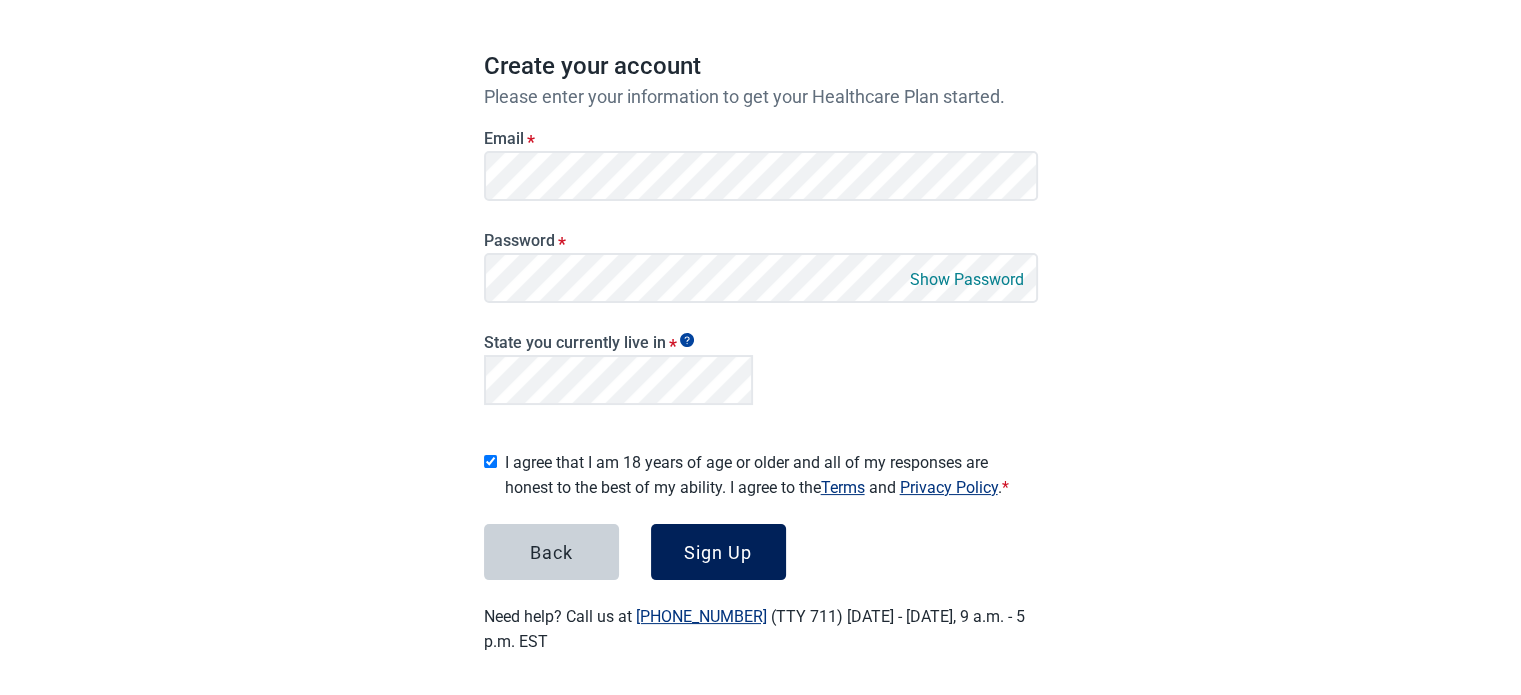 click on "Sign Up" at bounding box center [718, 552] 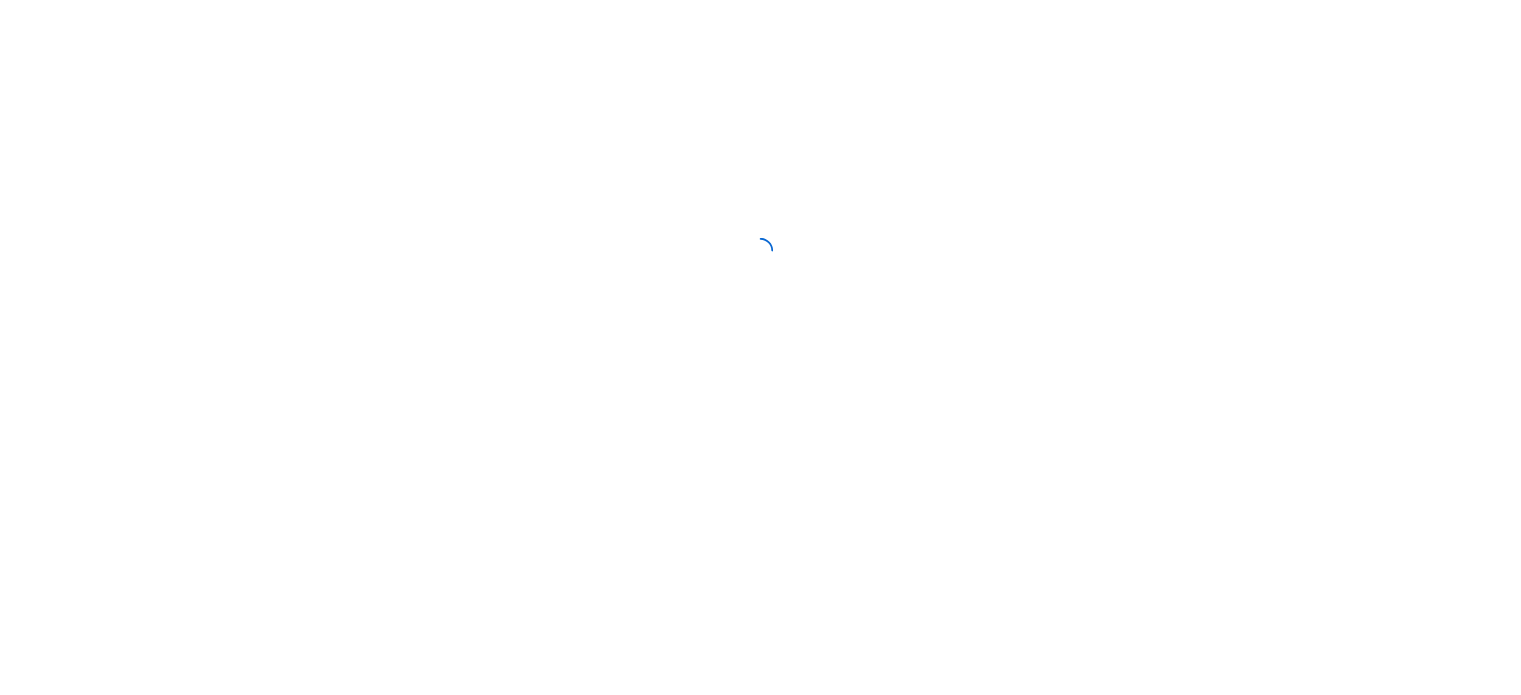 scroll, scrollTop: 0, scrollLeft: 0, axis: both 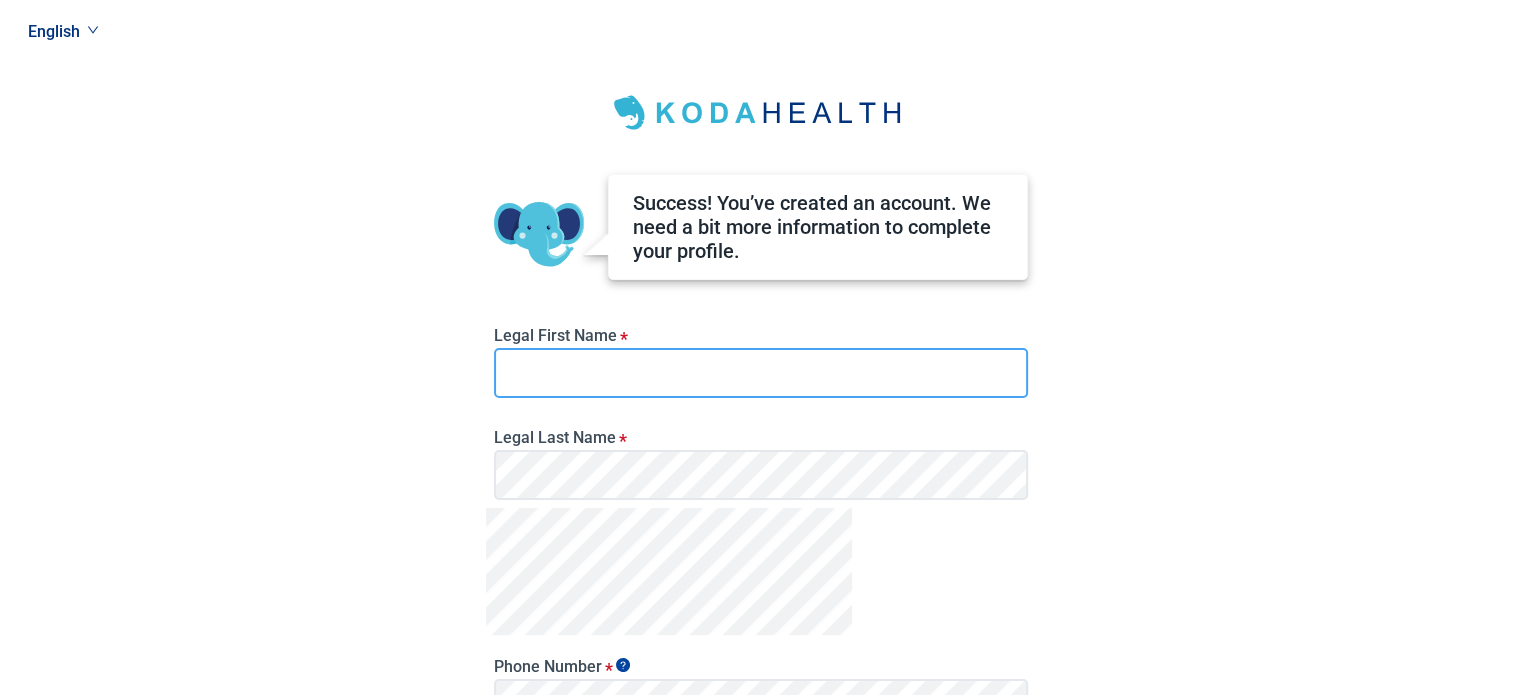 click on "Legal First Name *" at bounding box center [761, 373] 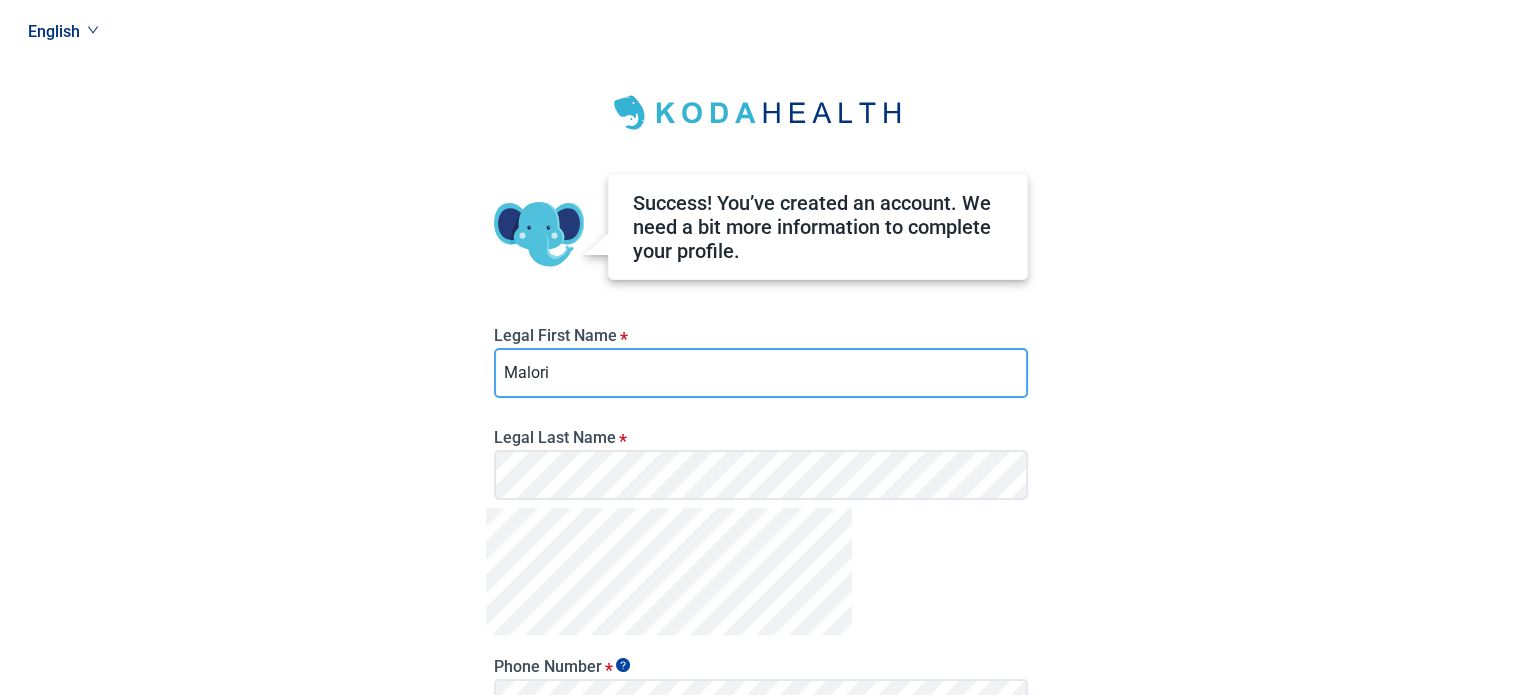 type on "Malori" 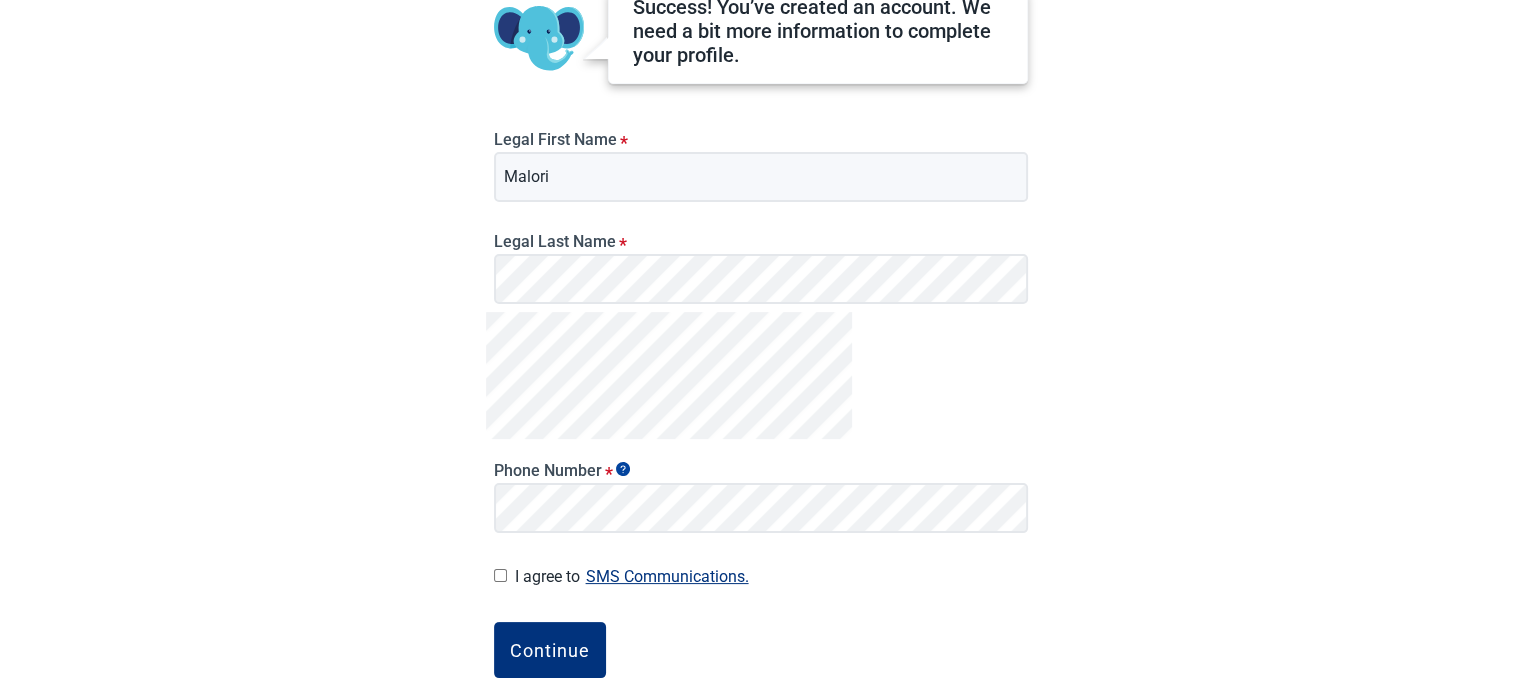 scroll, scrollTop: 277, scrollLeft: 0, axis: vertical 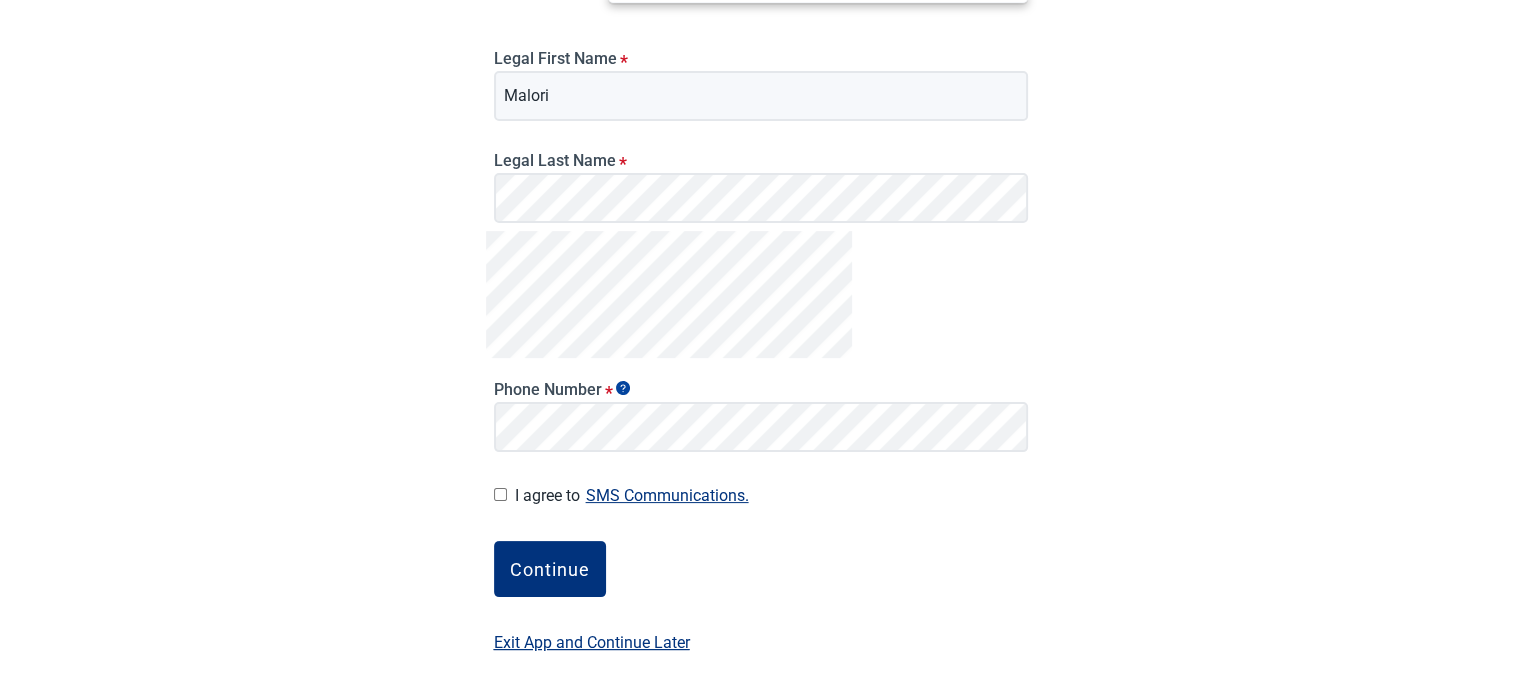 click at bounding box center (500, 495) 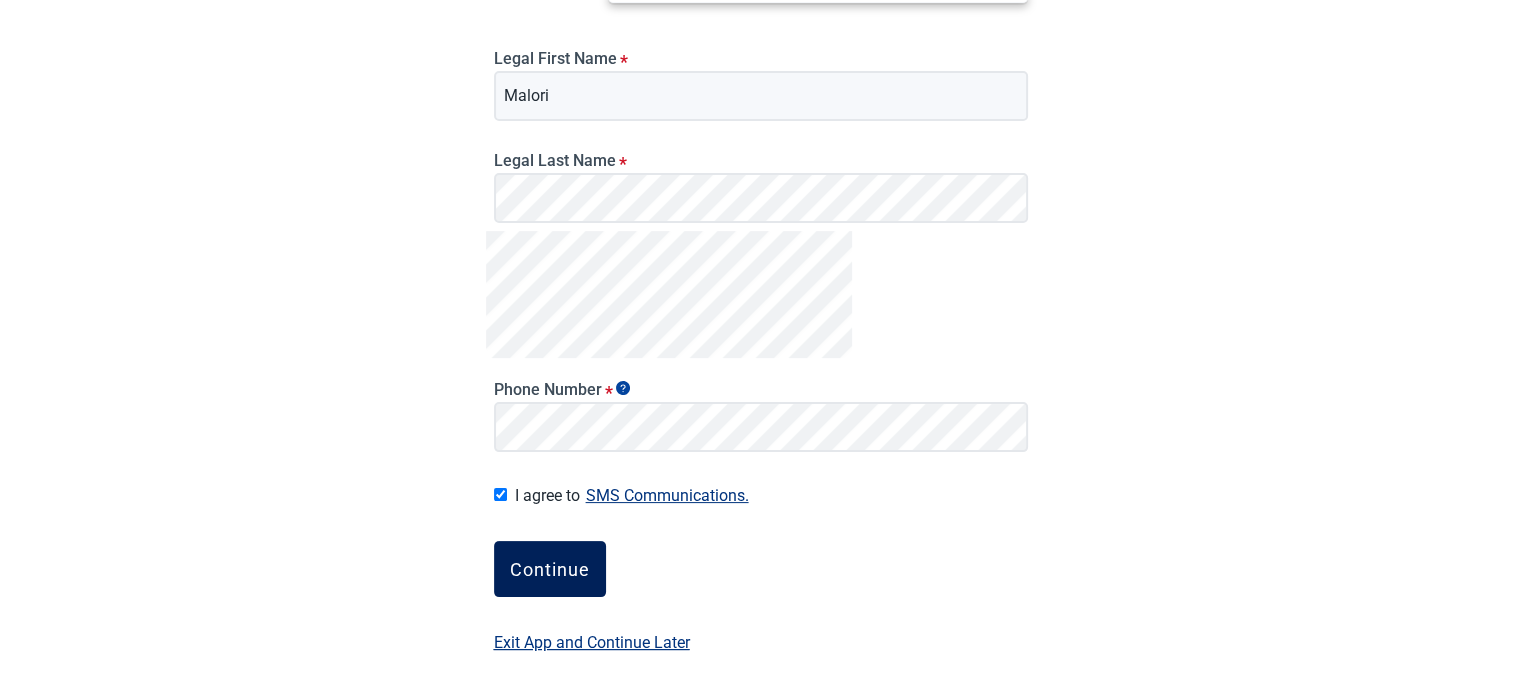 click on "Continue" at bounding box center [550, 569] 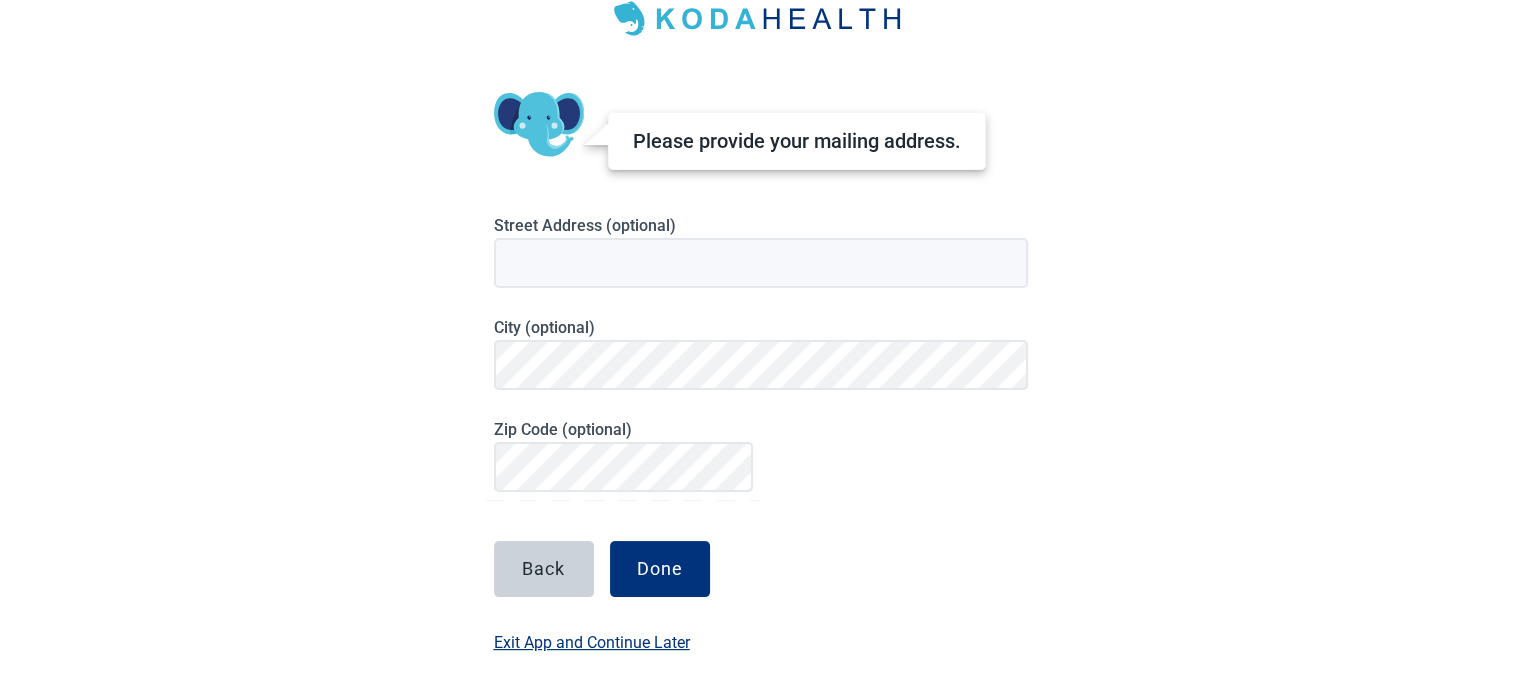 scroll, scrollTop: 195, scrollLeft: 0, axis: vertical 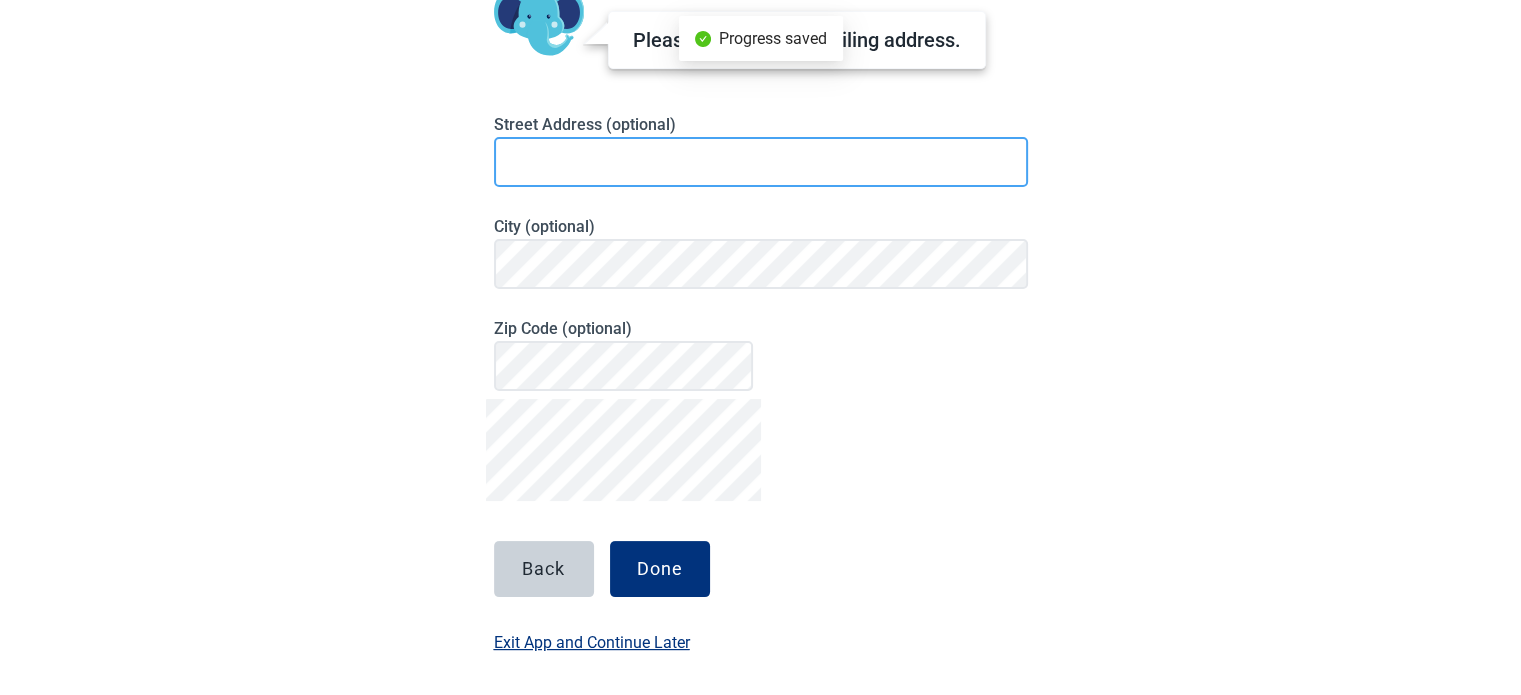 click at bounding box center [761, 162] 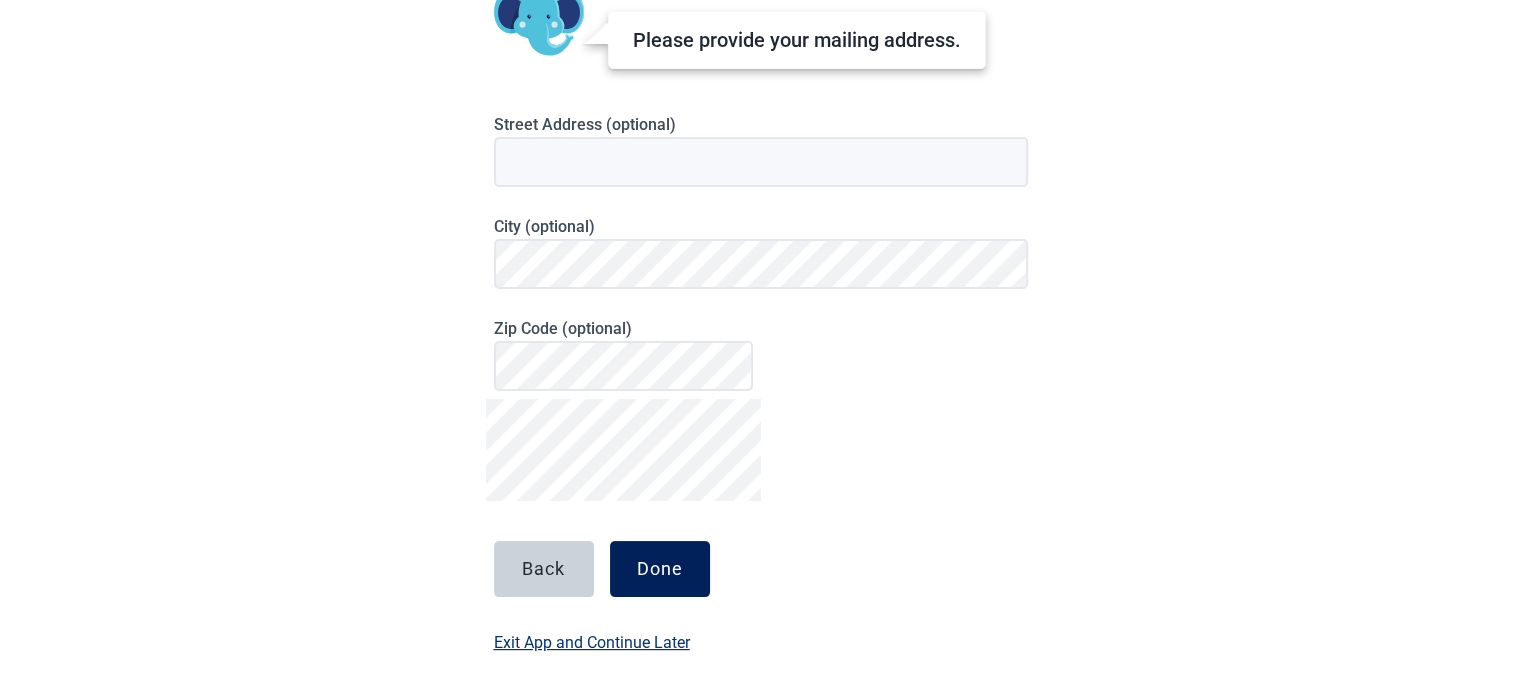 click on "Done" at bounding box center [660, 569] 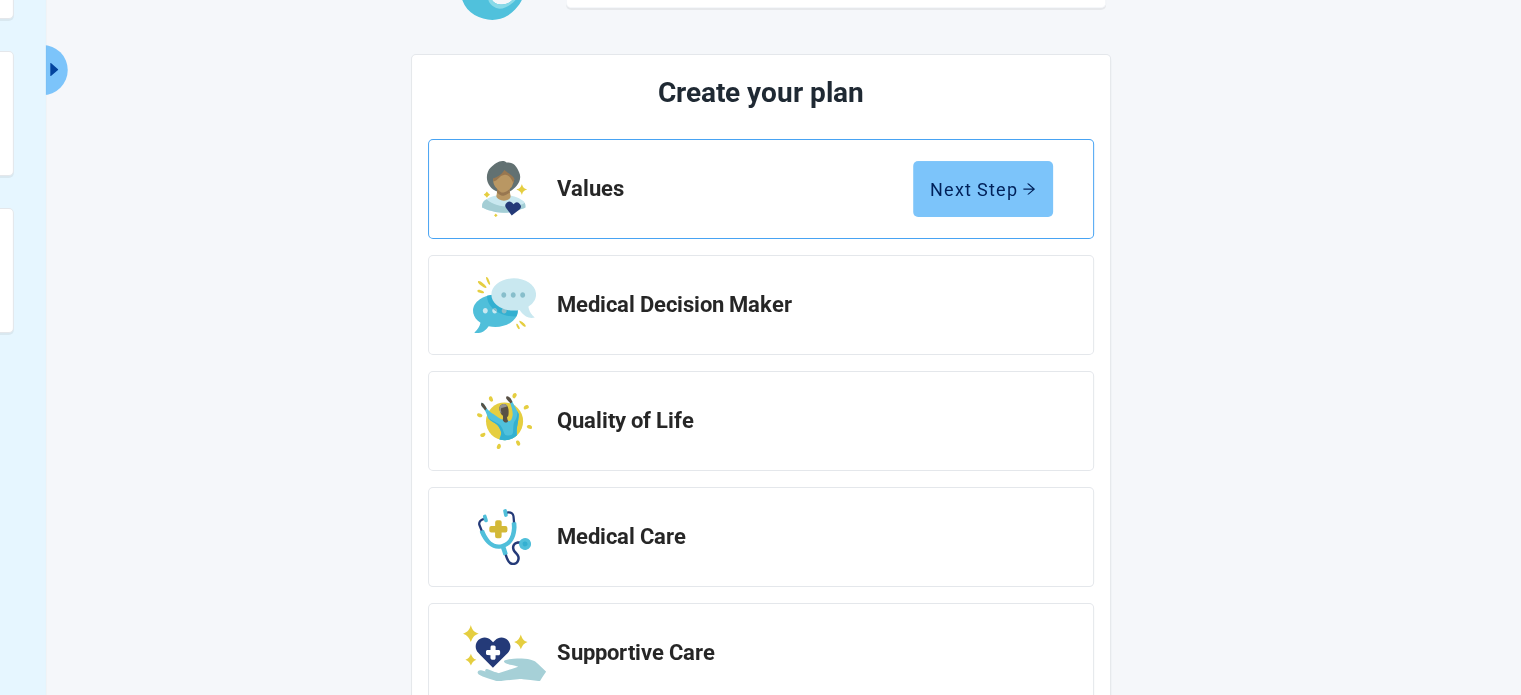 click on "Next Step" at bounding box center [983, 189] 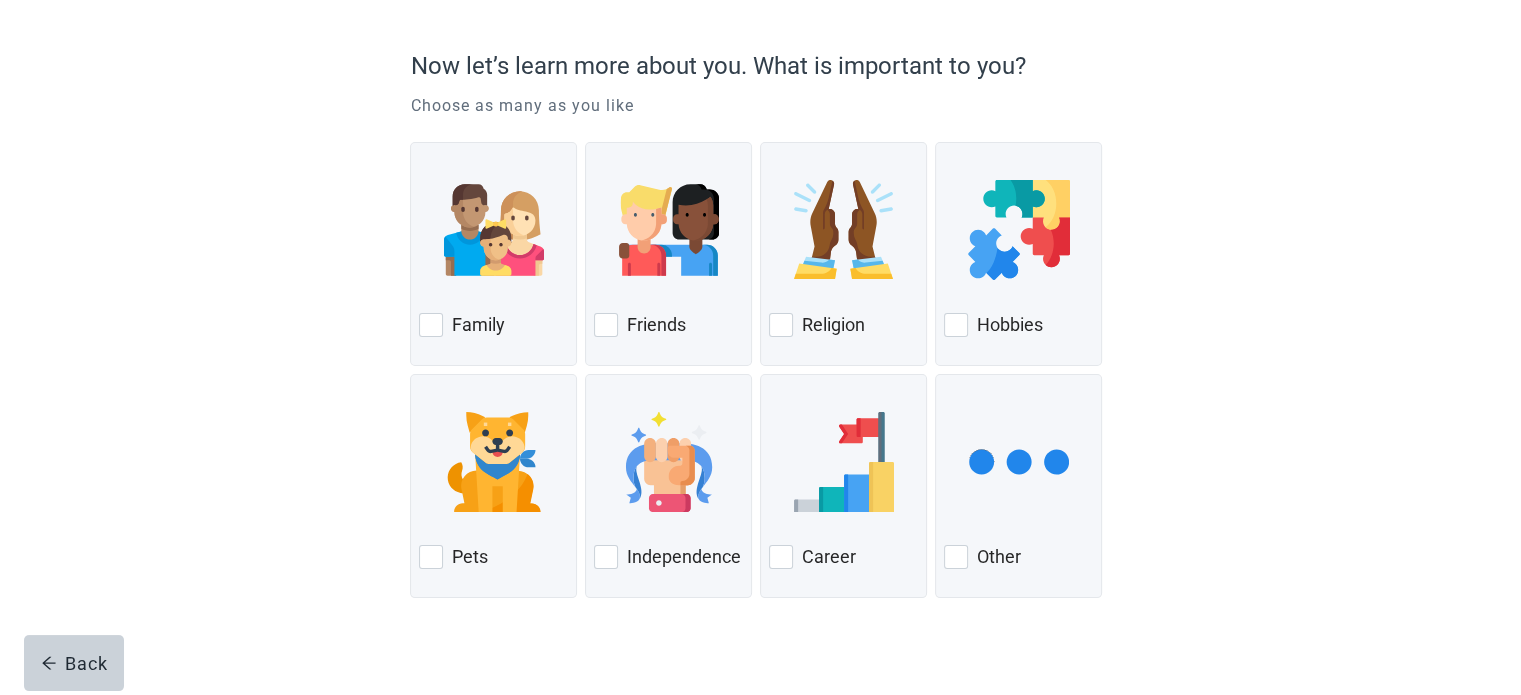 scroll, scrollTop: 164, scrollLeft: 0, axis: vertical 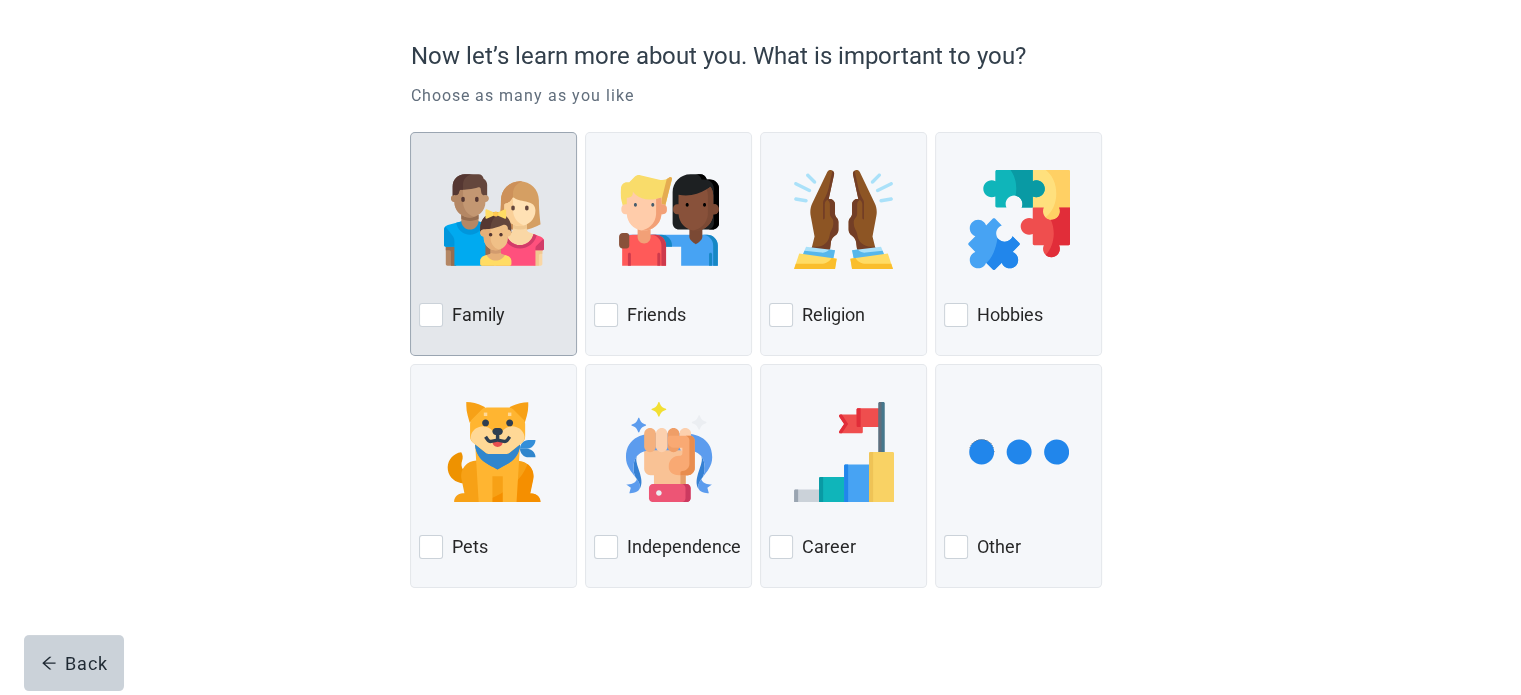click at bounding box center (431, 315) 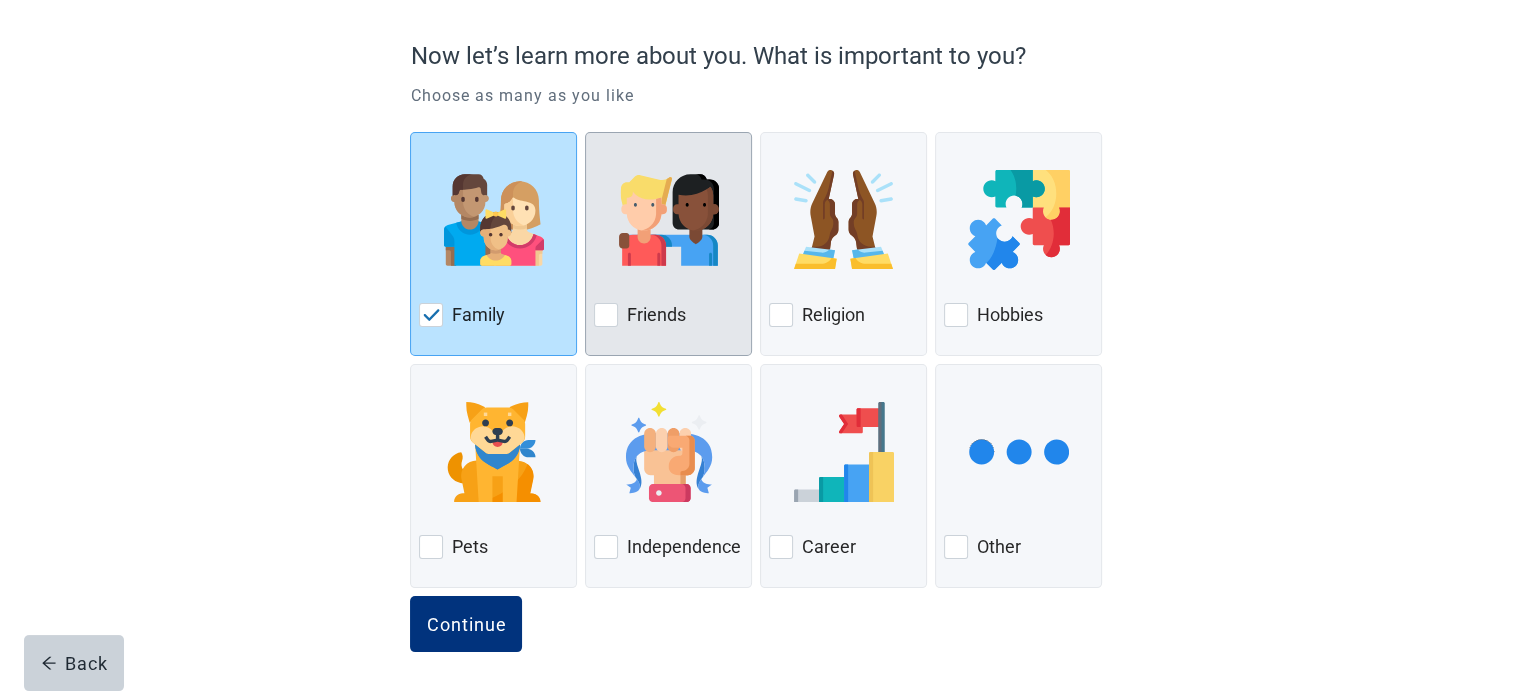 click at bounding box center (606, 315) 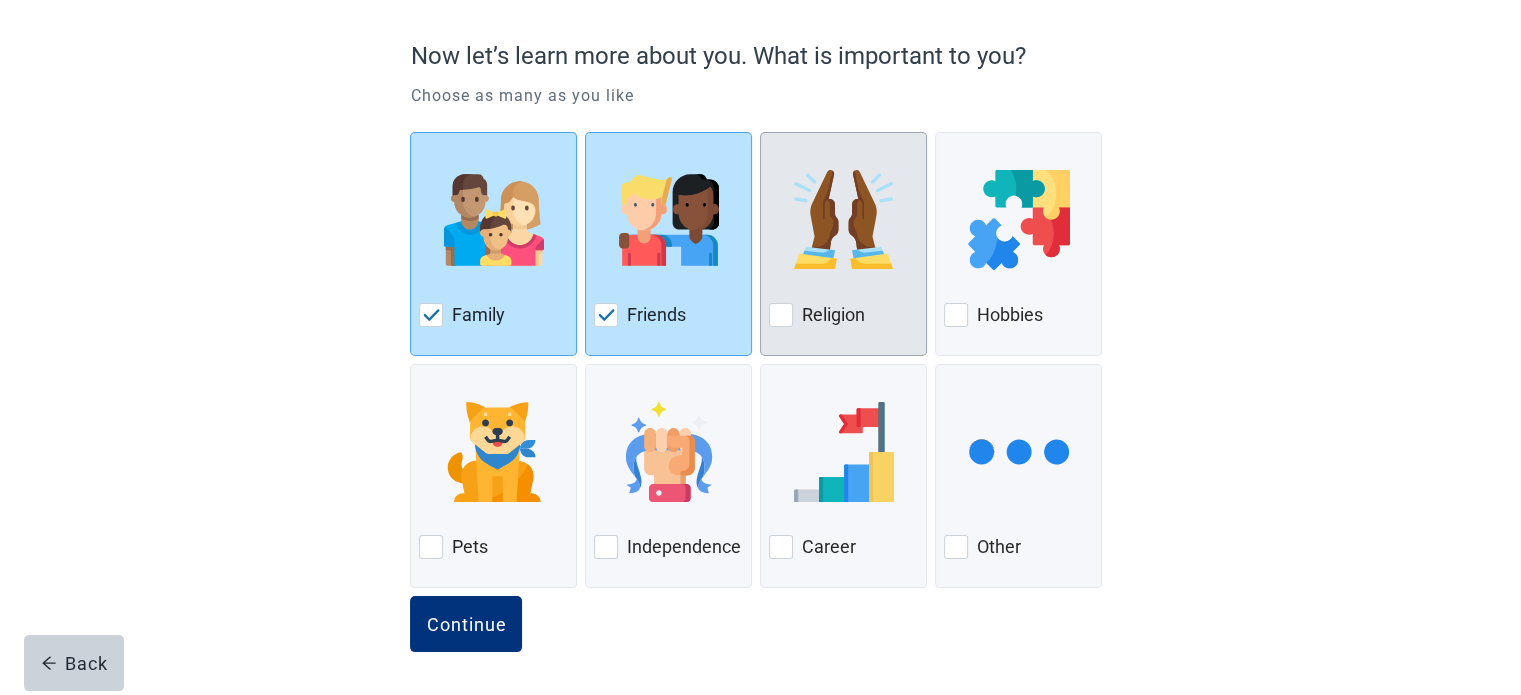 click at bounding box center (781, 315) 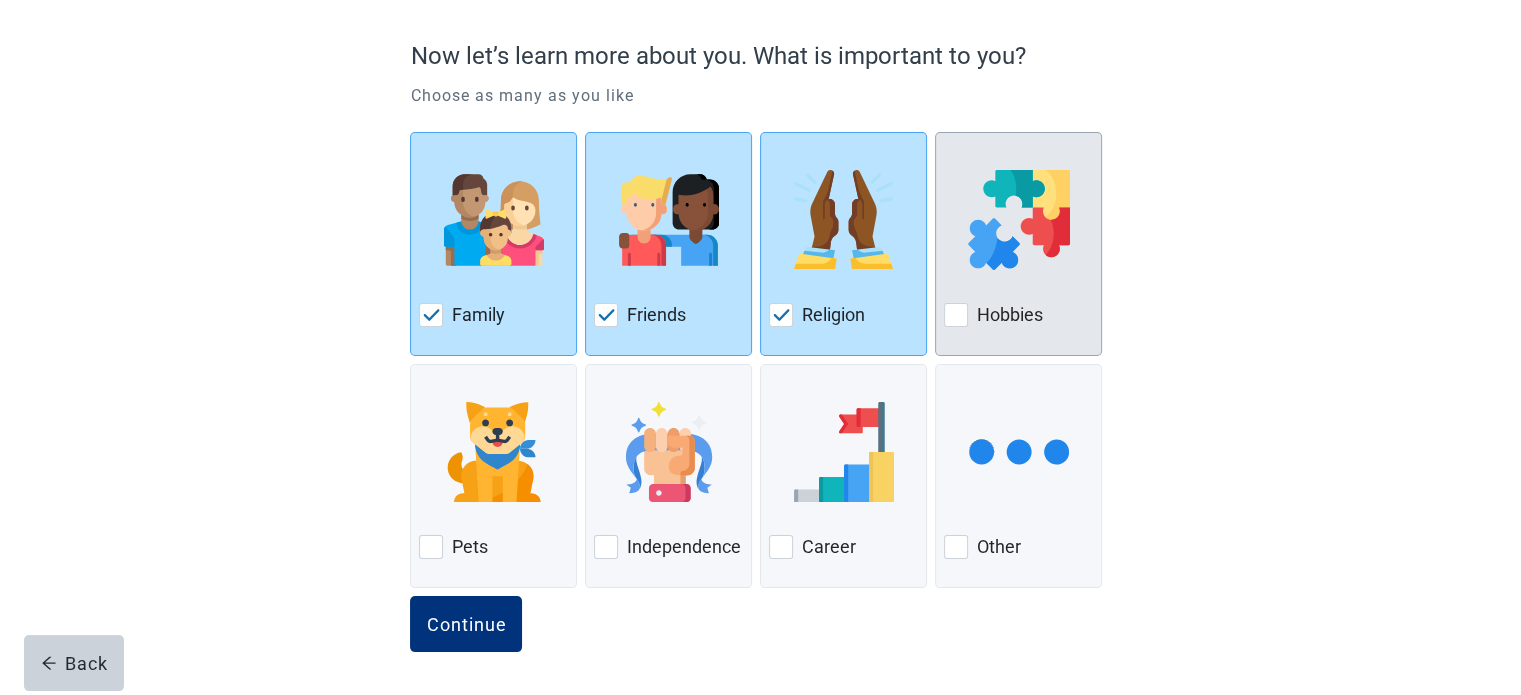 click at bounding box center (956, 315) 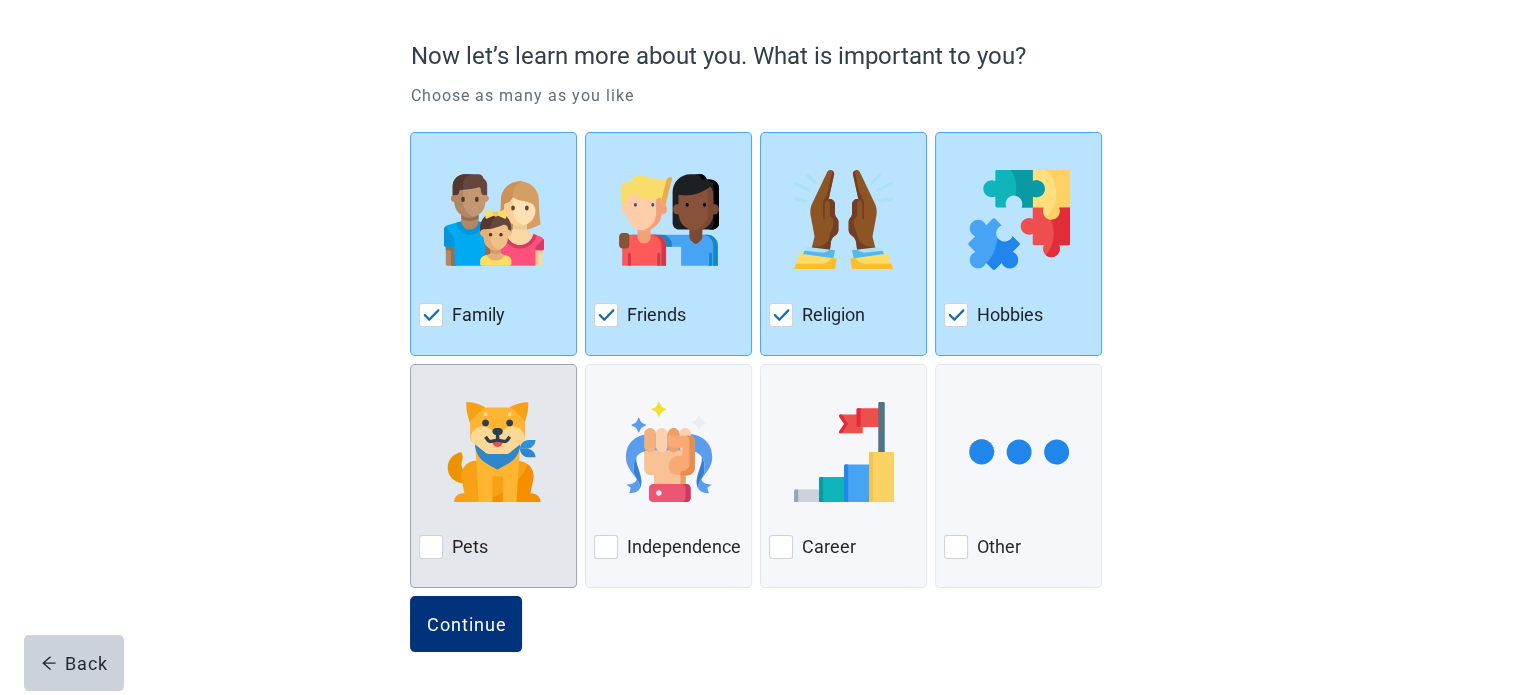click at bounding box center (431, 547) 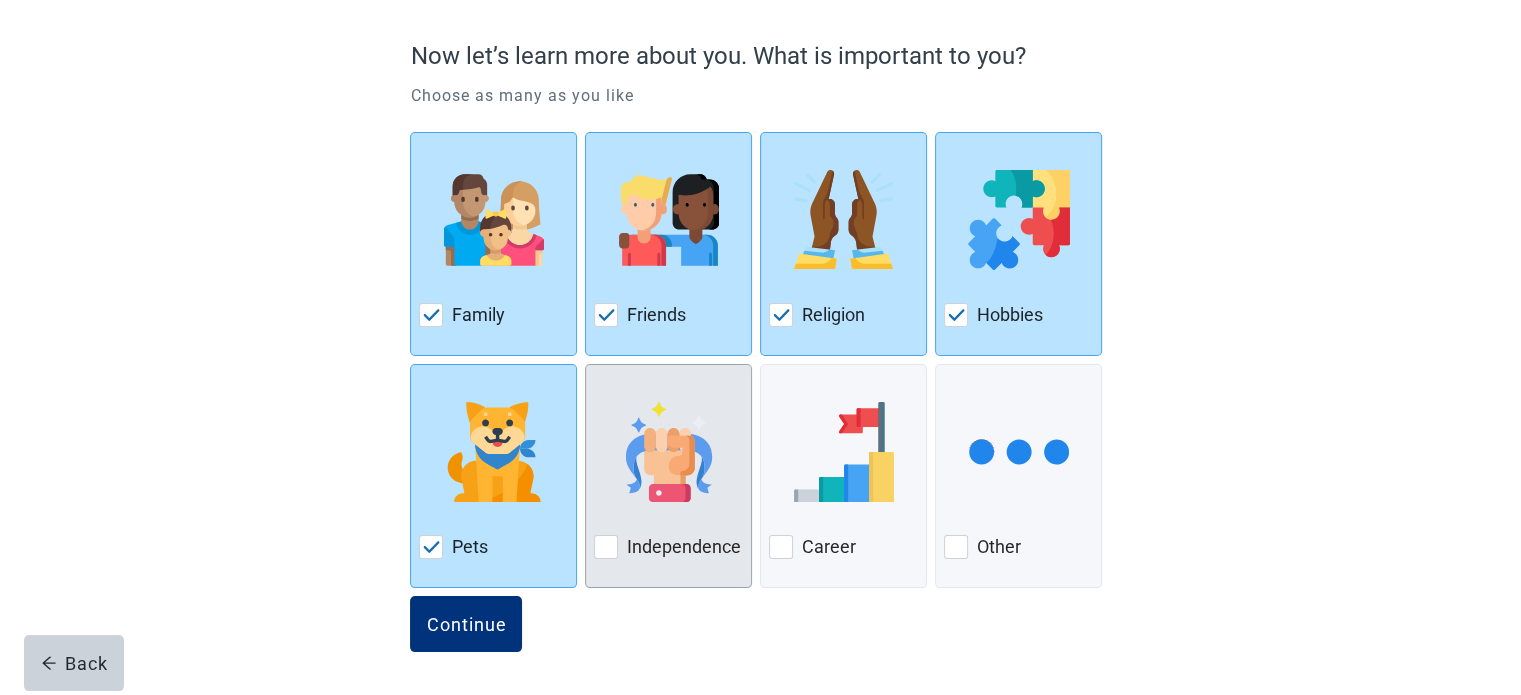 click at bounding box center [606, 547] 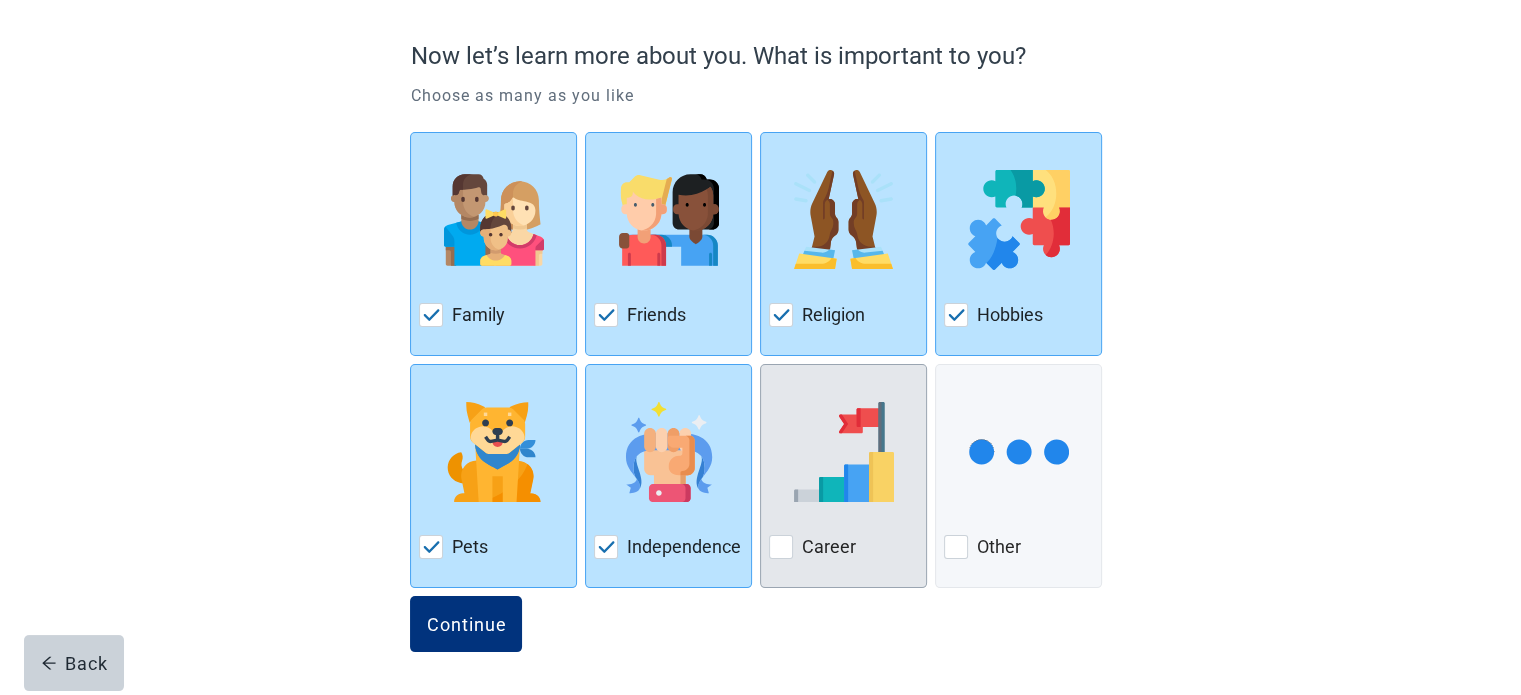 click at bounding box center [781, 547] 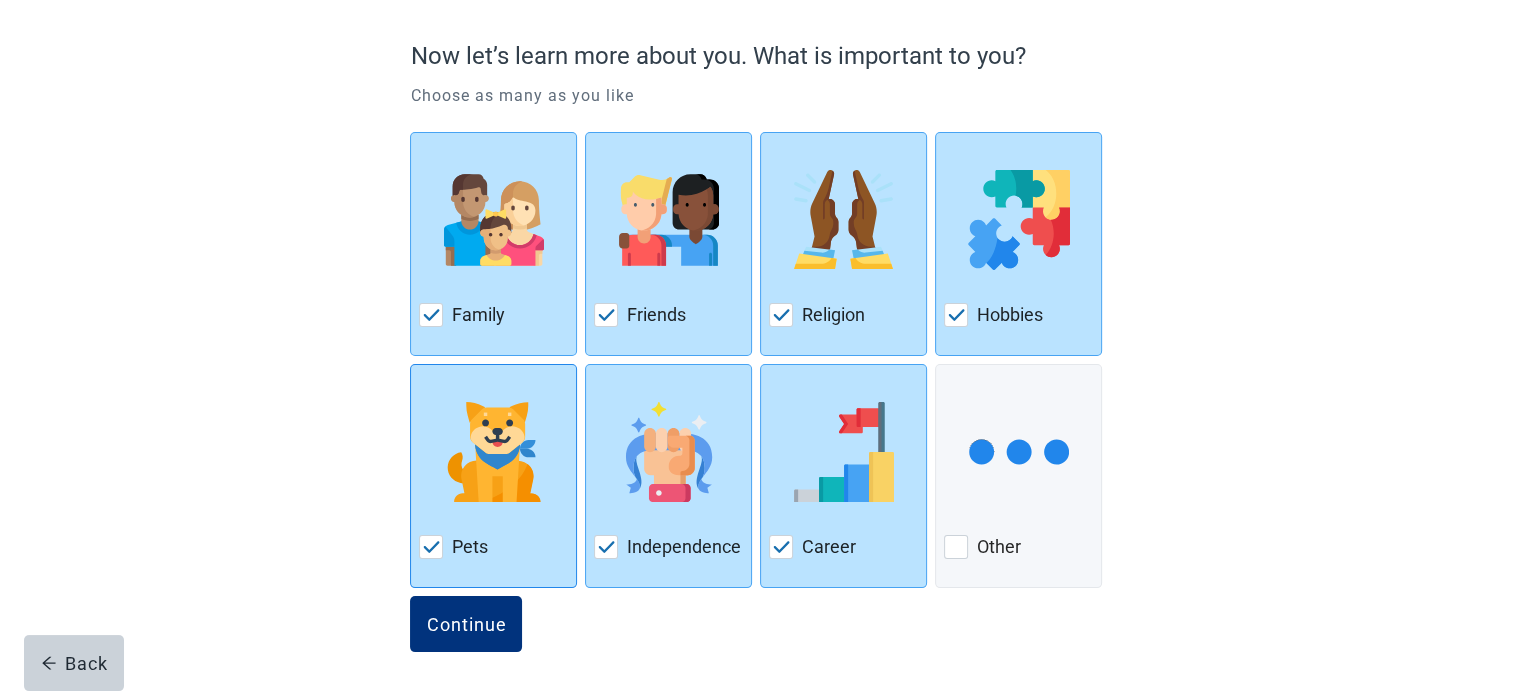 click at bounding box center (432, 547) 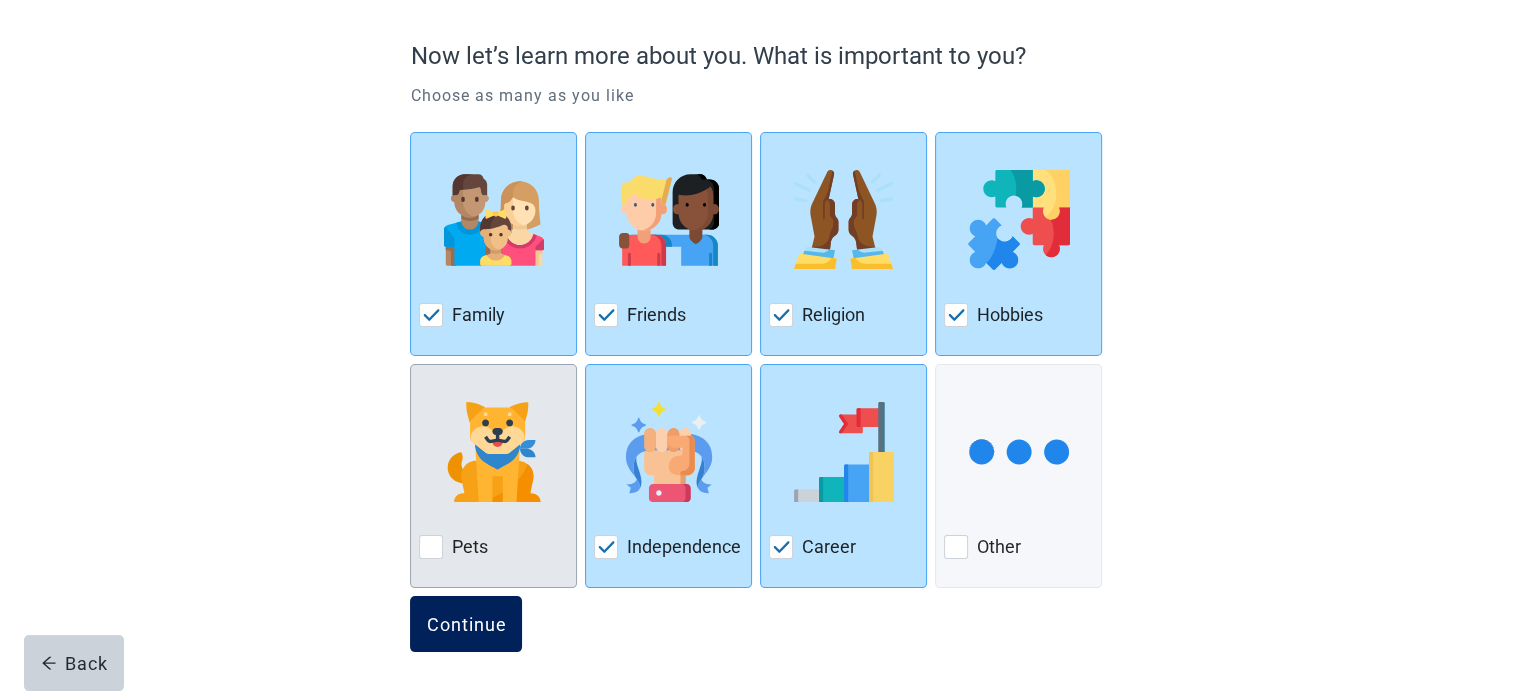 click on "Continue" at bounding box center [466, 624] 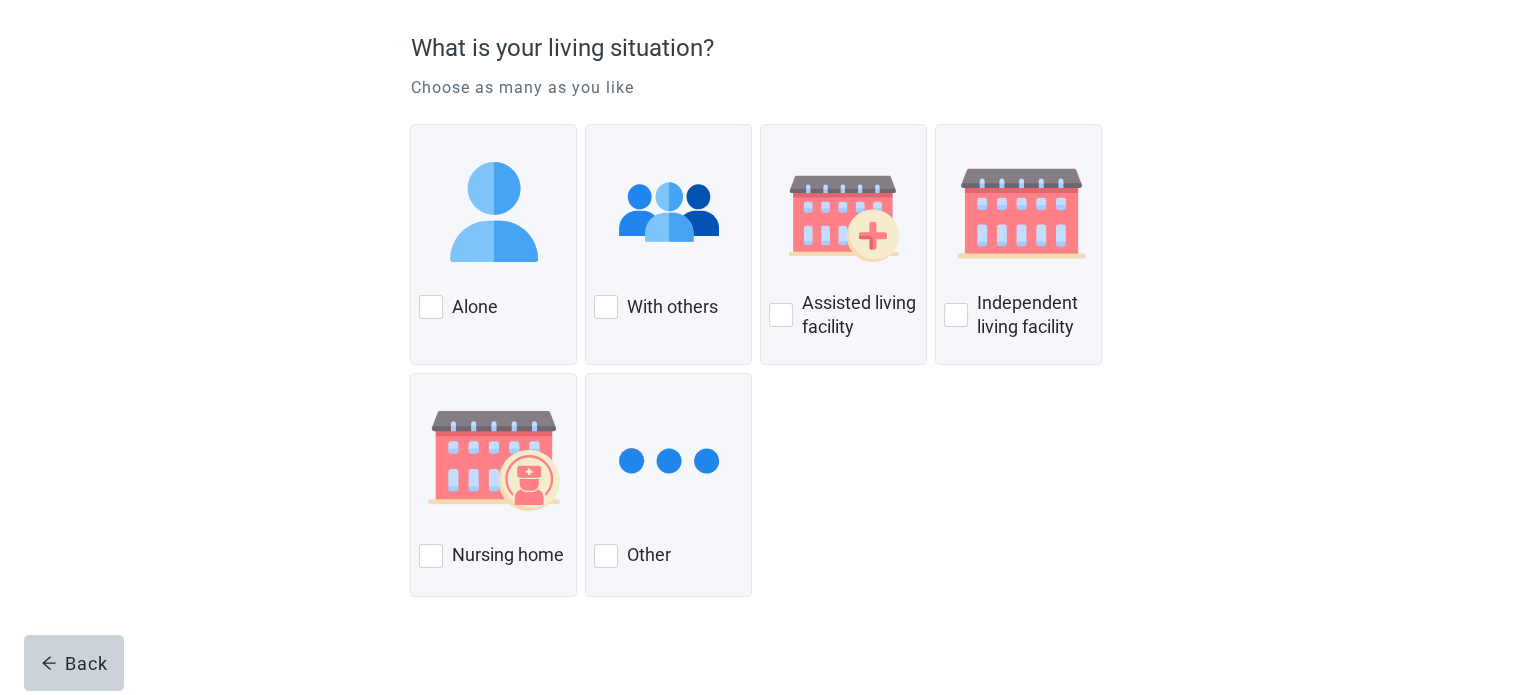 scroll, scrollTop: 180, scrollLeft: 0, axis: vertical 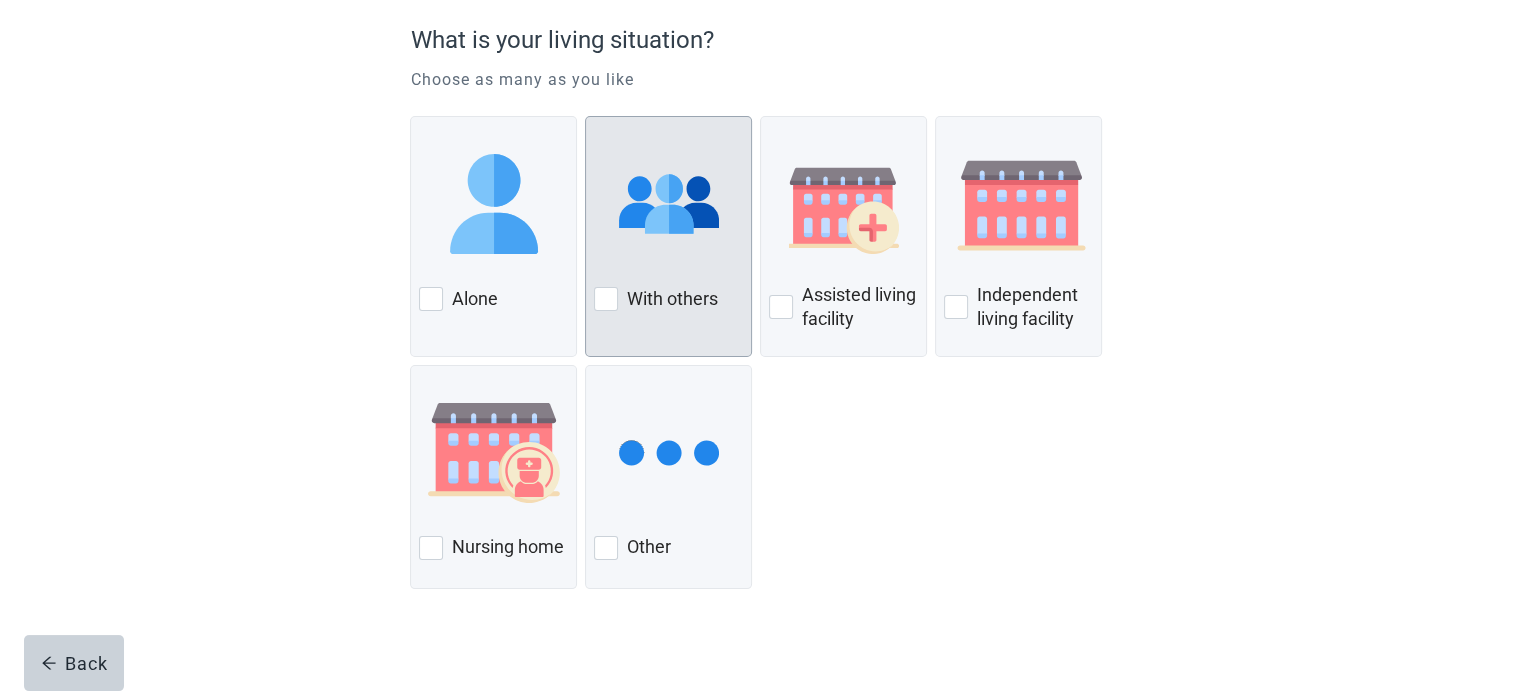 click at bounding box center (606, 299) 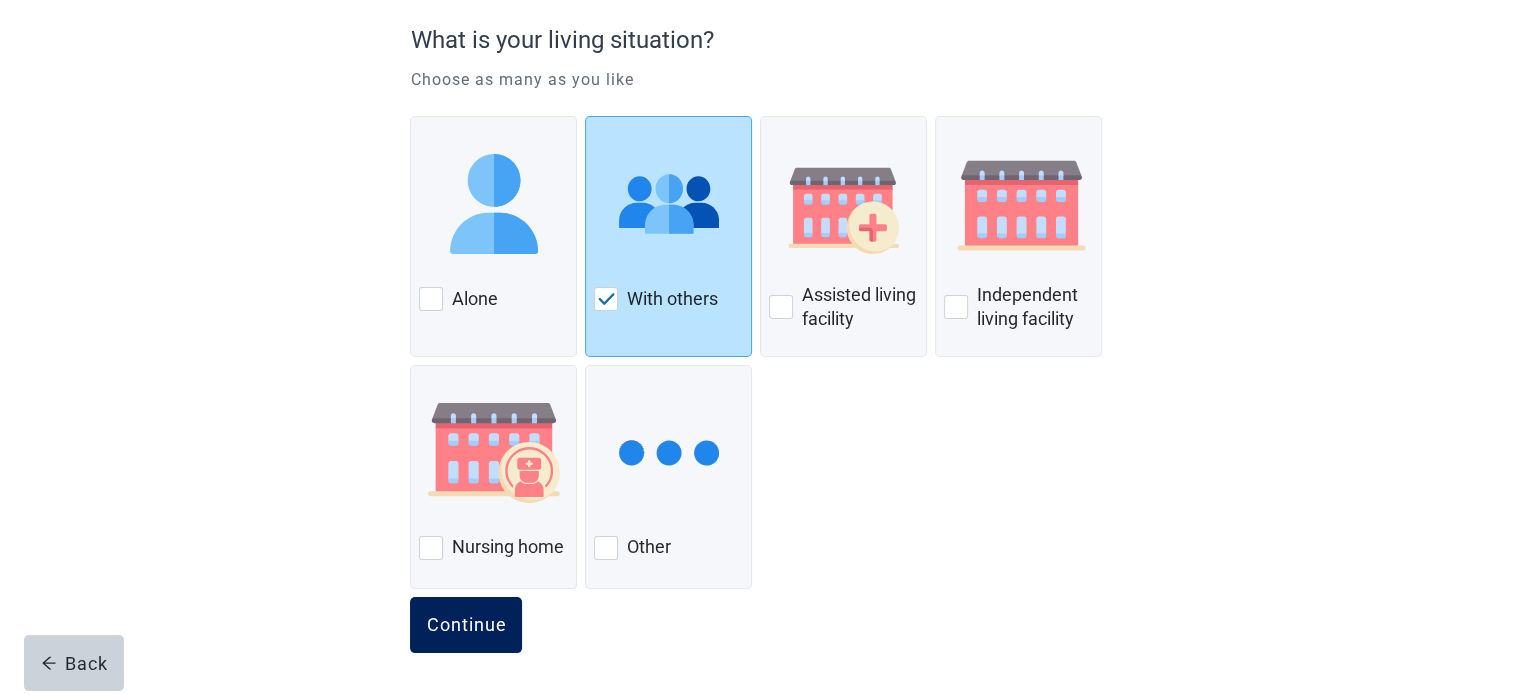 drag, startPoint x: 468, startPoint y: 623, endPoint x: 490, endPoint y: 615, distance: 23.409399 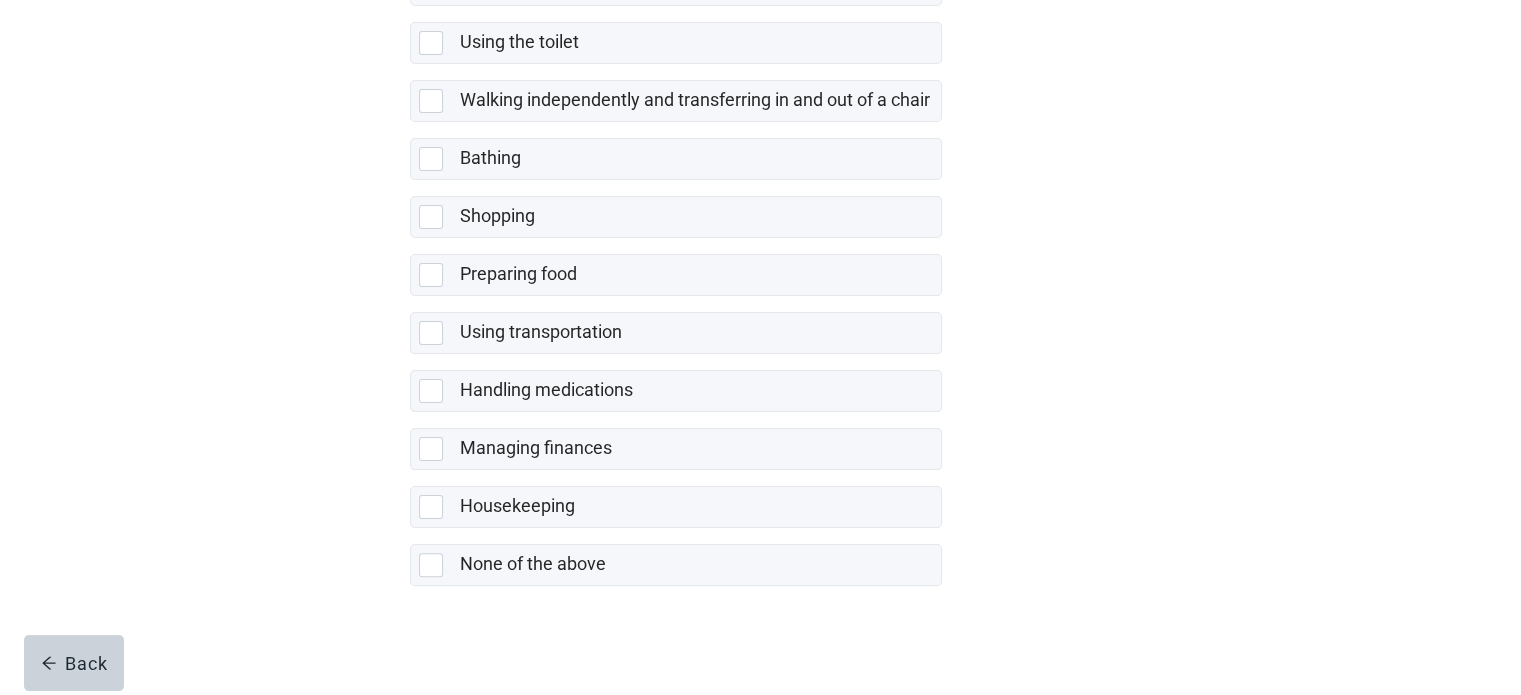 scroll, scrollTop: 406, scrollLeft: 0, axis: vertical 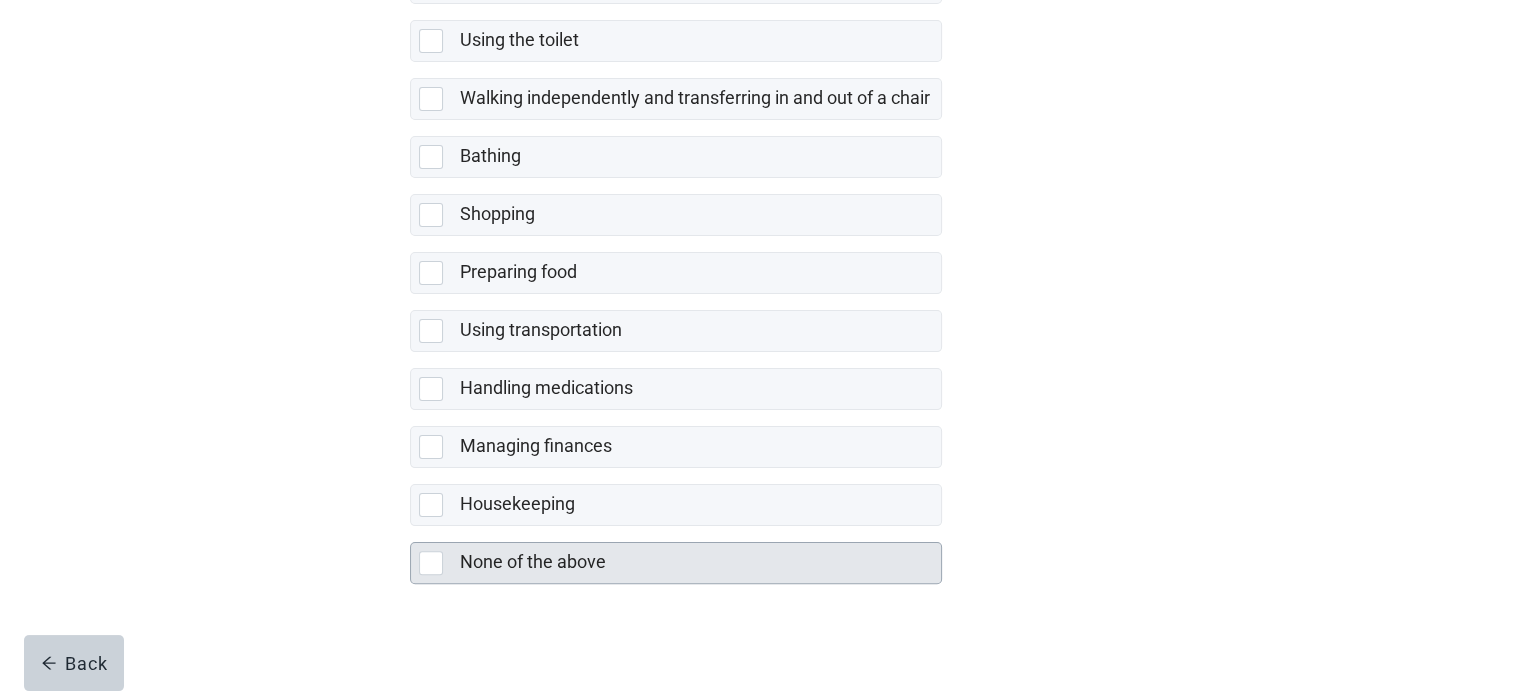 click at bounding box center (431, 563) 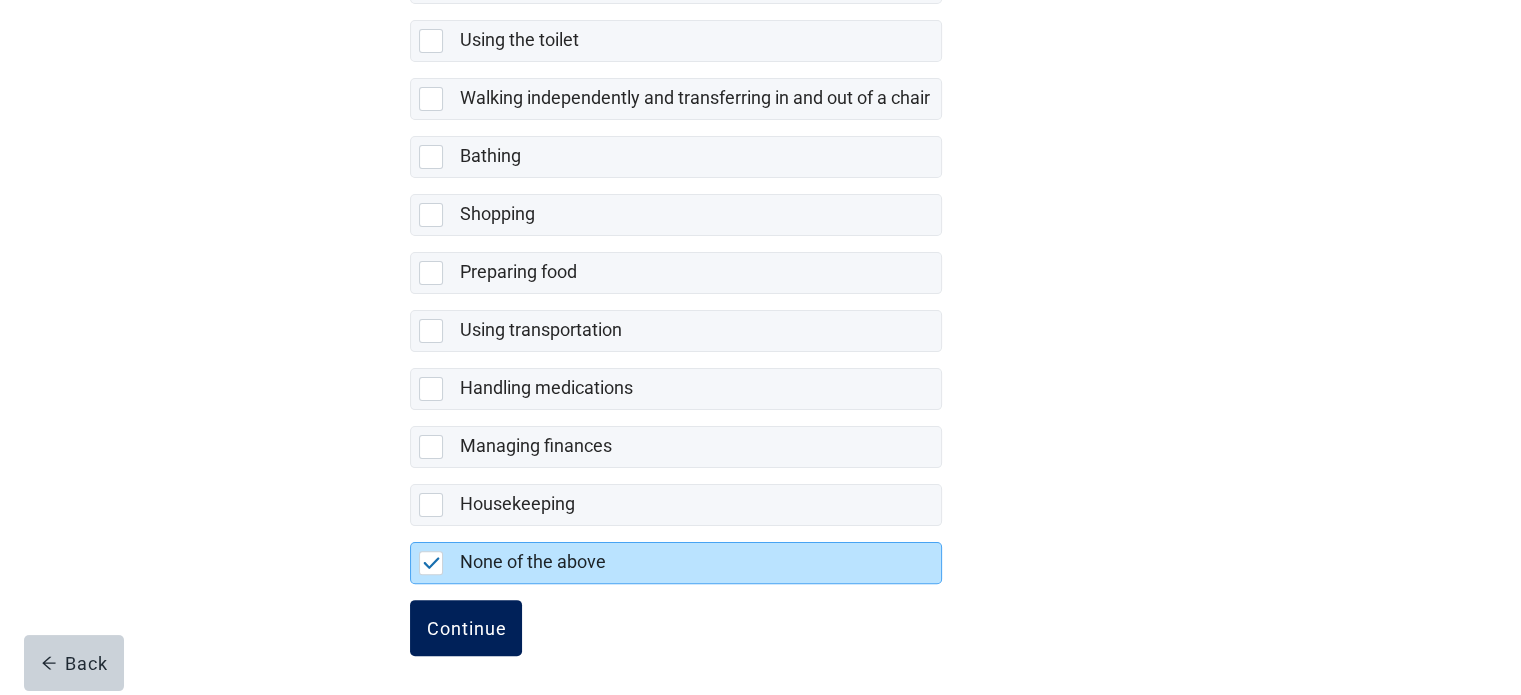 click on "Continue" at bounding box center [466, 628] 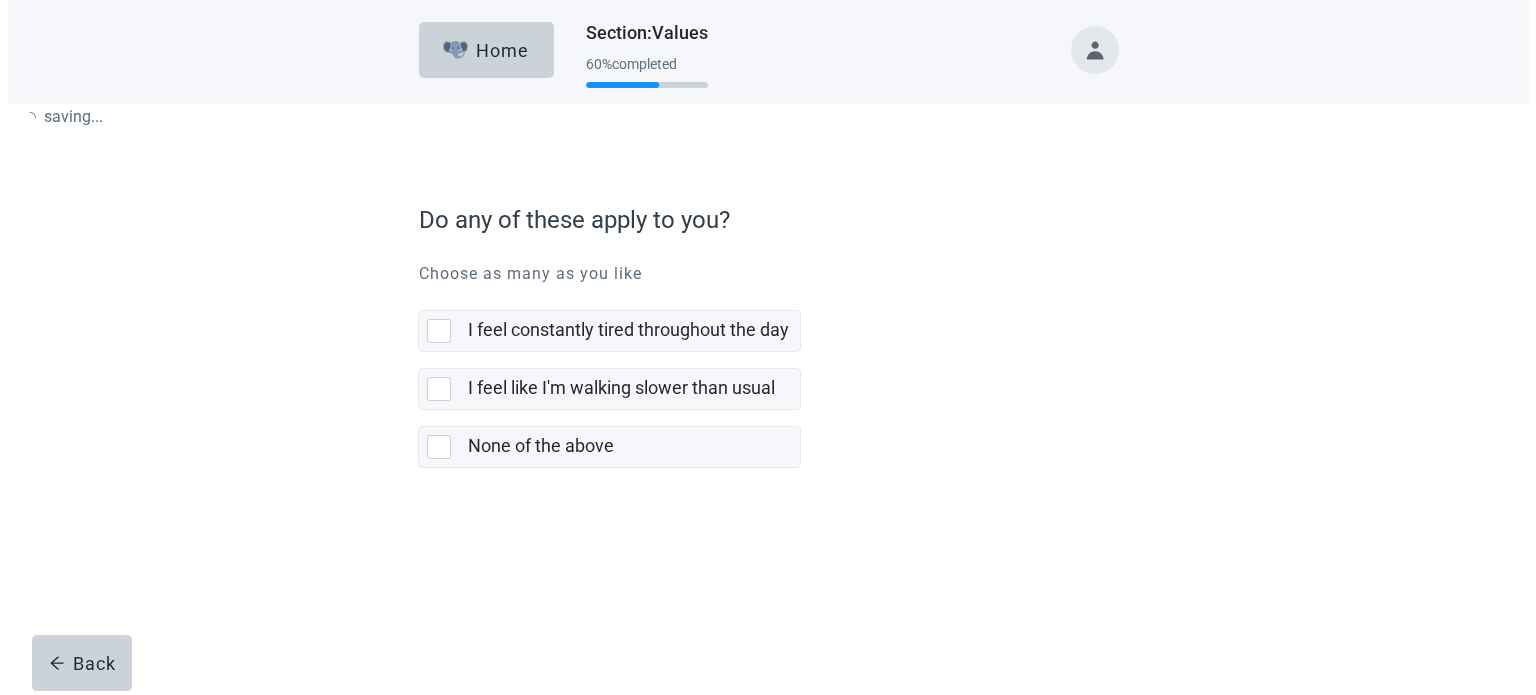 scroll, scrollTop: 0, scrollLeft: 0, axis: both 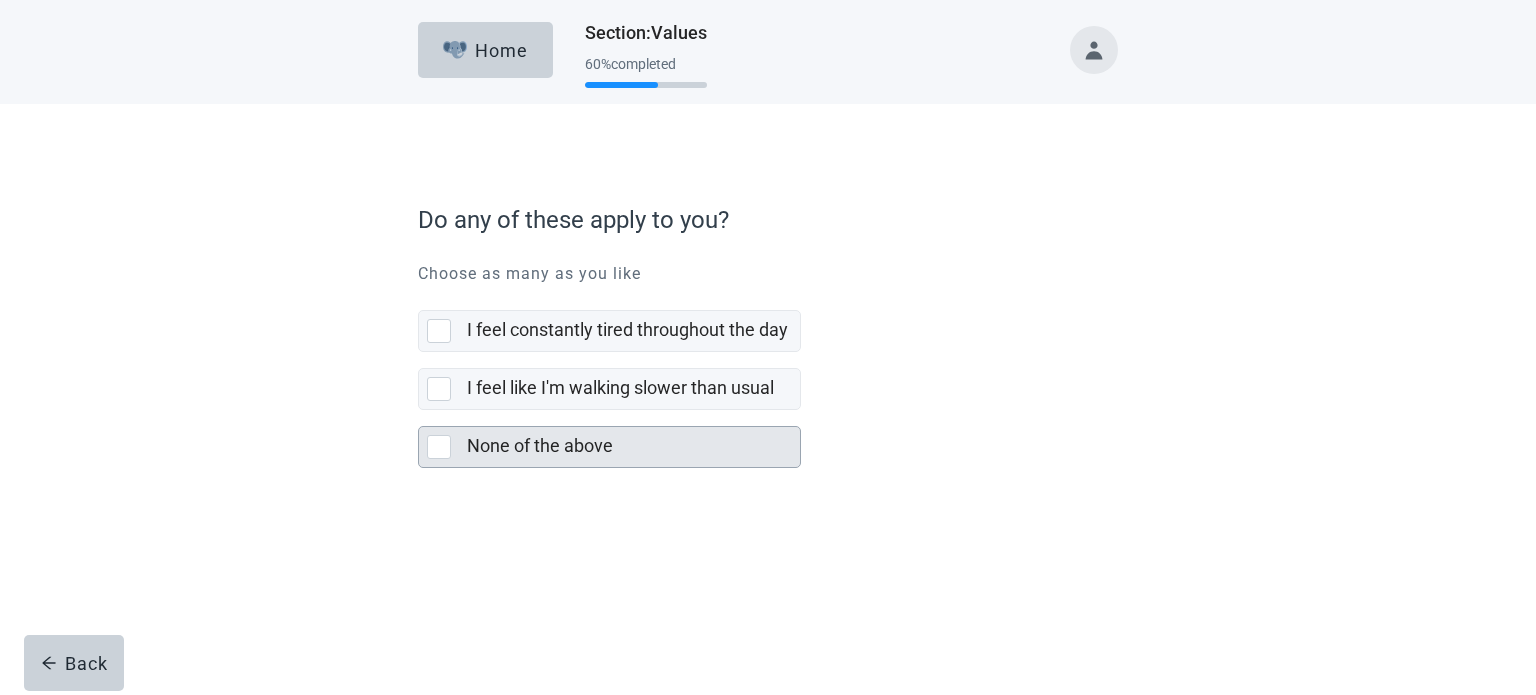 click on "None of the above" at bounding box center [609, 447] 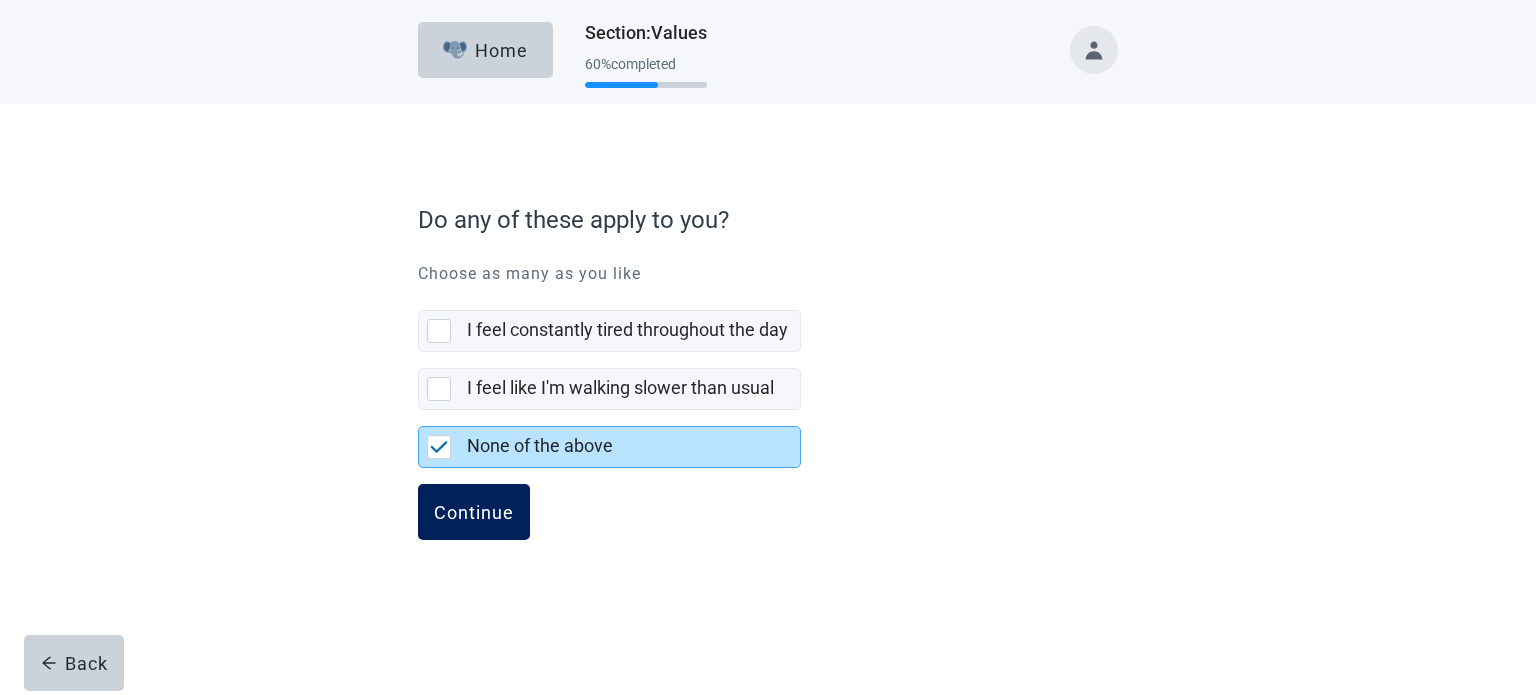 click on "Continue" at bounding box center [474, 512] 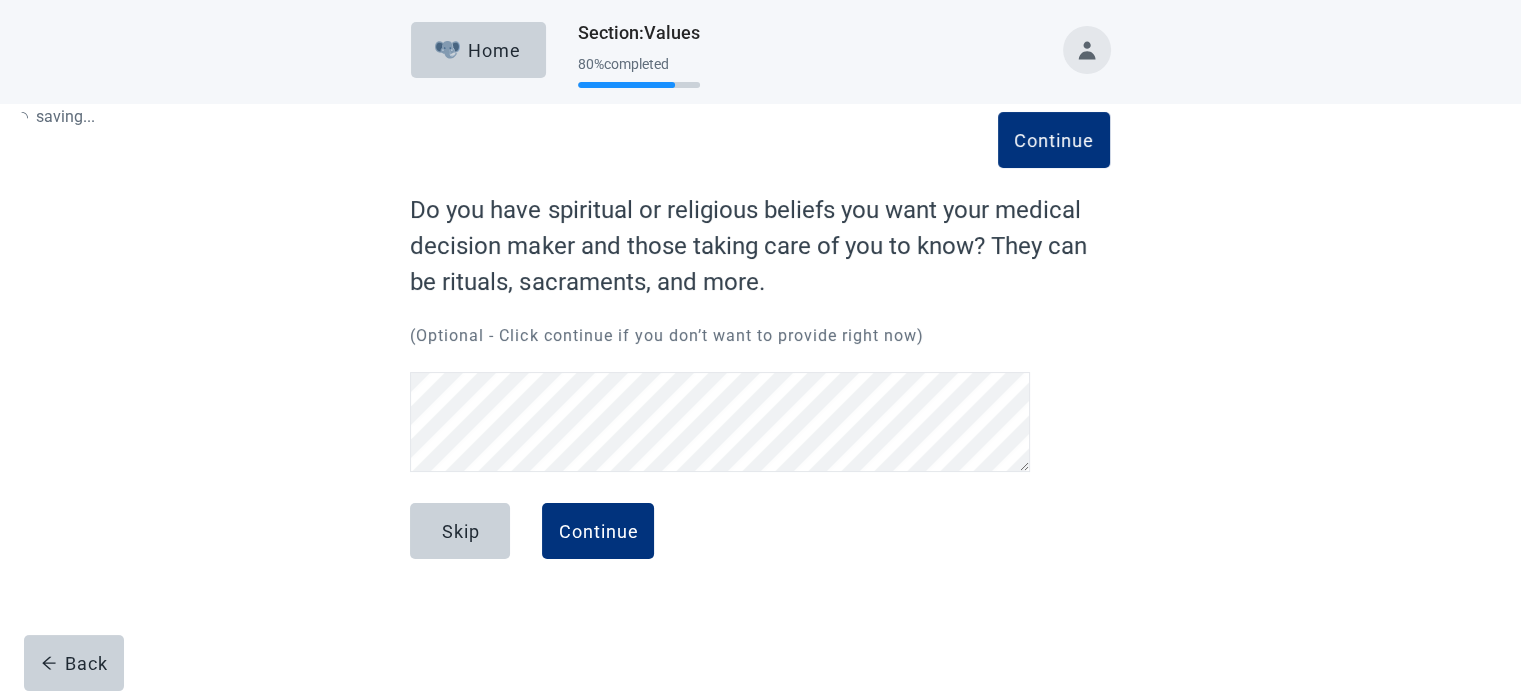 scroll, scrollTop: 0, scrollLeft: 0, axis: both 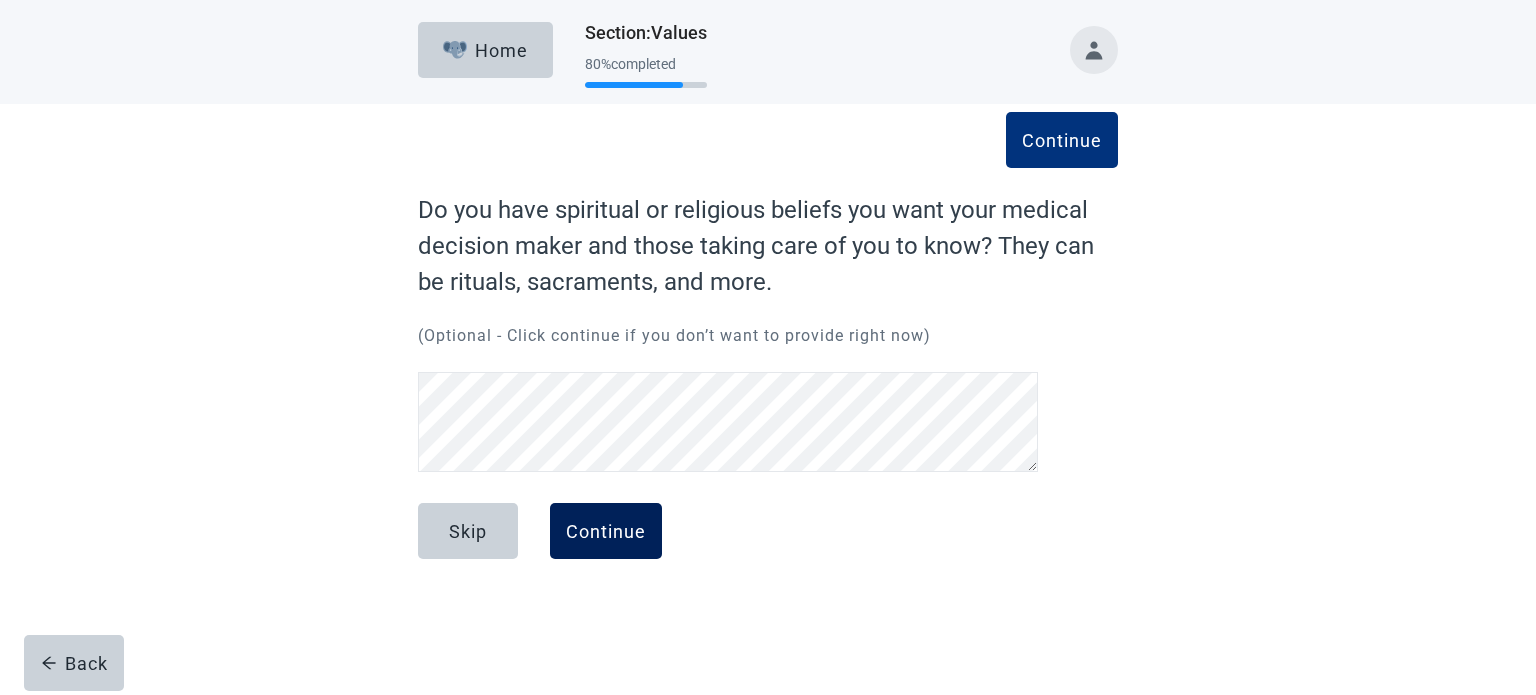 click on "Continue" at bounding box center [606, 531] 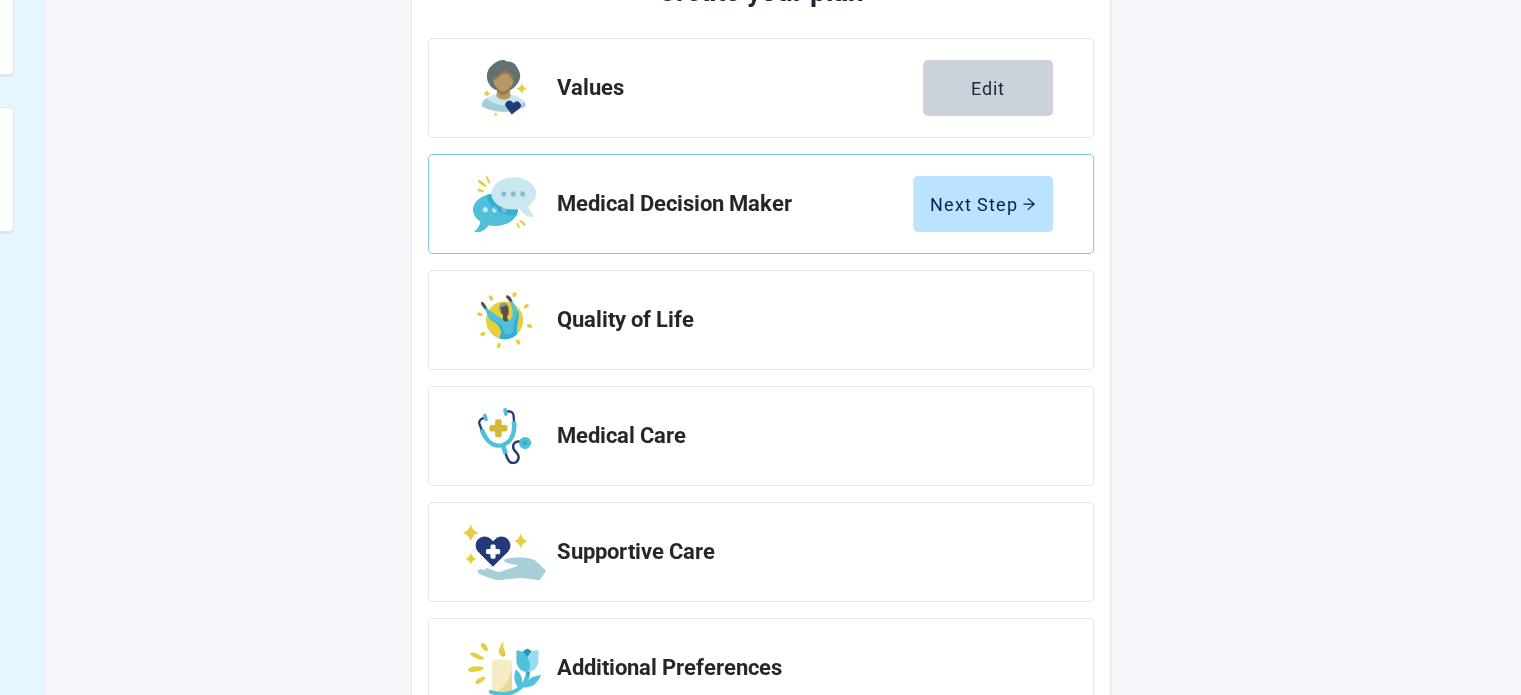 scroll, scrollTop: 300, scrollLeft: 0, axis: vertical 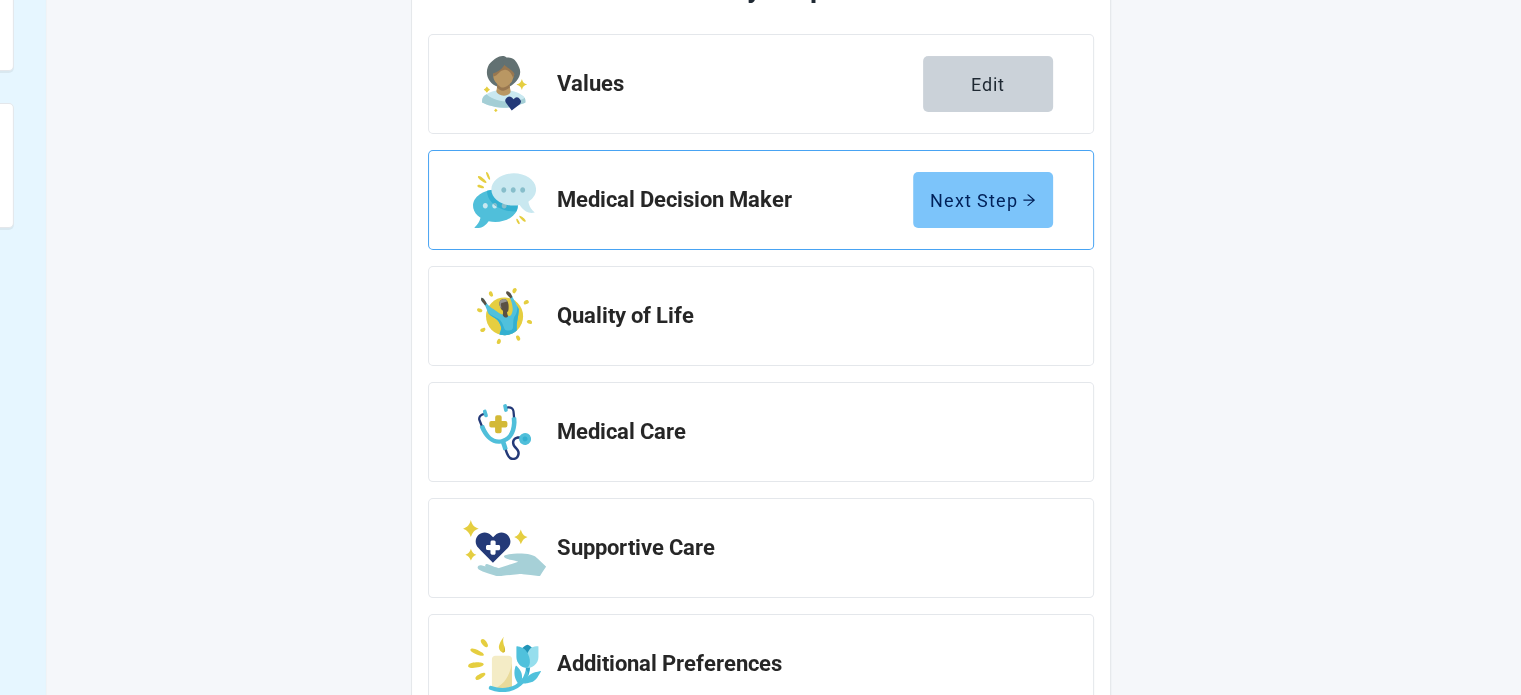 click on "Next Step" at bounding box center [983, 200] 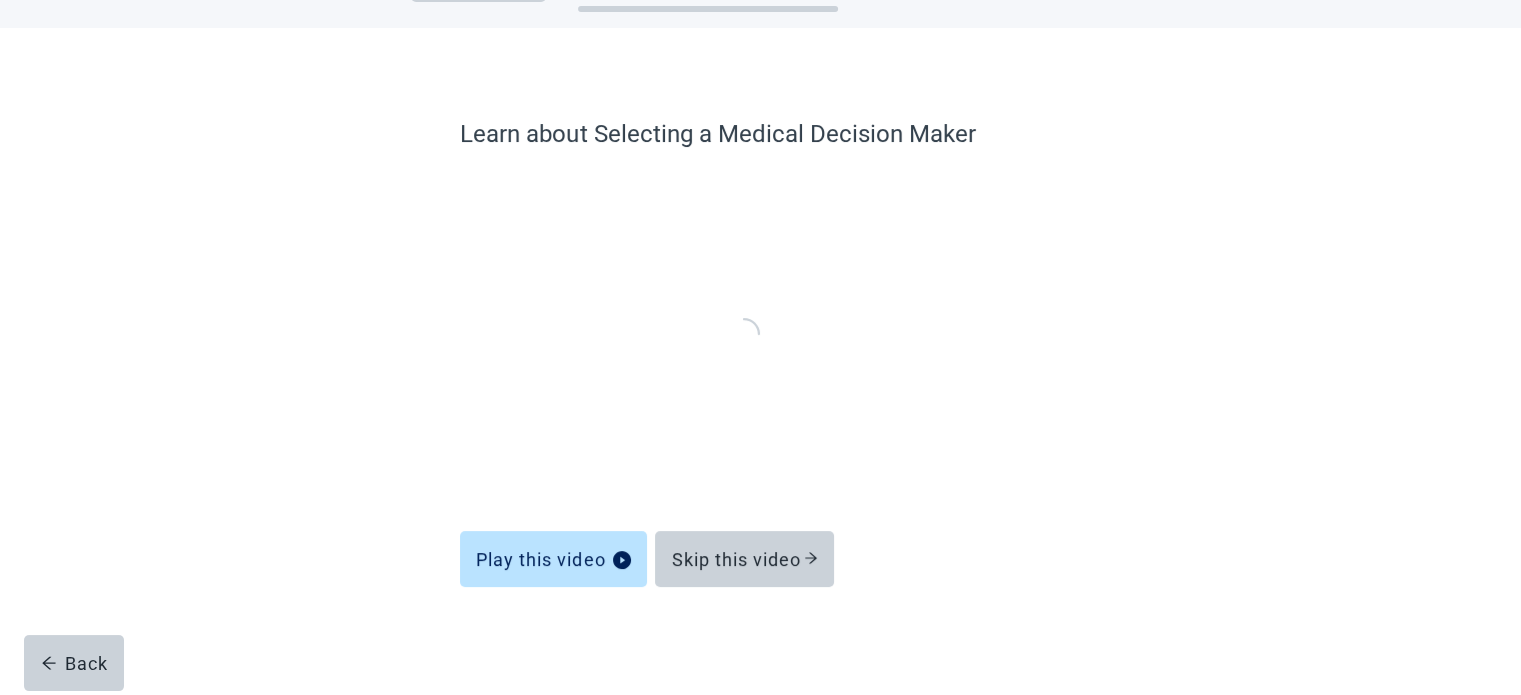 scroll, scrollTop: 76, scrollLeft: 0, axis: vertical 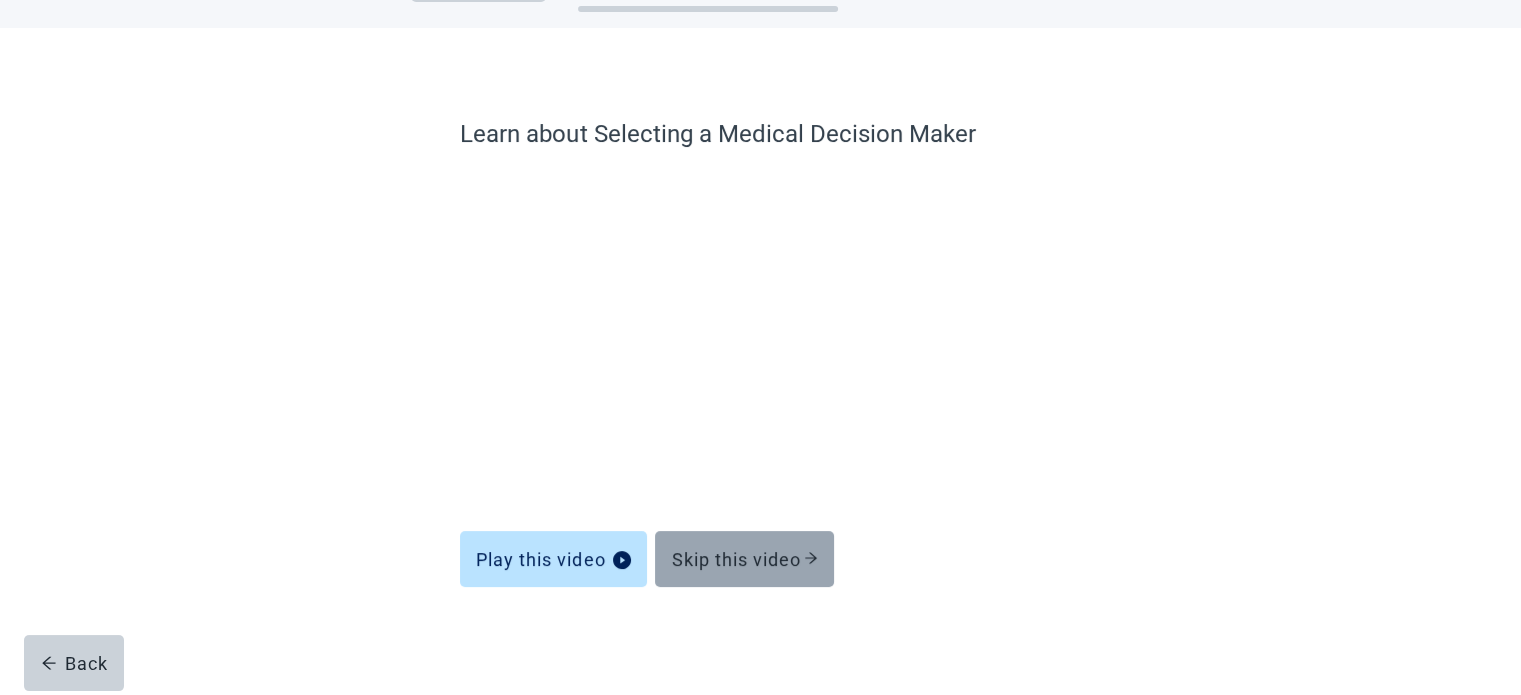 click 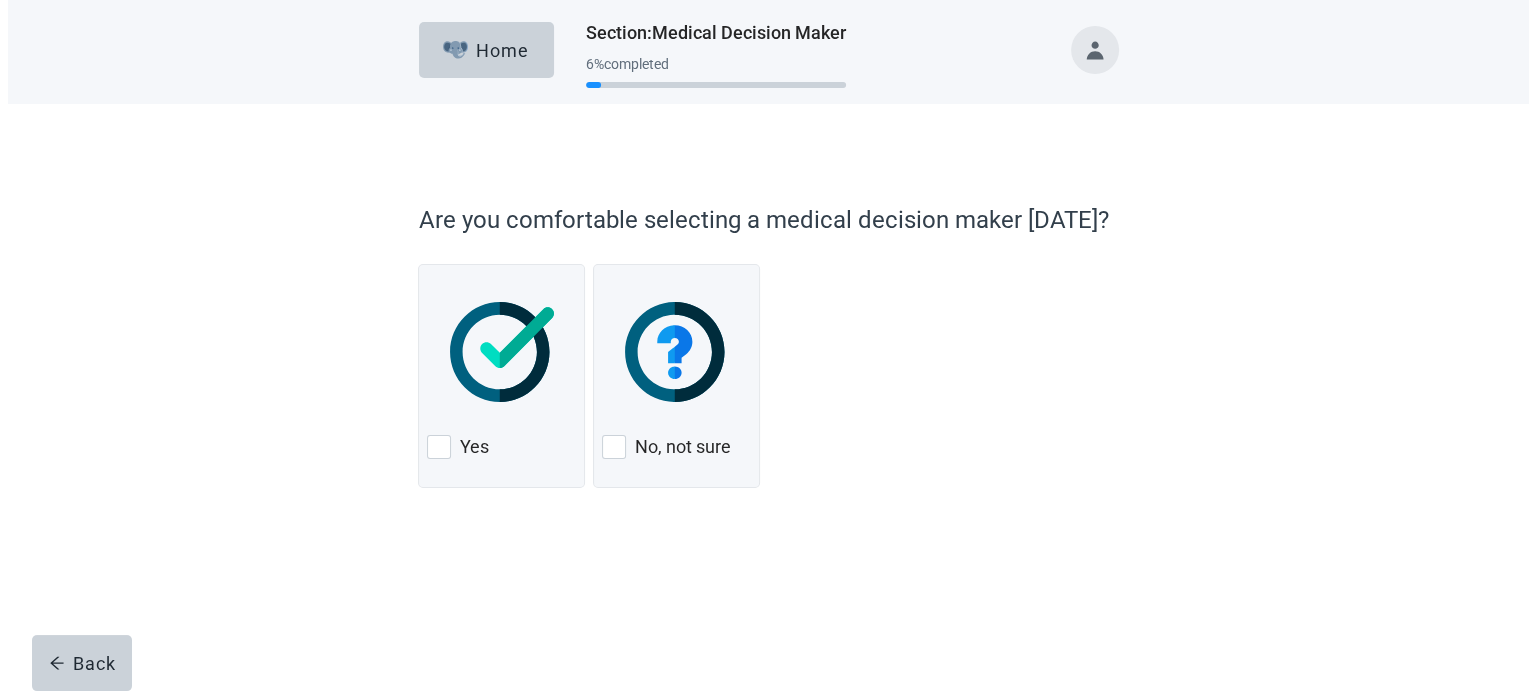 scroll, scrollTop: 0, scrollLeft: 0, axis: both 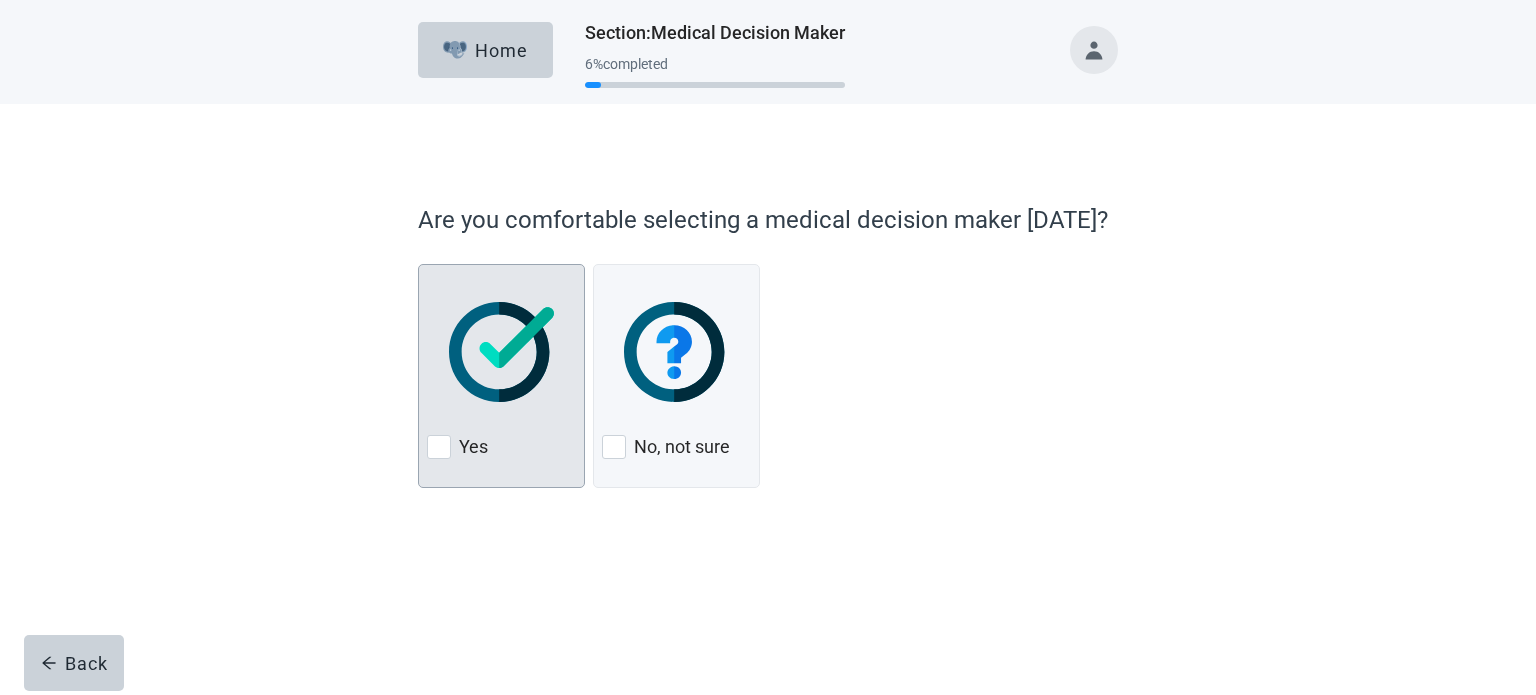 click at bounding box center (439, 447) 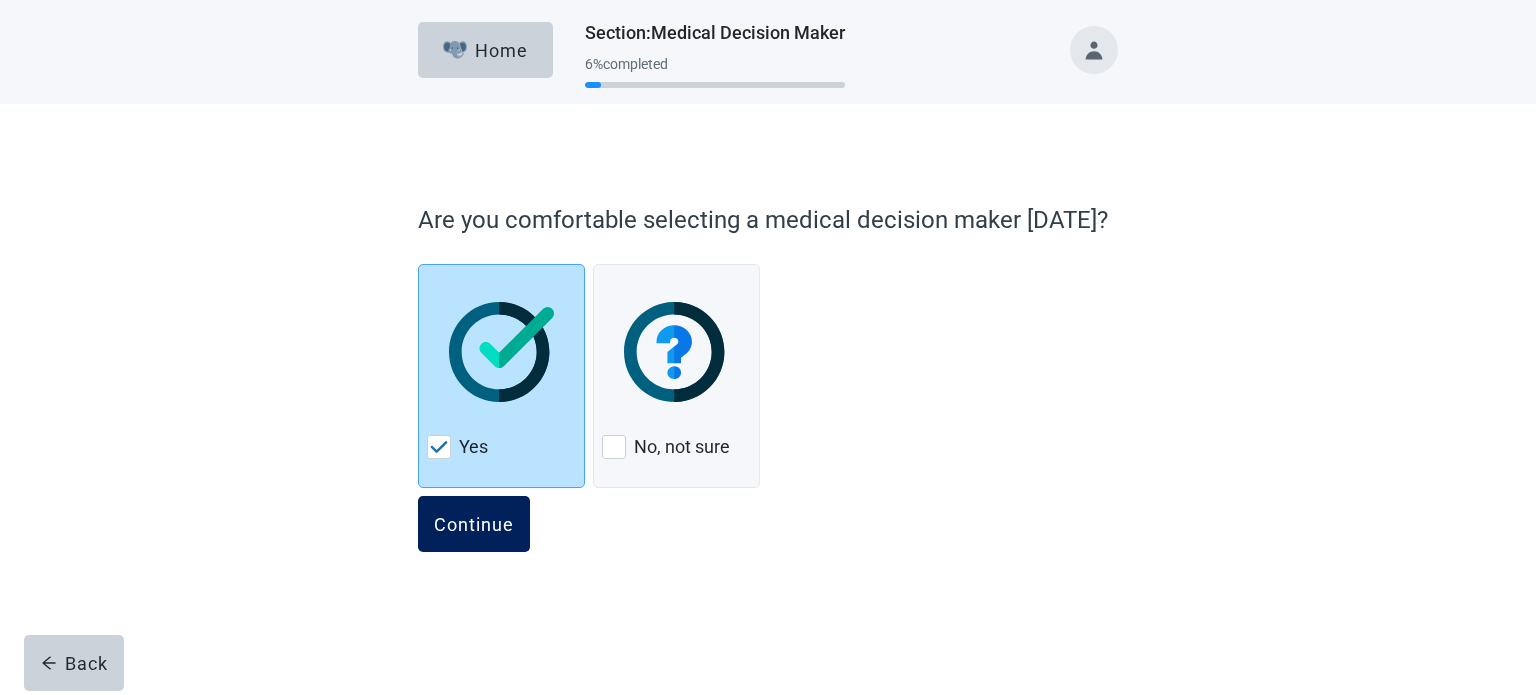click on "Continue" at bounding box center (474, 524) 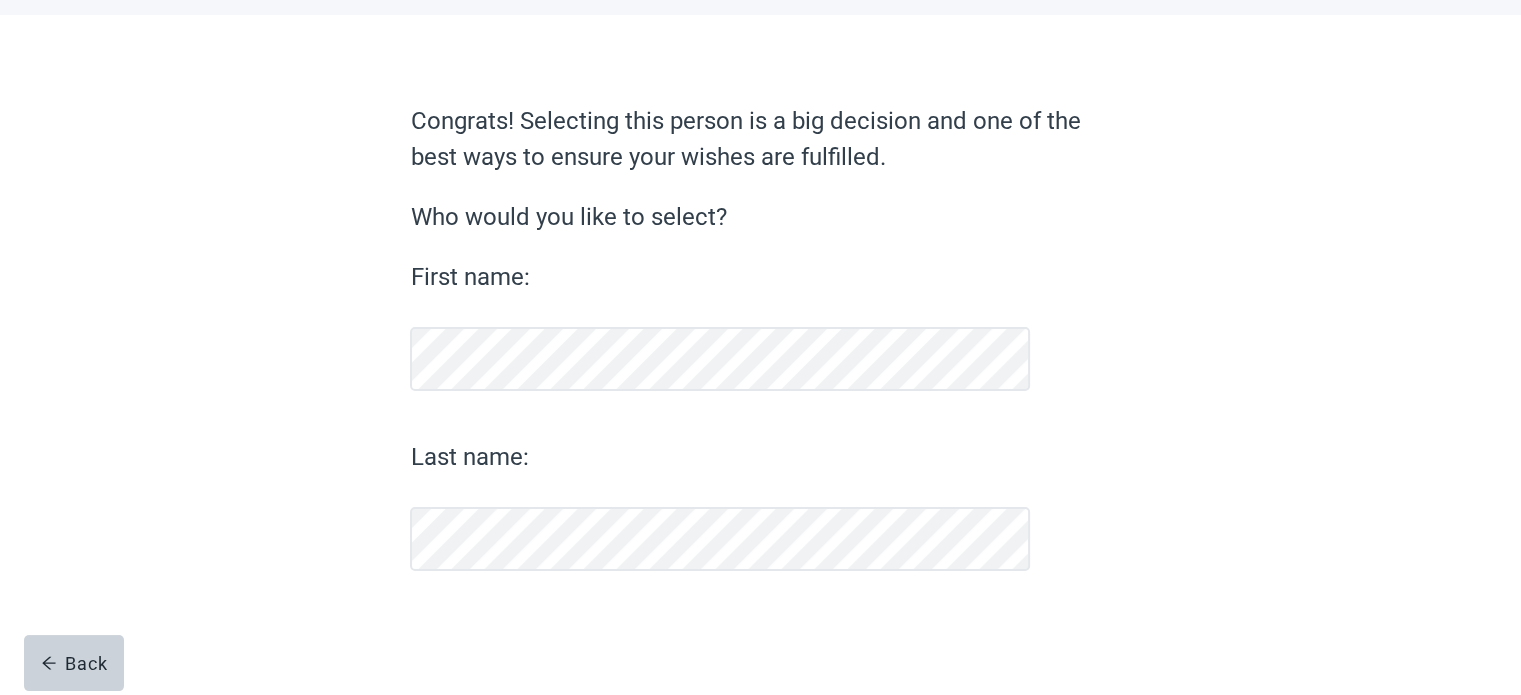 scroll, scrollTop: 88, scrollLeft: 0, axis: vertical 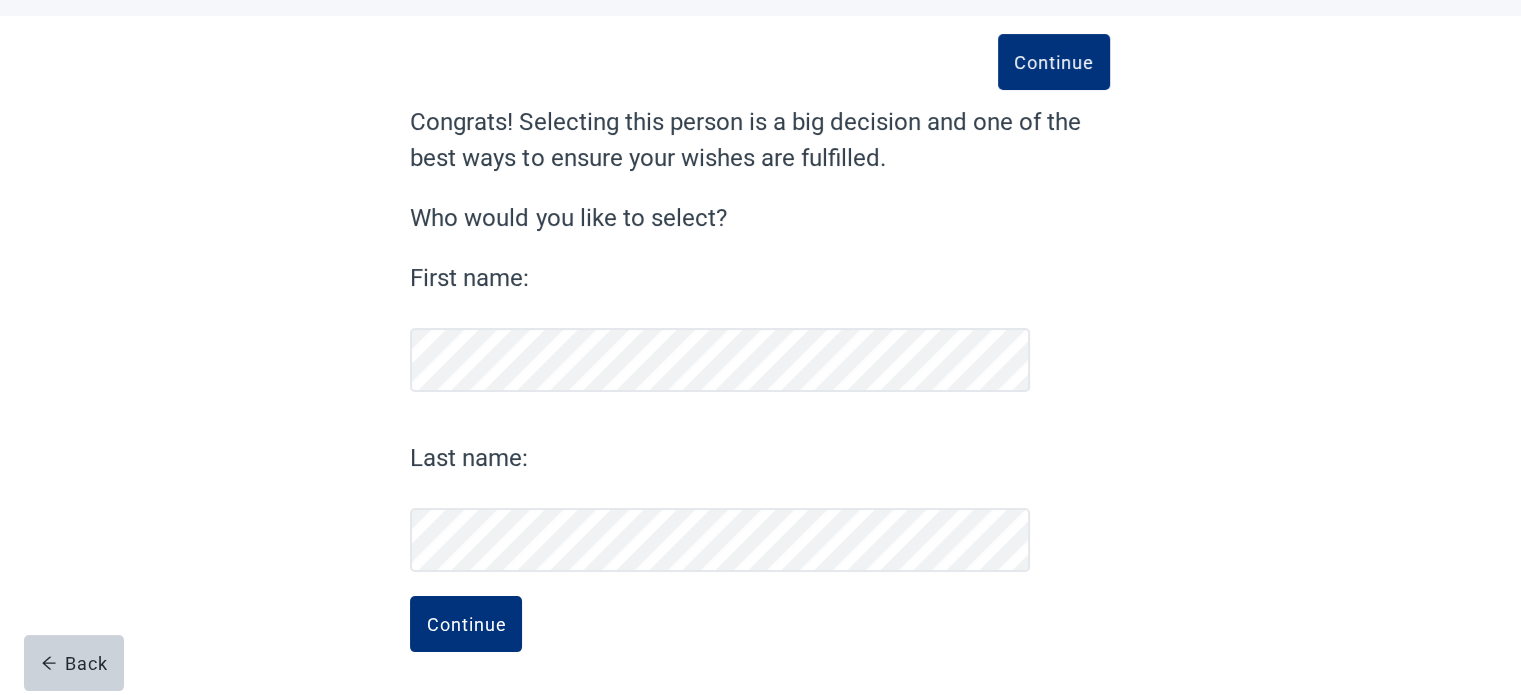 drag, startPoint x: 469, startPoint y: 616, endPoint x: 680, endPoint y: 578, distance: 214.3945 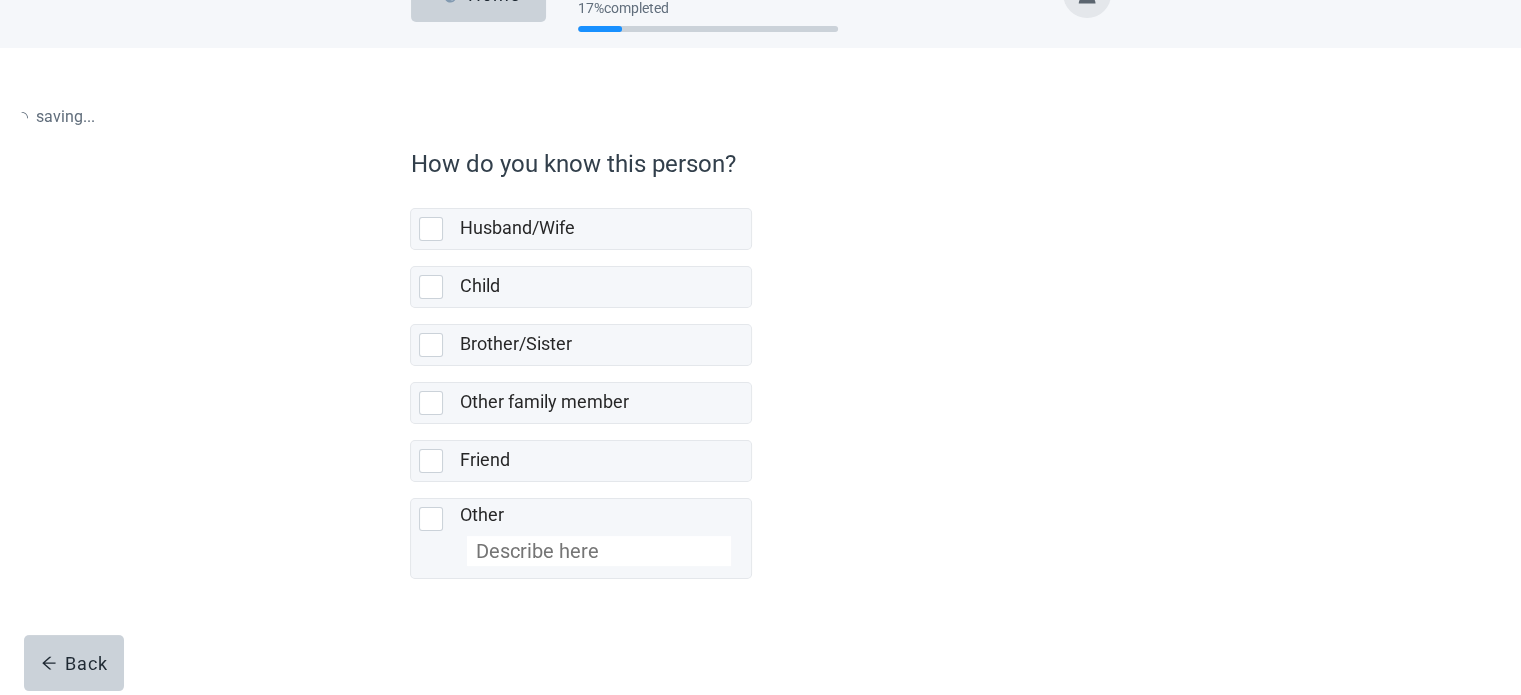 scroll, scrollTop: 0, scrollLeft: 0, axis: both 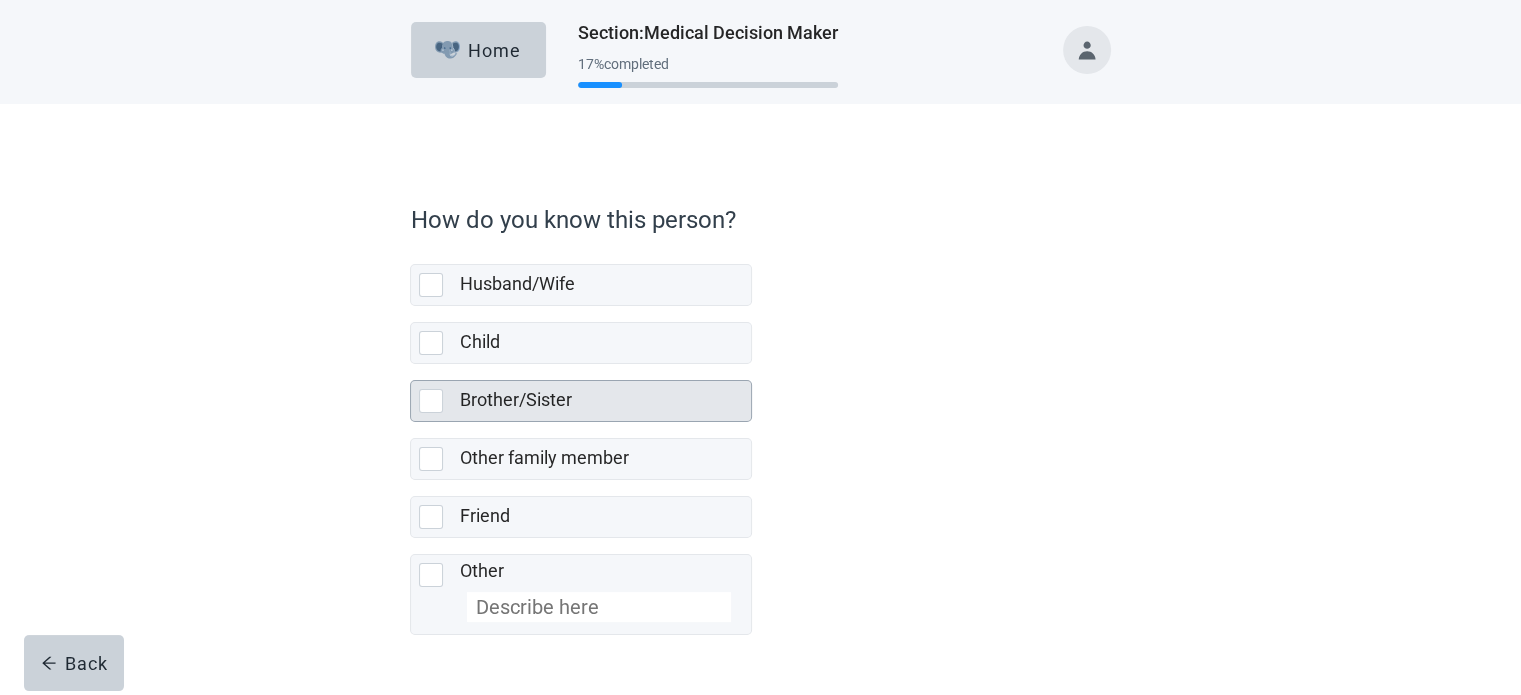 click at bounding box center [431, 401] 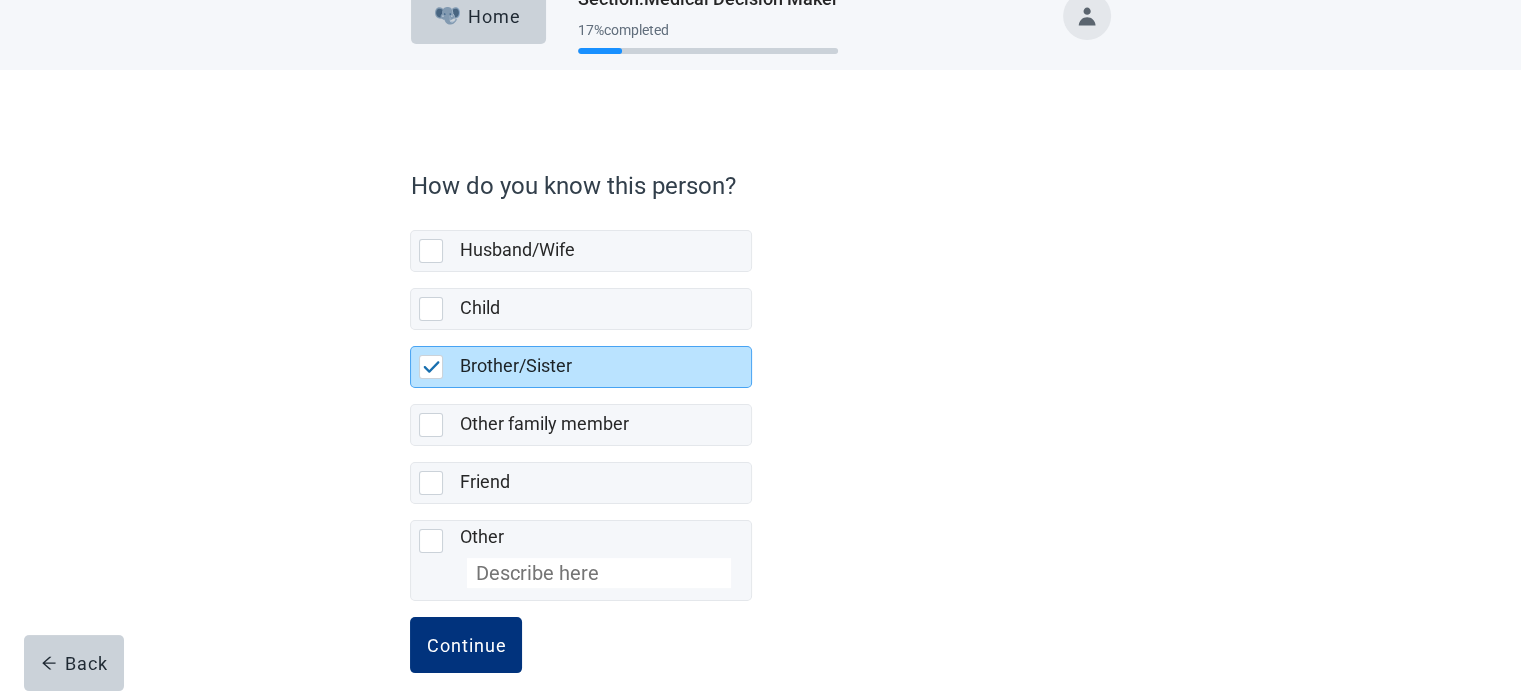 scroll, scrollTop: 53, scrollLeft: 0, axis: vertical 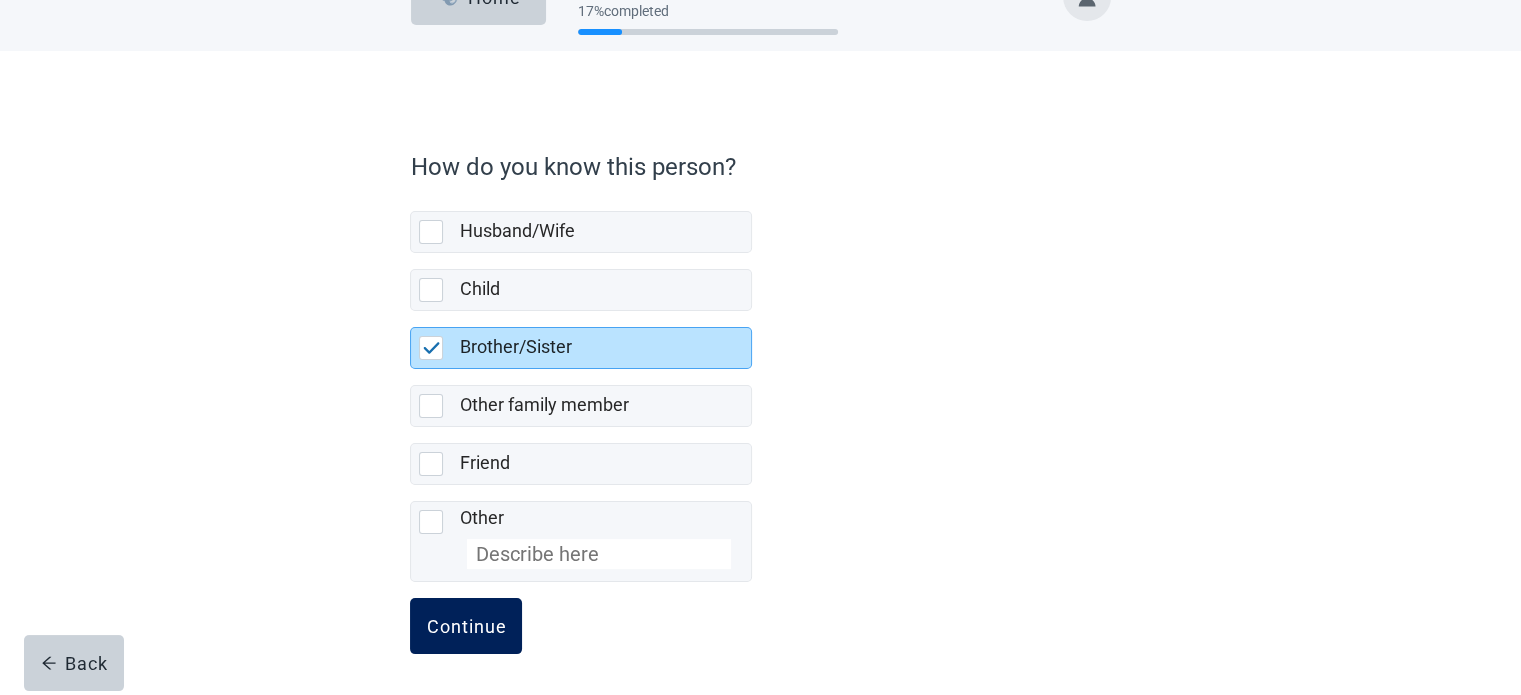 click on "Continue" at bounding box center (466, 626) 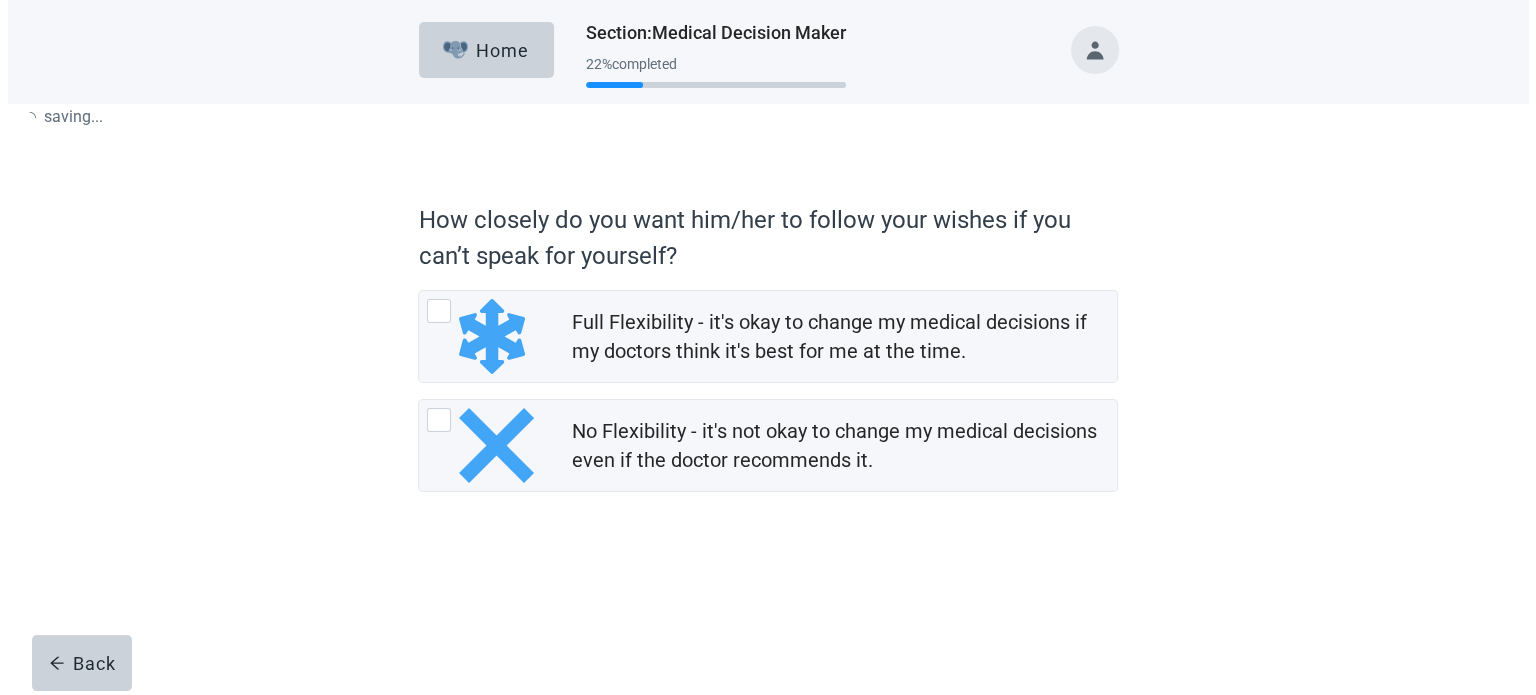 scroll, scrollTop: 0, scrollLeft: 0, axis: both 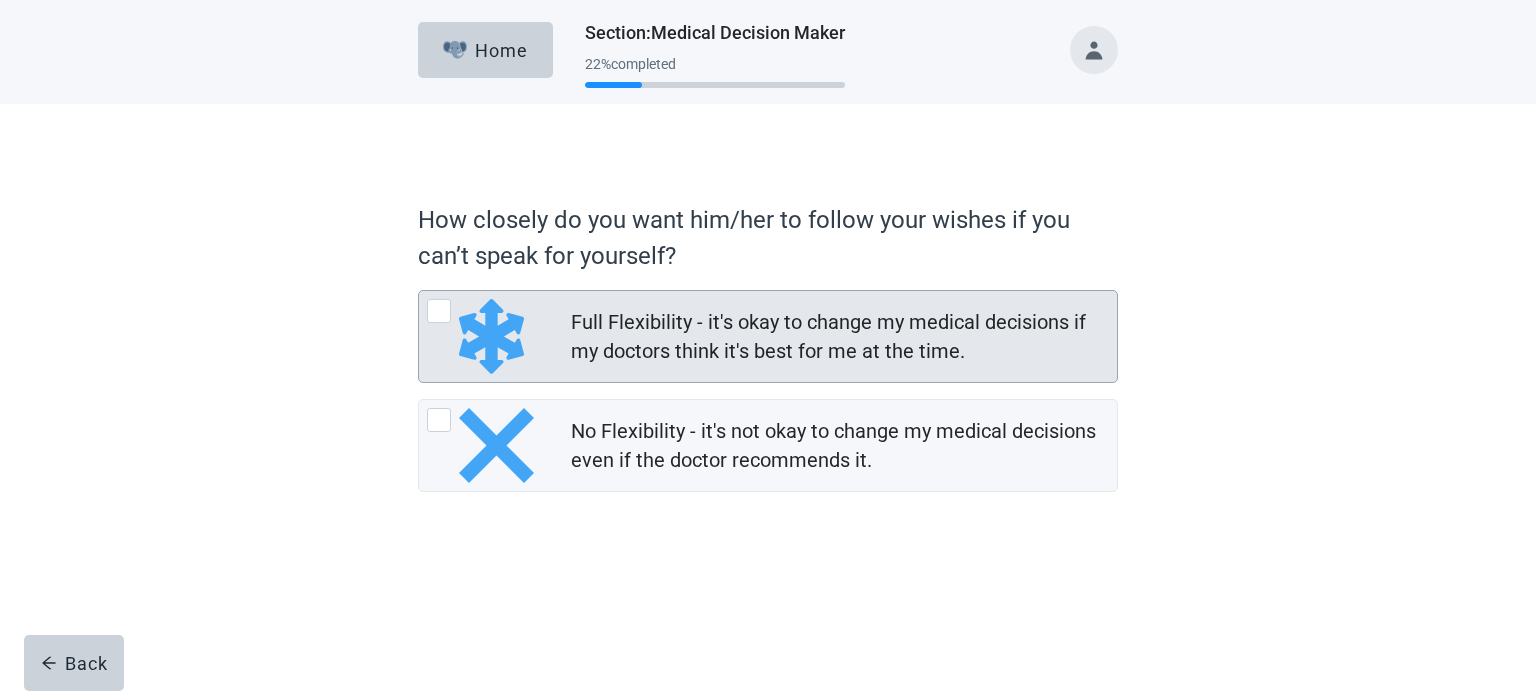 click at bounding box center (439, 311) 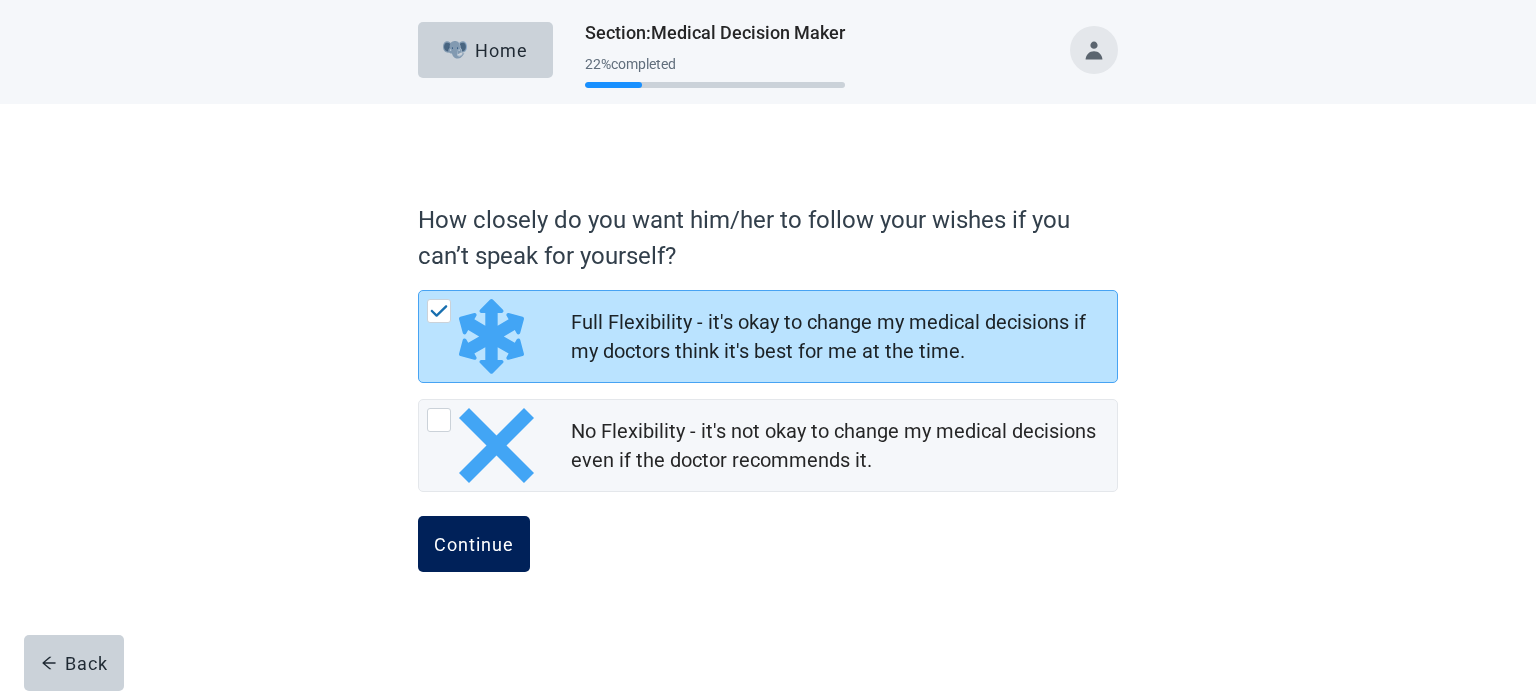 click on "Continue" at bounding box center [474, 544] 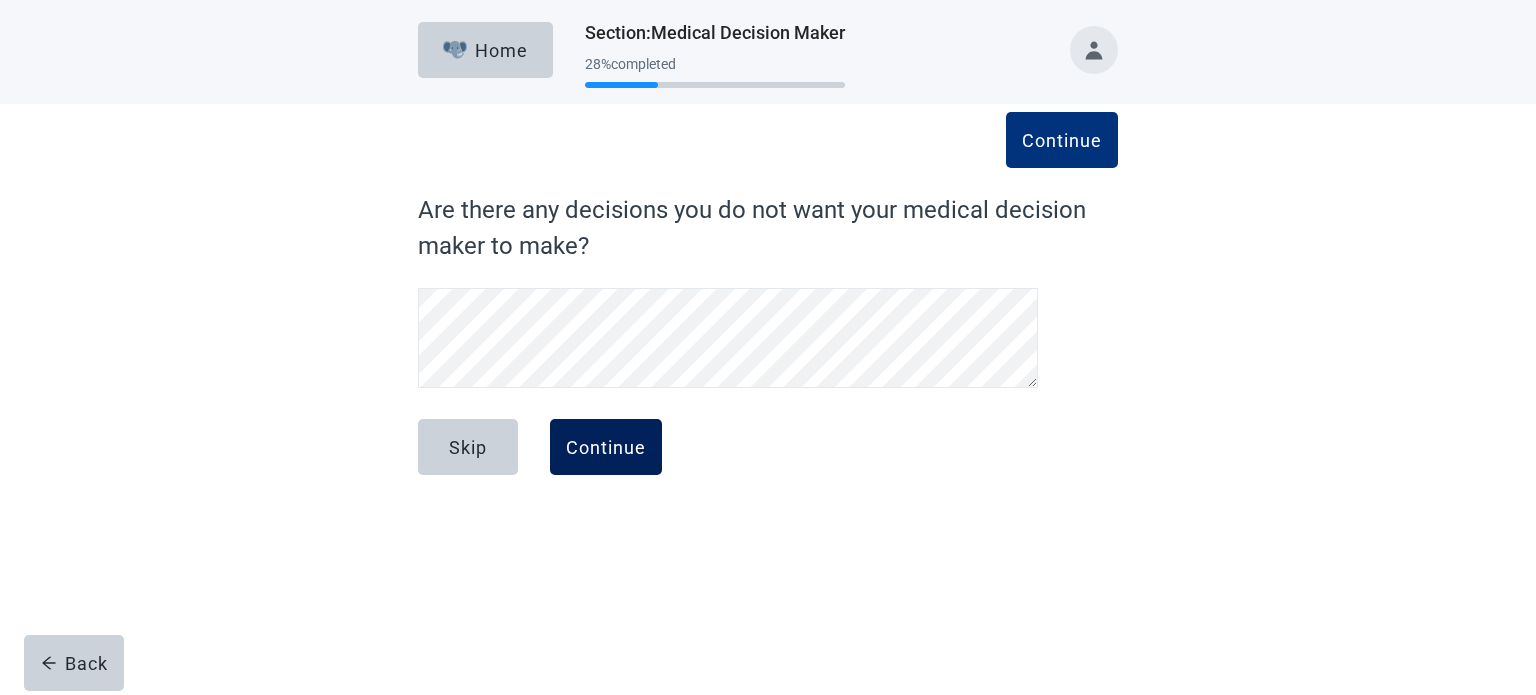 click on "Continue" at bounding box center (606, 447) 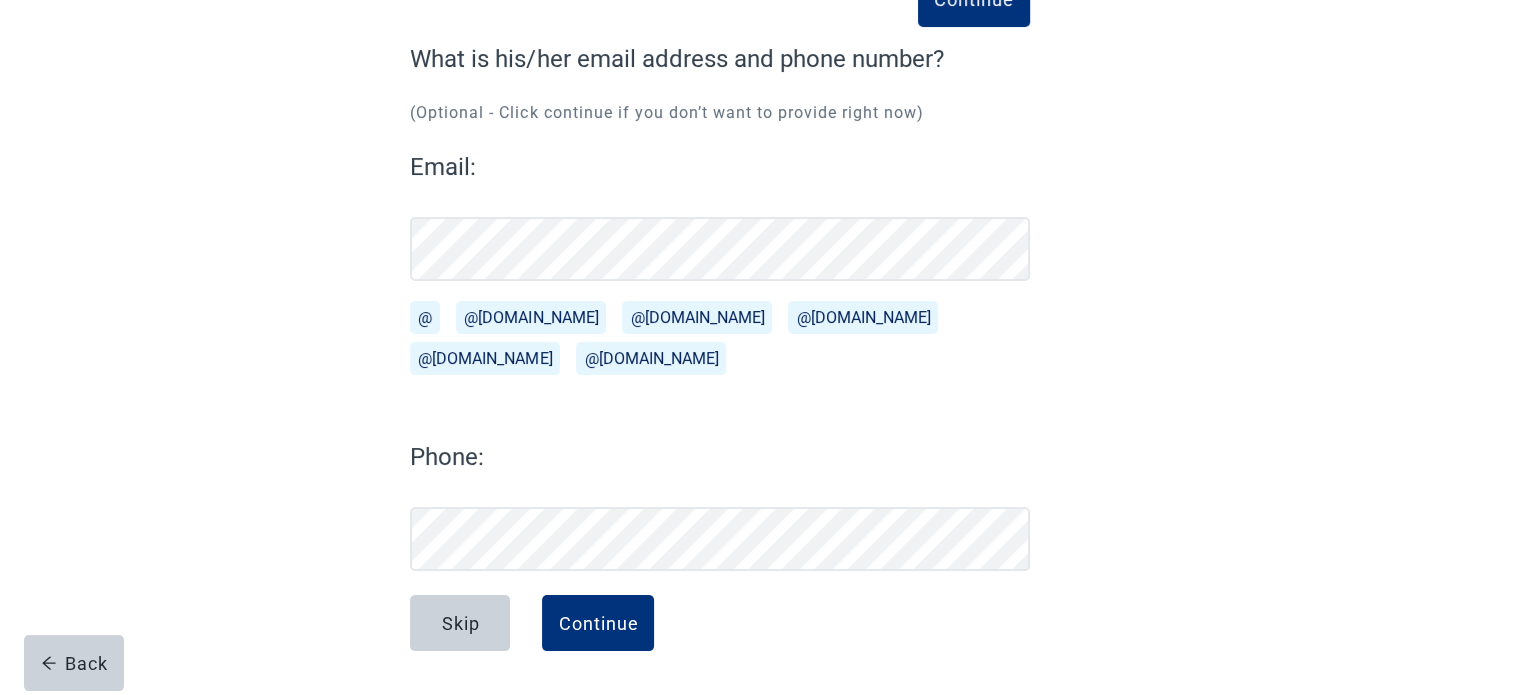 scroll, scrollTop: 151, scrollLeft: 0, axis: vertical 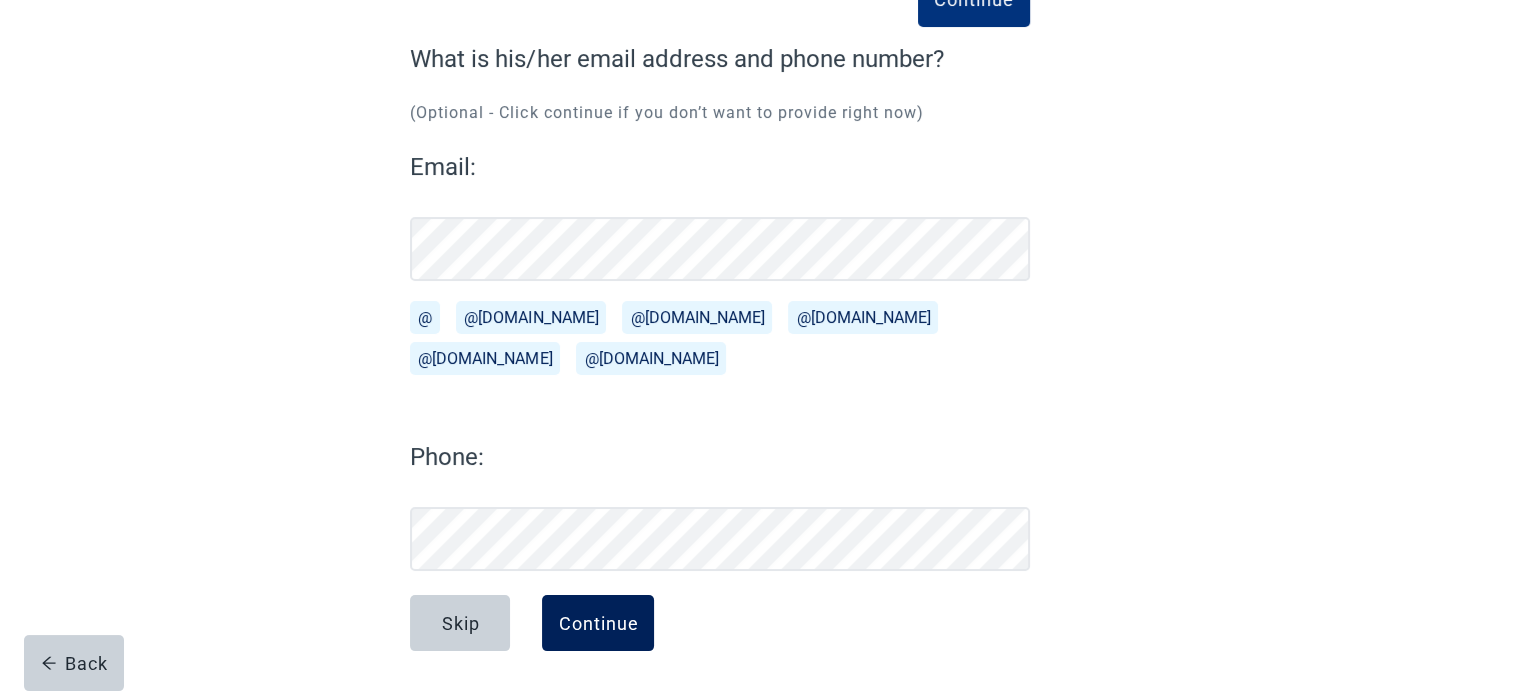 click on "Continue" at bounding box center [598, 623] 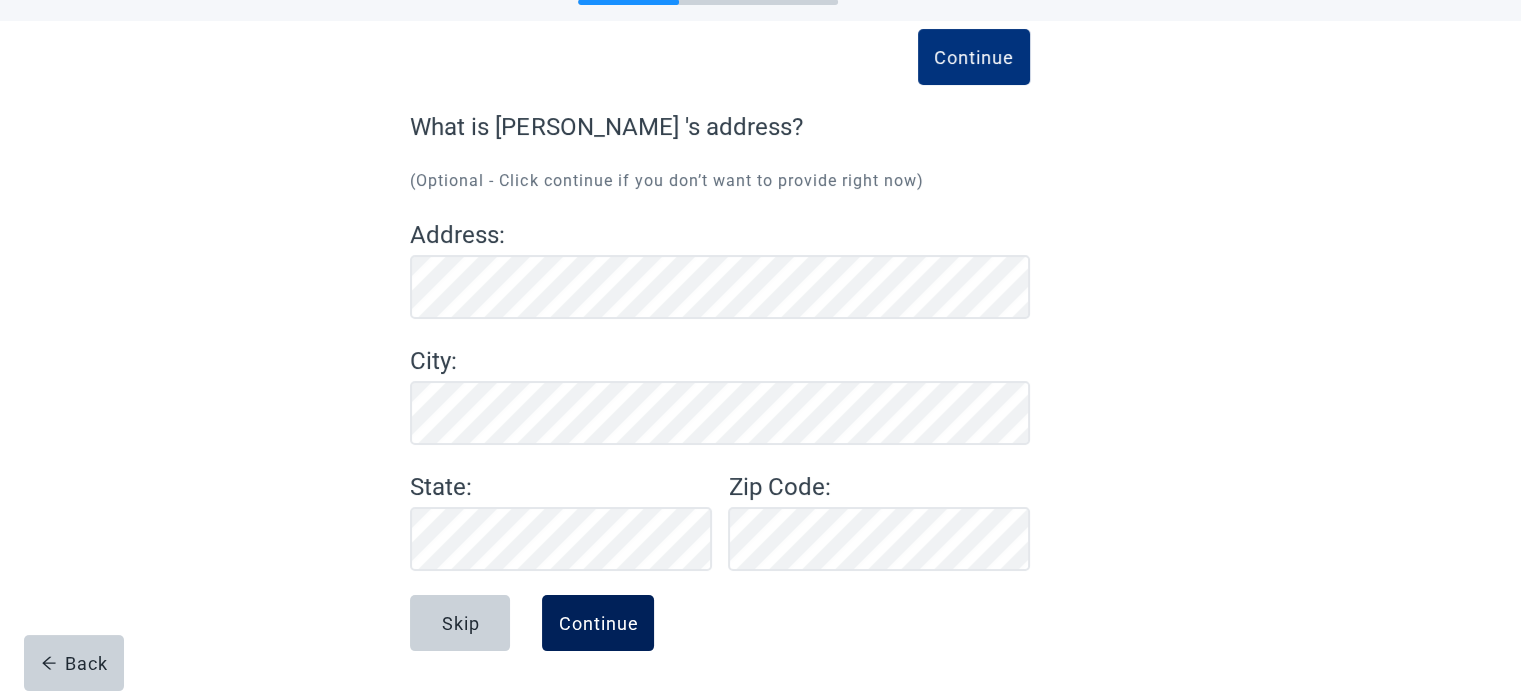 scroll, scrollTop: 83, scrollLeft: 0, axis: vertical 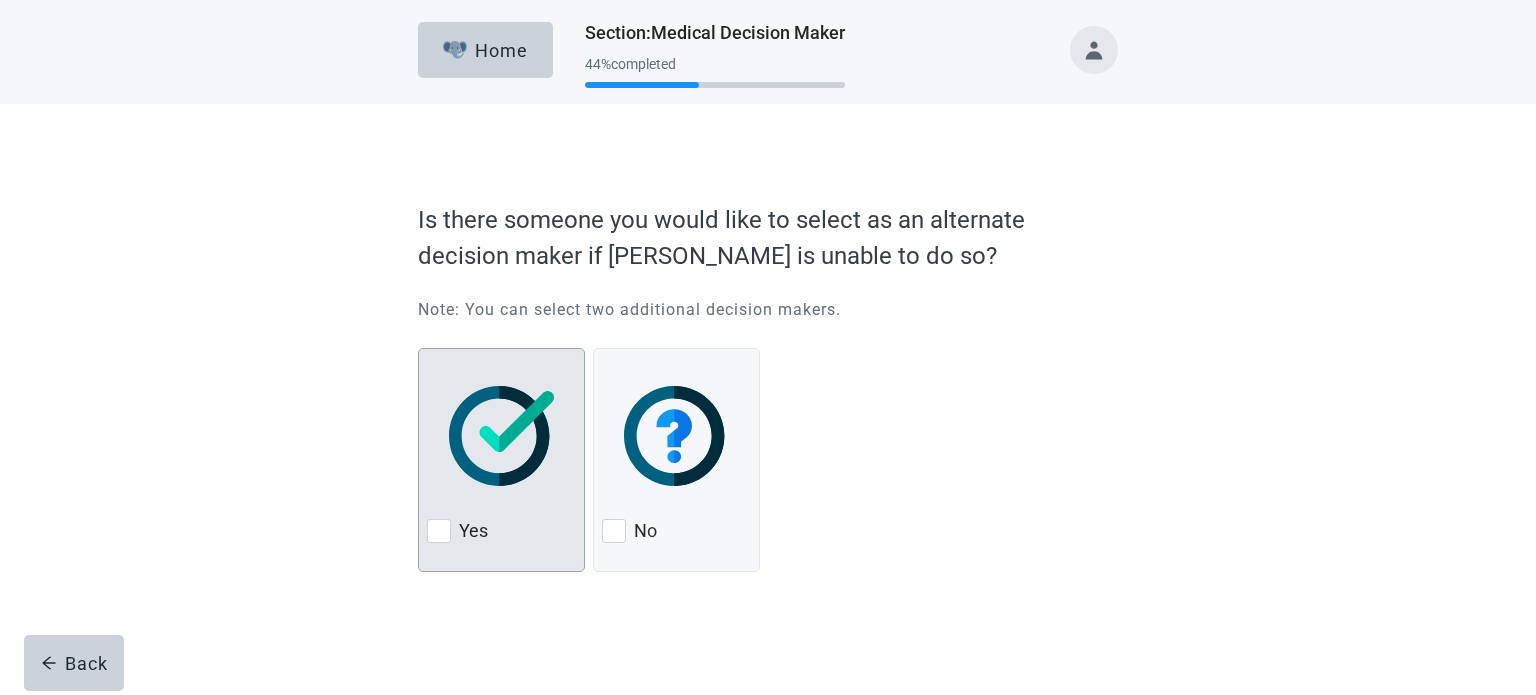 click at bounding box center (439, 531) 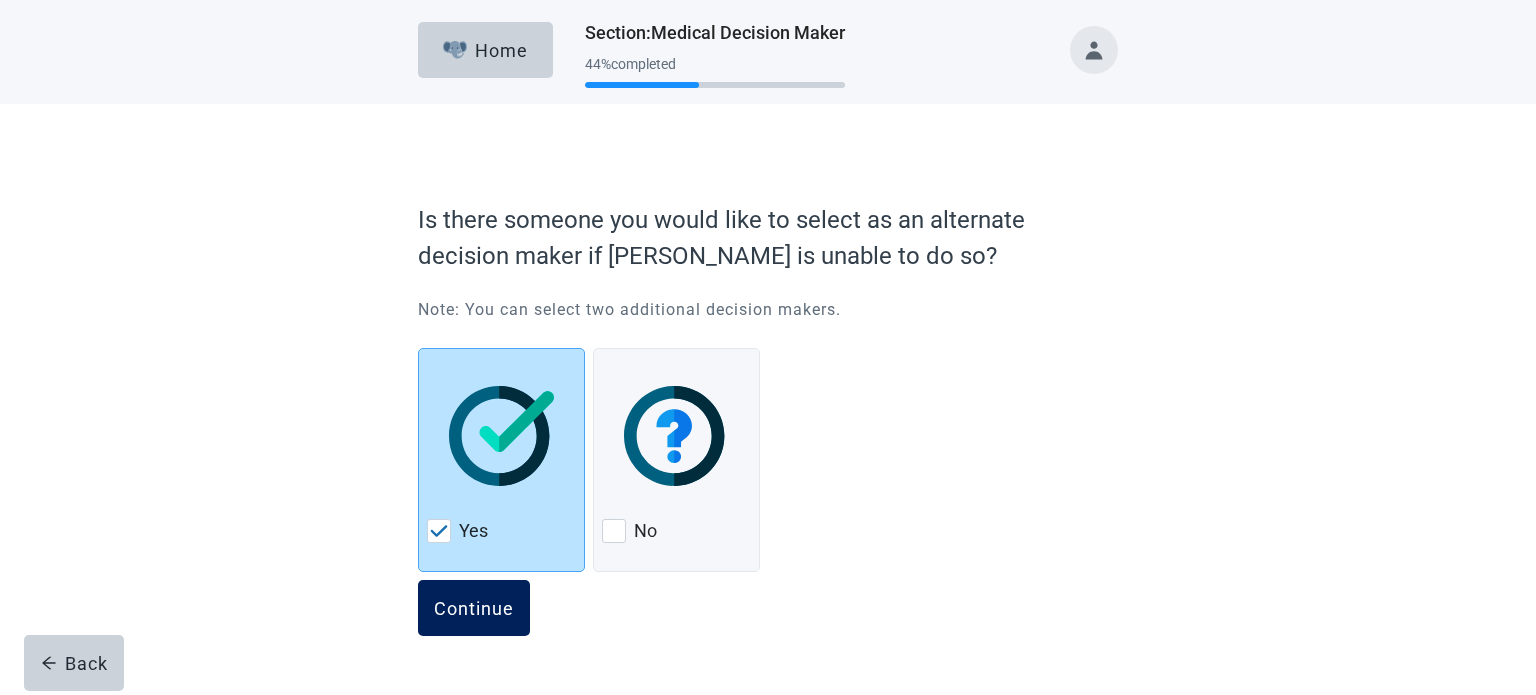 click on "Continue" at bounding box center (474, 608) 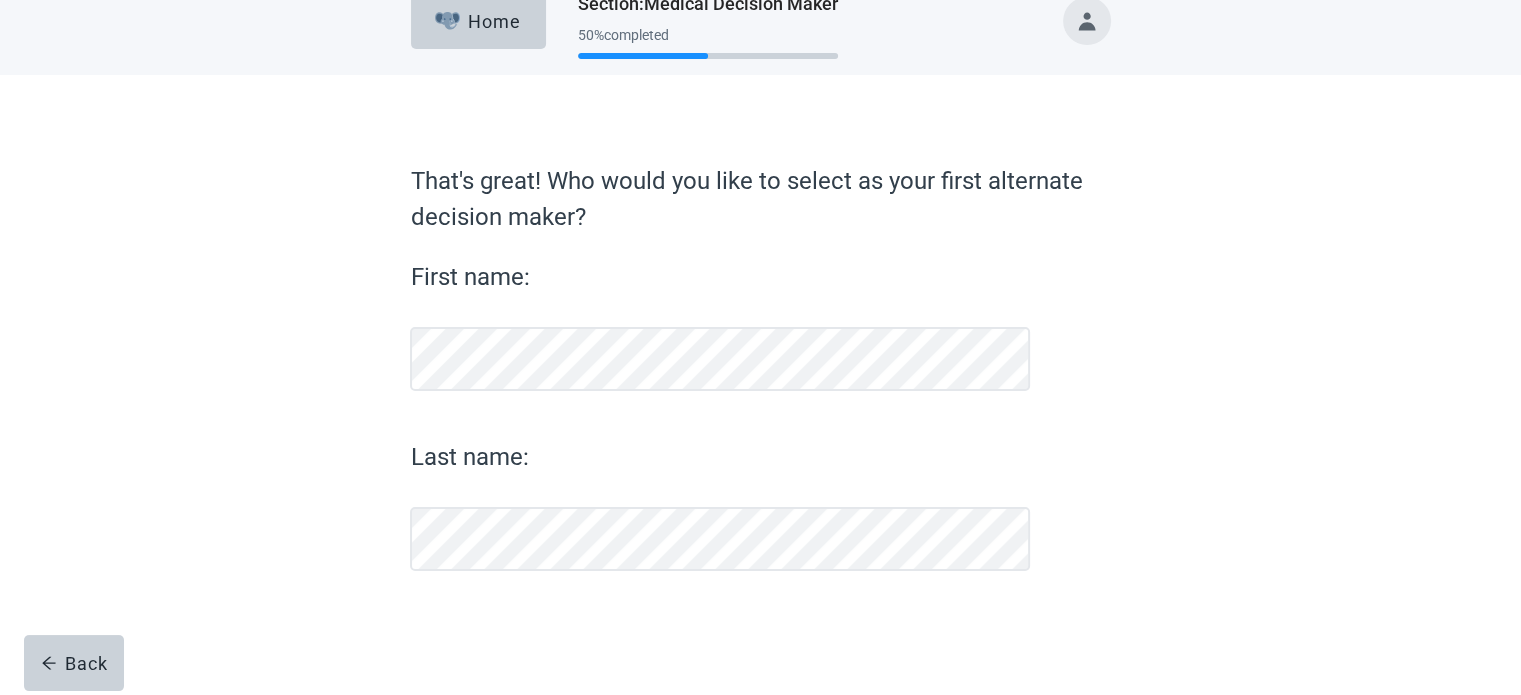scroll, scrollTop: 28, scrollLeft: 0, axis: vertical 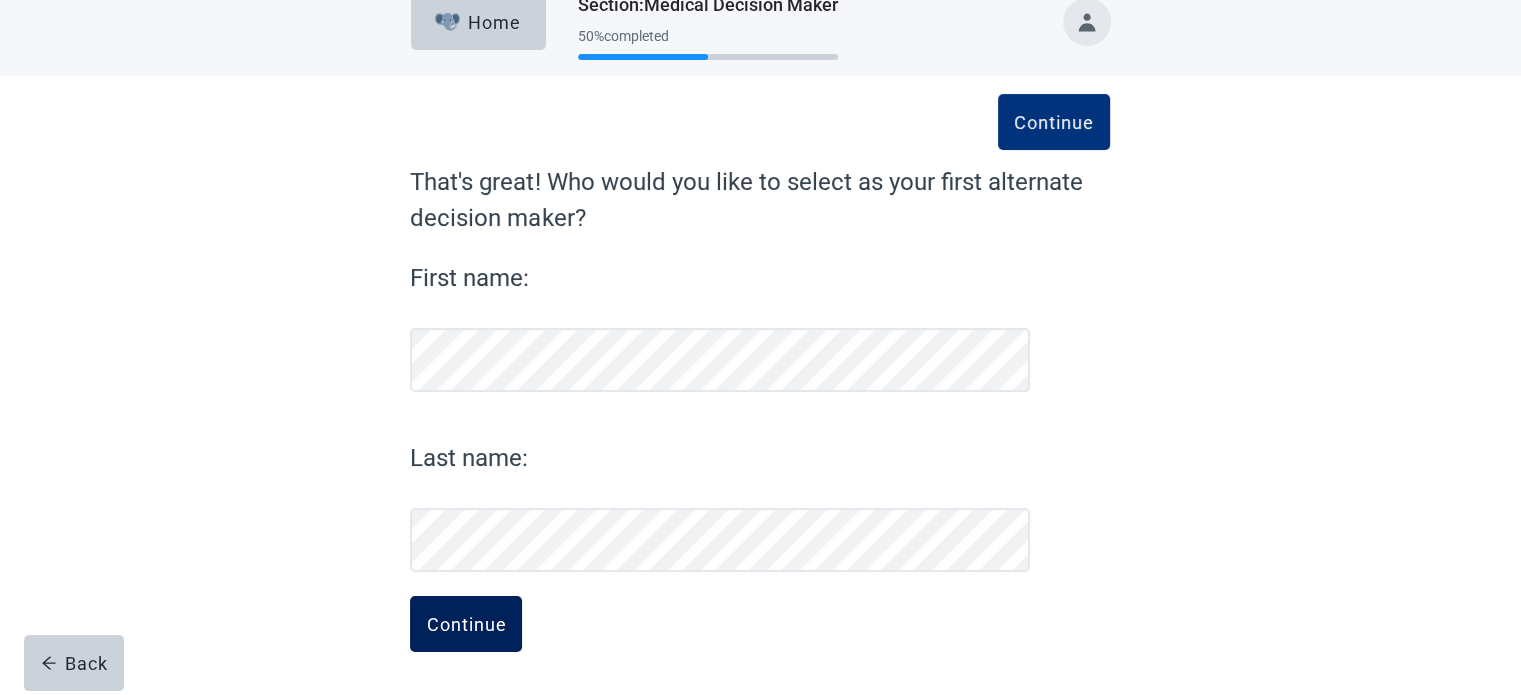 click on "Continue" at bounding box center [466, 624] 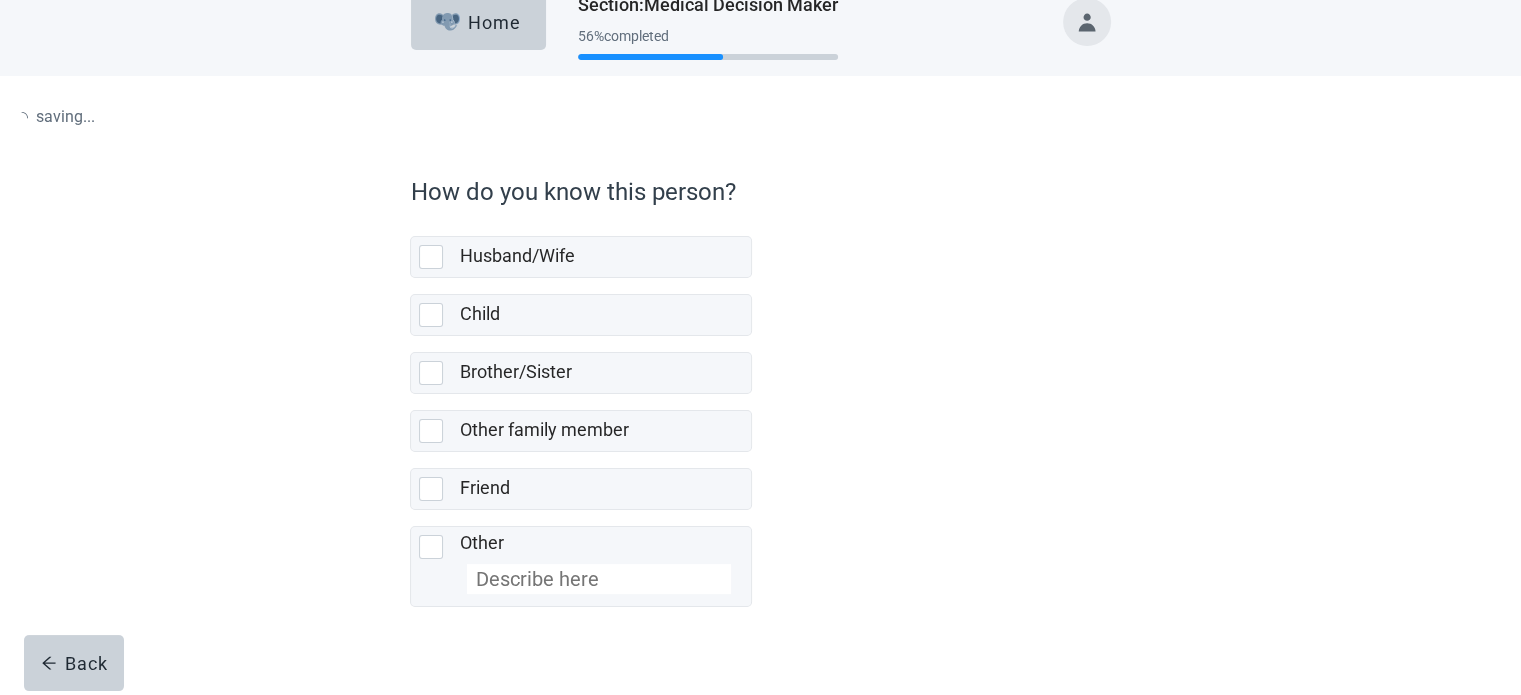 scroll, scrollTop: 0, scrollLeft: 0, axis: both 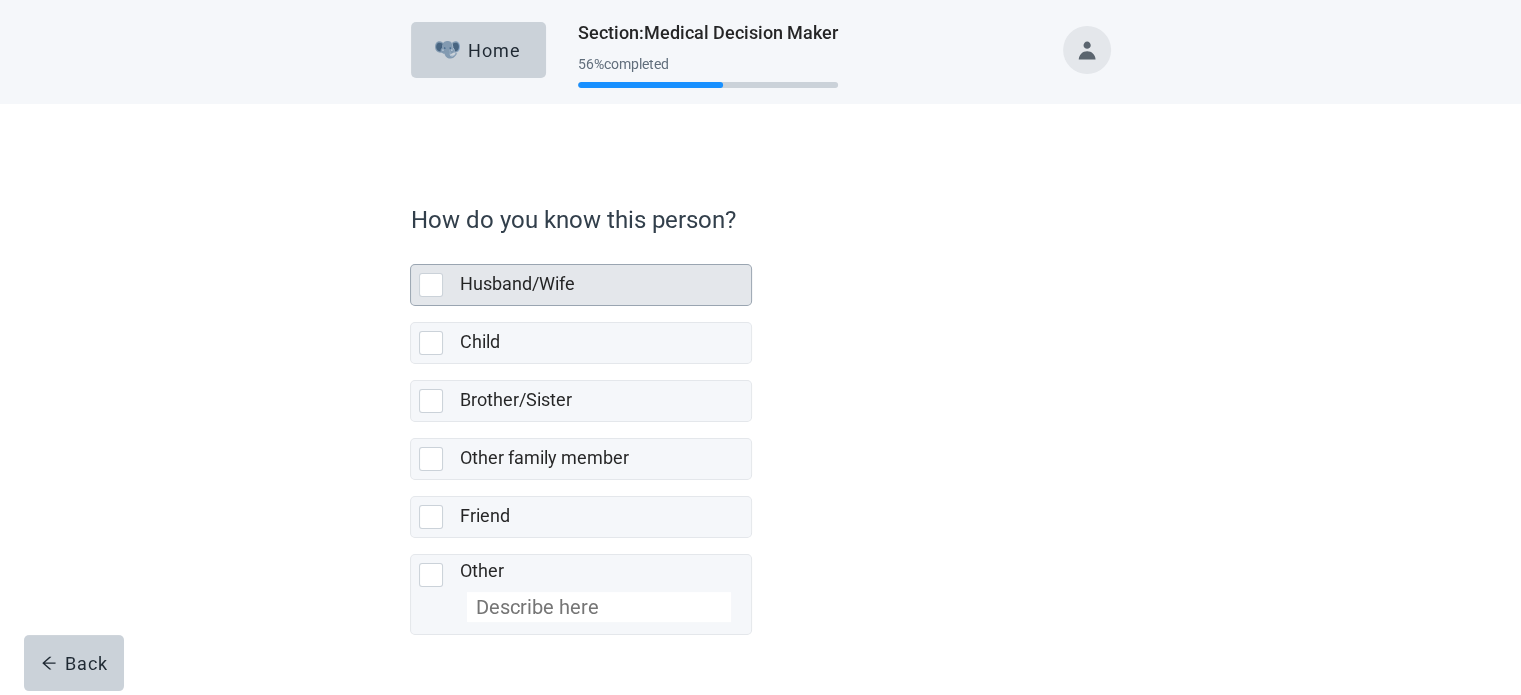 click at bounding box center [431, 285] 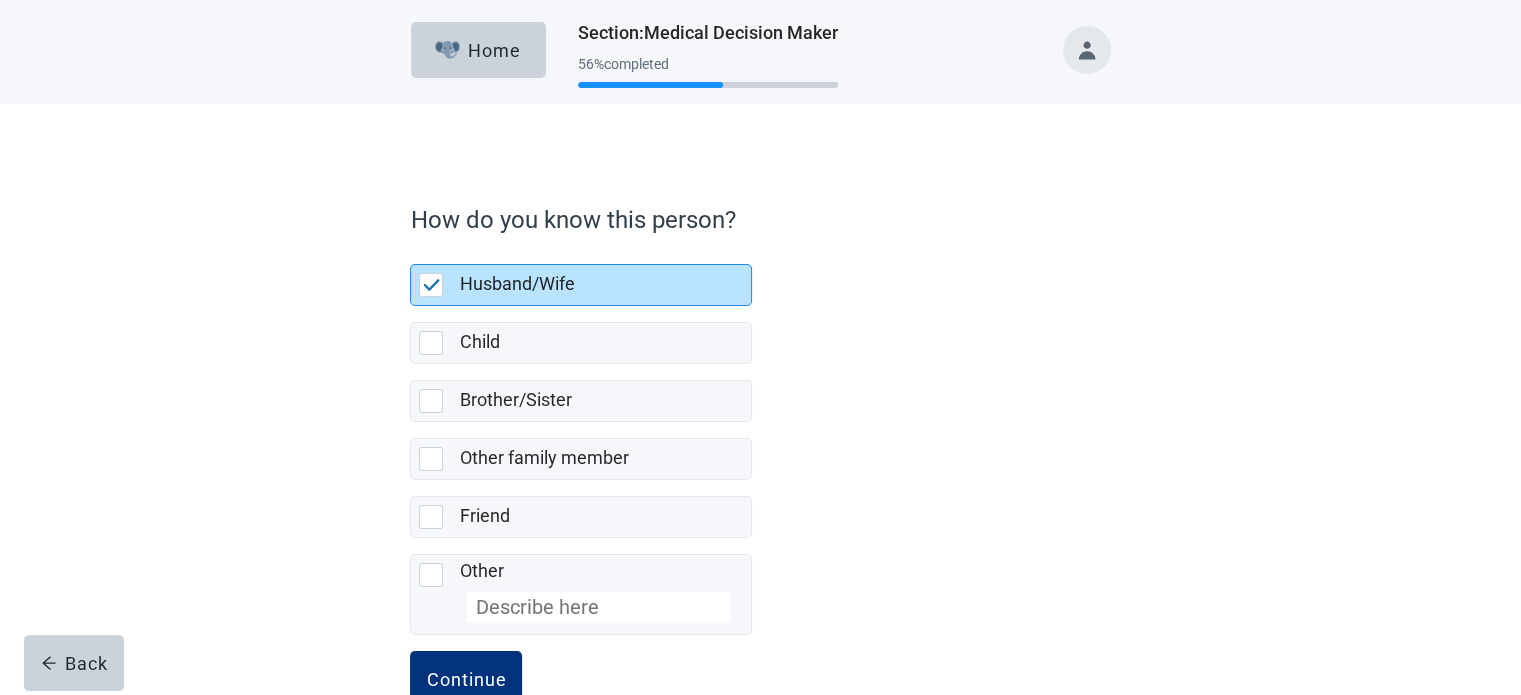 click at bounding box center (432, 285) 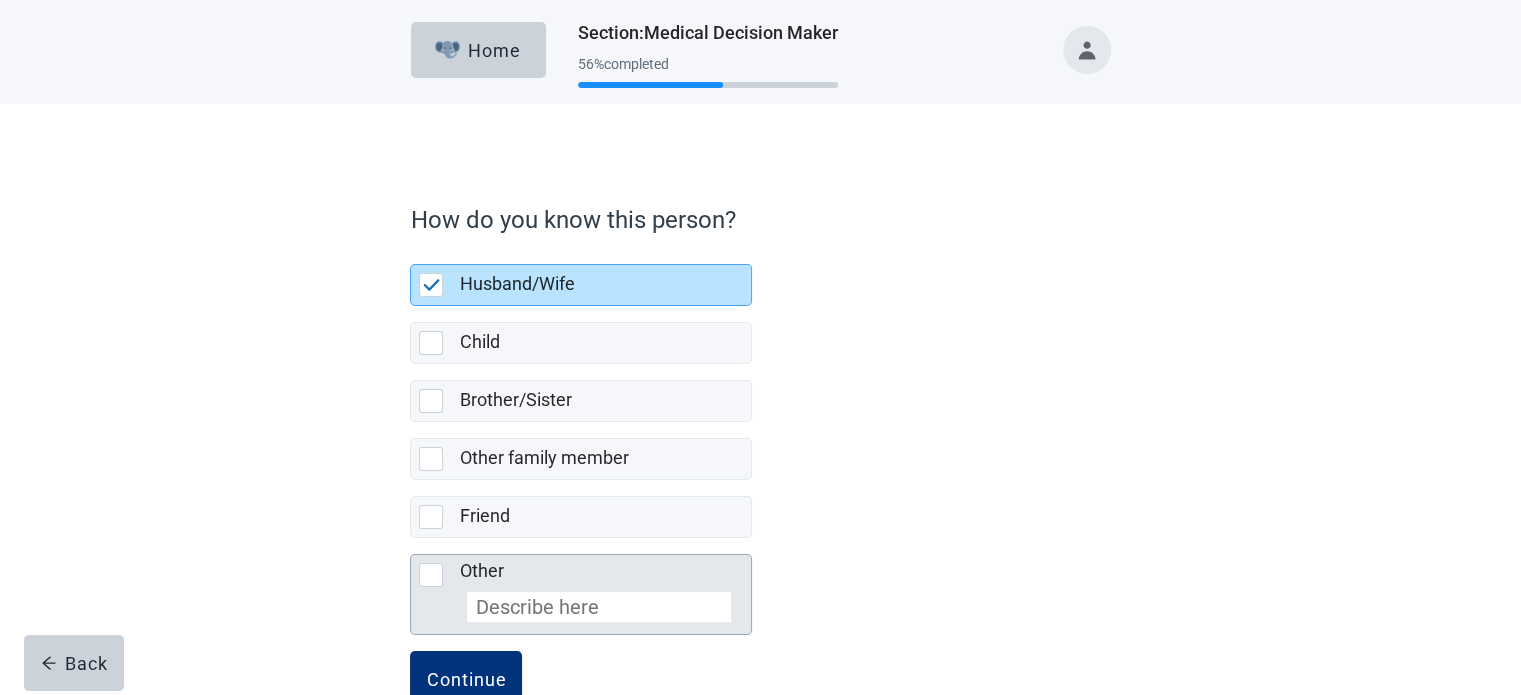 click at bounding box center [431, 575] 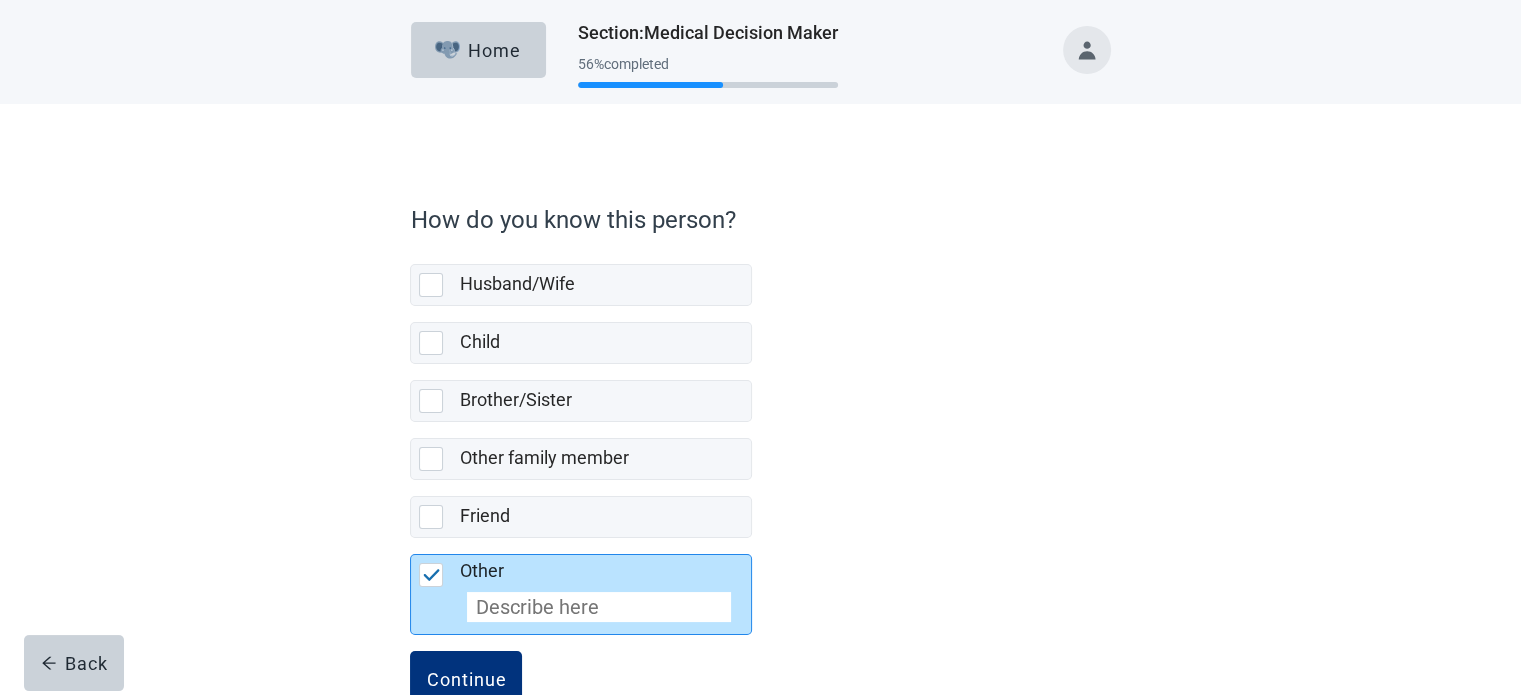 click at bounding box center [599, 607] 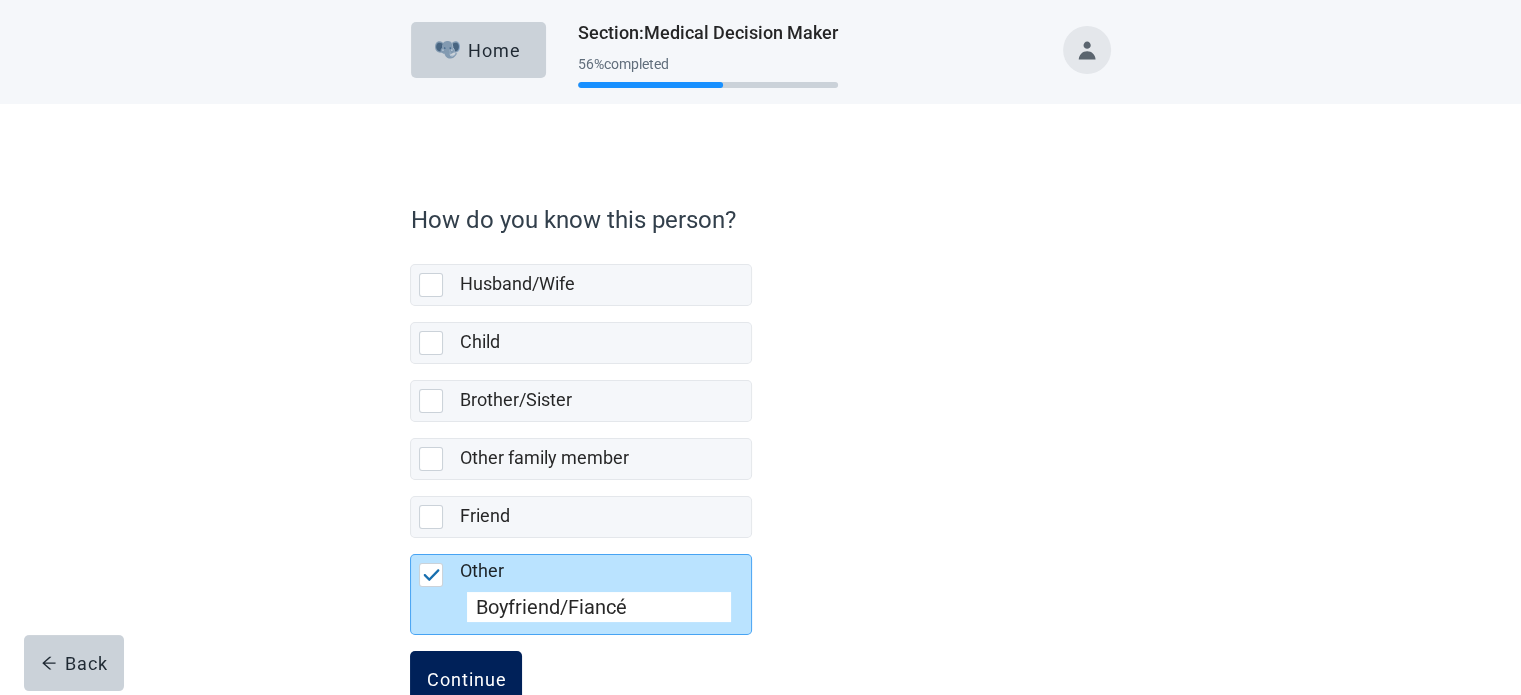 type on "Boyfriend/Fiancé" 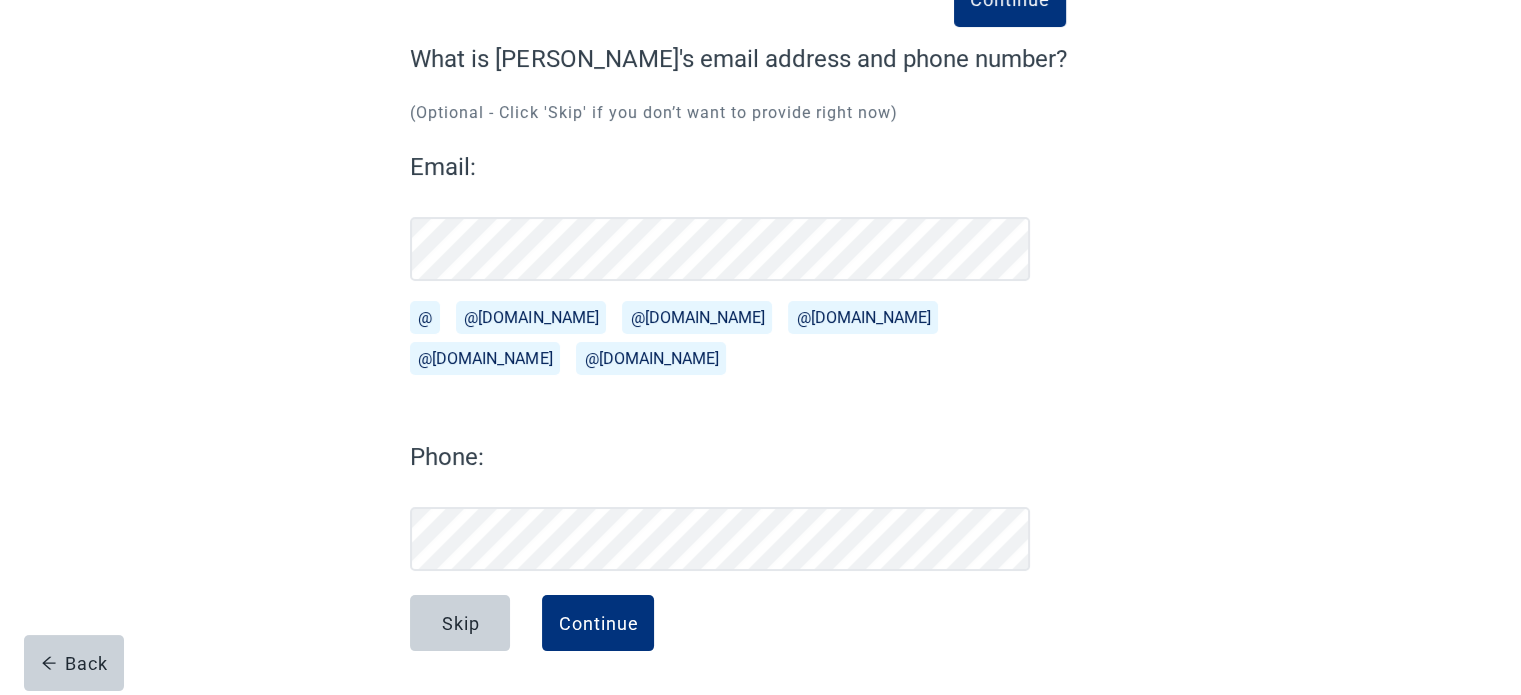 scroll, scrollTop: 151, scrollLeft: 0, axis: vertical 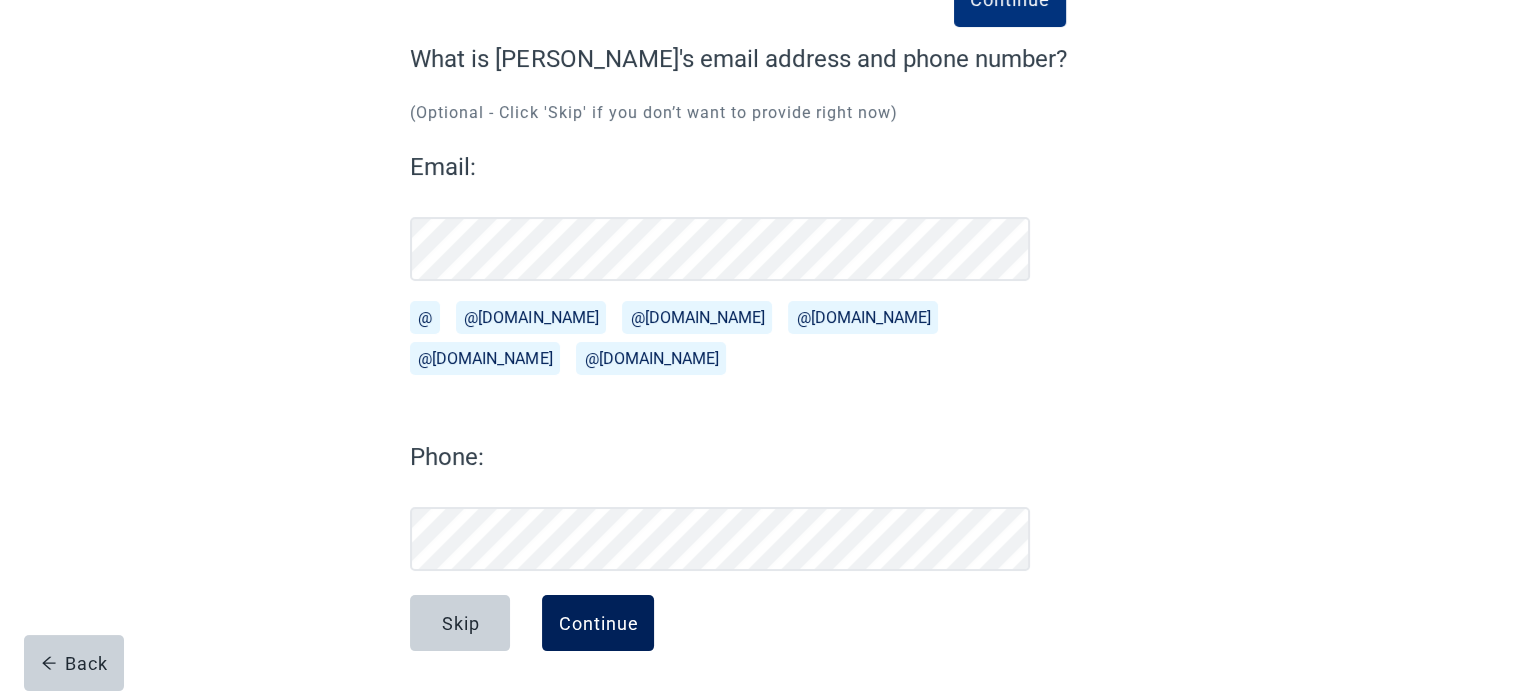 click on "Continue" at bounding box center (598, 623) 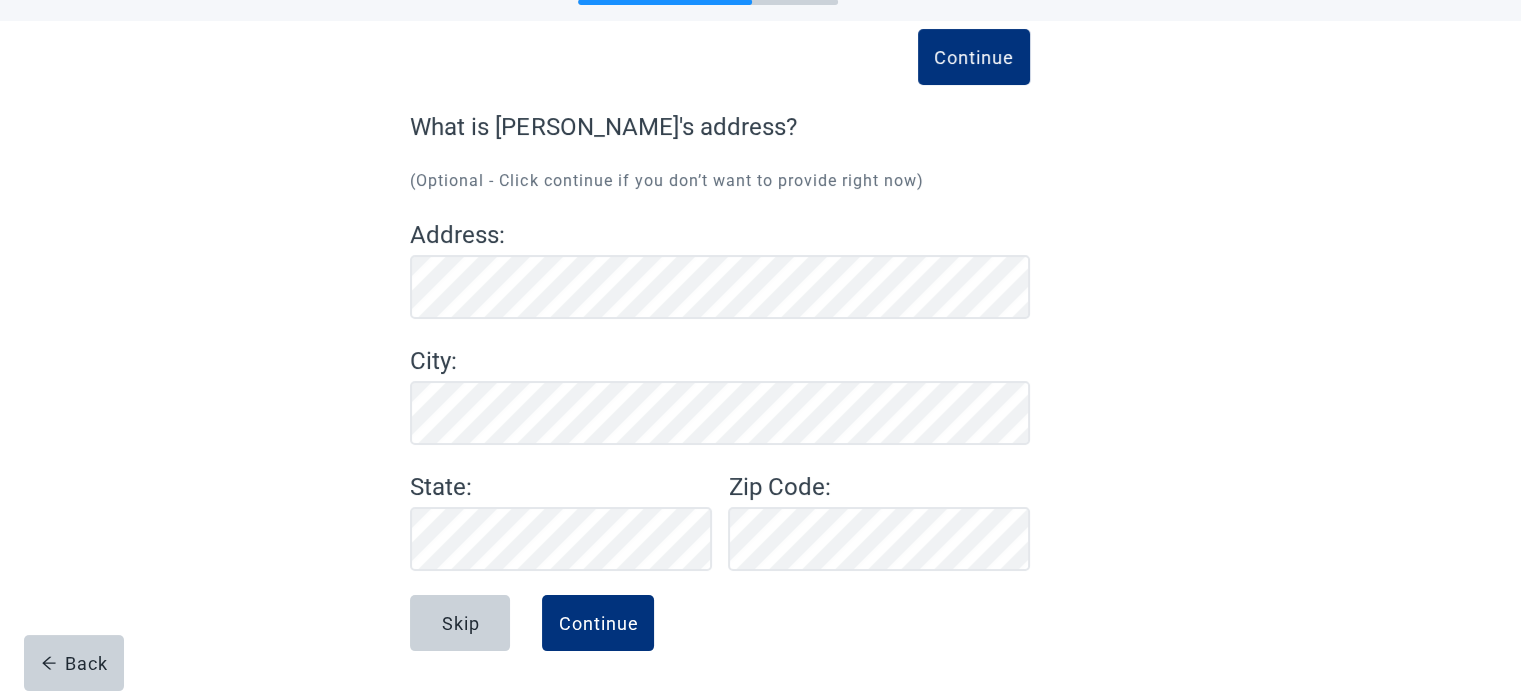 scroll, scrollTop: 83, scrollLeft: 0, axis: vertical 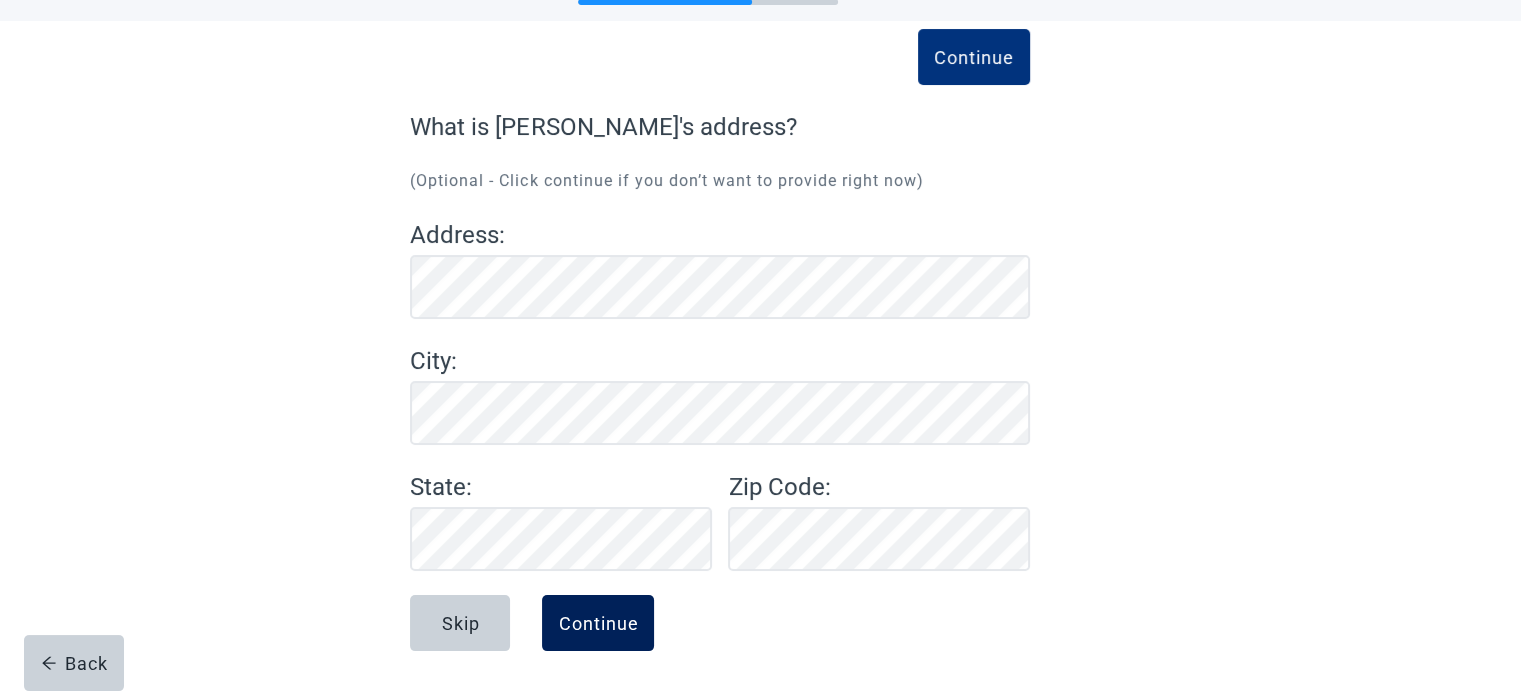 click on "Continue" at bounding box center (598, 623) 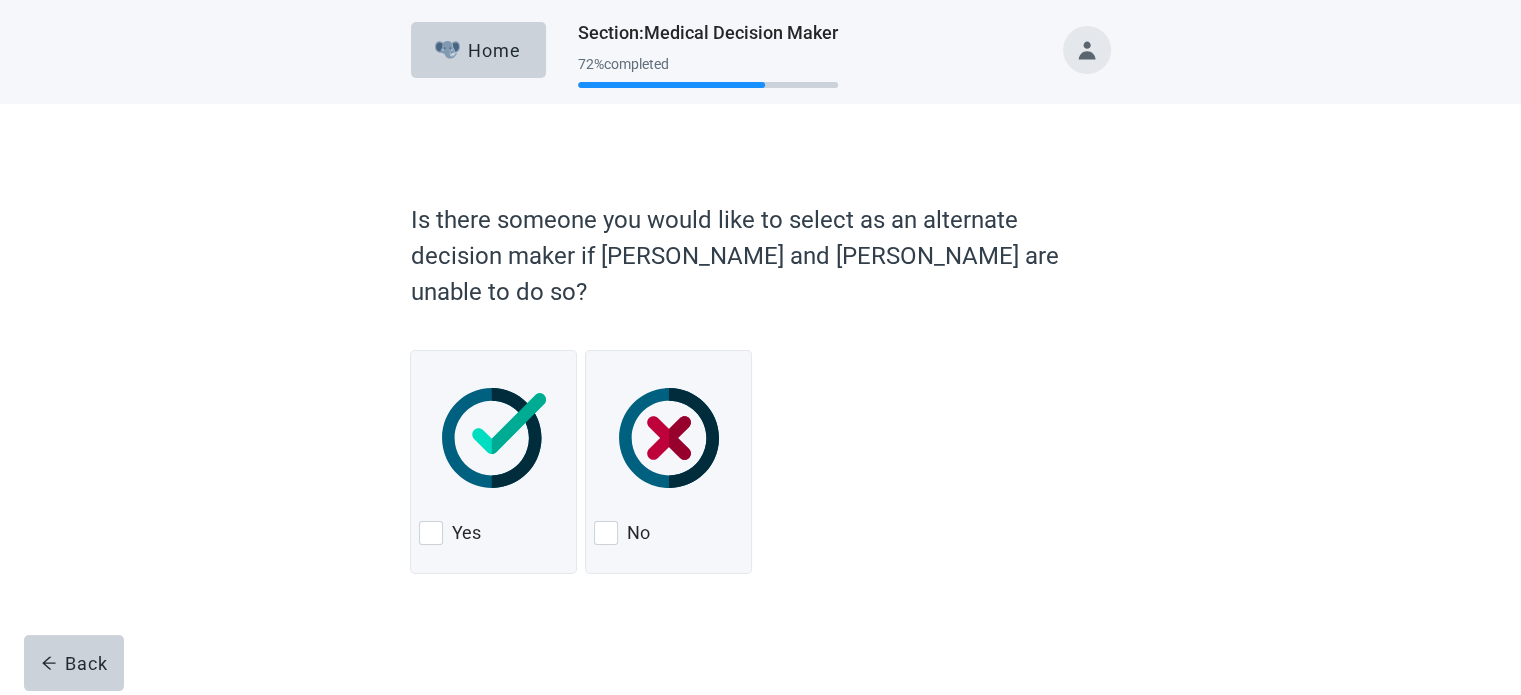 scroll, scrollTop: 0, scrollLeft: 0, axis: both 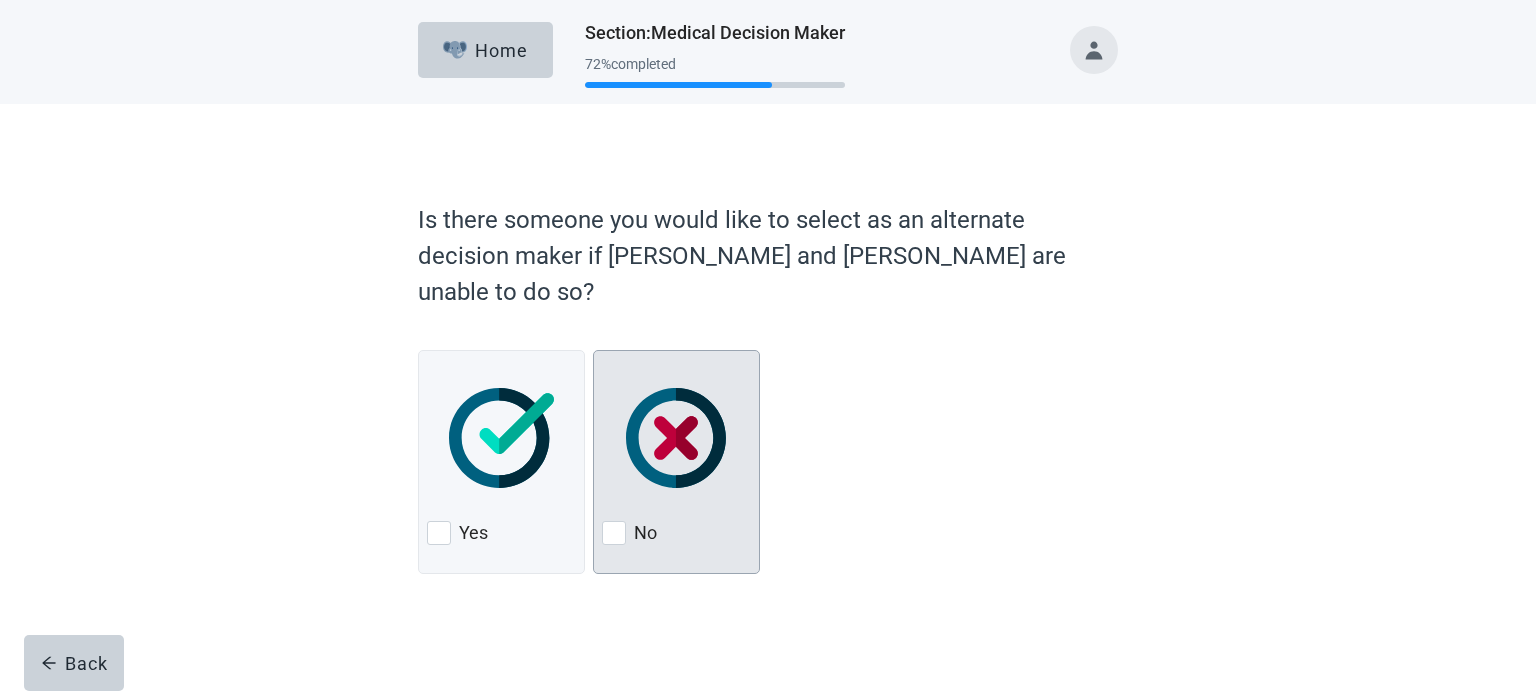 click at bounding box center [614, 533] 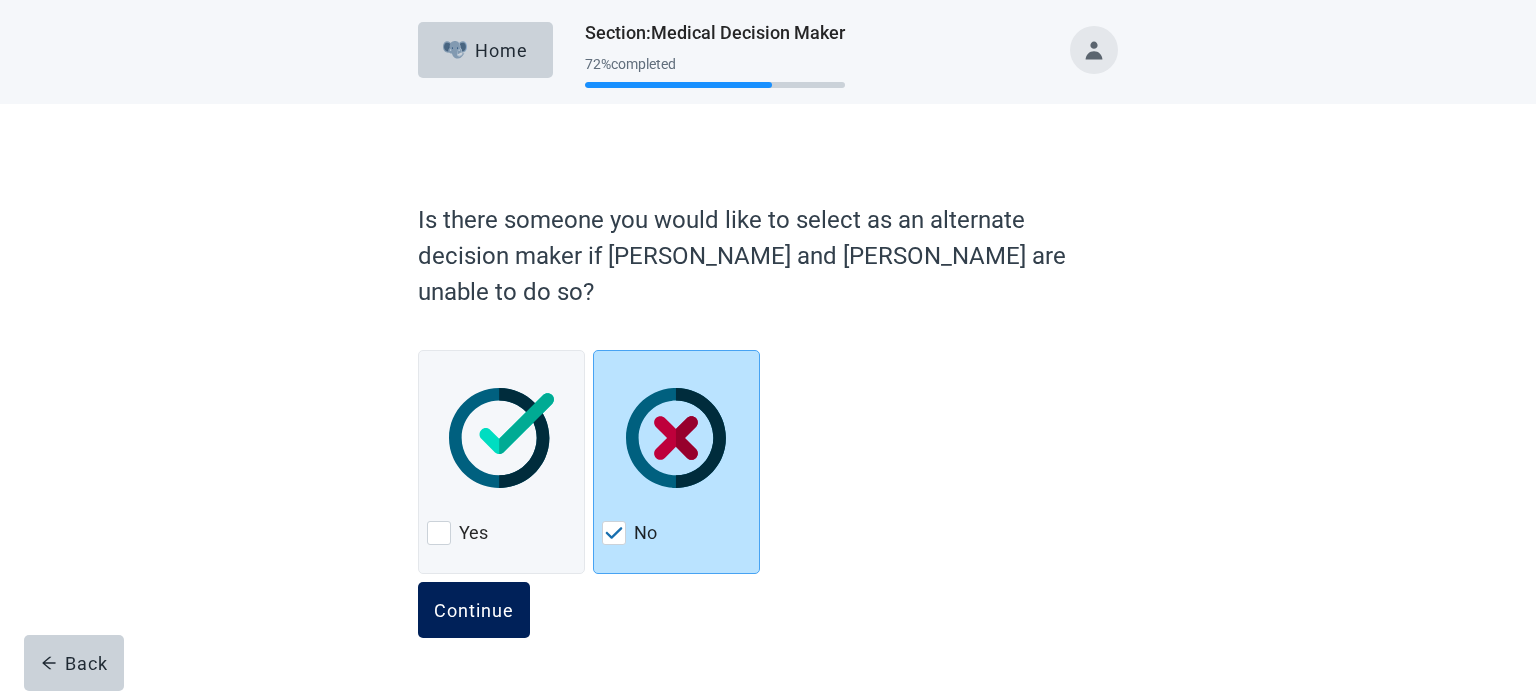 click on "Continue" at bounding box center (474, 610) 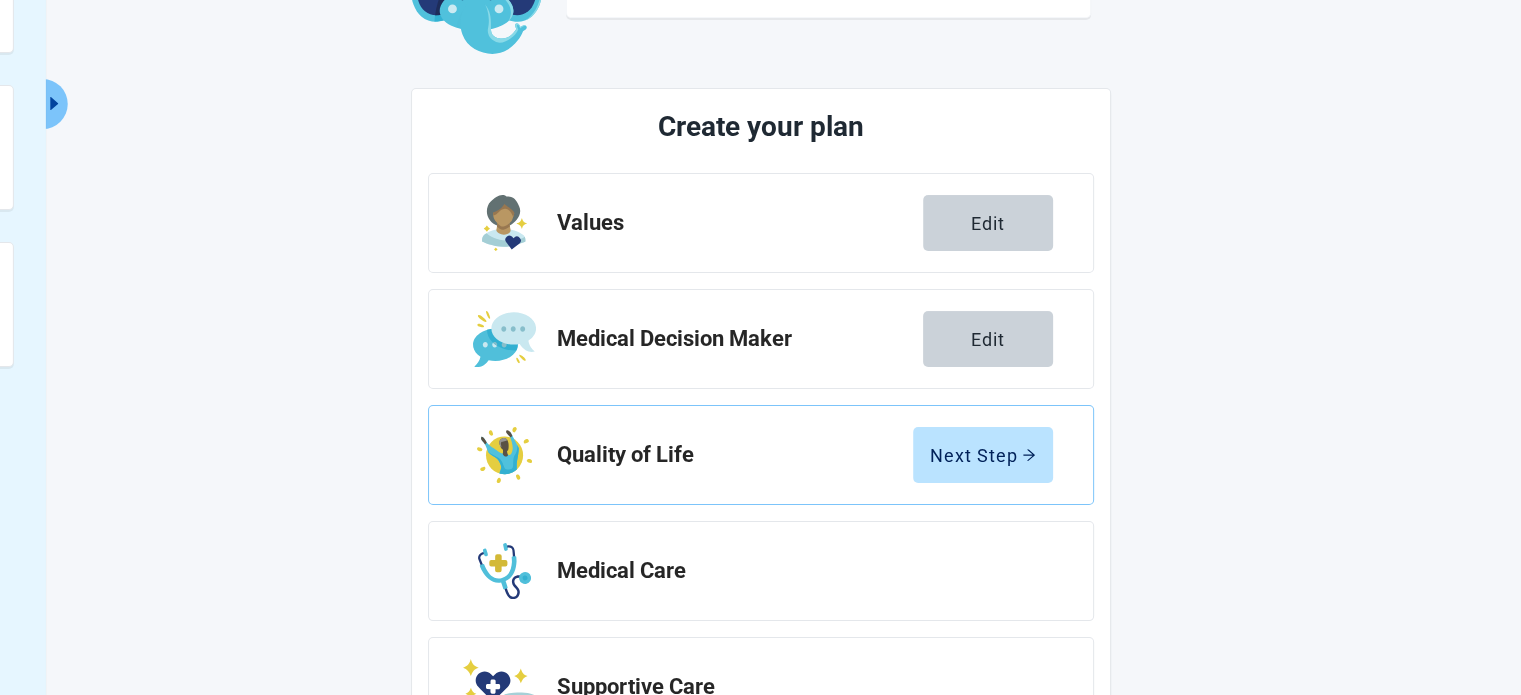 scroll, scrollTop: 200, scrollLeft: 0, axis: vertical 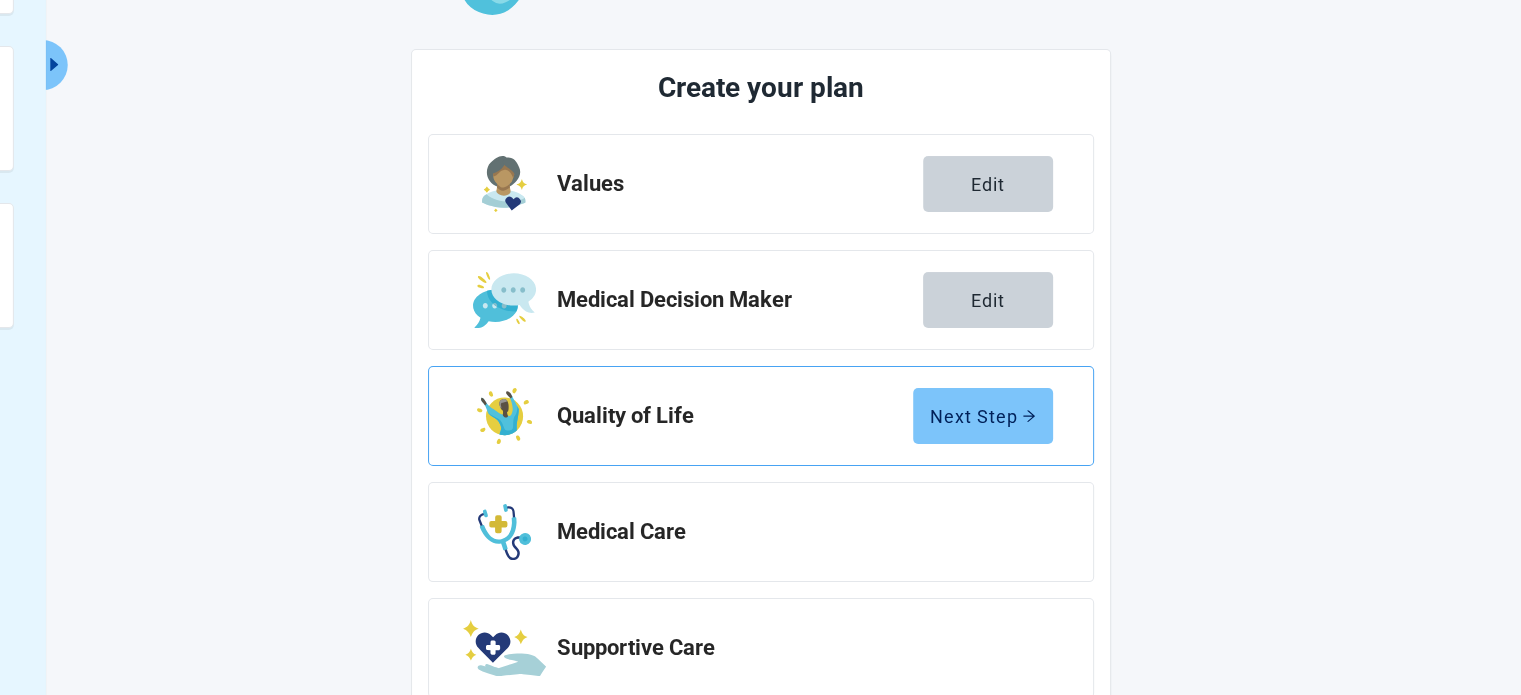 click on "Next Step" at bounding box center (983, 416) 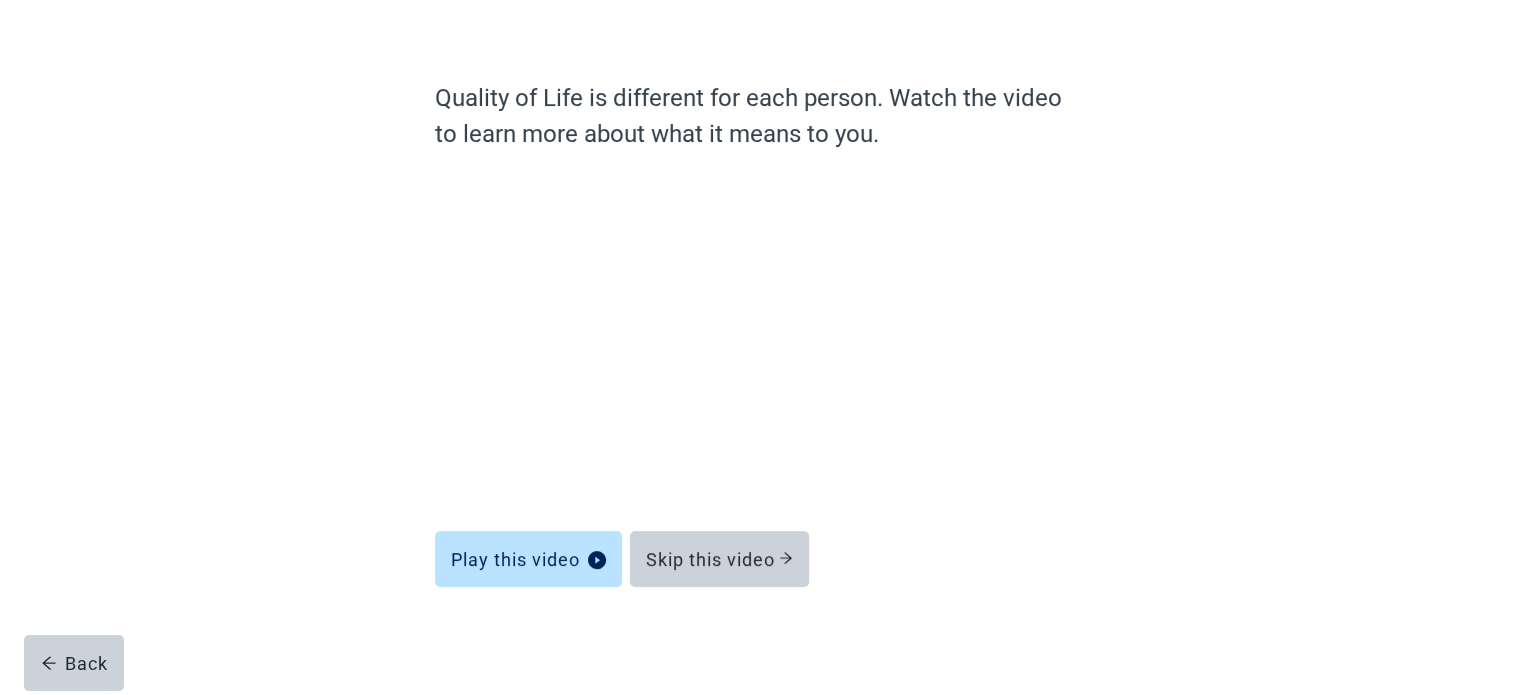 scroll, scrollTop: 112, scrollLeft: 0, axis: vertical 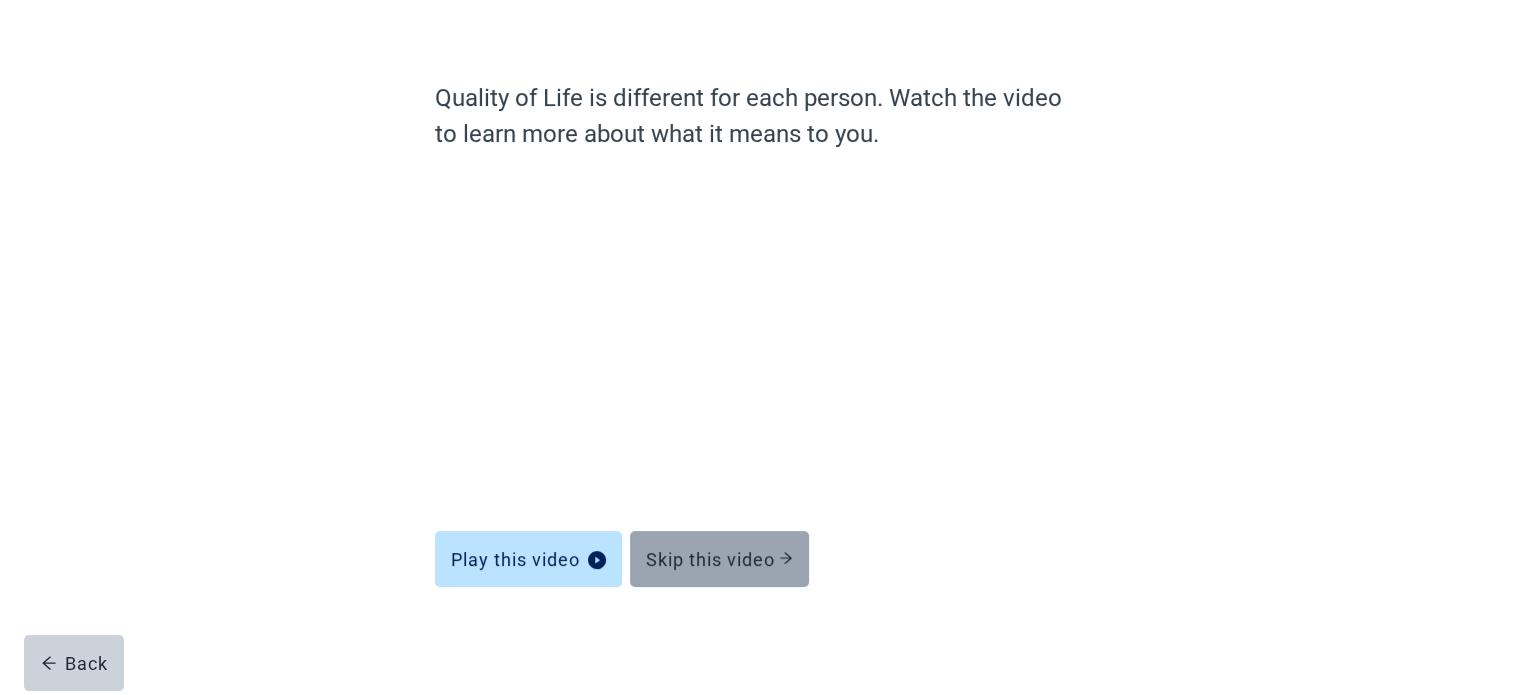 click on "Skip this video" at bounding box center (719, 559) 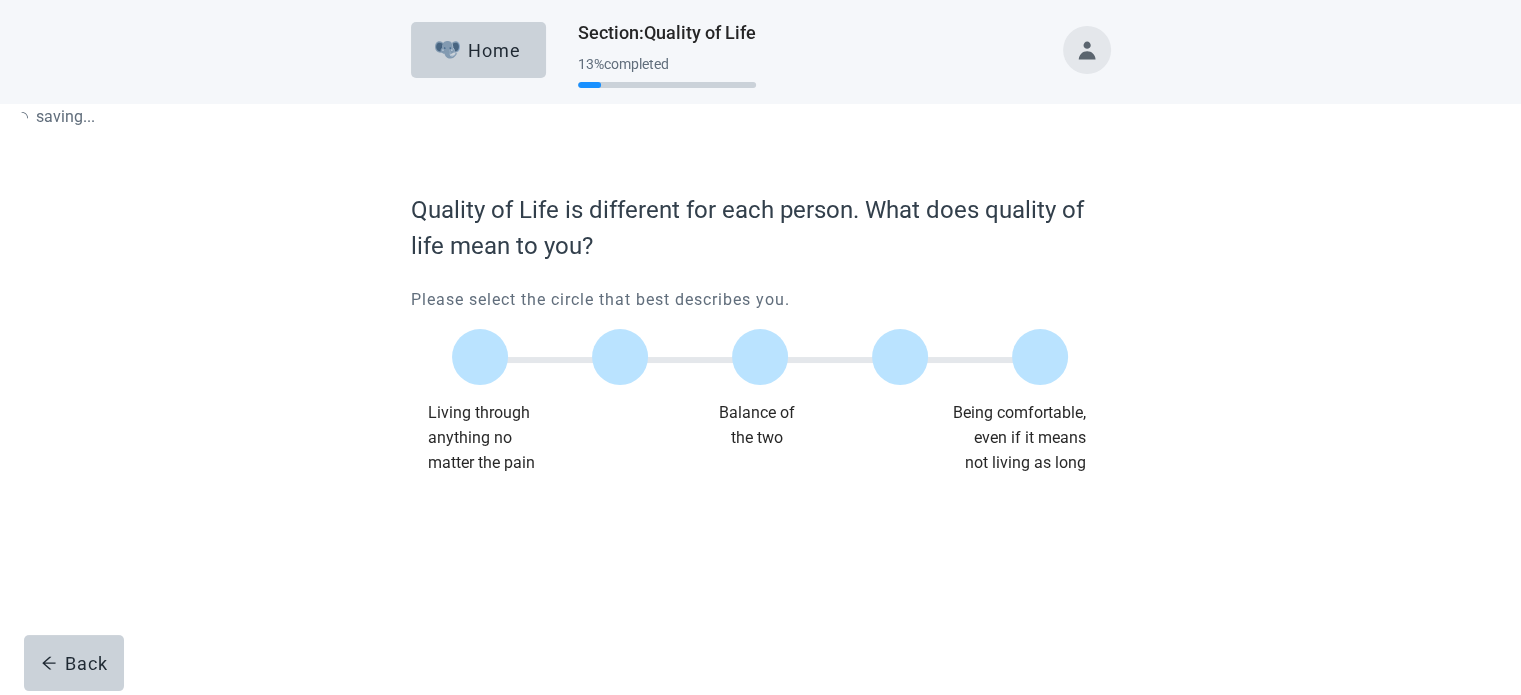 scroll, scrollTop: 0, scrollLeft: 0, axis: both 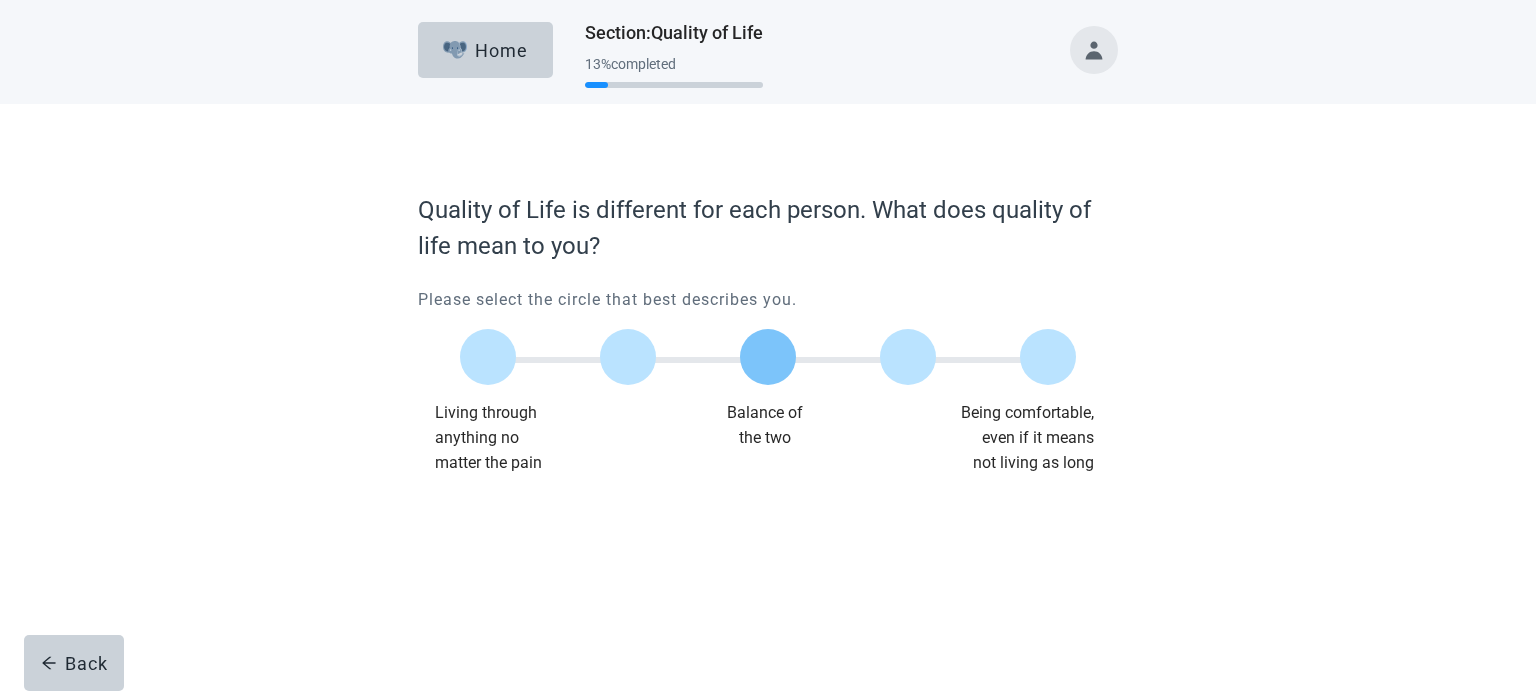 click at bounding box center (768, 357) 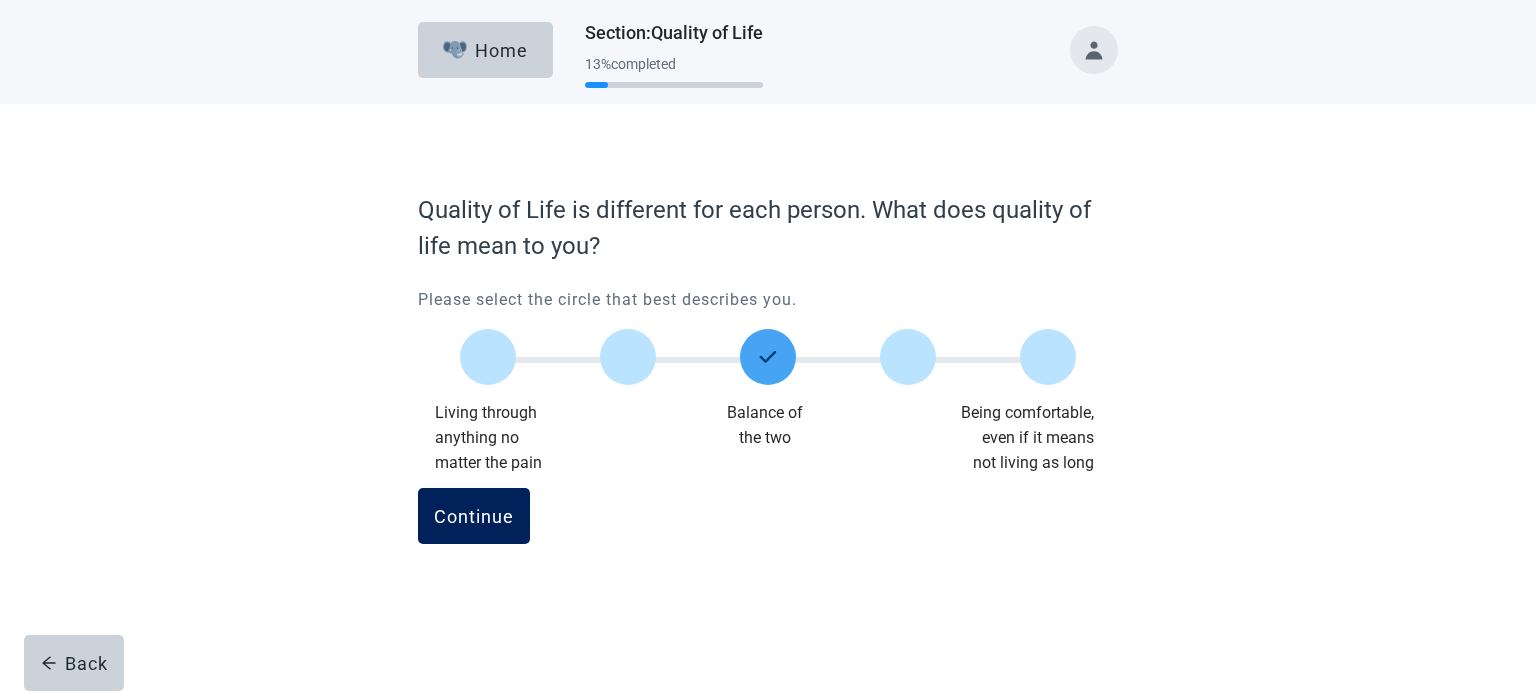 click on "Continue" at bounding box center [474, 516] 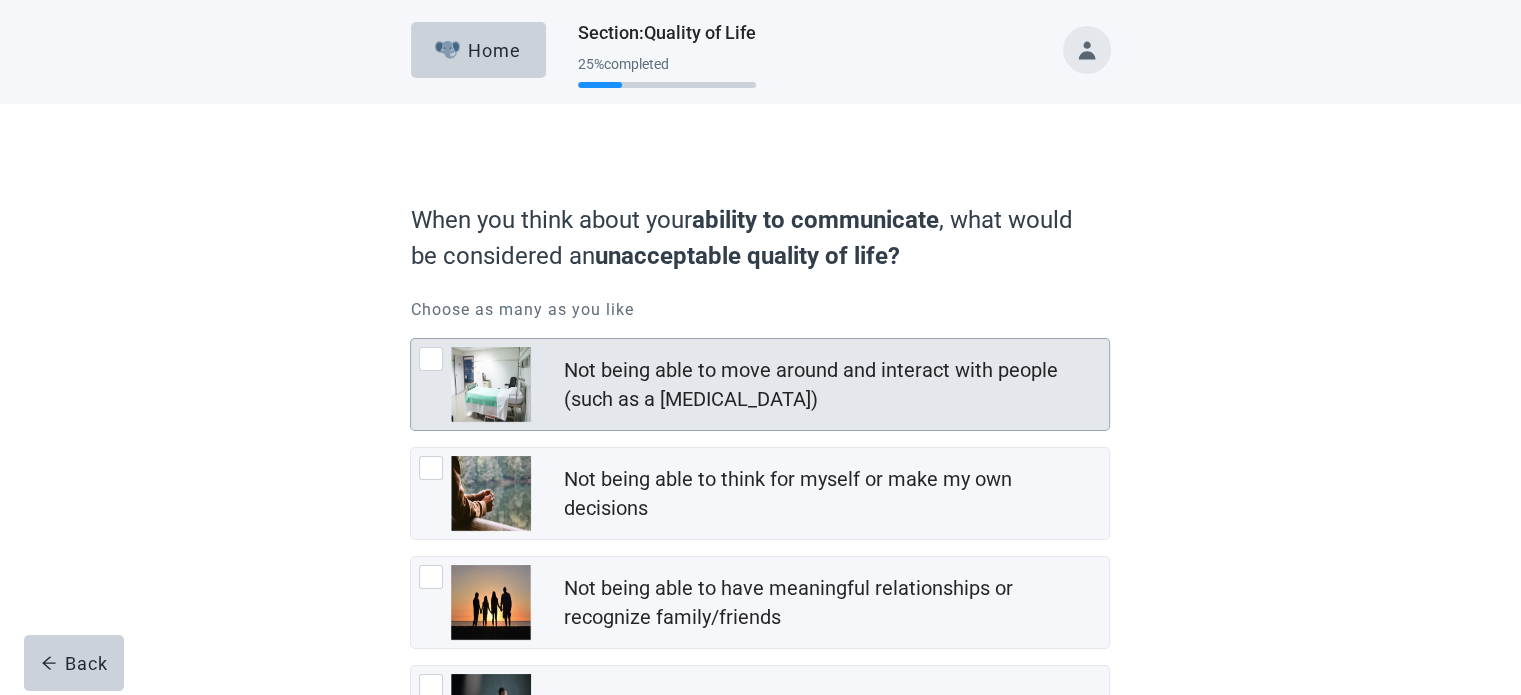click at bounding box center [431, 359] 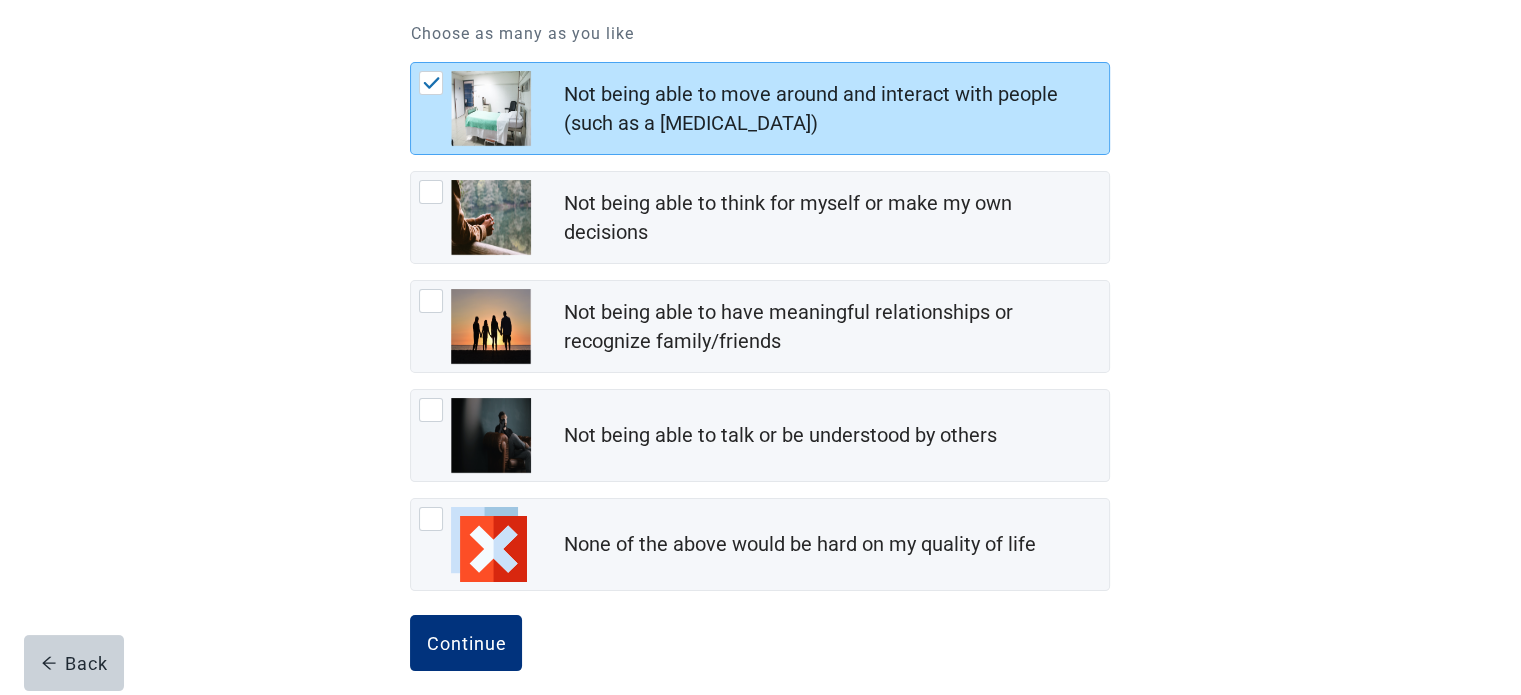 scroll, scrollTop: 293, scrollLeft: 0, axis: vertical 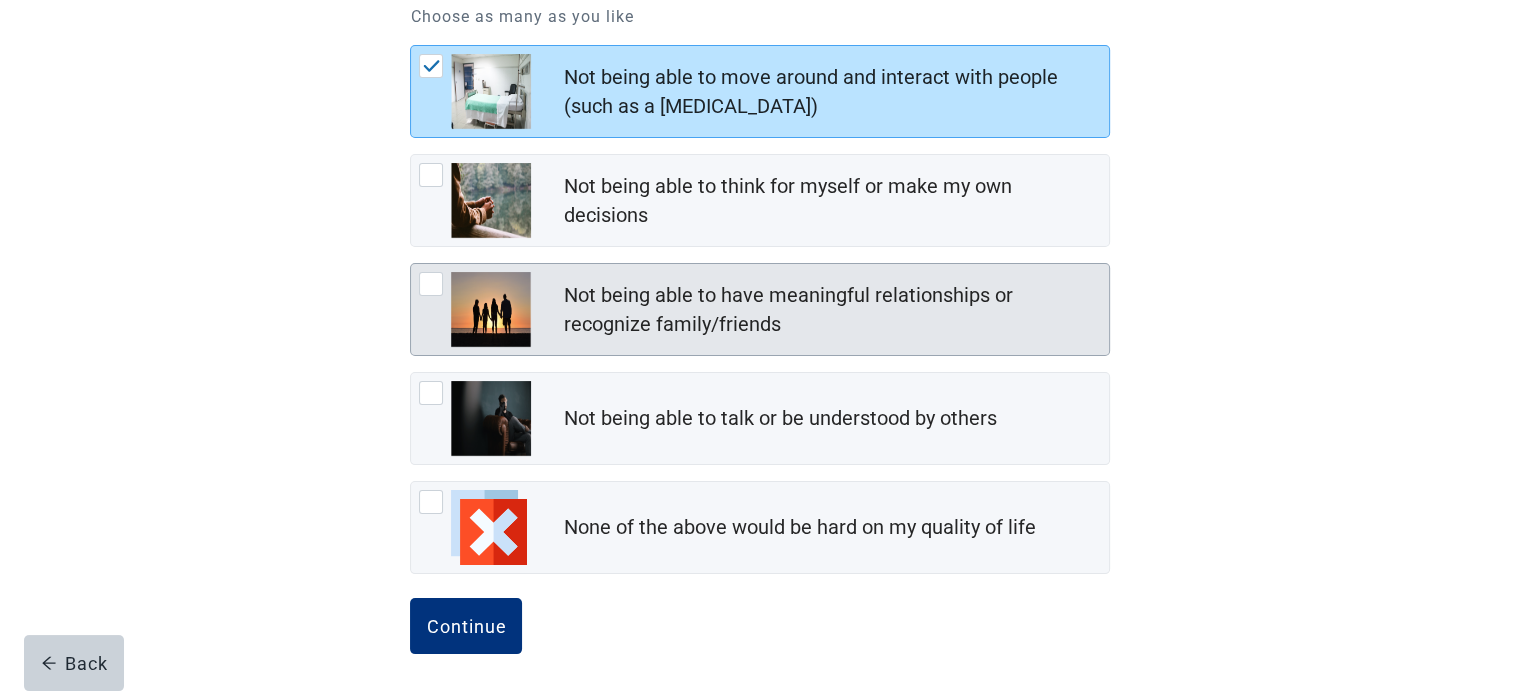 click at bounding box center [431, 284] 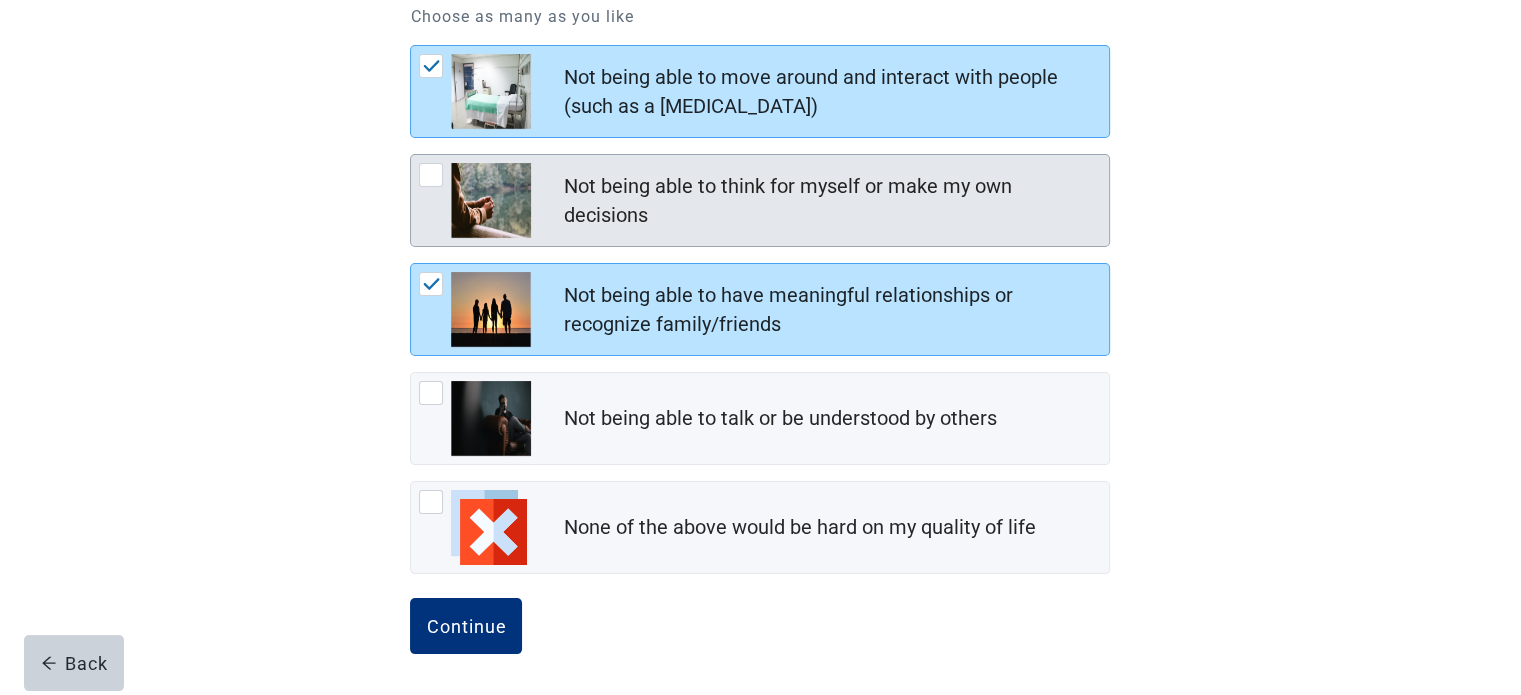 click at bounding box center [431, 175] 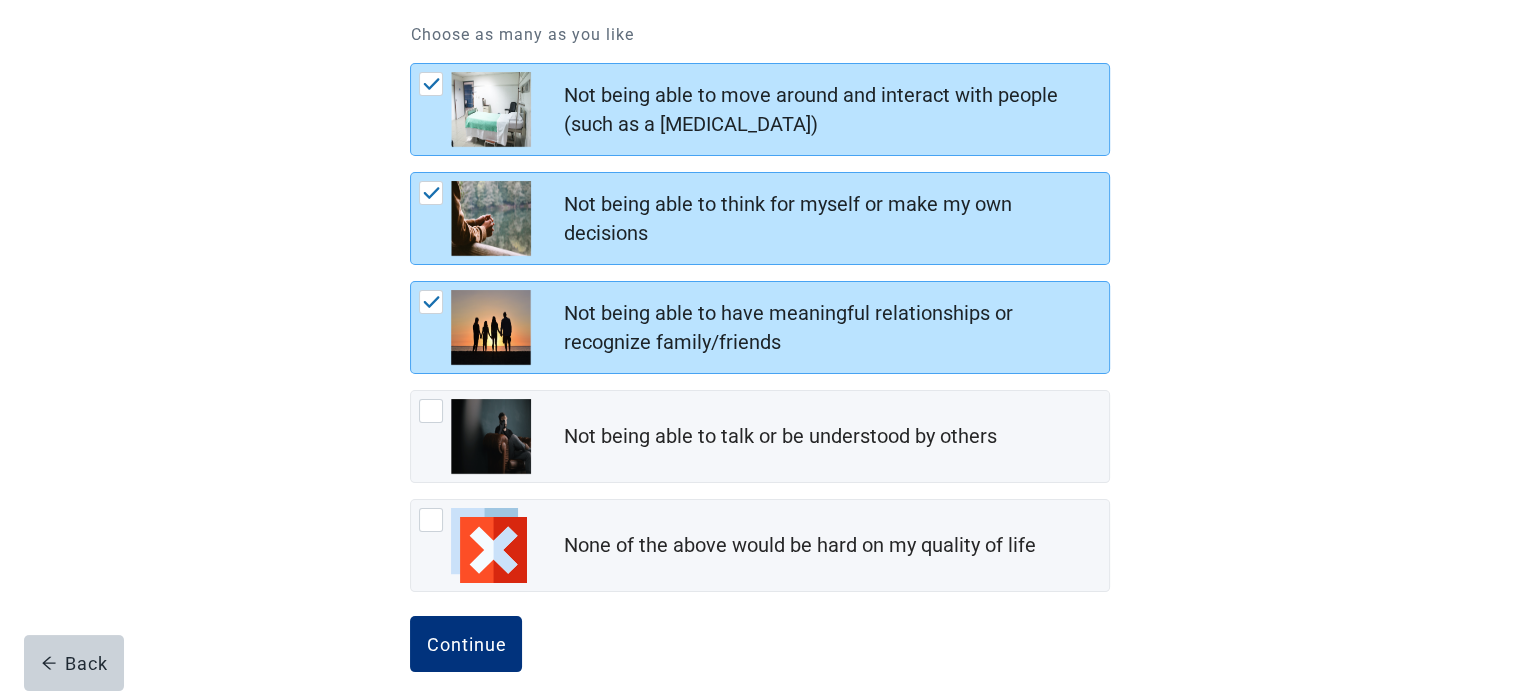 scroll, scrollTop: 293, scrollLeft: 0, axis: vertical 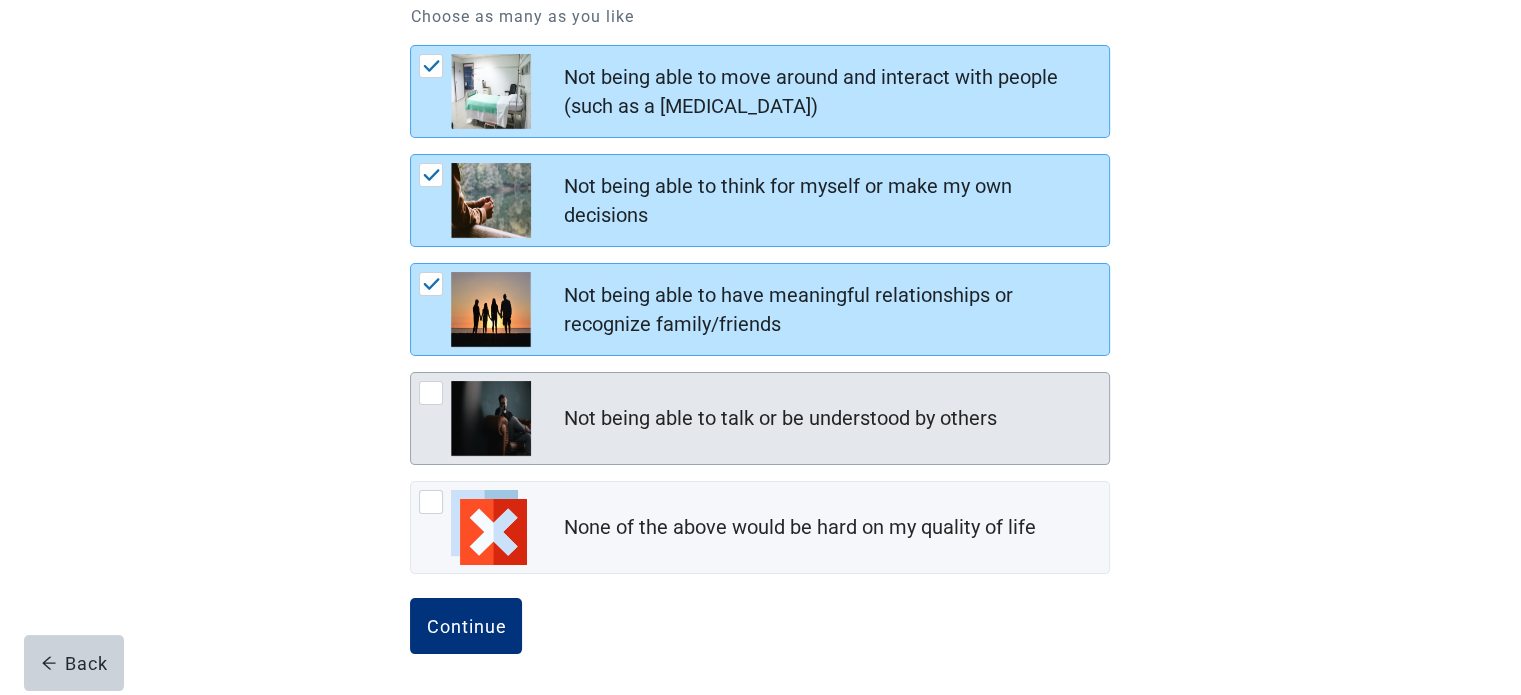 click at bounding box center (431, 393) 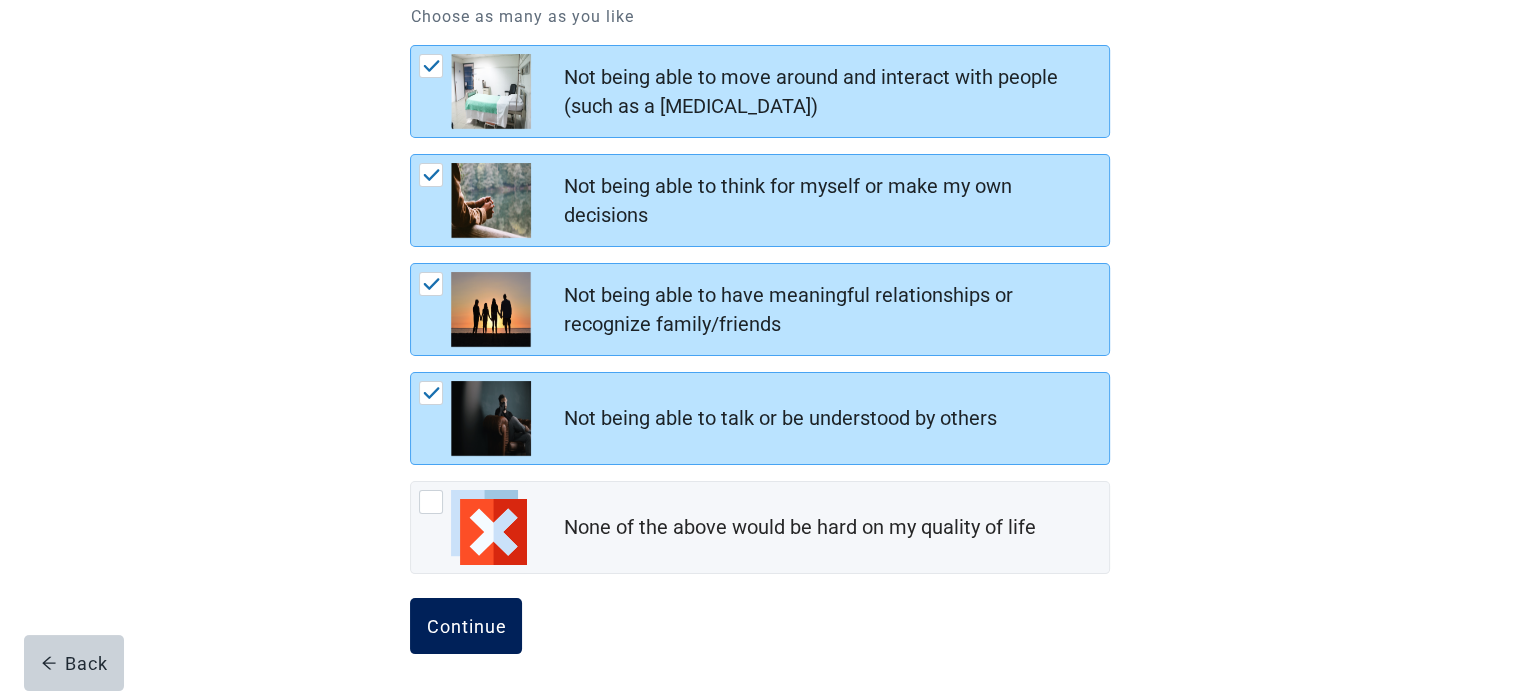click on "Continue" at bounding box center [466, 626] 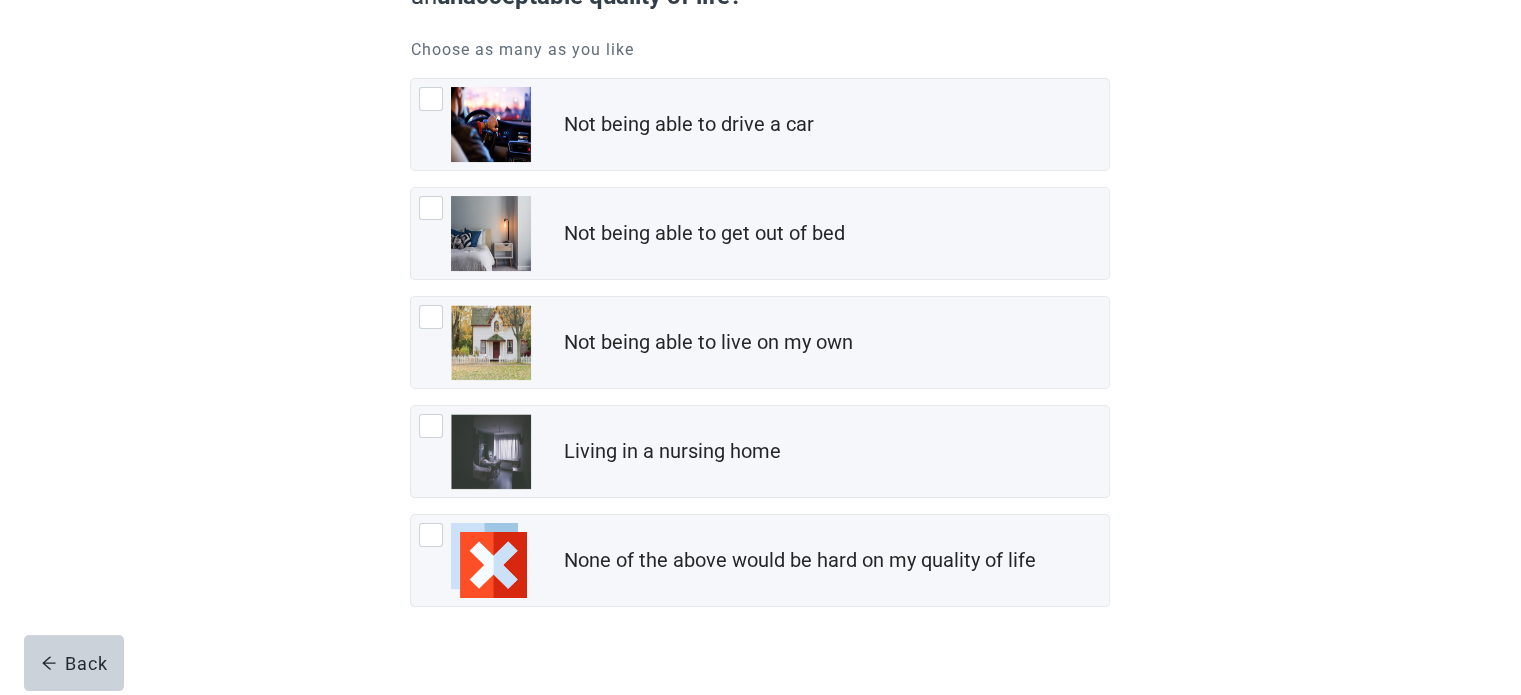 scroll, scrollTop: 293, scrollLeft: 0, axis: vertical 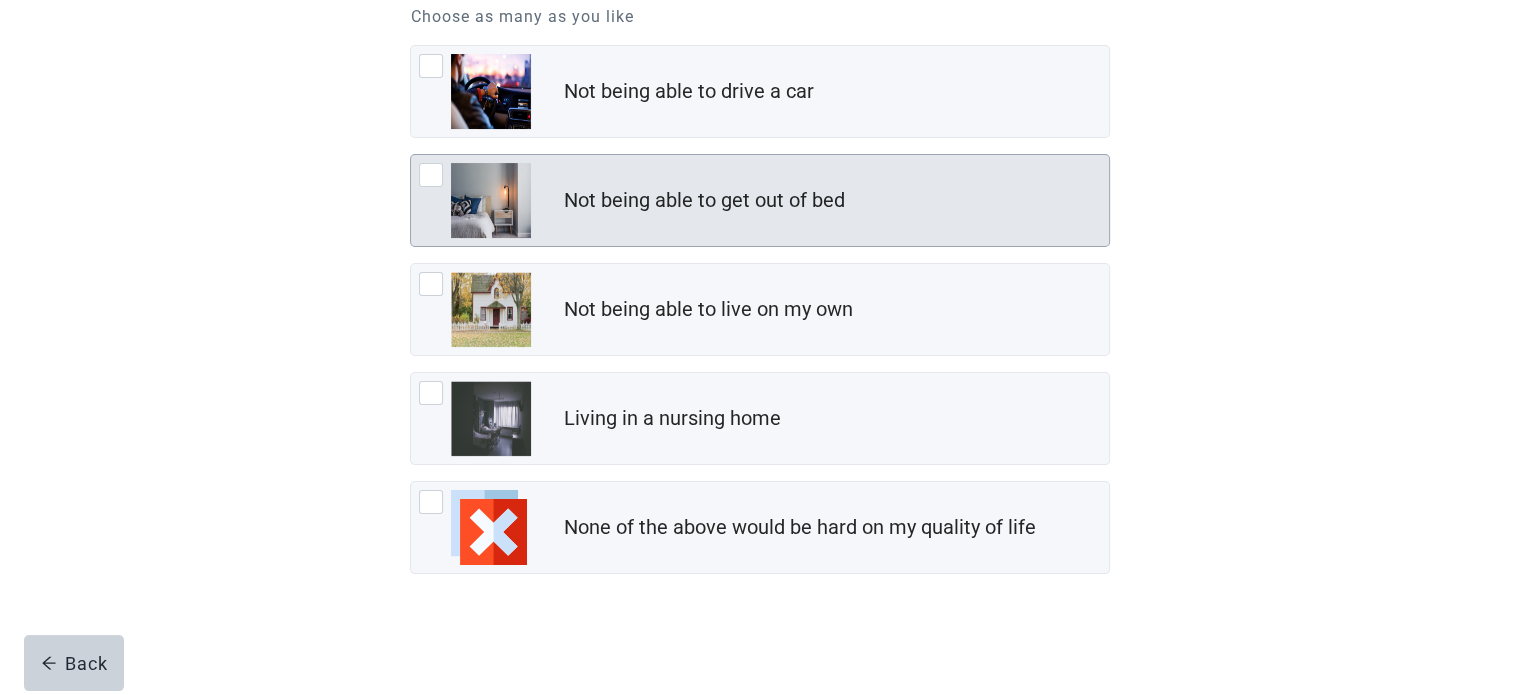 click at bounding box center [431, 175] 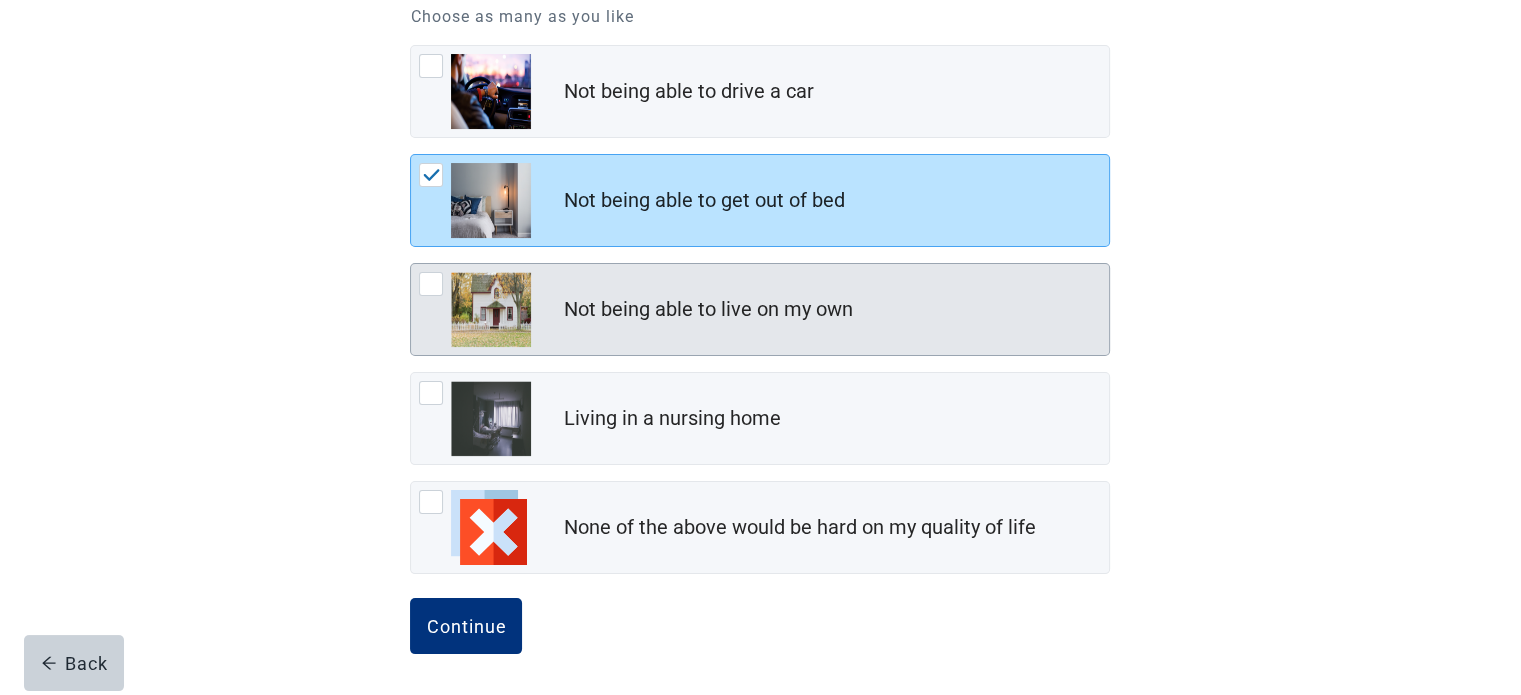 click at bounding box center [431, 284] 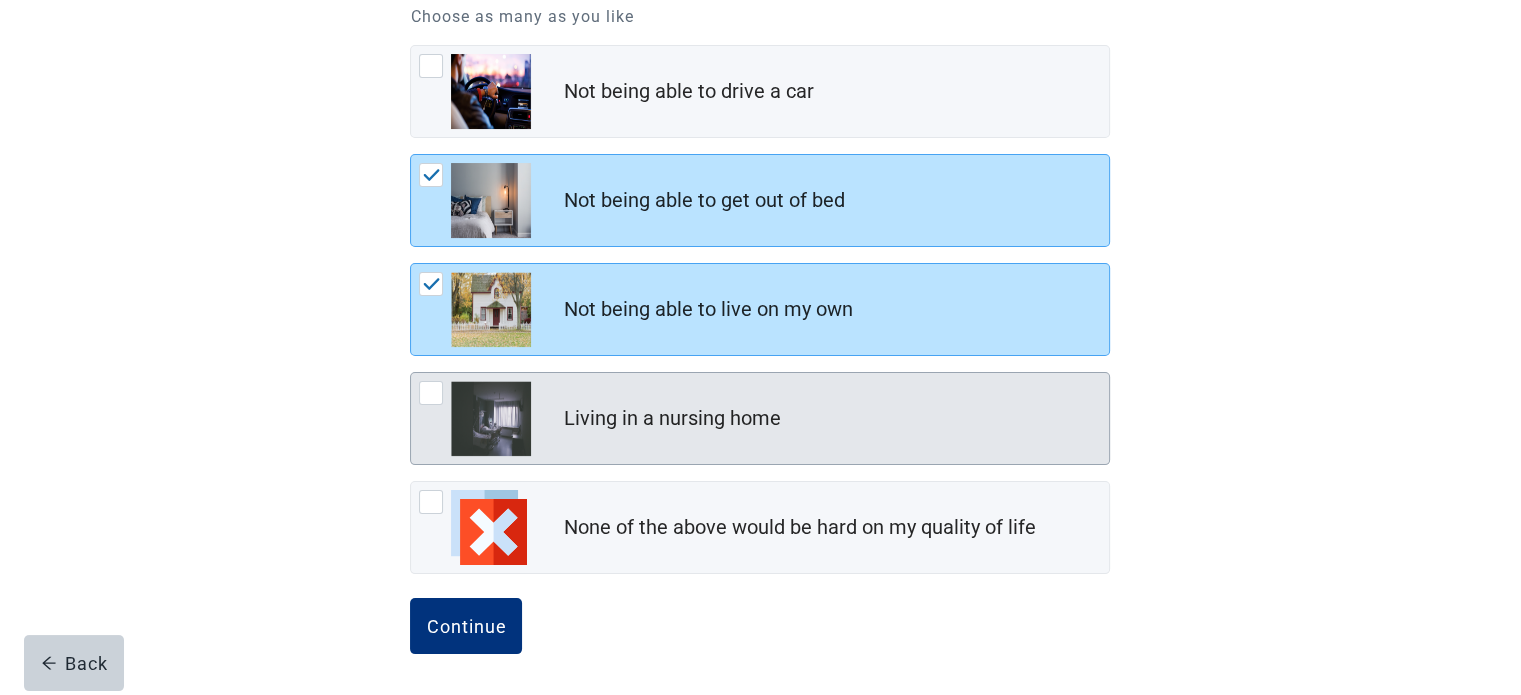 click at bounding box center (431, 393) 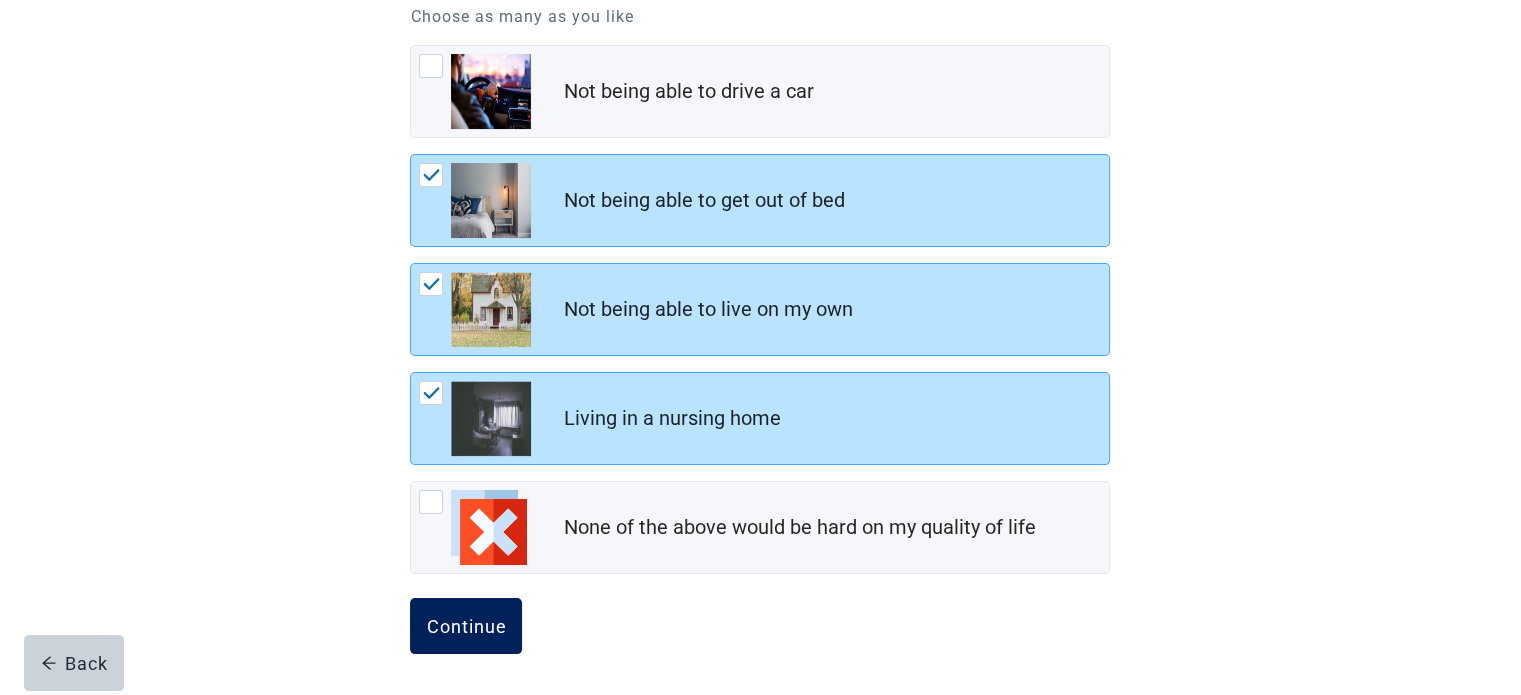 drag, startPoint x: 484, startPoint y: 629, endPoint x: 515, endPoint y: 611, distance: 35.846897 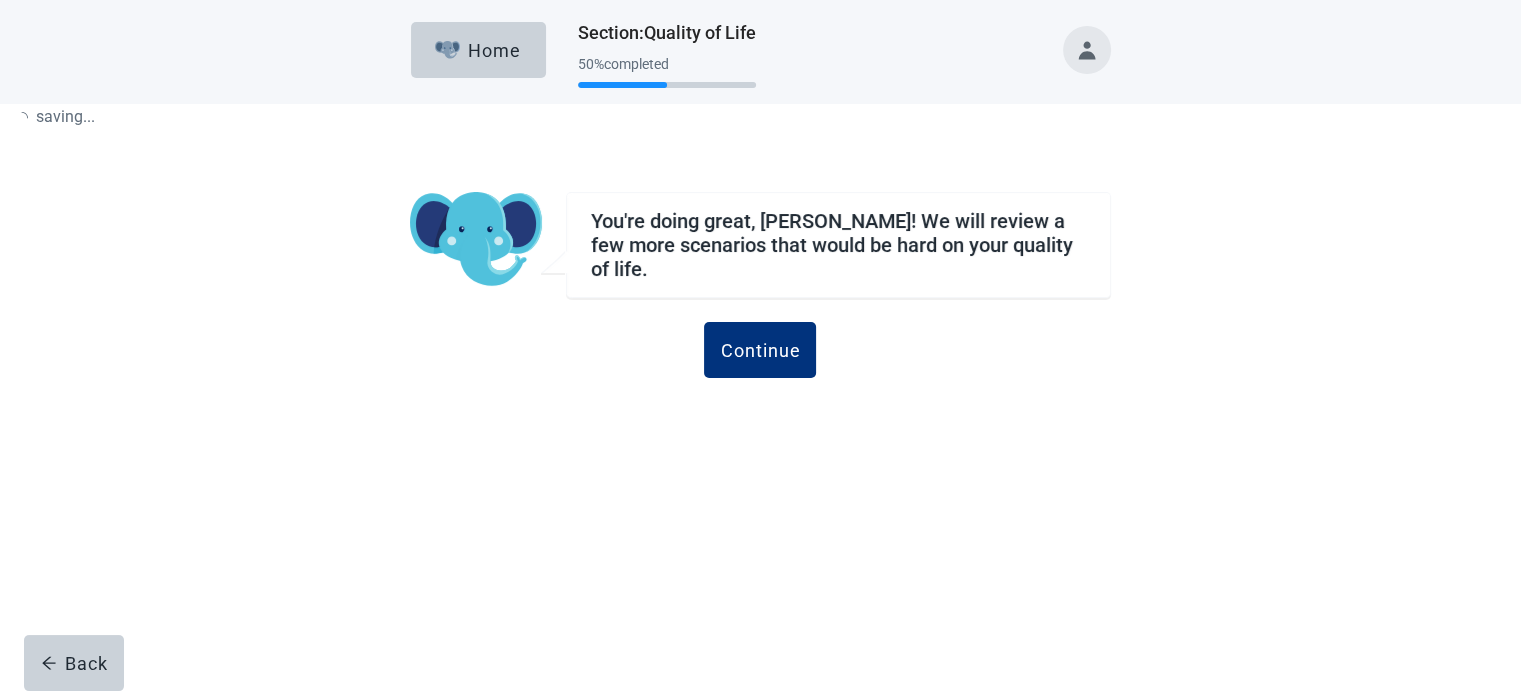 scroll, scrollTop: 0, scrollLeft: 0, axis: both 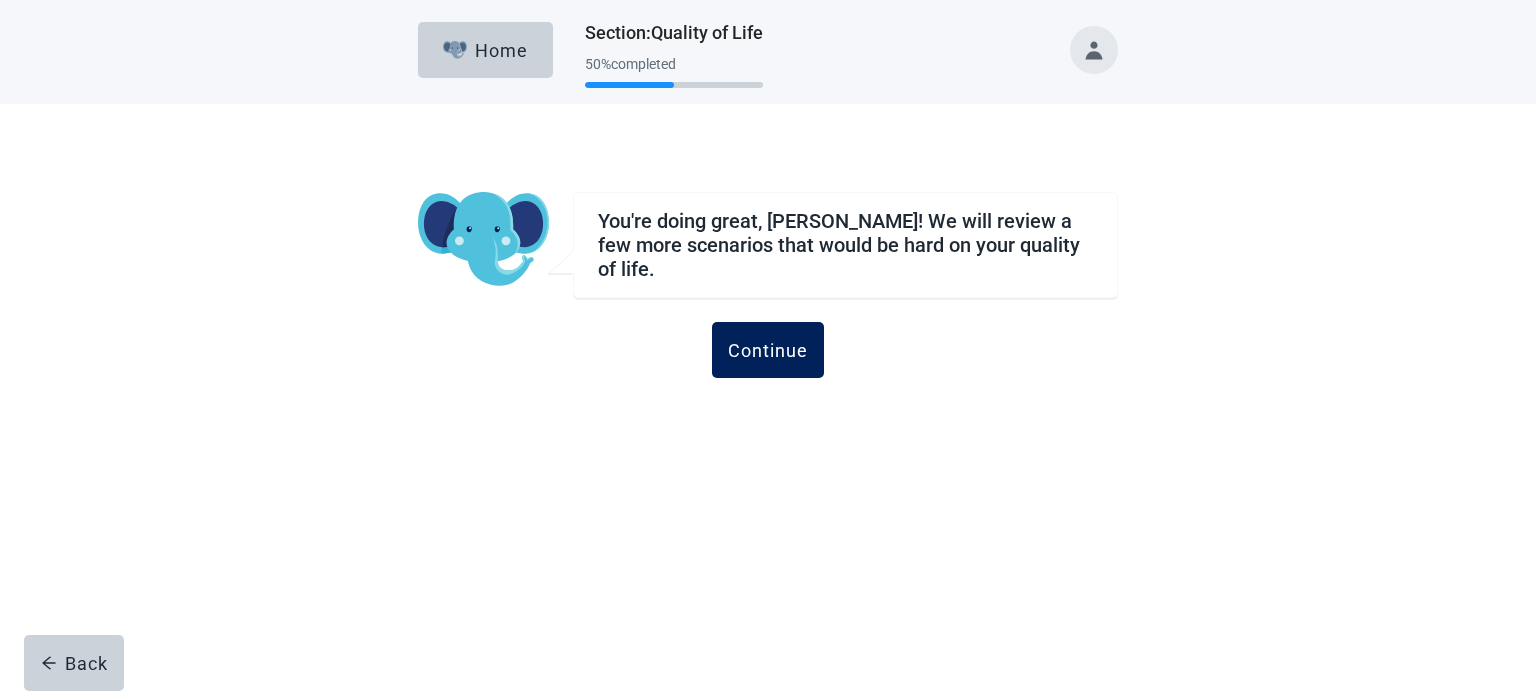 click on "Continue" at bounding box center [768, 350] 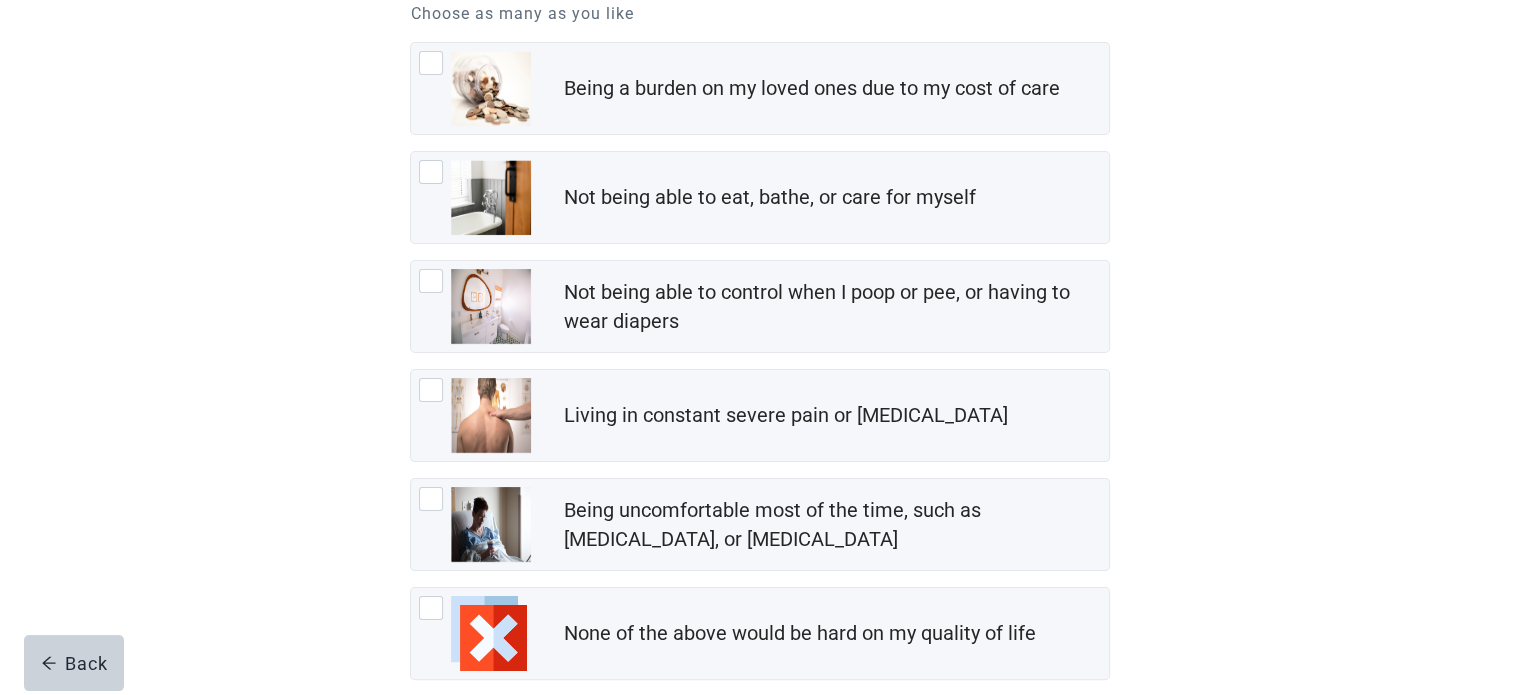 scroll, scrollTop: 300, scrollLeft: 0, axis: vertical 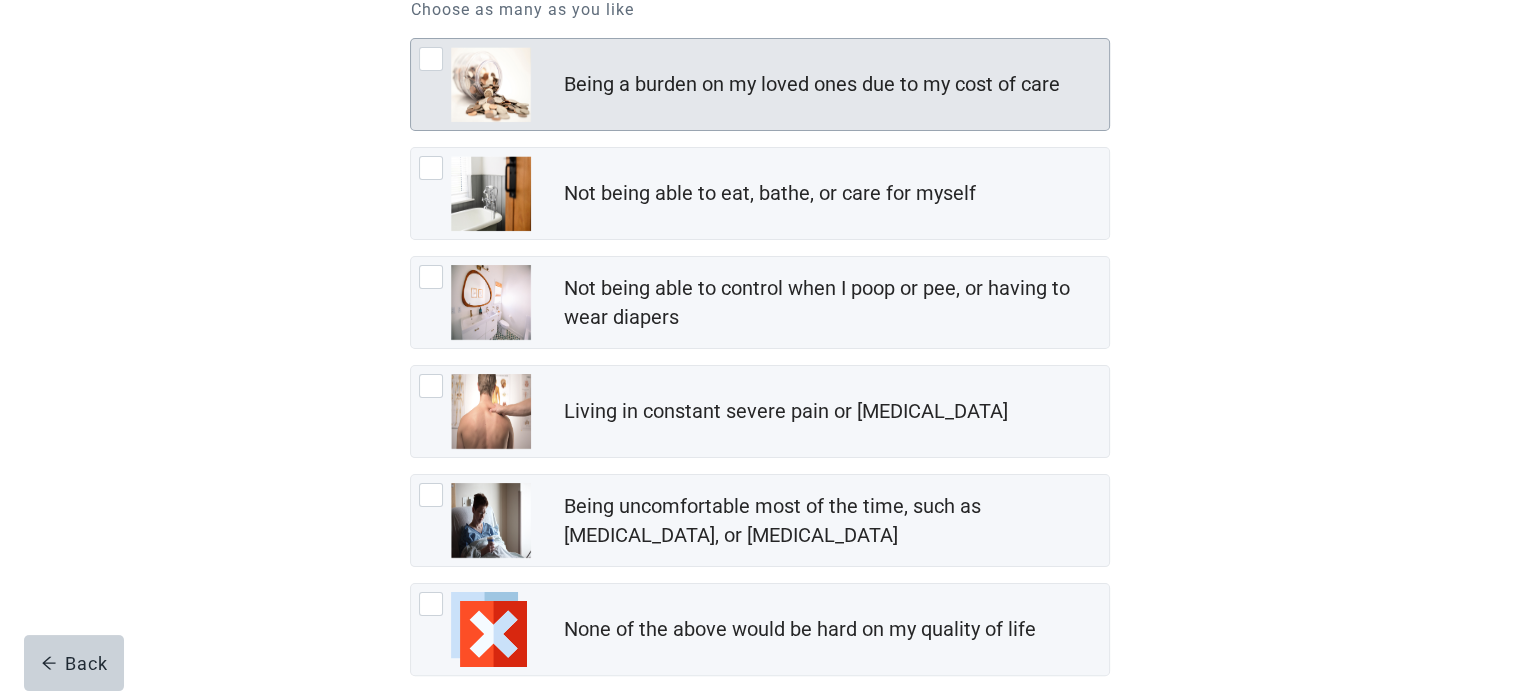 click at bounding box center [431, 59] 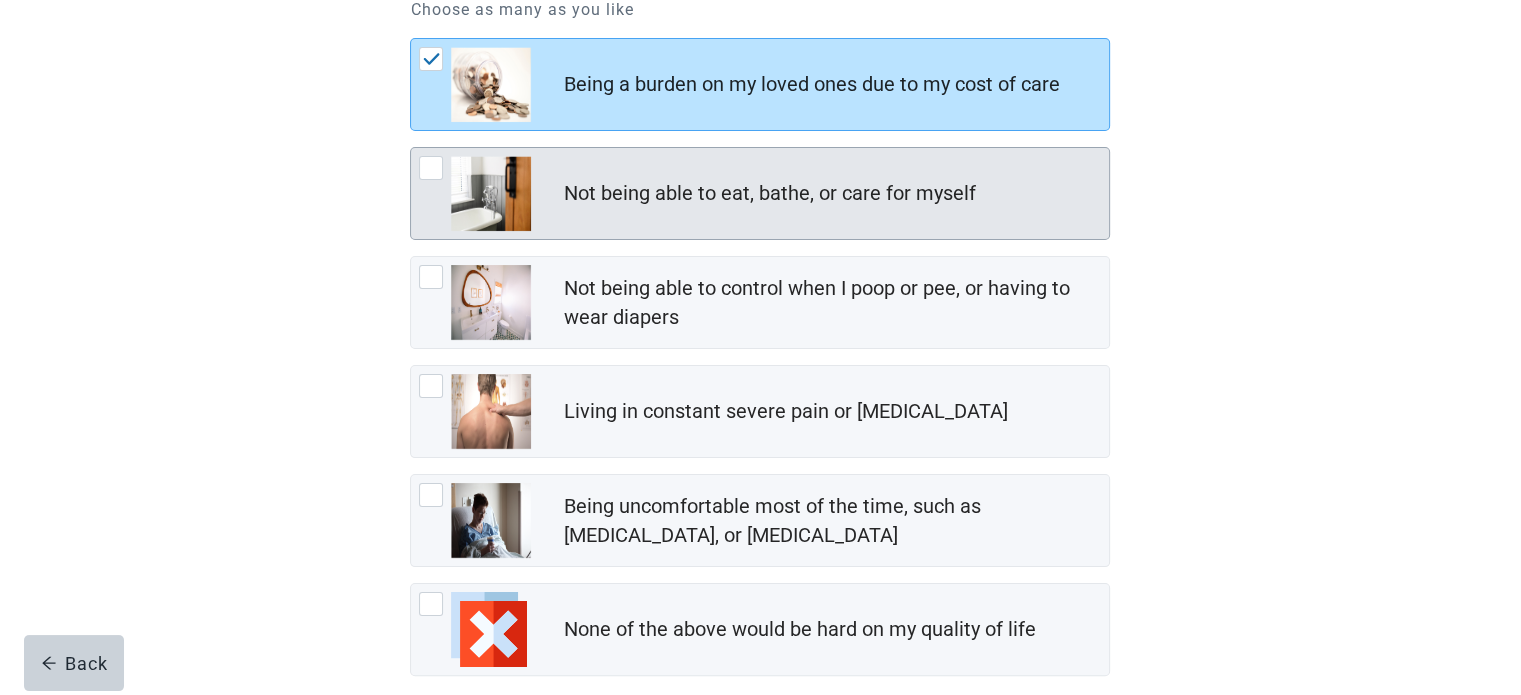 click at bounding box center (431, 168) 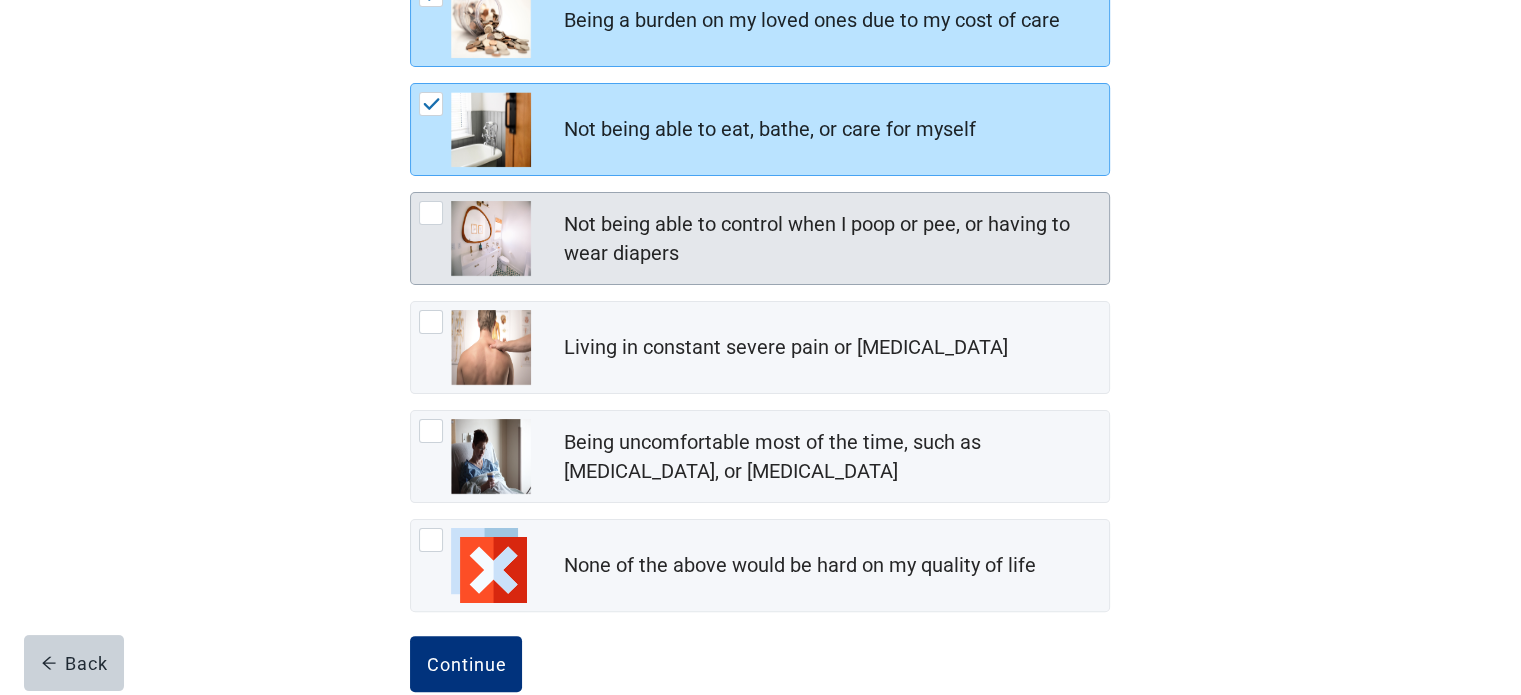 scroll, scrollTop: 400, scrollLeft: 0, axis: vertical 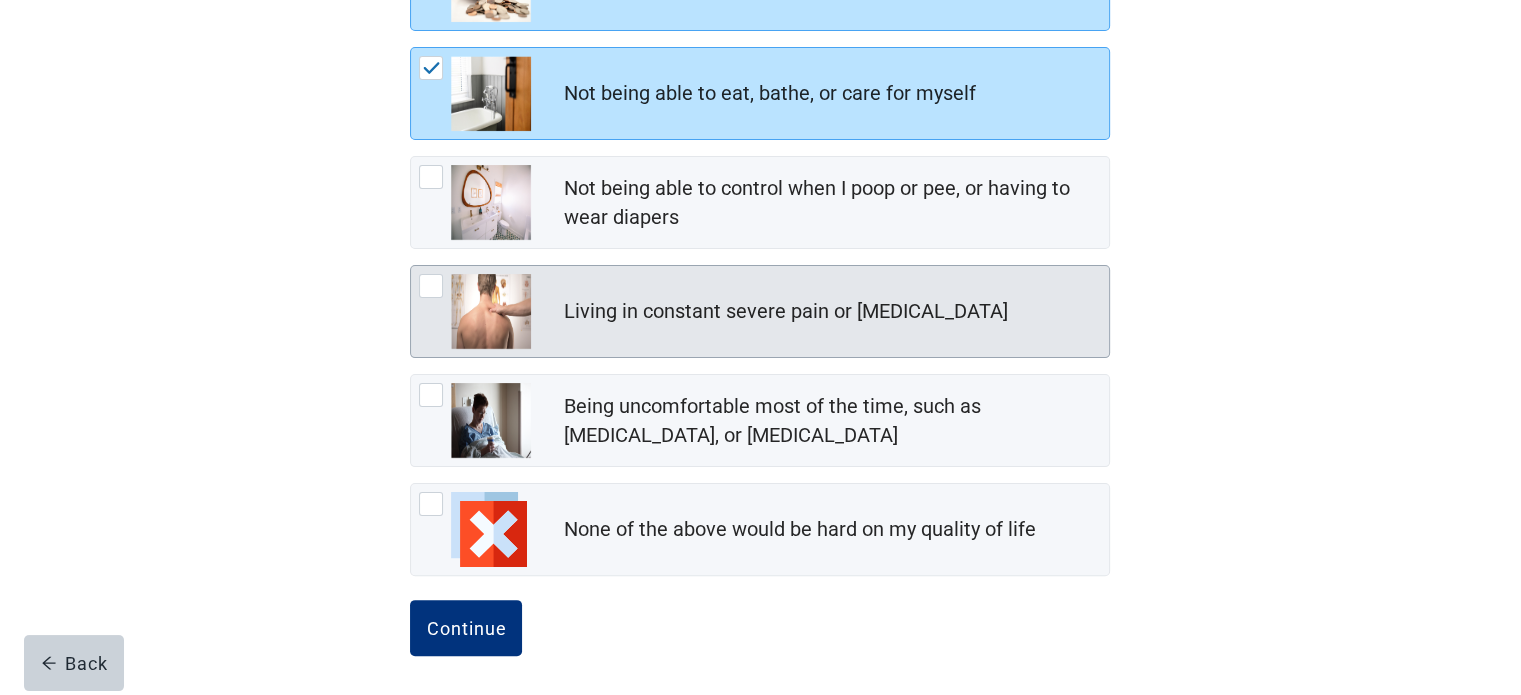 click at bounding box center [431, 286] 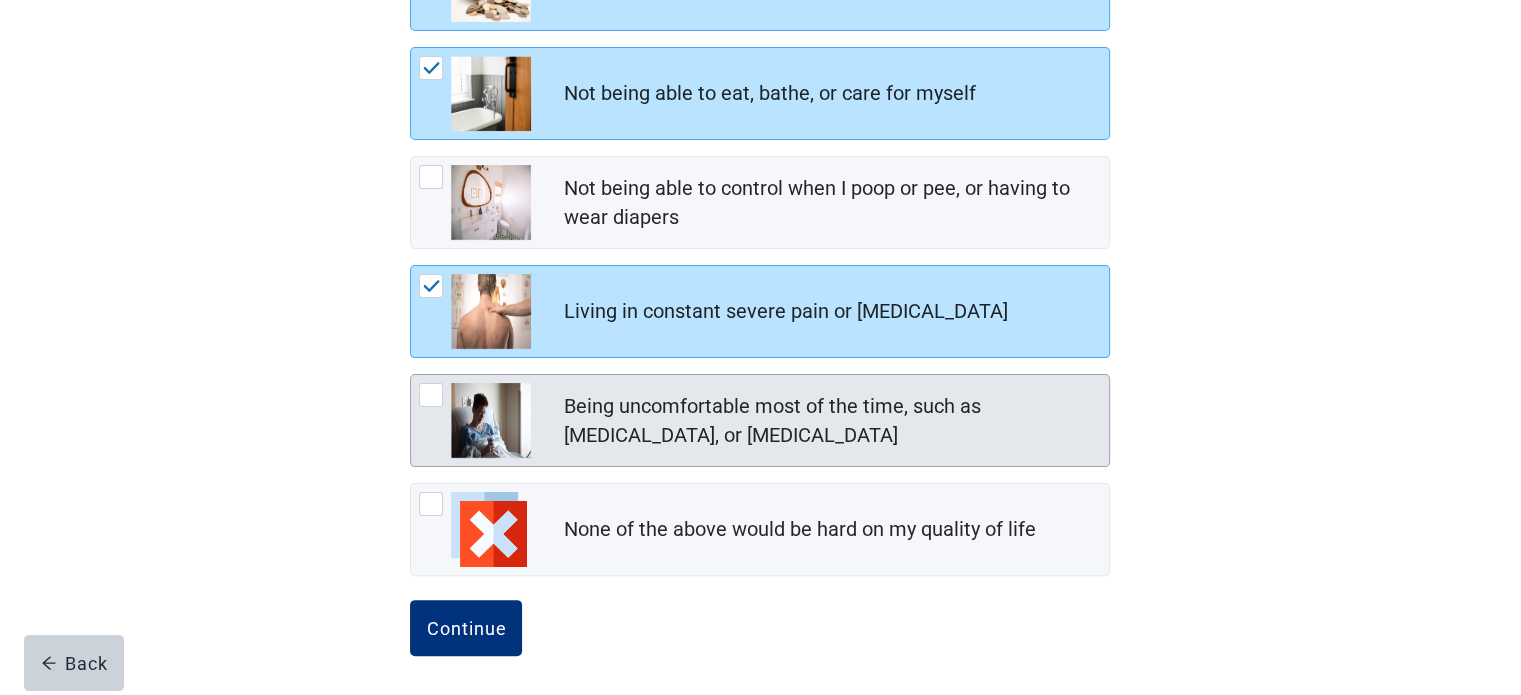 drag, startPoint x: 428, startPoint y: 395, endPoint x: 432, endPoint y: 374, distance: 21.377558 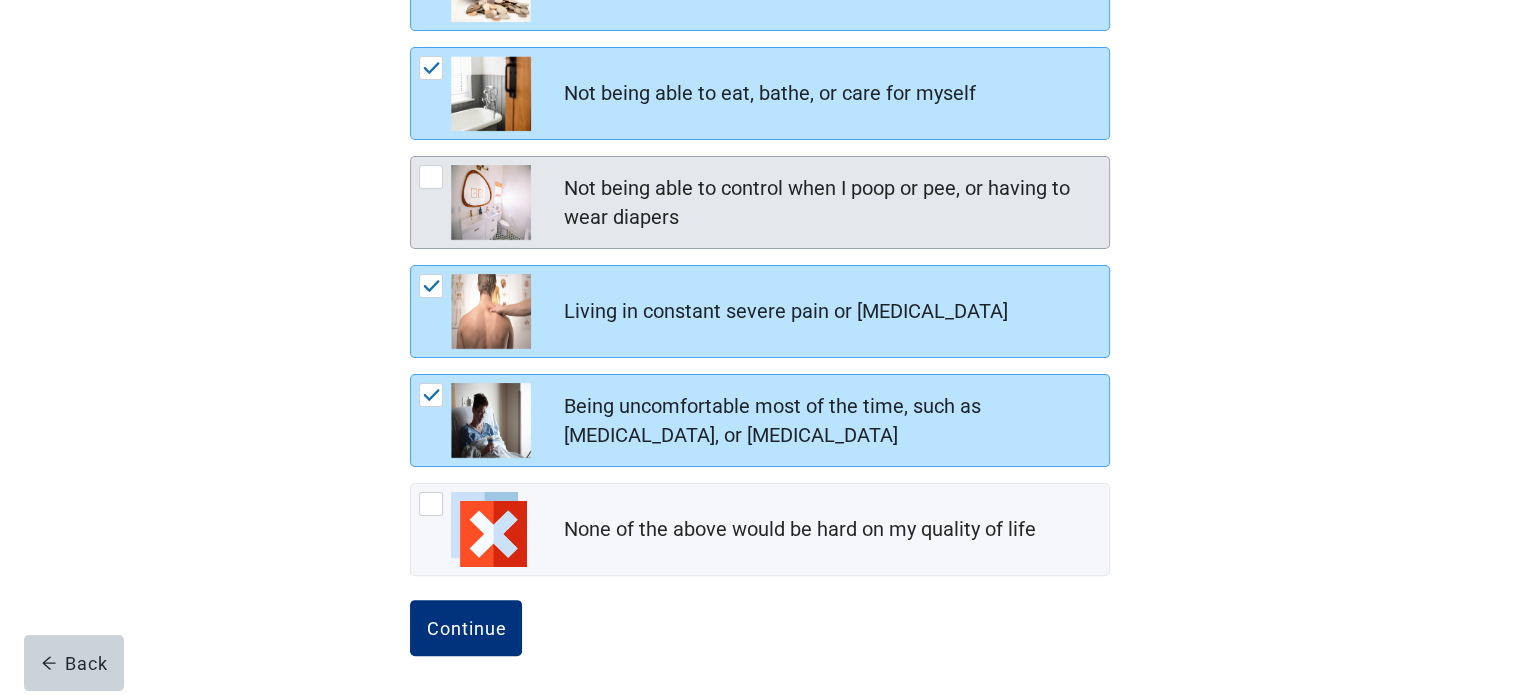 click at bounding box center [431, 177] 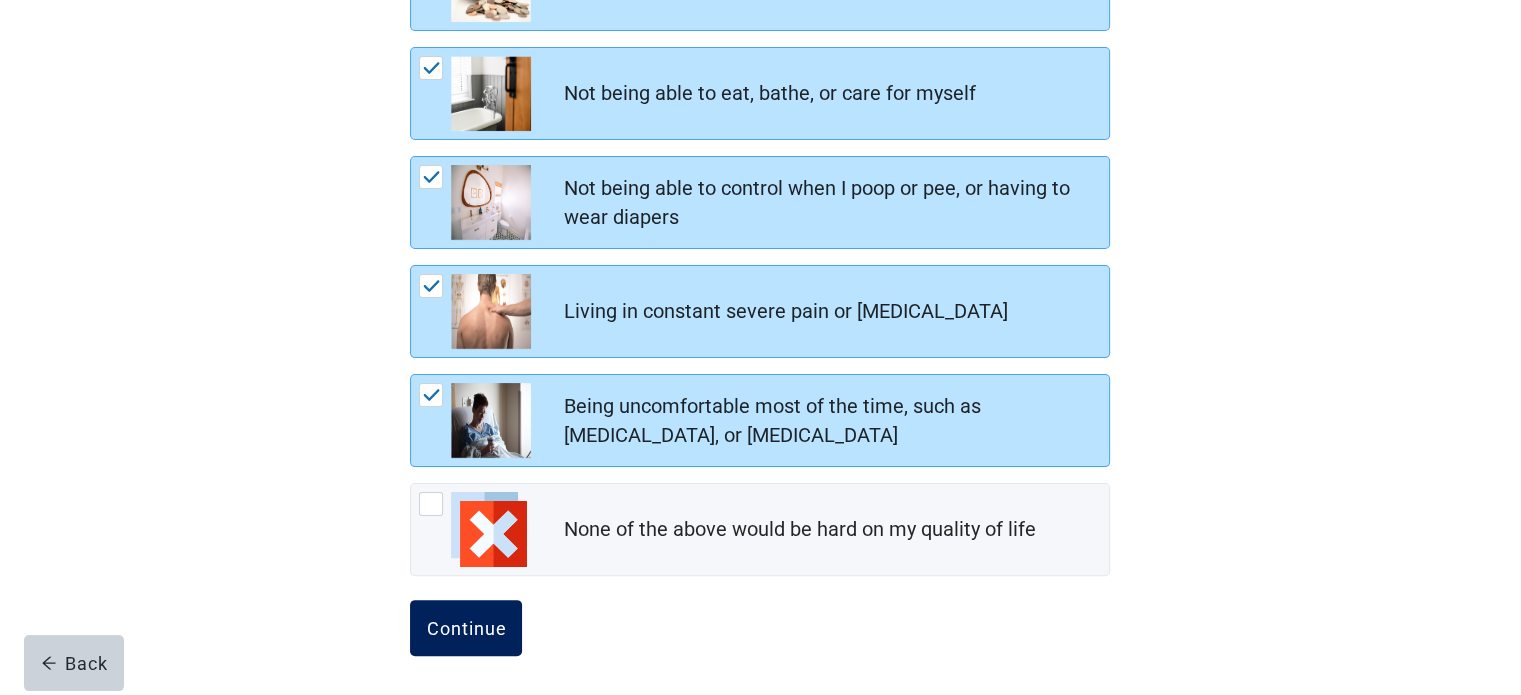 click on "Continue" at bounding box center (466, 628) 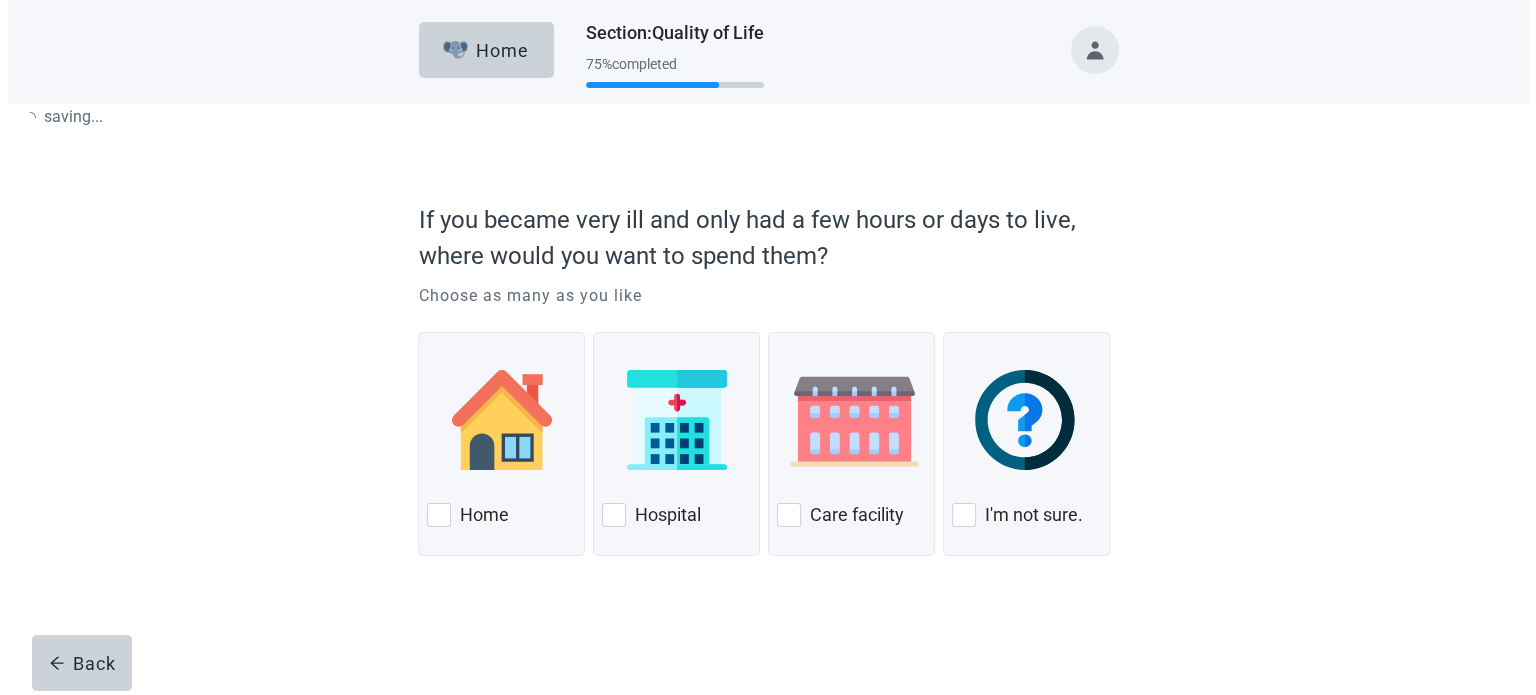 scroll, scrollTop: 0, scrollLeft: 0, axis: both 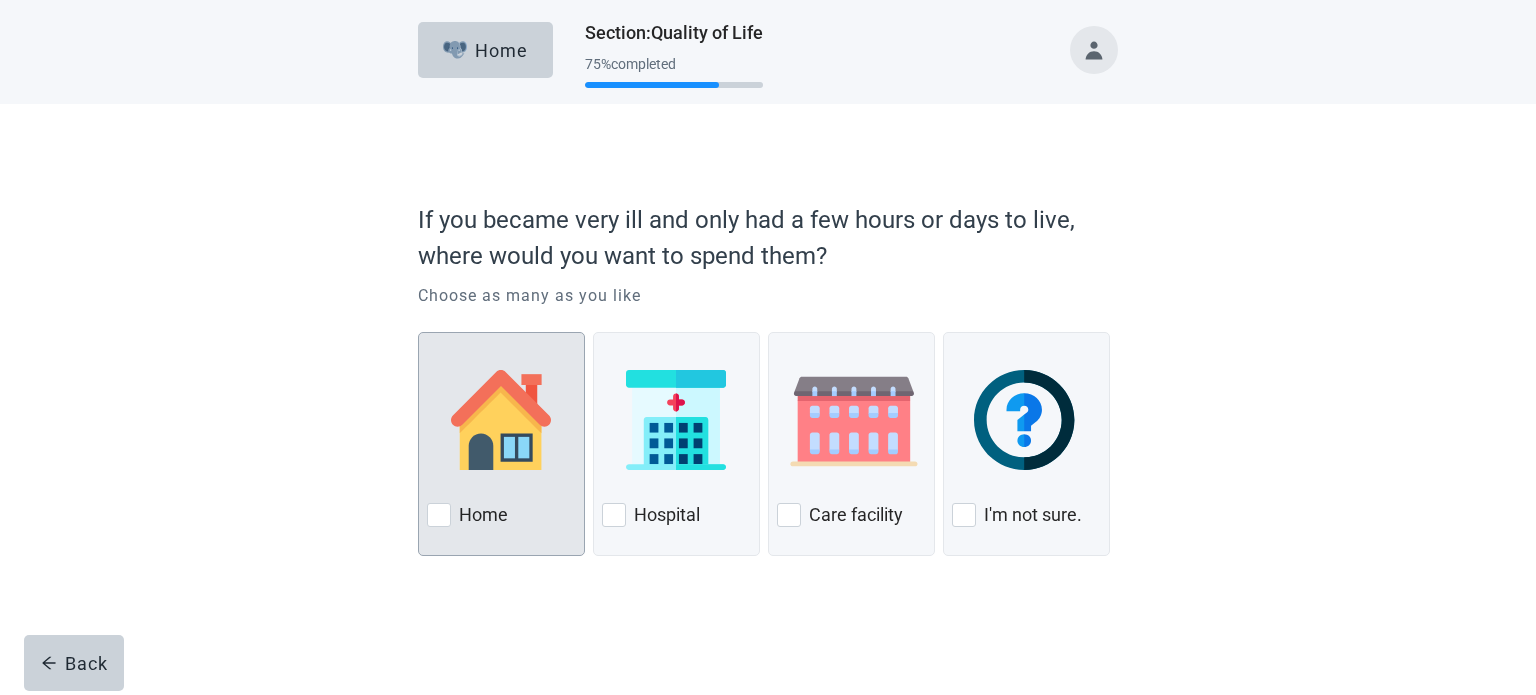 click at bounding box center (439, 515) 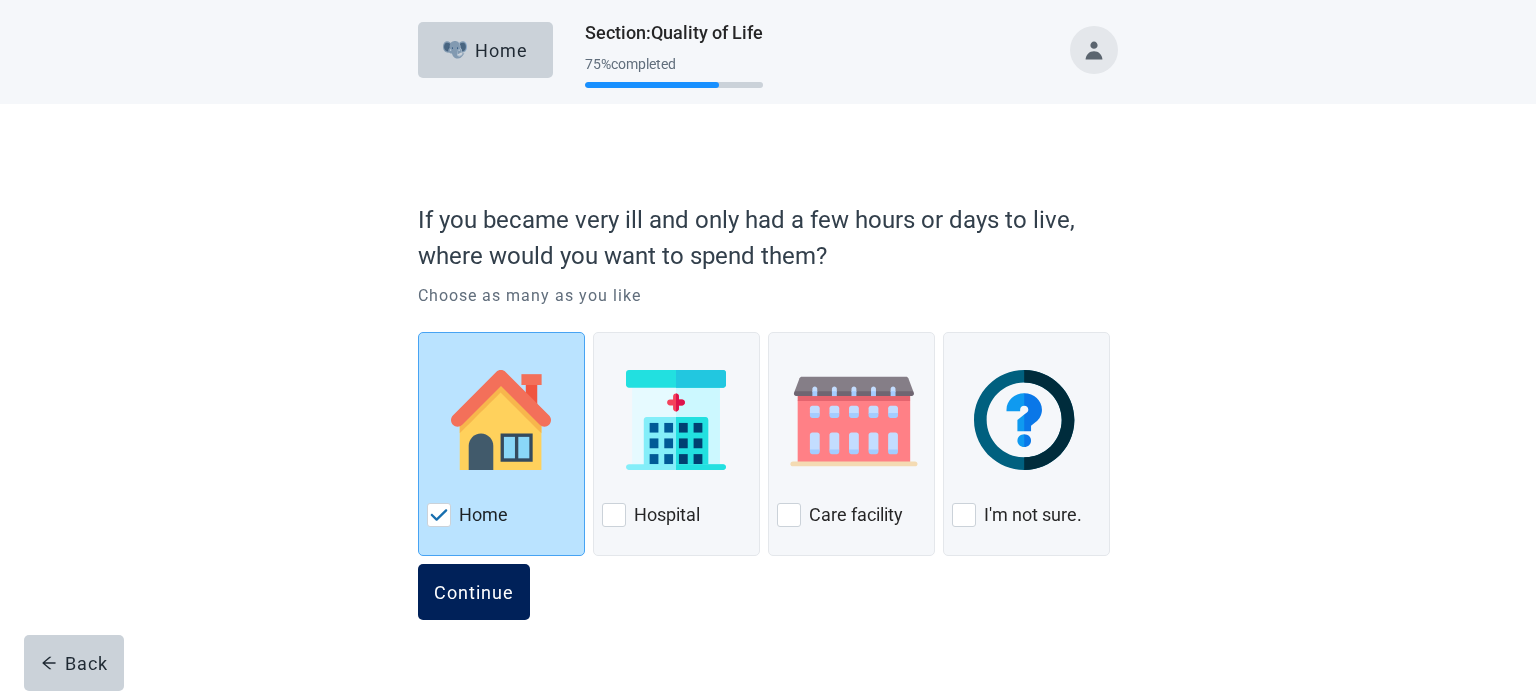 click on "Continue" at bounding box center [474, 592] 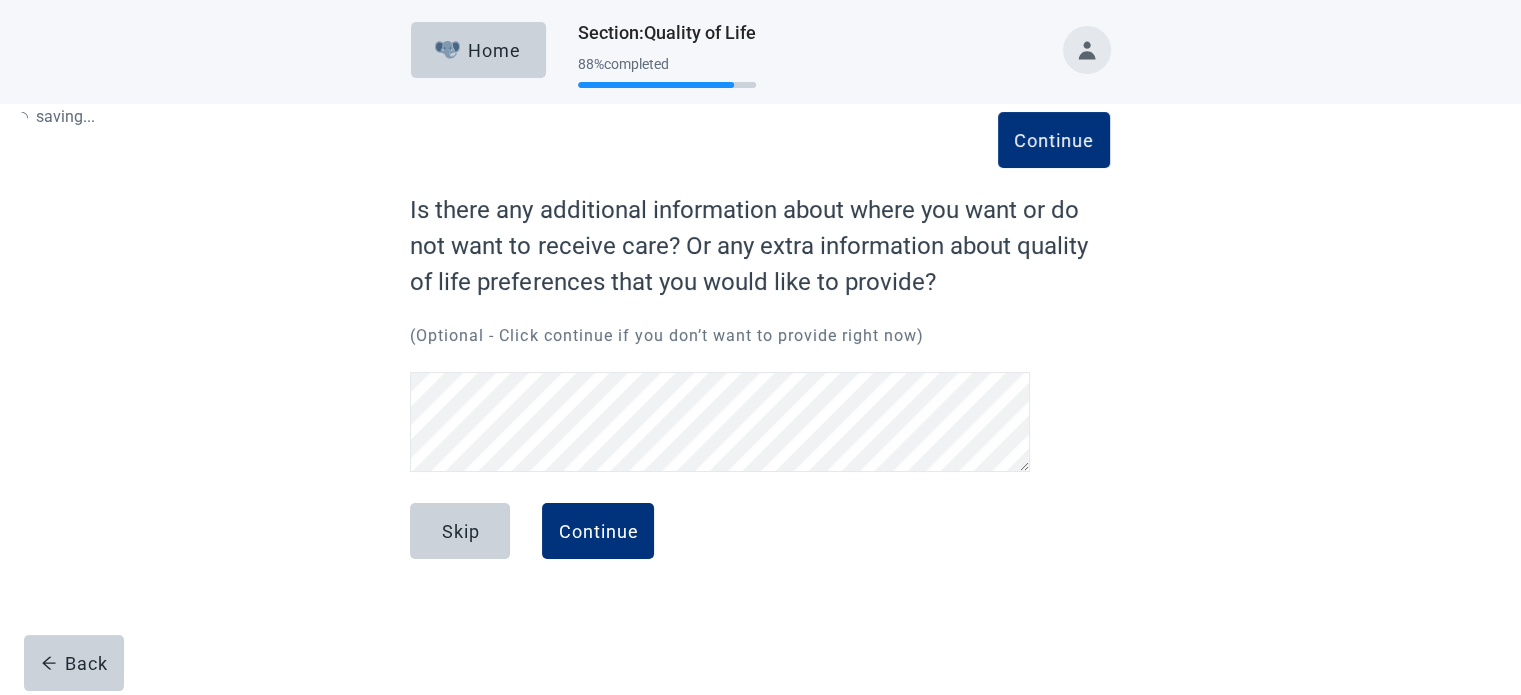 scroll, scrollTop: 0, scrollLeft: 0, axis: both 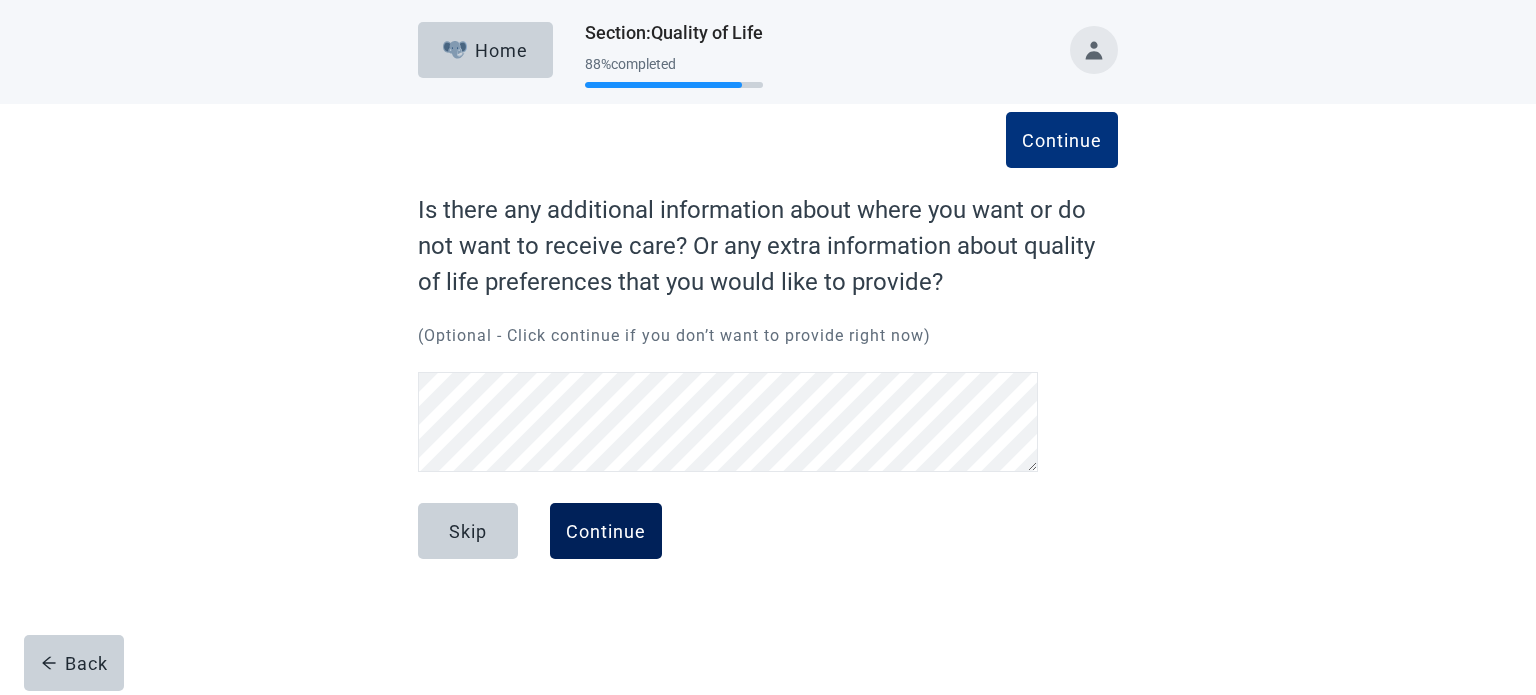 click on "Continue" at bounding box center (606, 531) 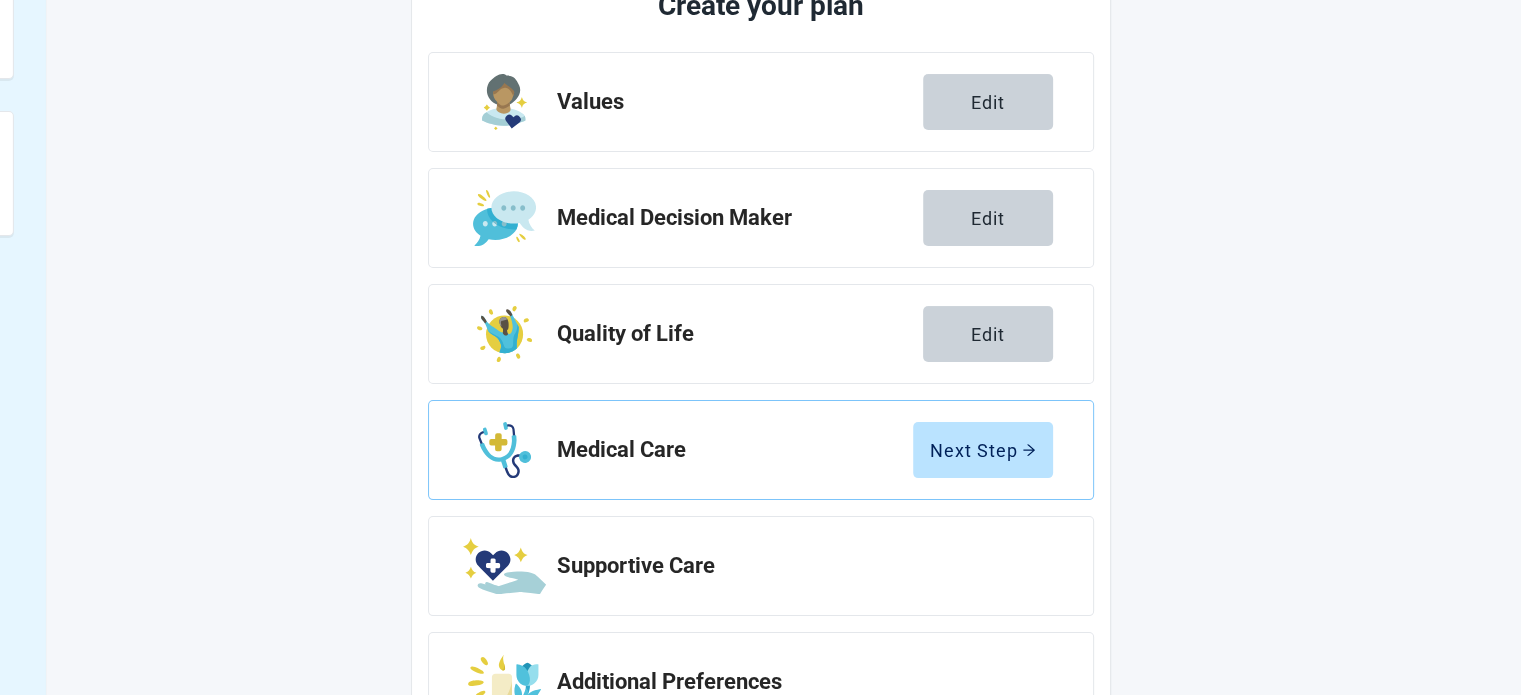 scroll, scrollTop: 300, scrollLeft: 0, axis: vertical 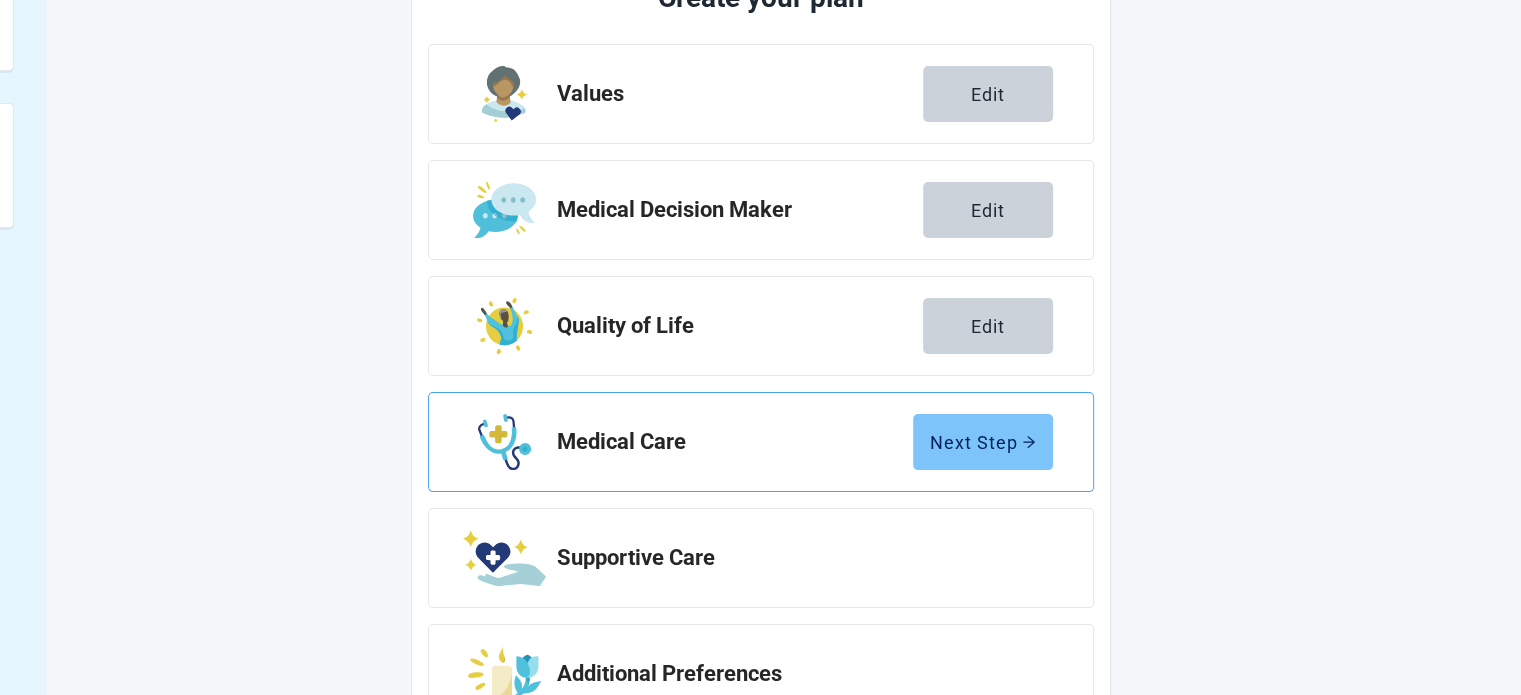 click on "Next Step" at bounding box center (983, 442) 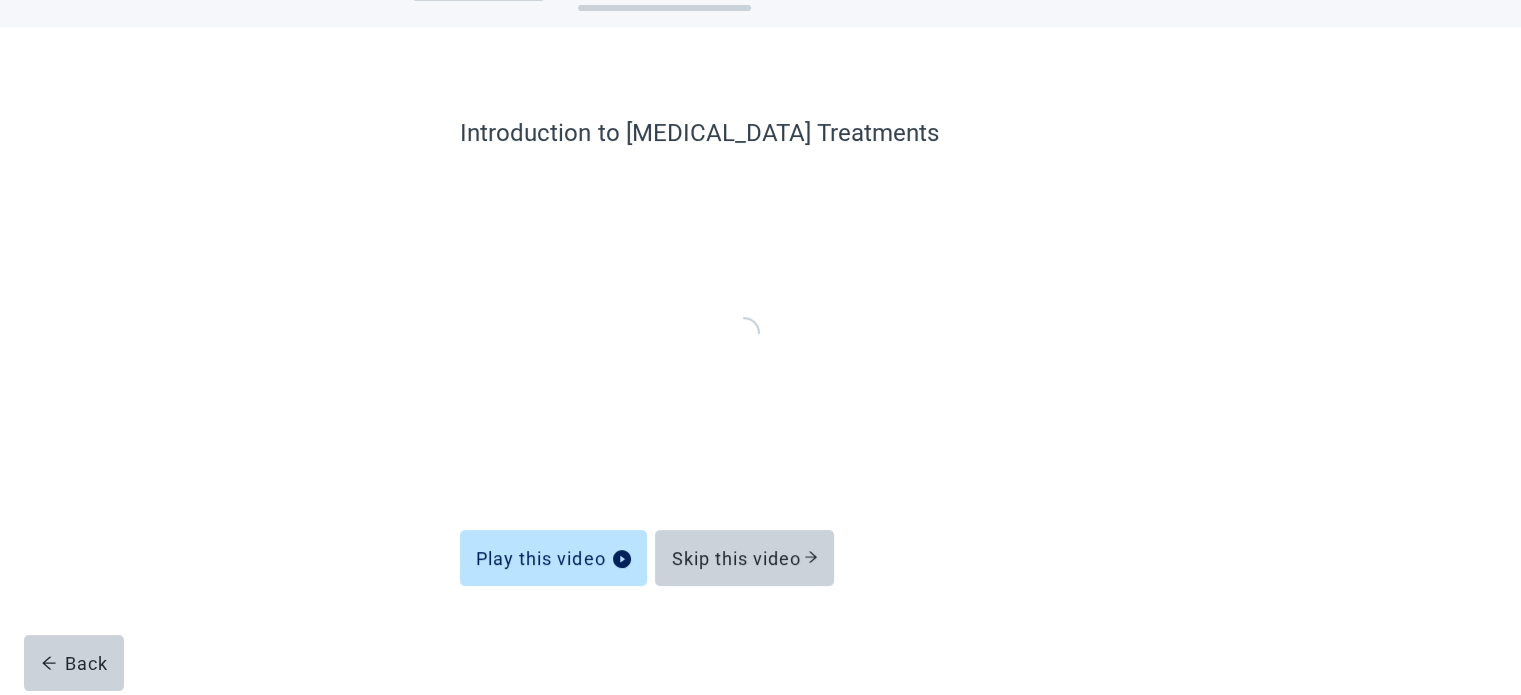 scroll, scrollTop: 76, scrollLeft: 0, axis: vertical 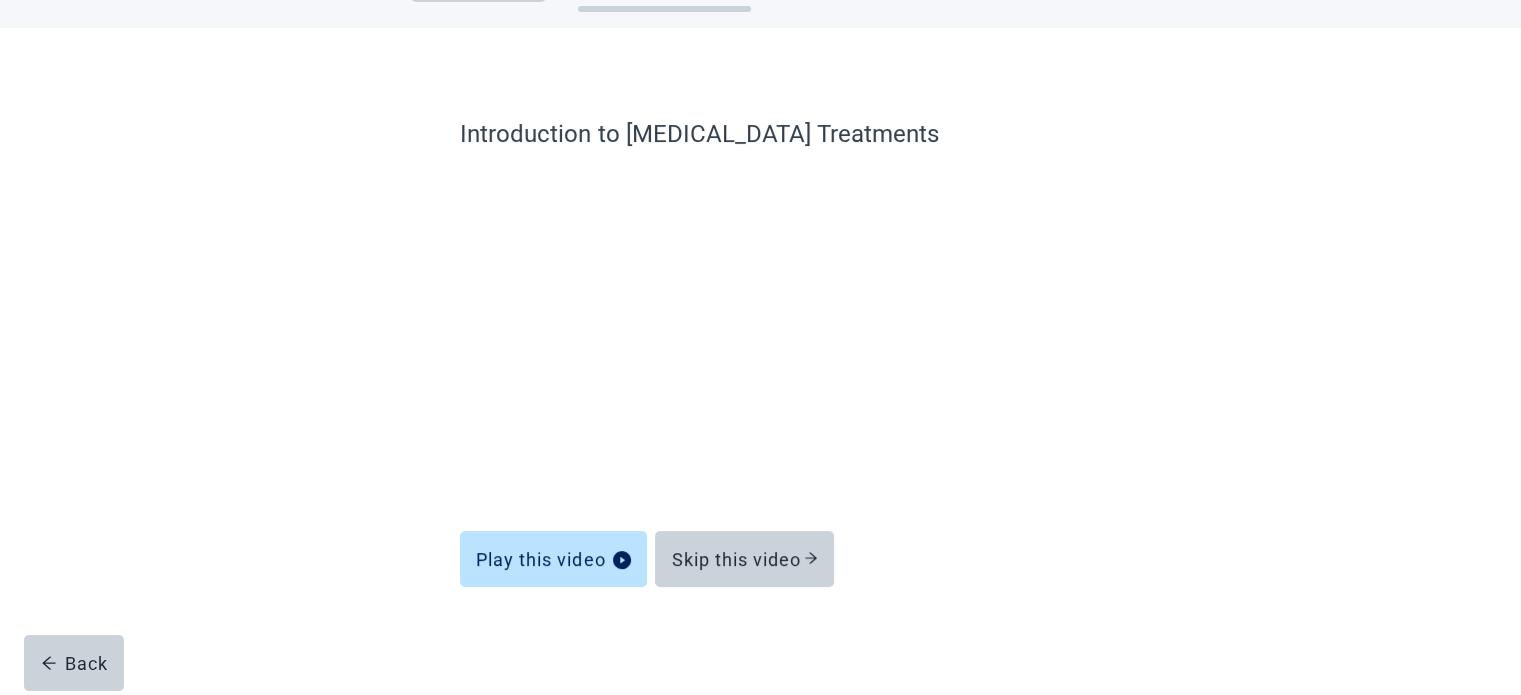 drag, startPoint x: 752, startPoint y: 568, endPoint x: 990, endPoint y: 547, distance: 238.92467 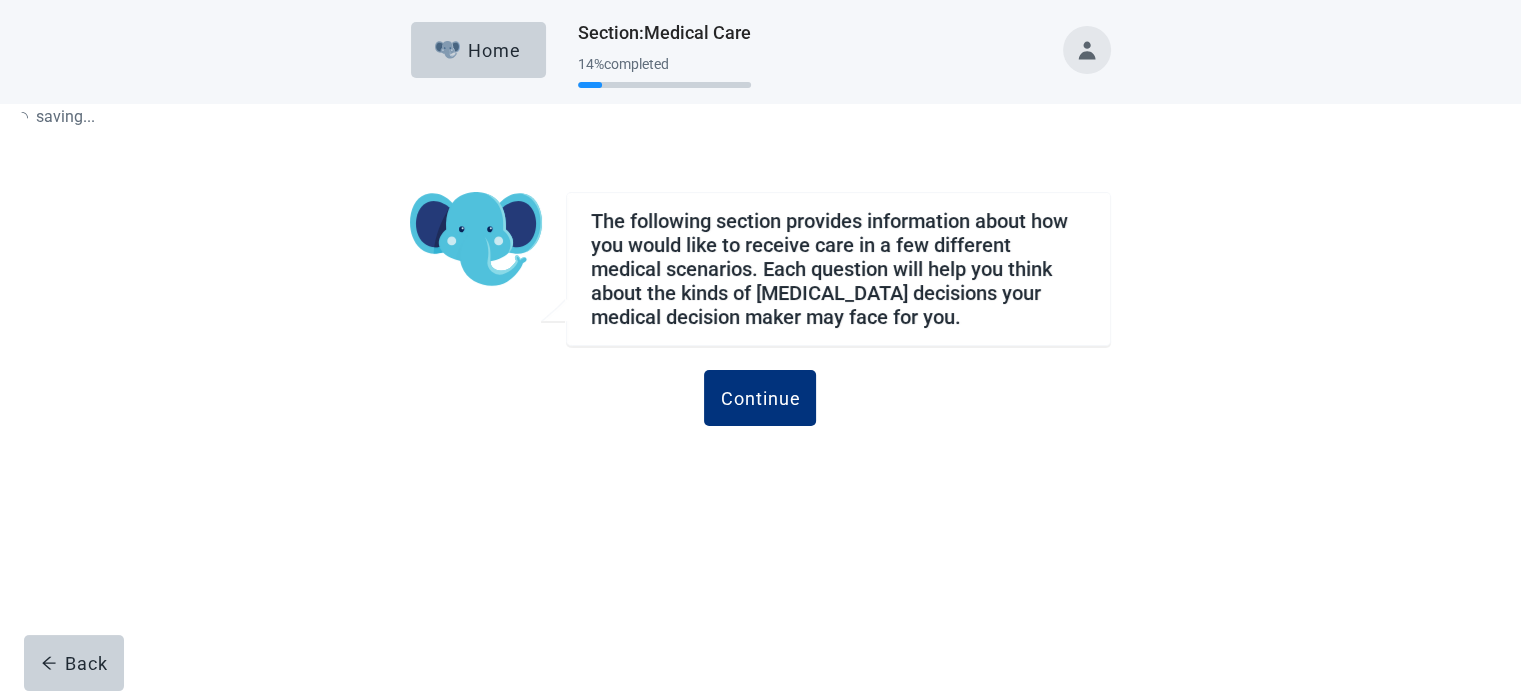 scroll, scrollTop: 0, scrollLeft: 0, axis: both 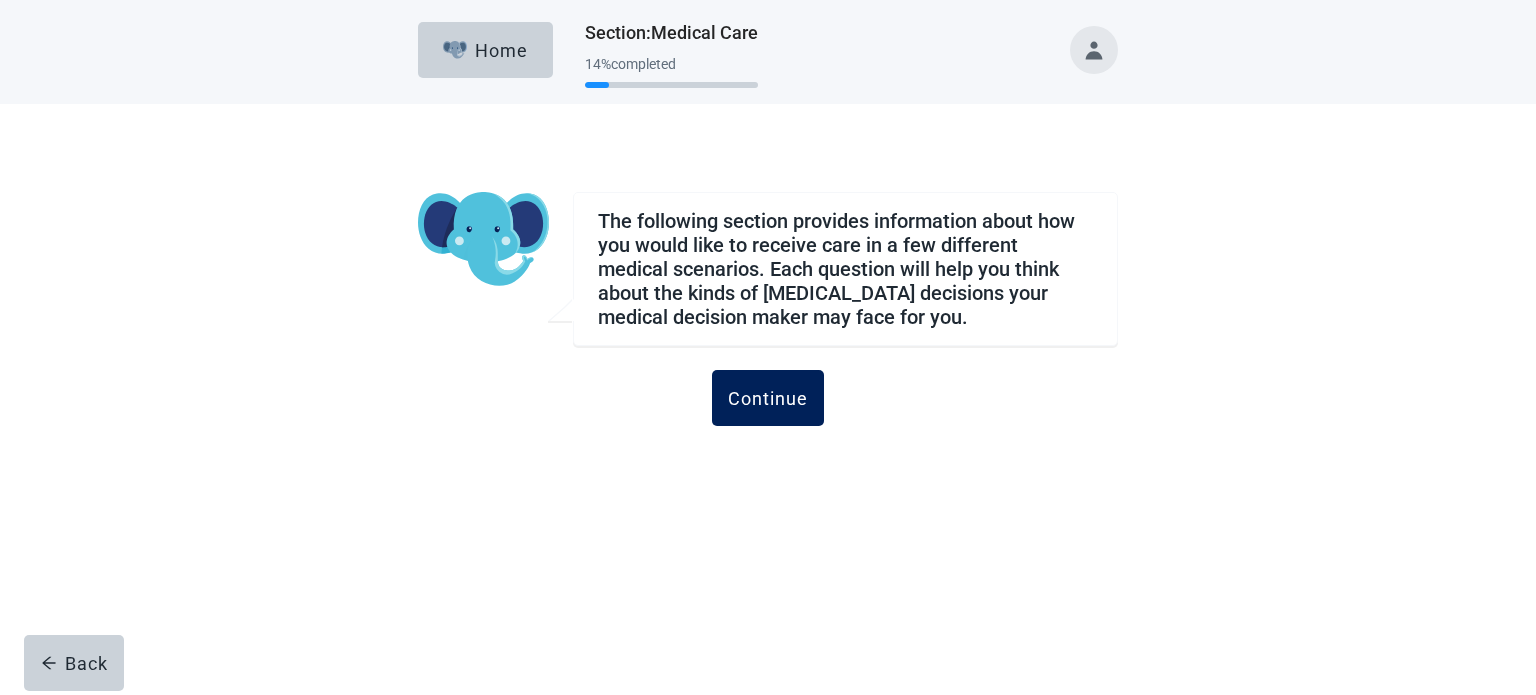 drag, startPoint x: 786, startPoint y: 391, endPoint x: 819, endPoint y: 387, distance: 33.24154 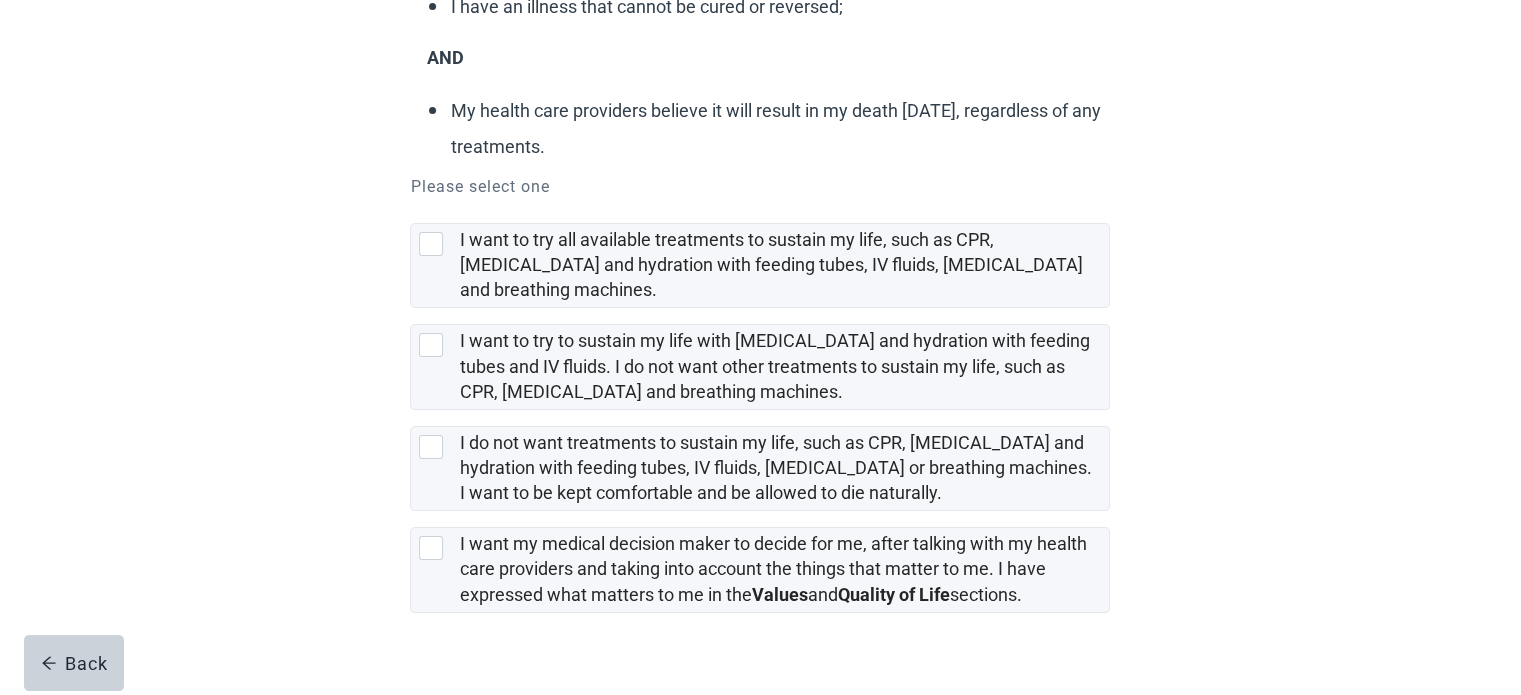 scroll, scrollTop: 358, scrollLeft: 0, axis: vertical 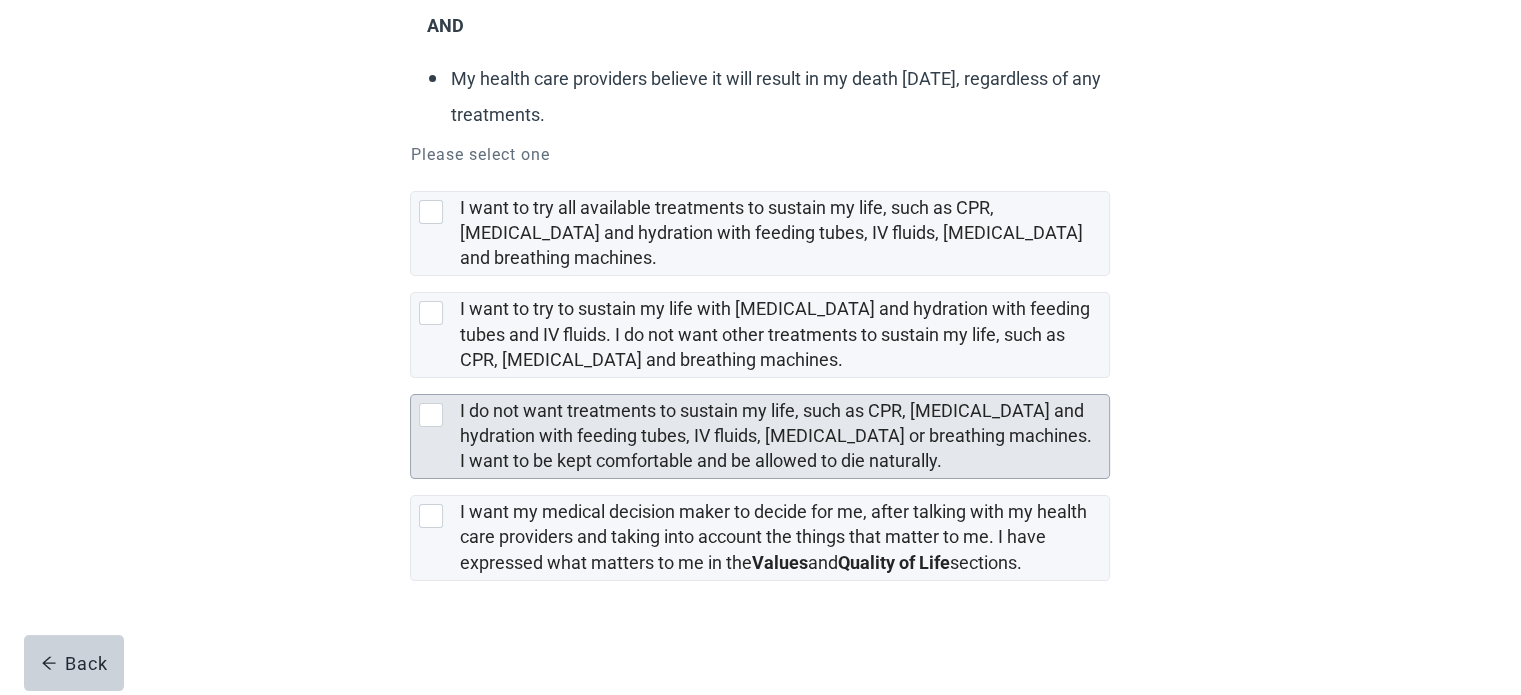 click at bounding box center (431, 415) 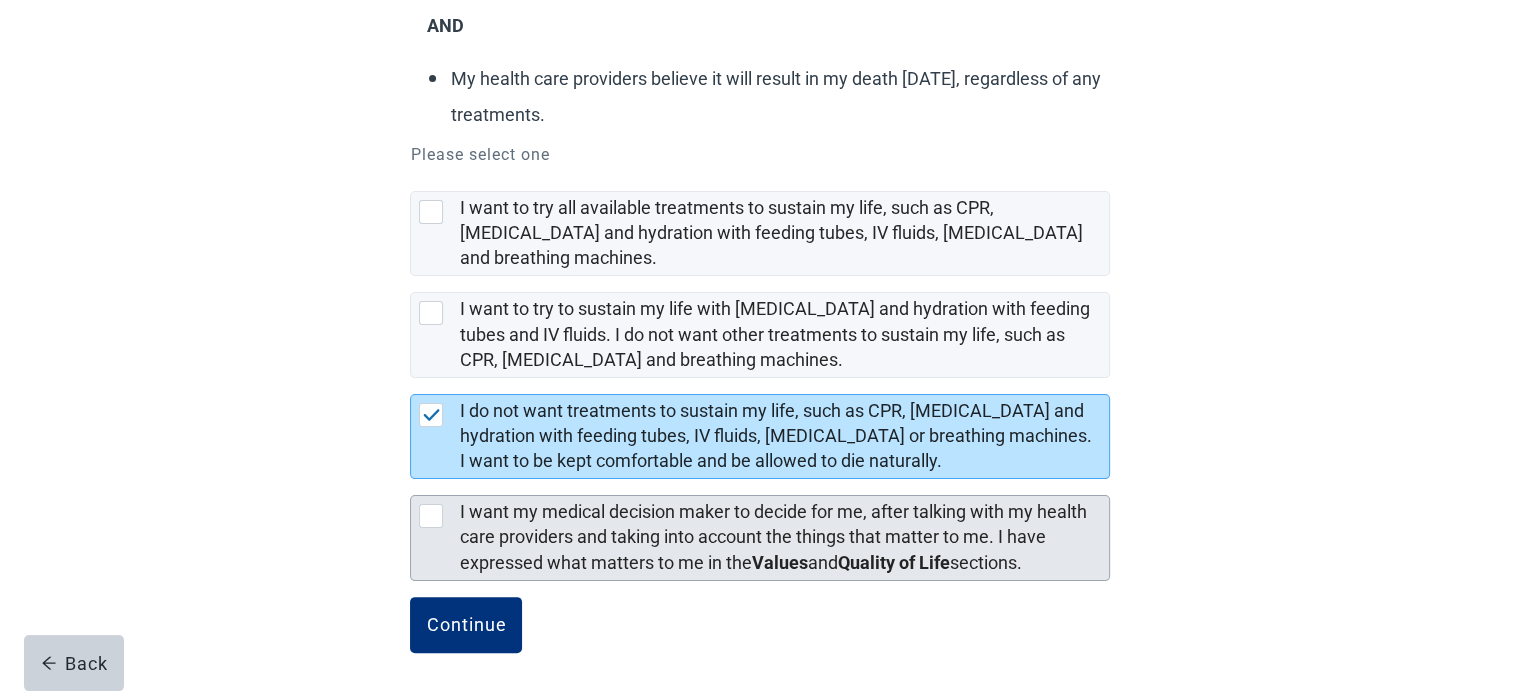 click at bounding box center (431, 516) 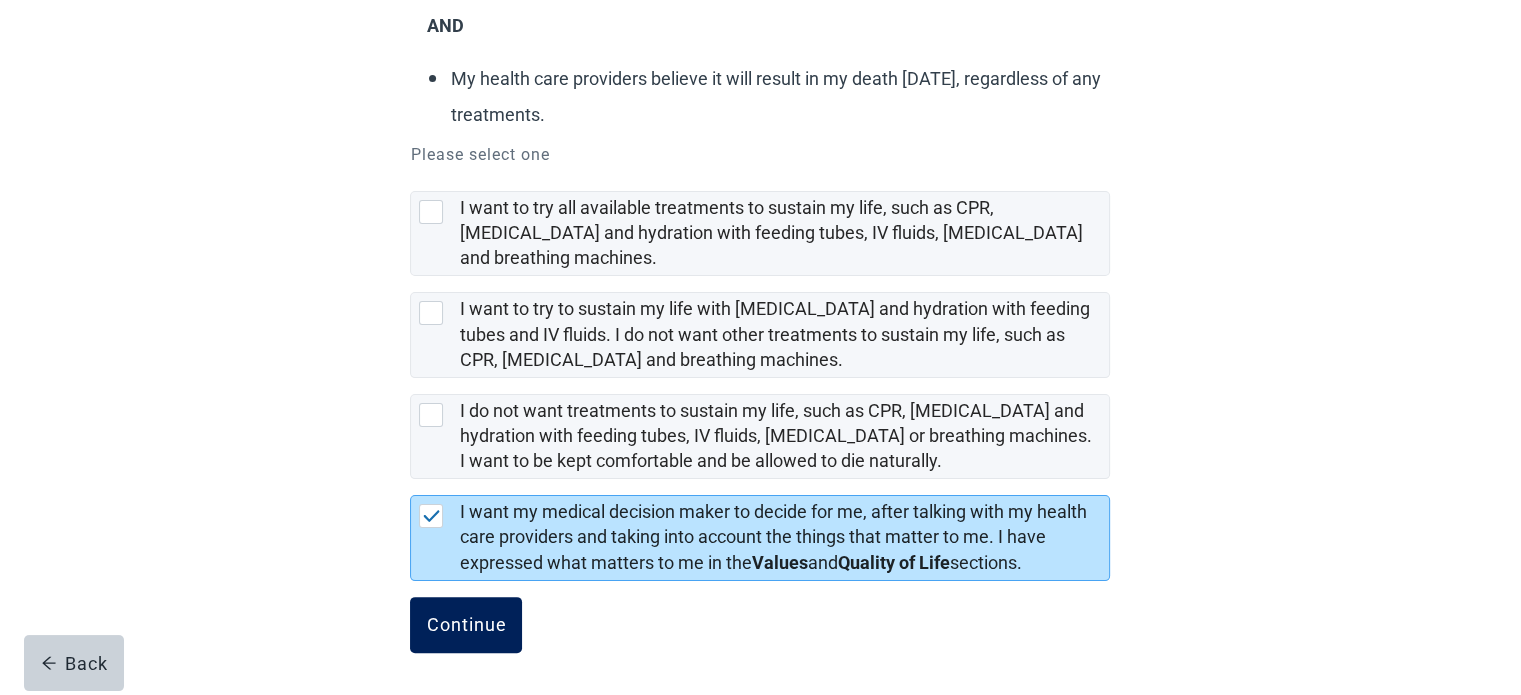click on "Continue" at bounding box center (466, 625) 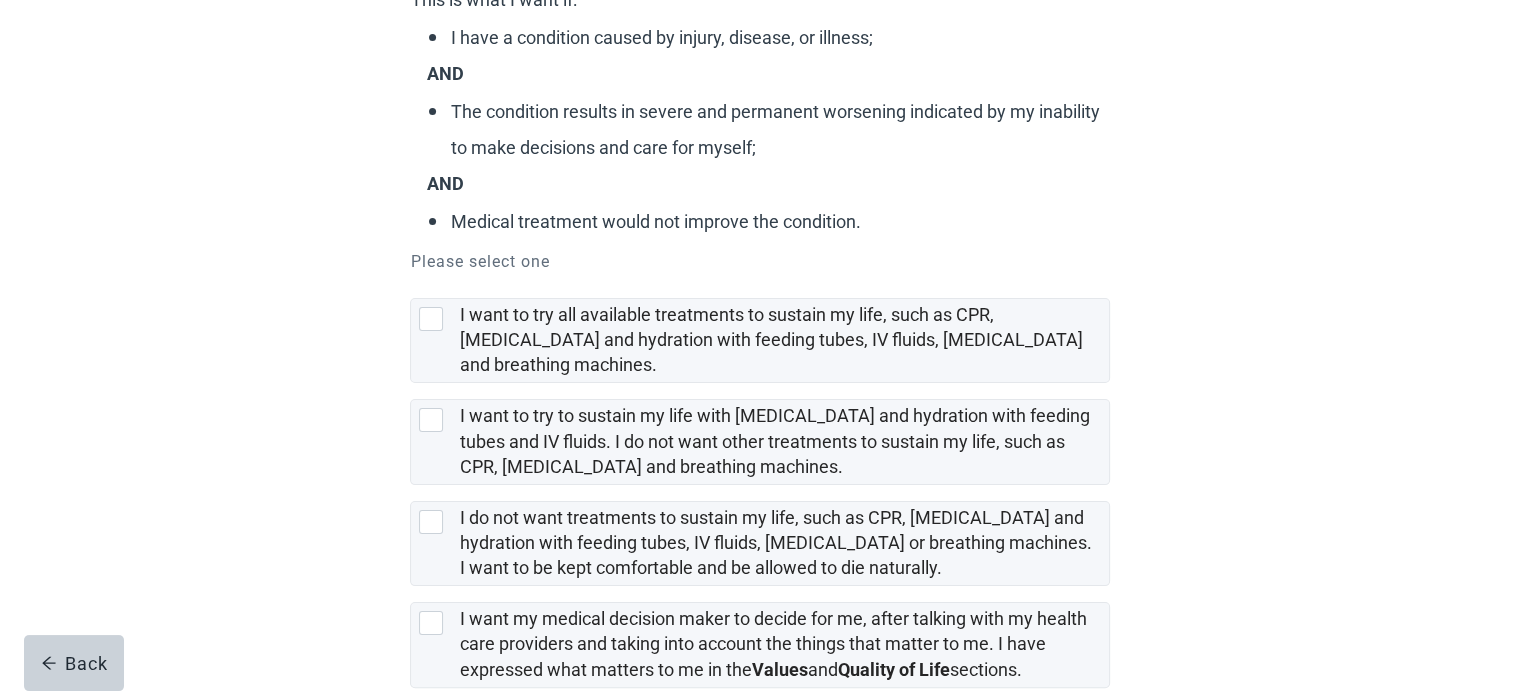 scroll, scrollTop: 388, scrollLeft: 0, axis: vertical 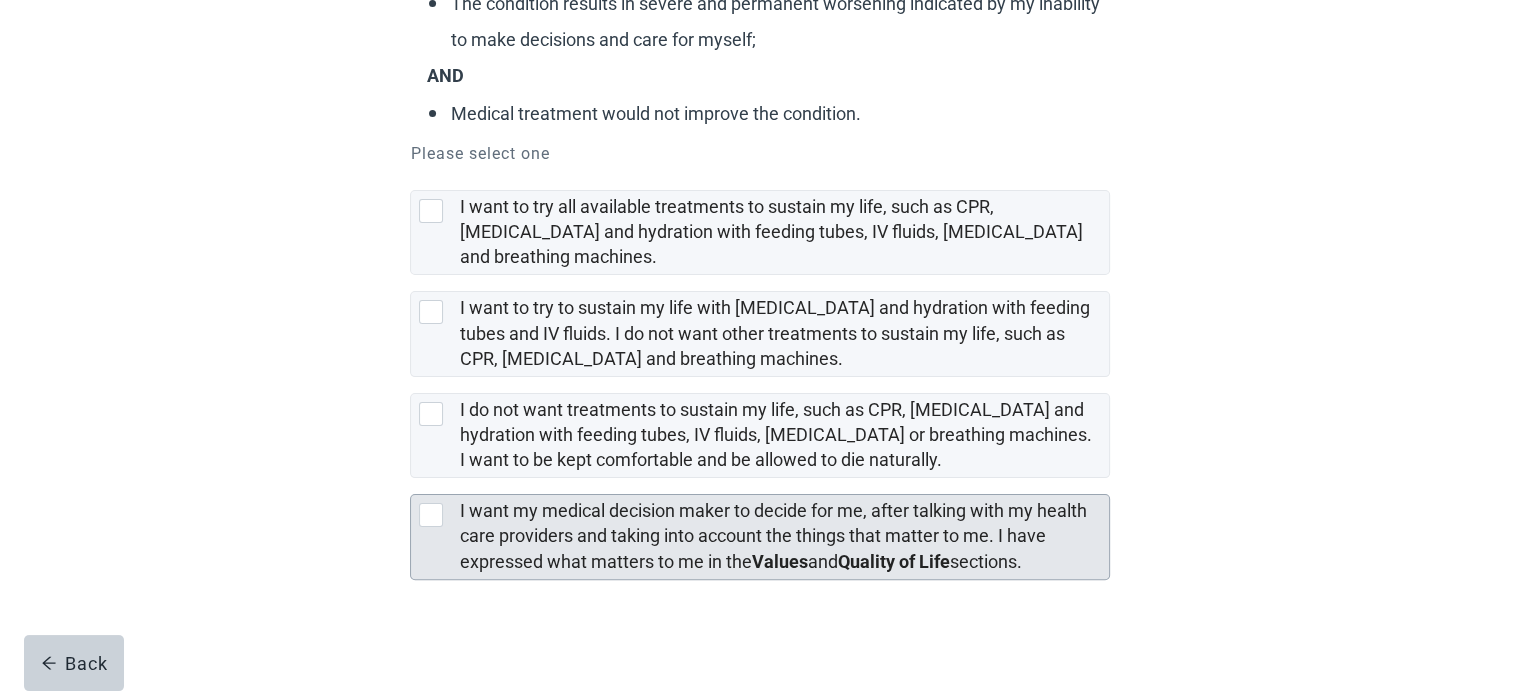 click at bounding box center [431, 515] 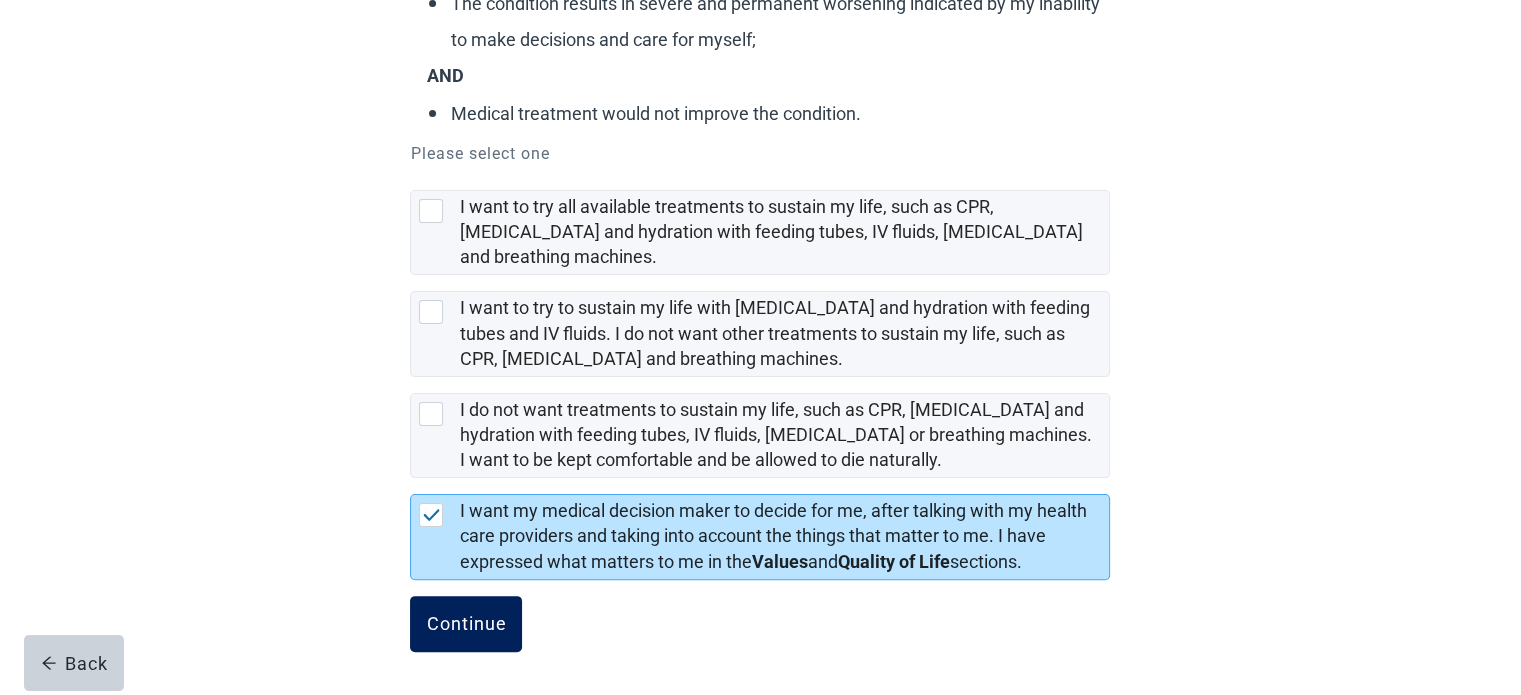 click on "Continue" at bounding box center (466, 624) 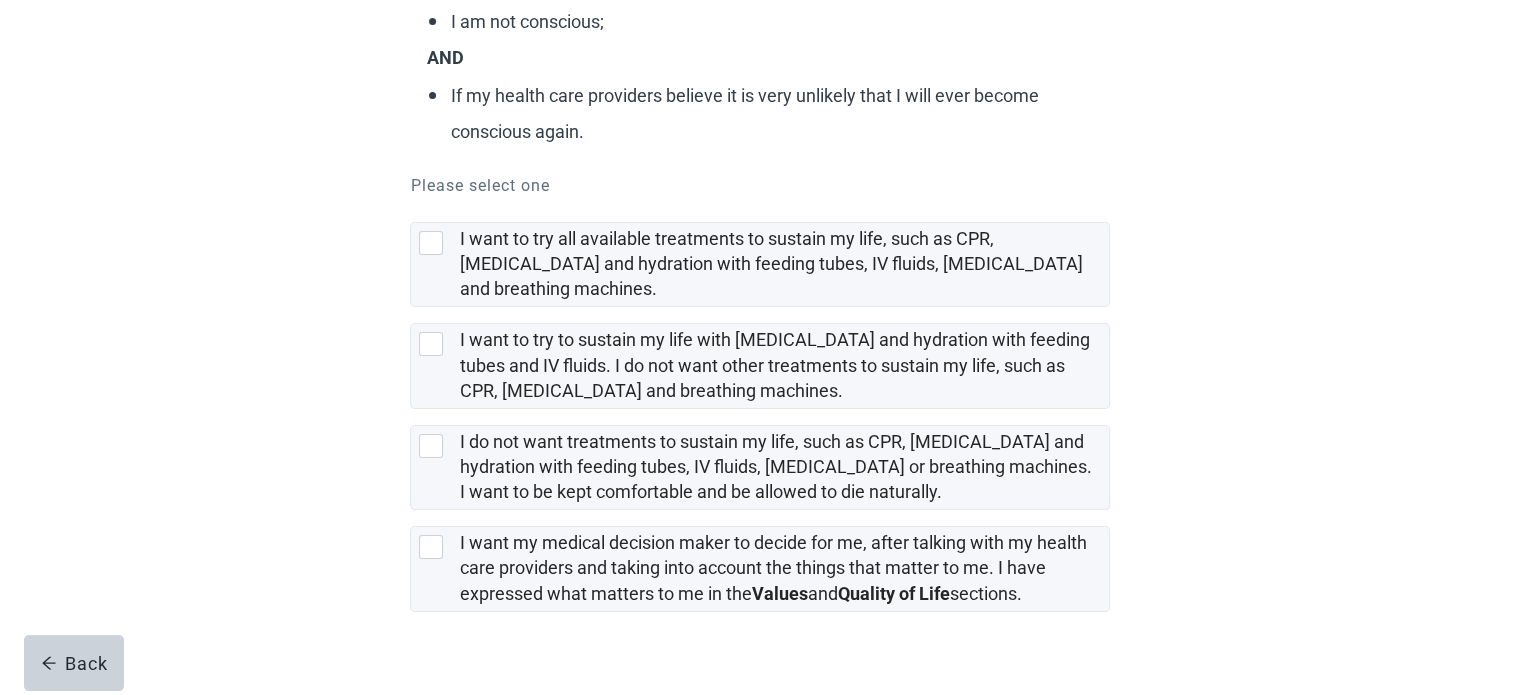scroll, scrollTop: 300, scrollLeft: 0, axis: vertical 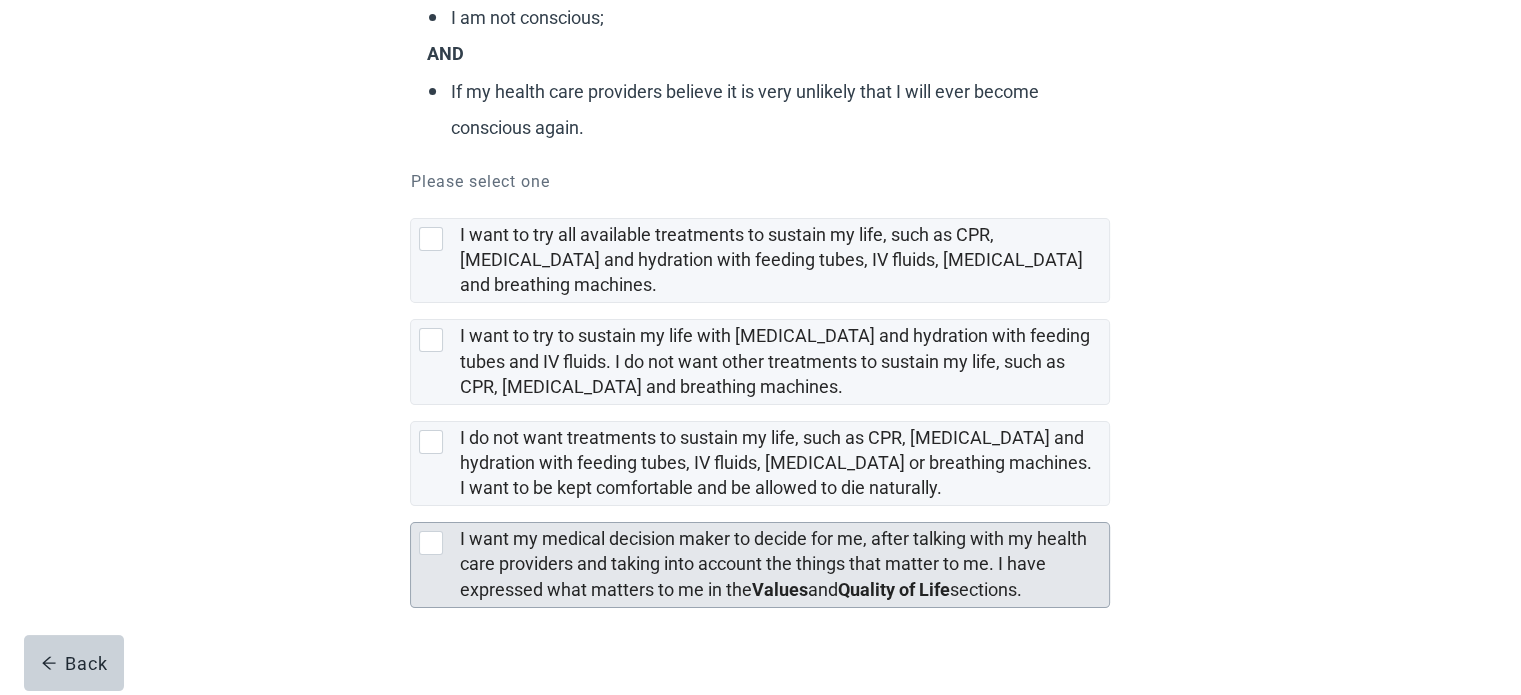 click at bounding box center [431, 543] 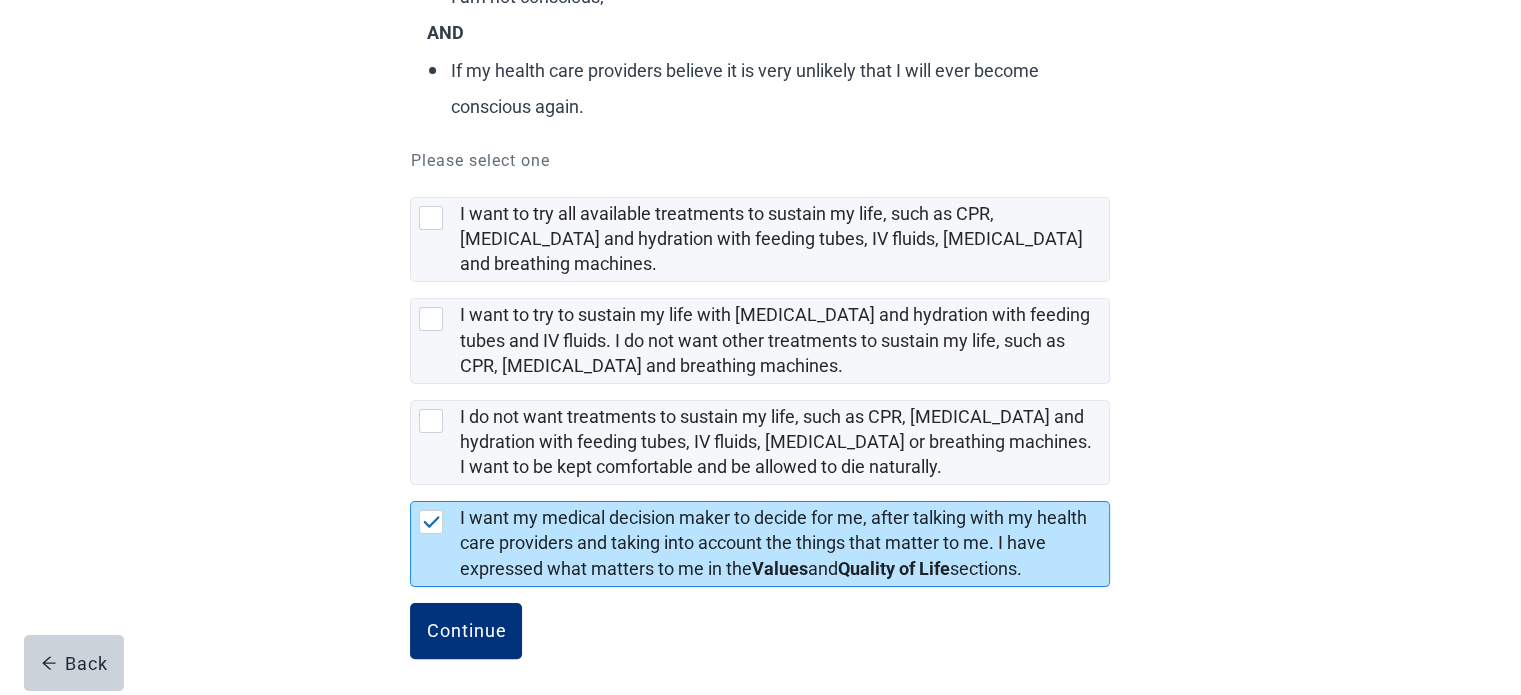 scroll, scrollTop: 328, scrollLeft: 0, axis: vertical 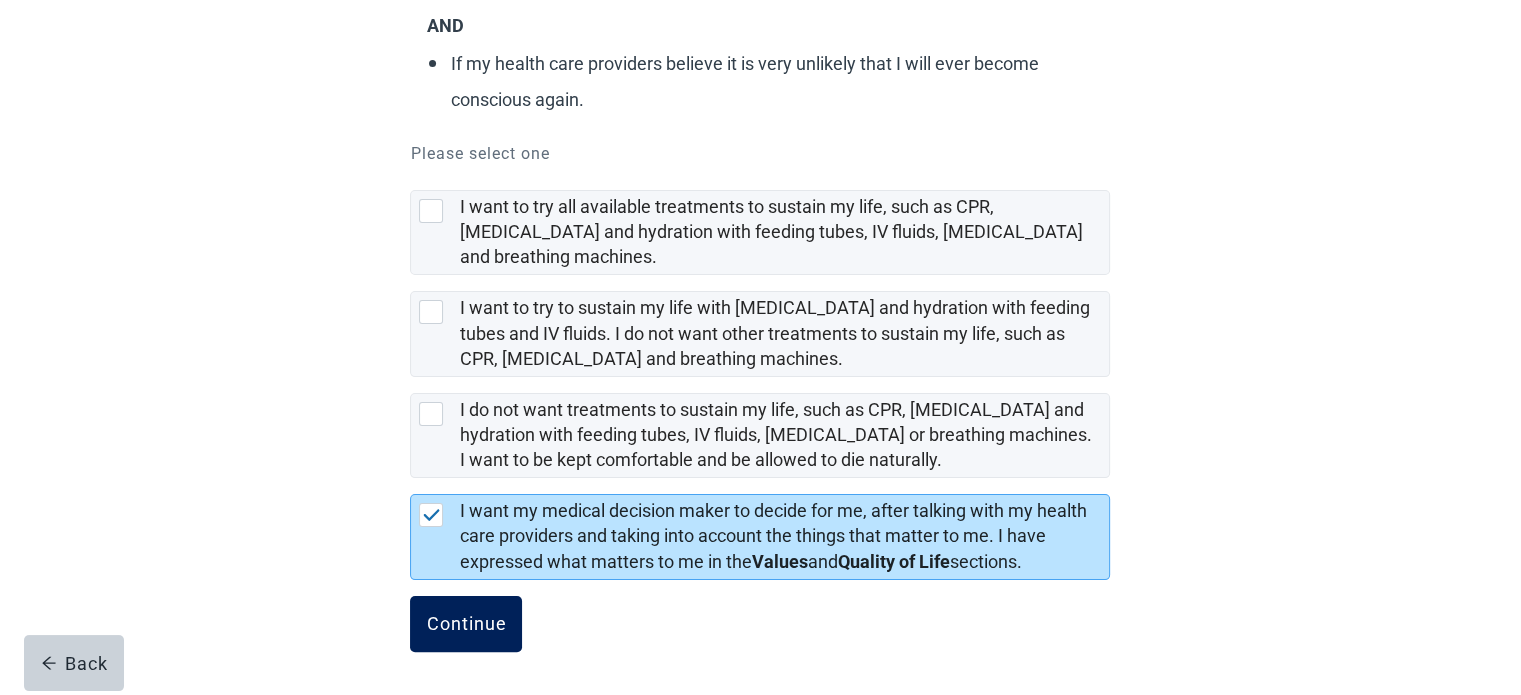 click on "Continue" at bounding box center (466, 624) 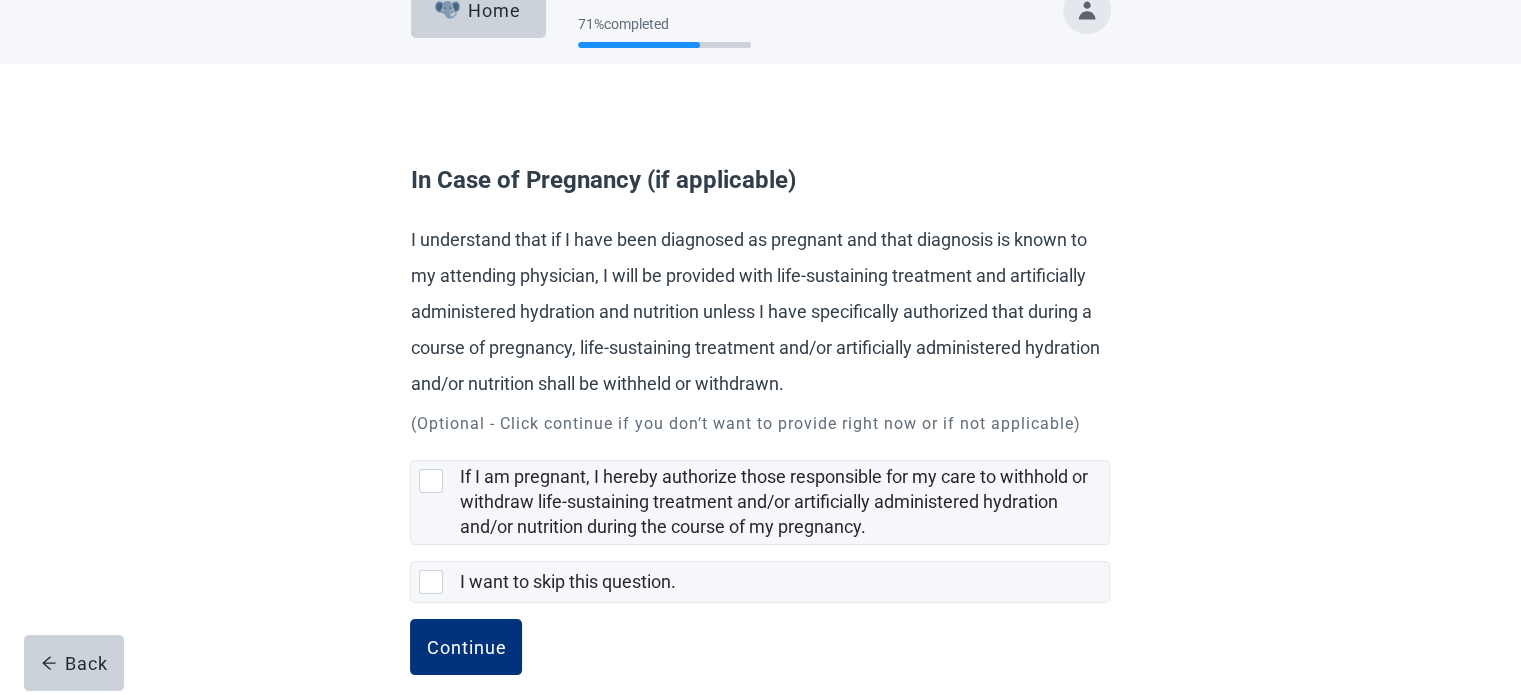 scroll, scrollTop: 63, scrollLeft: 0, axis: vertical 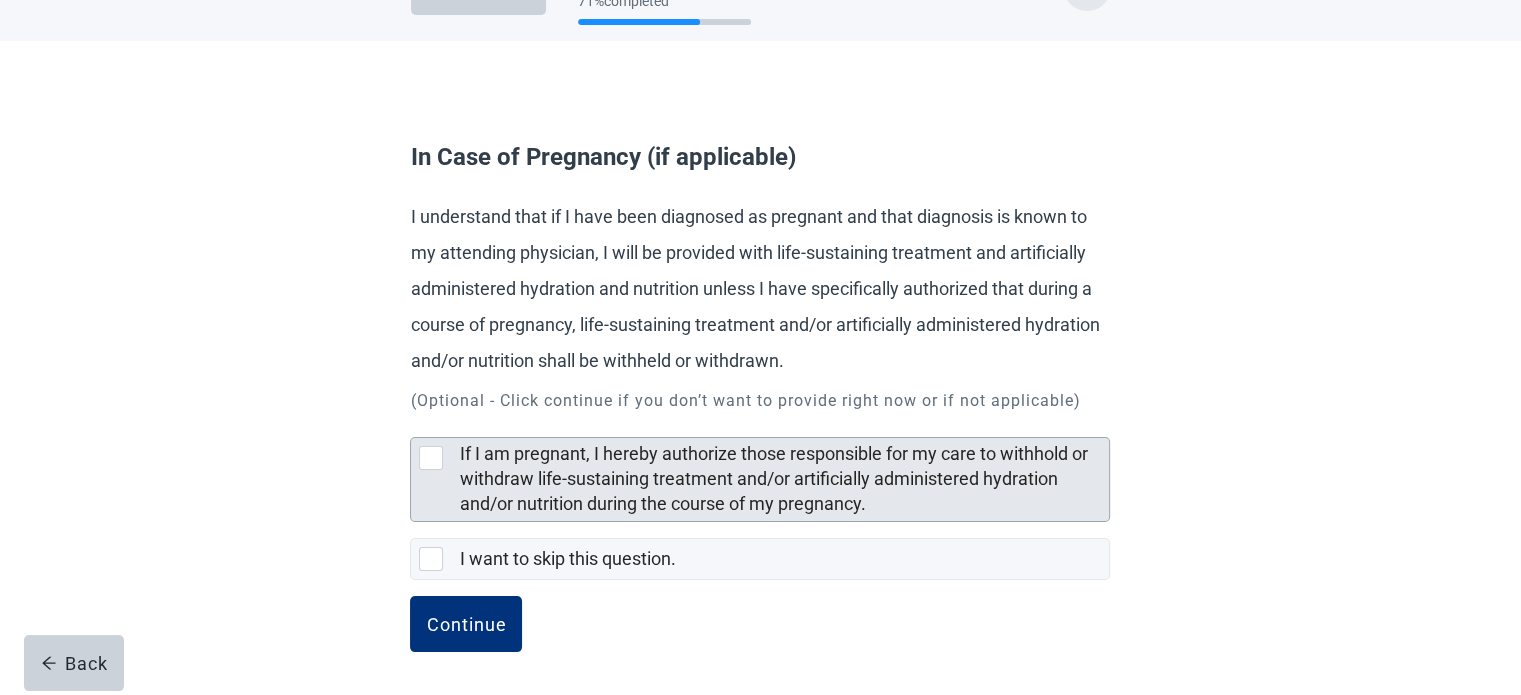 click at bounding box center [431, 458] 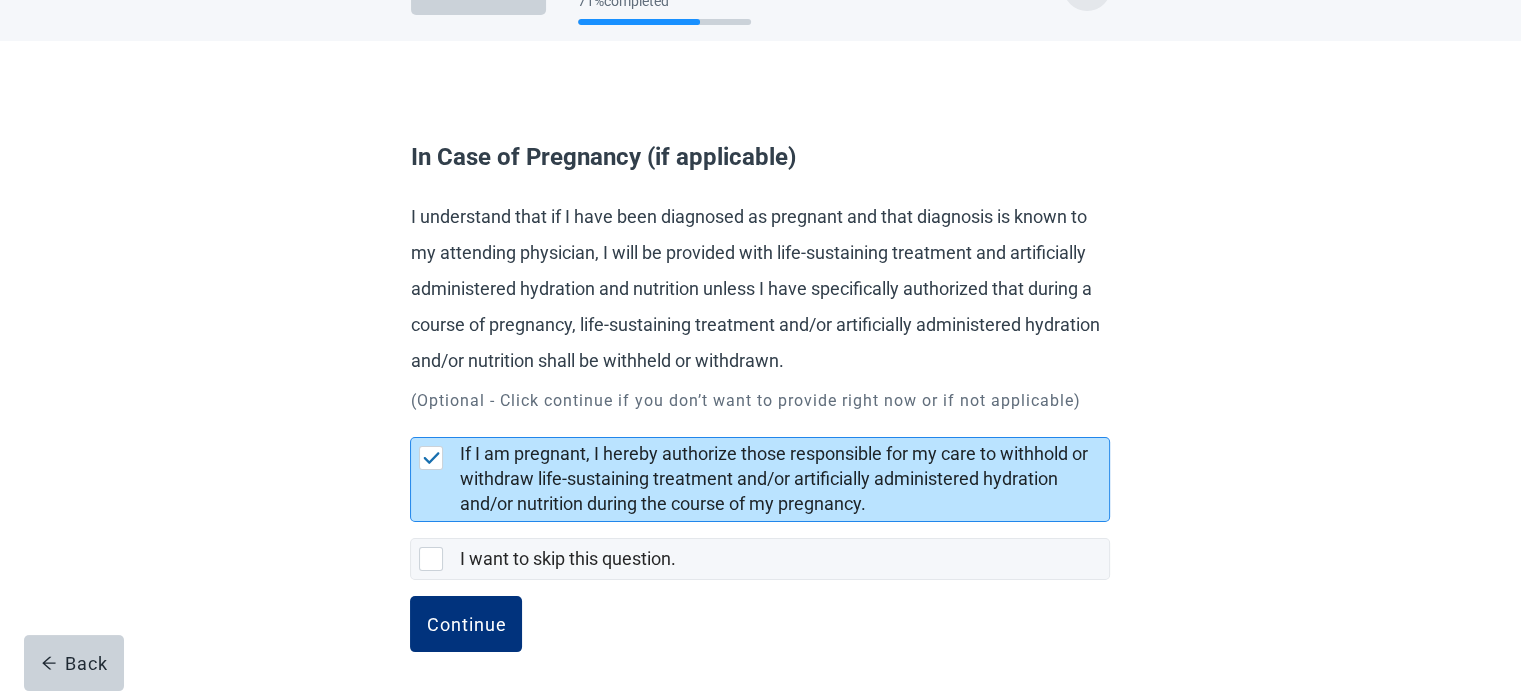 click at bounding box center [432, 458] 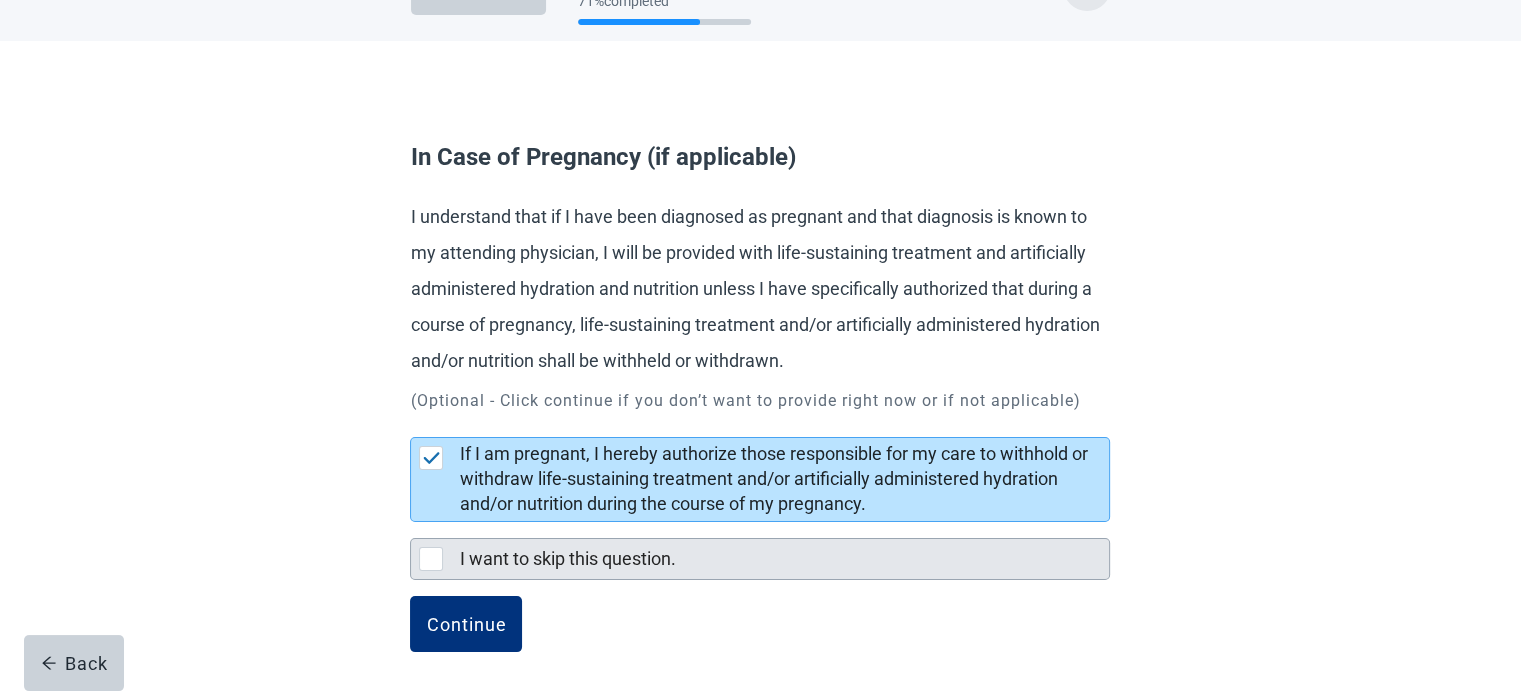 click at bounding box center [431, 559] 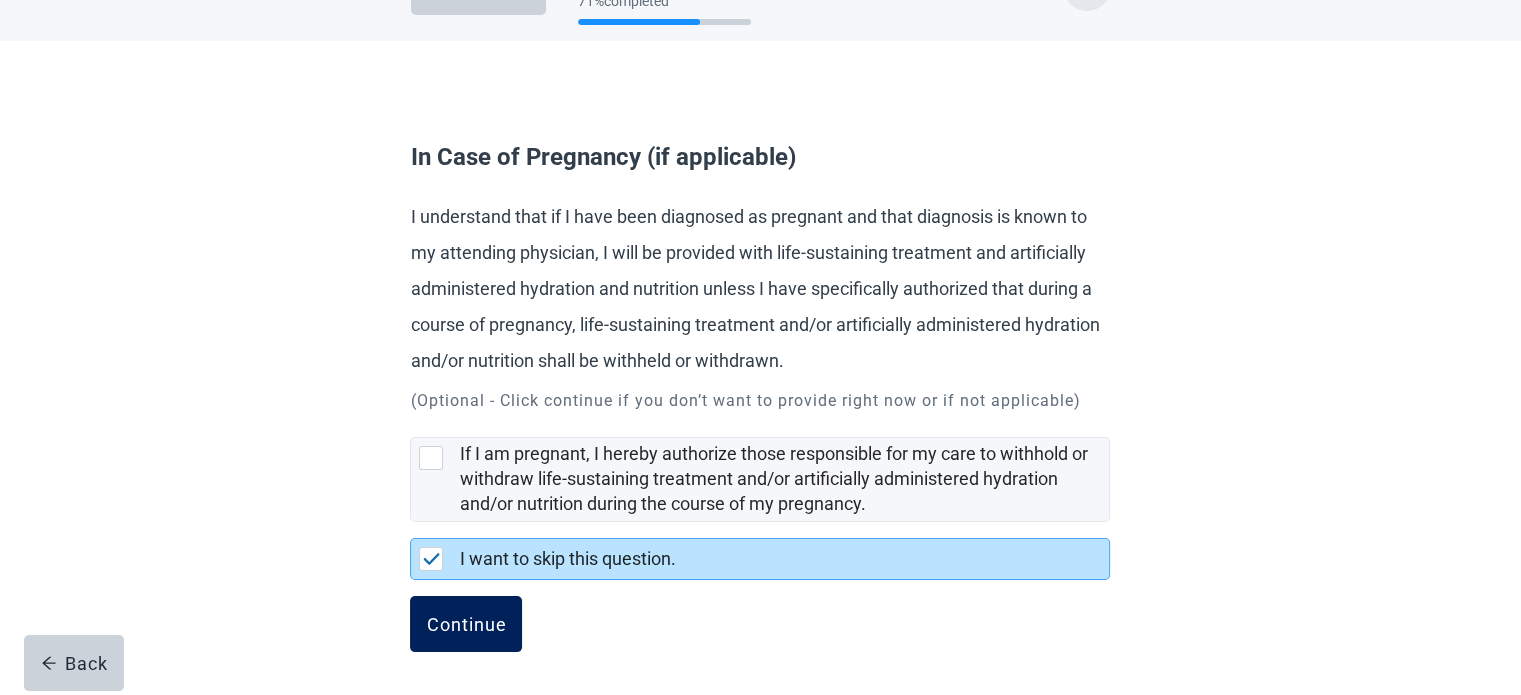 click on "Continue" at bounding box center (466, 624) 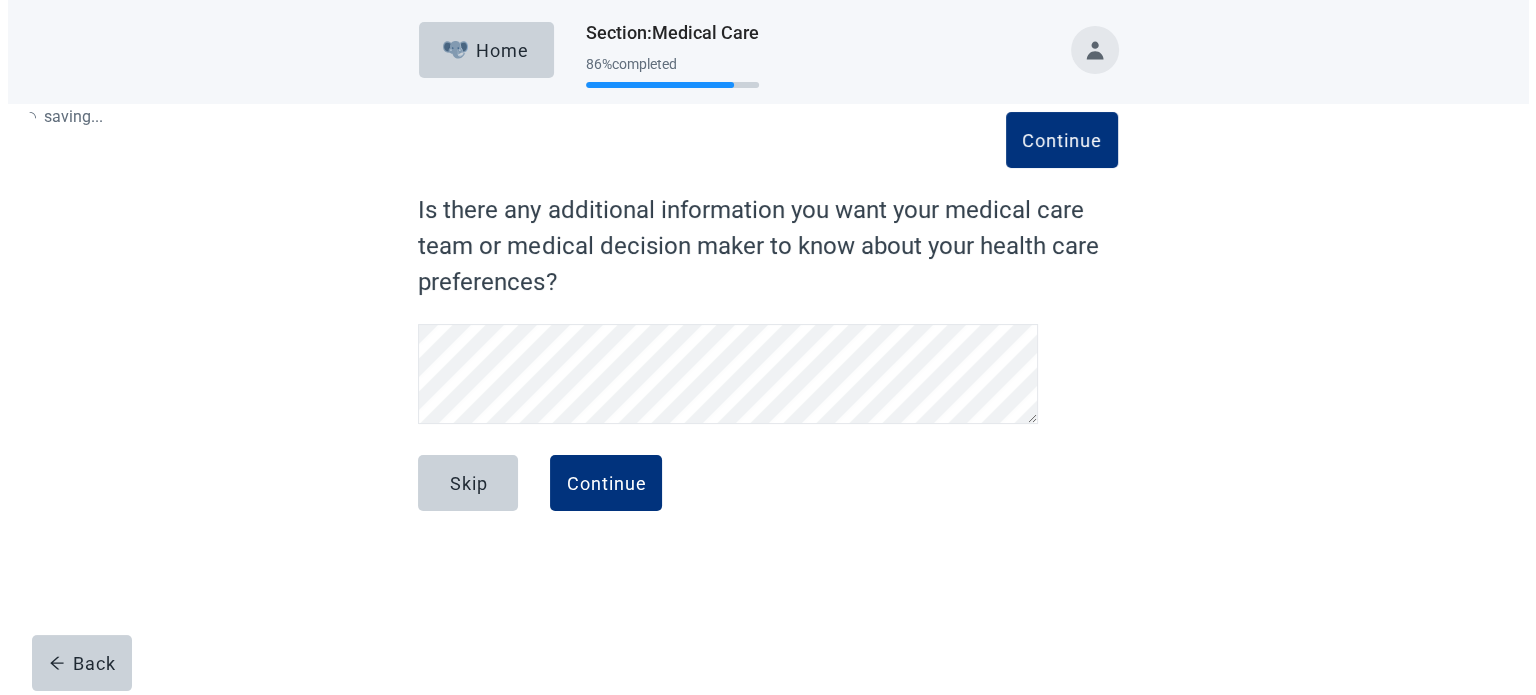 scroll, scrollTop: 0, scrollLeft: 0, axis: both 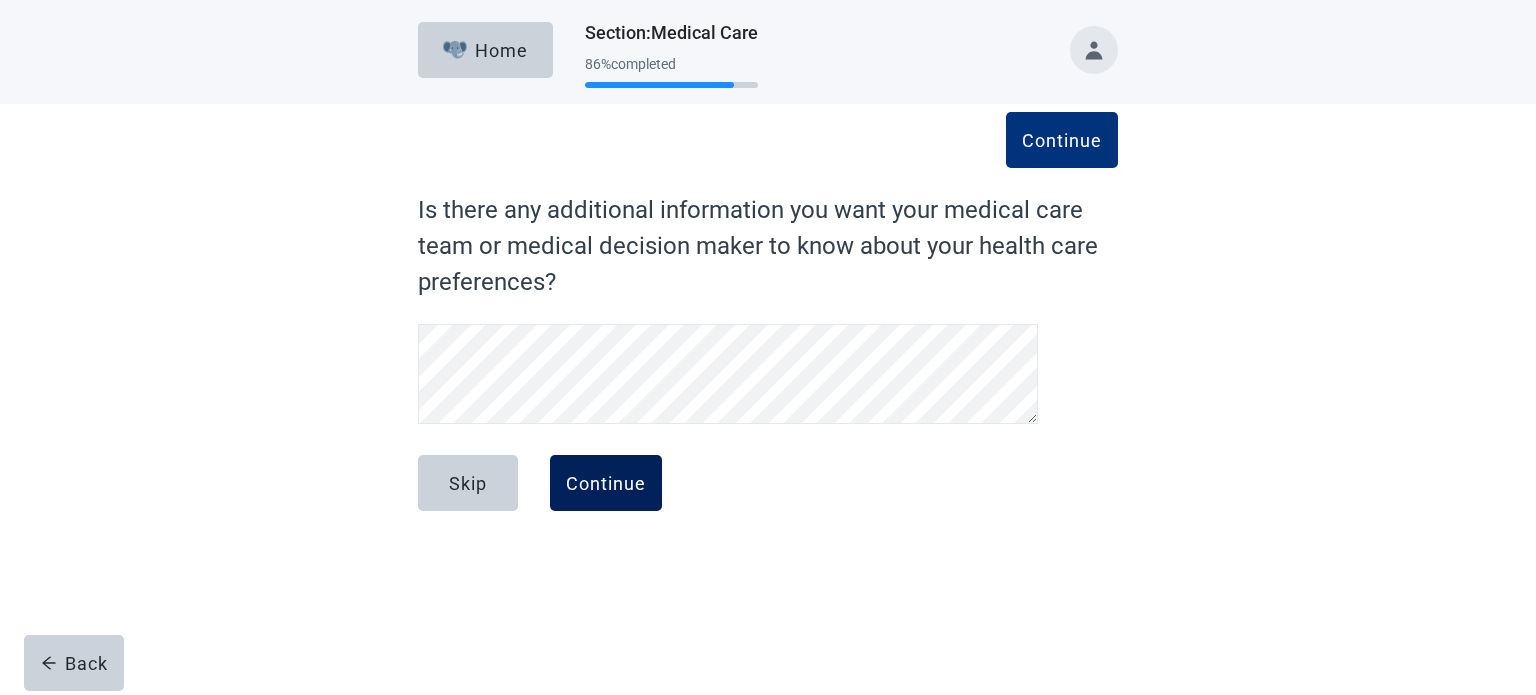 click on "Continue" at bounding box center (606, 483) 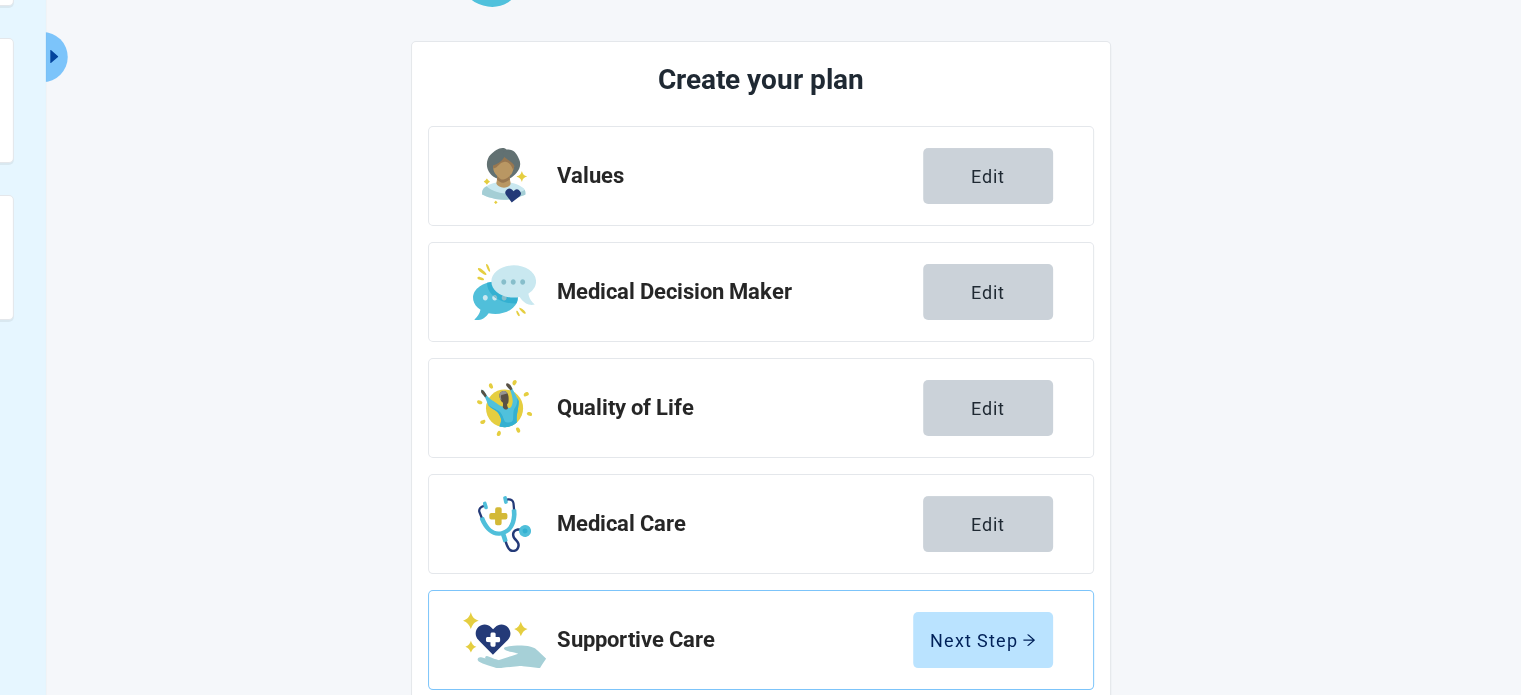 scroll, scrollTop: 367, scrollLeft: 0, axis: vertical 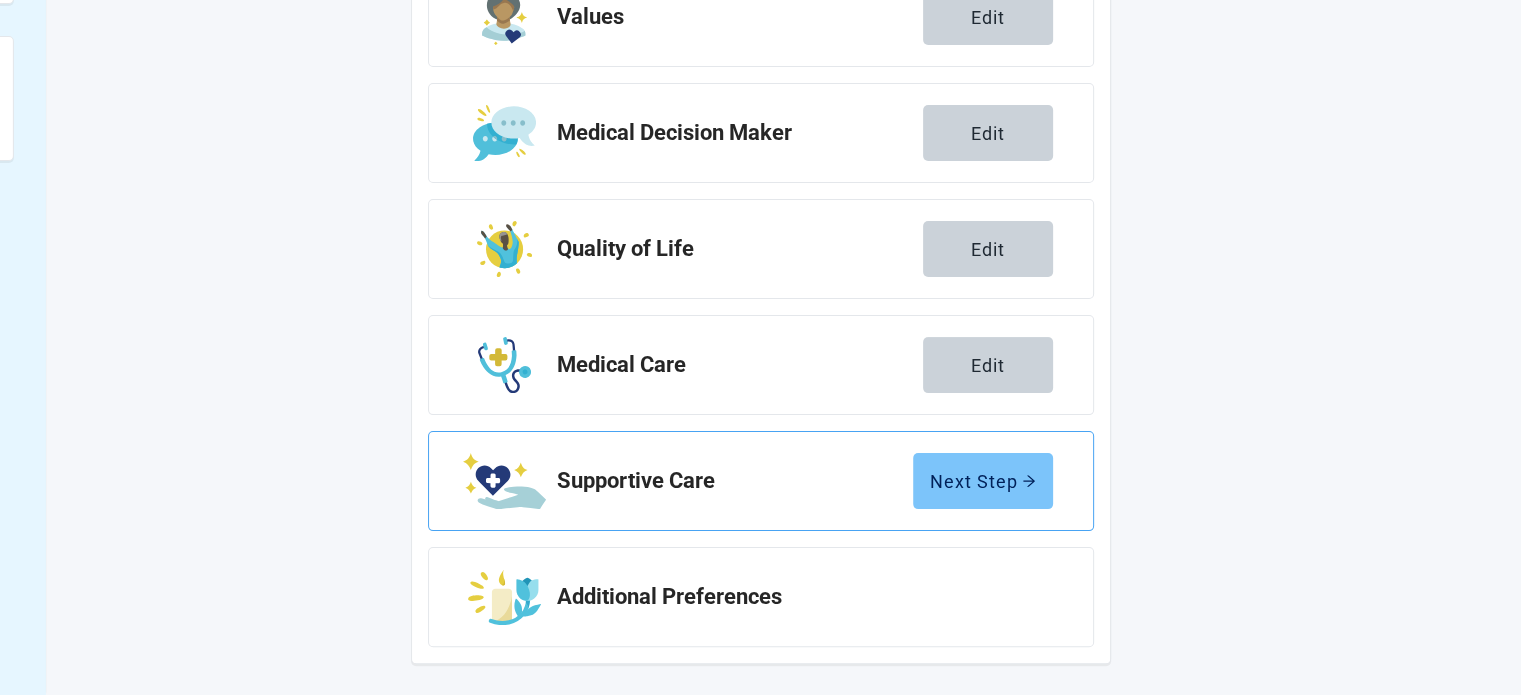 click on "Next Step" at bounding box center [983, 481] 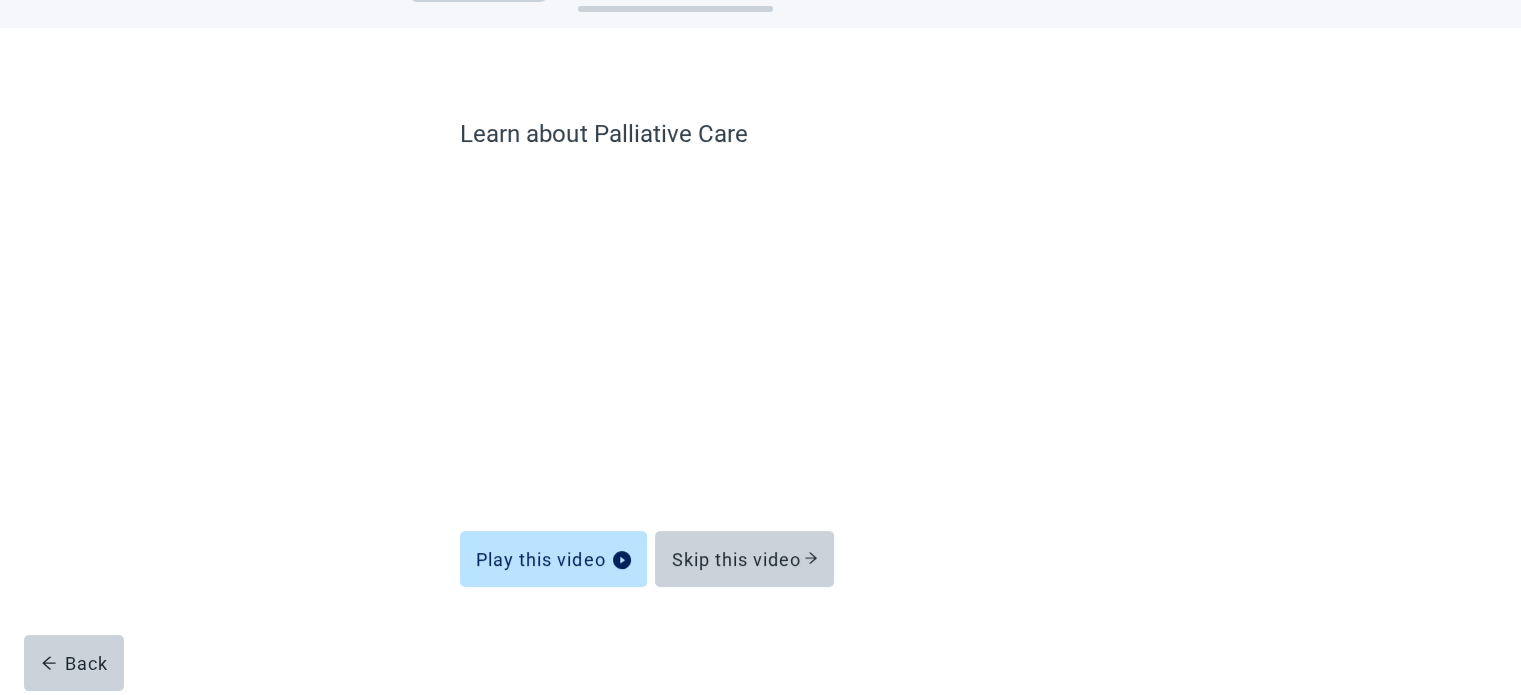 scroll, scrollTop: 76, scrollLeft: 0, axis: vertical 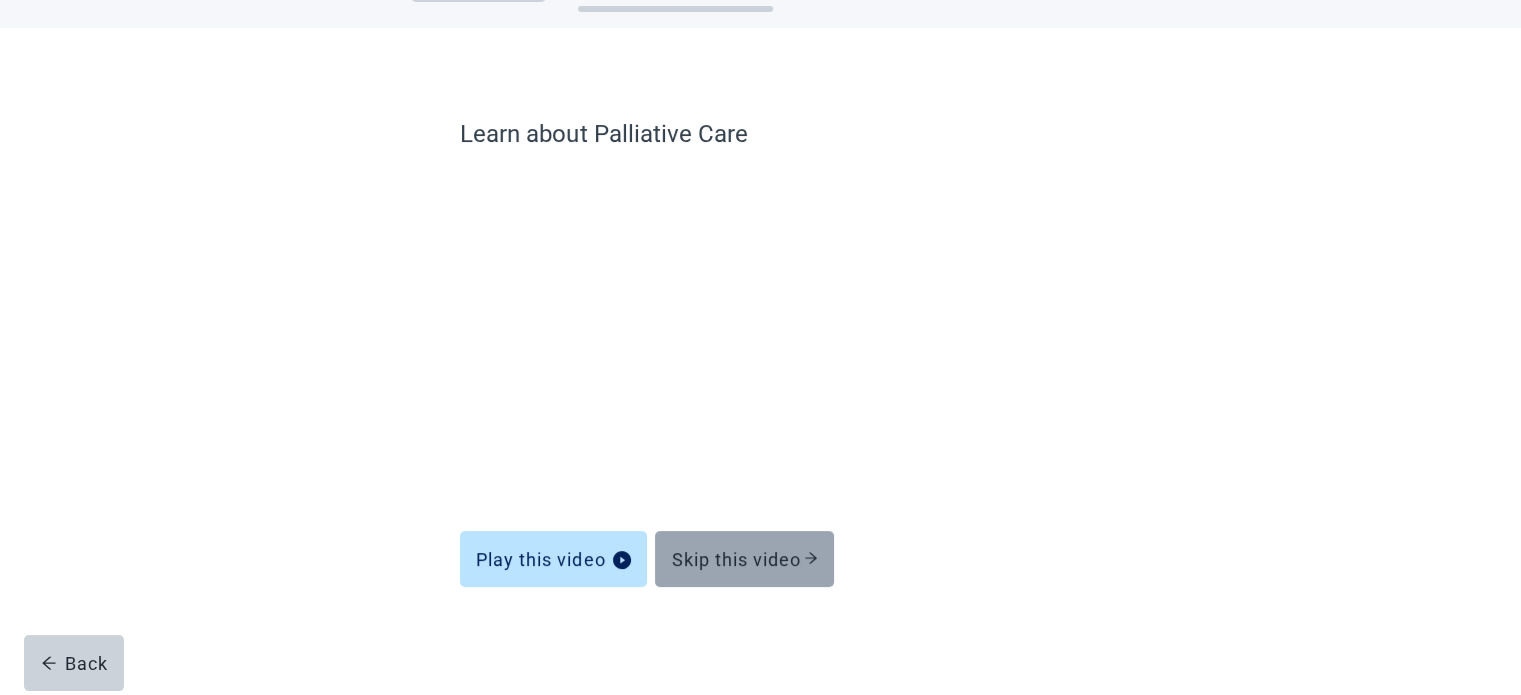 click on "Skip this video" at bounding box center (744, 559) 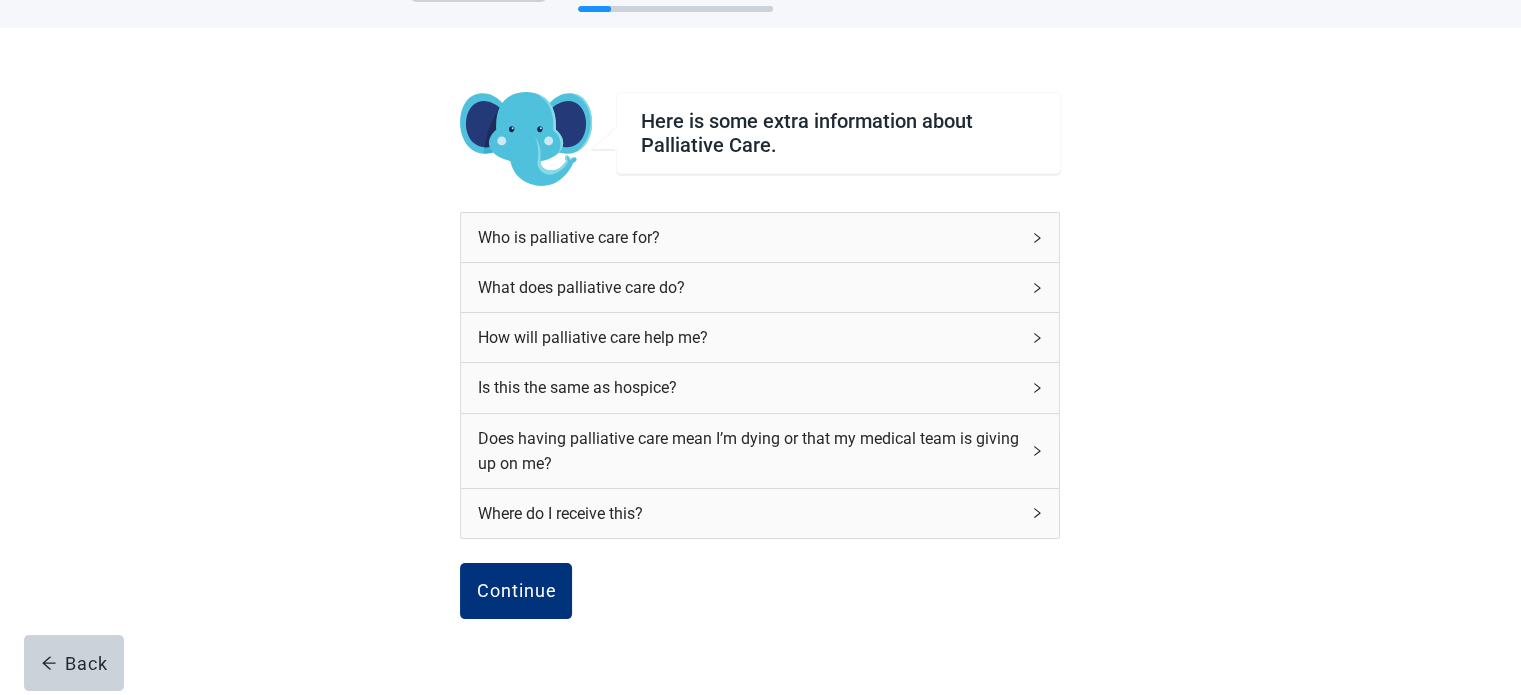 click on "Who is palliative care for?" at bounding box center (760, 237) 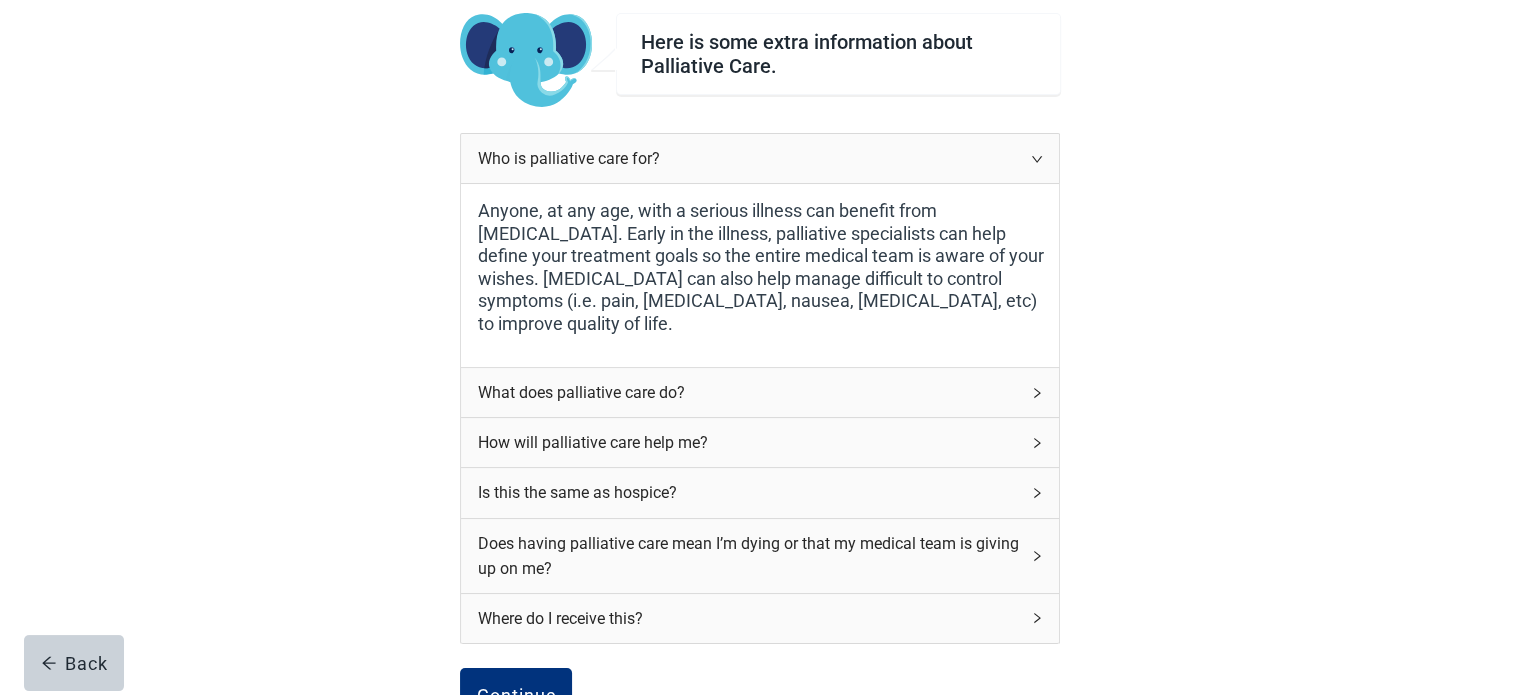 scroll, scrollTop: 276, scrollLeft: 0, axis: vertical 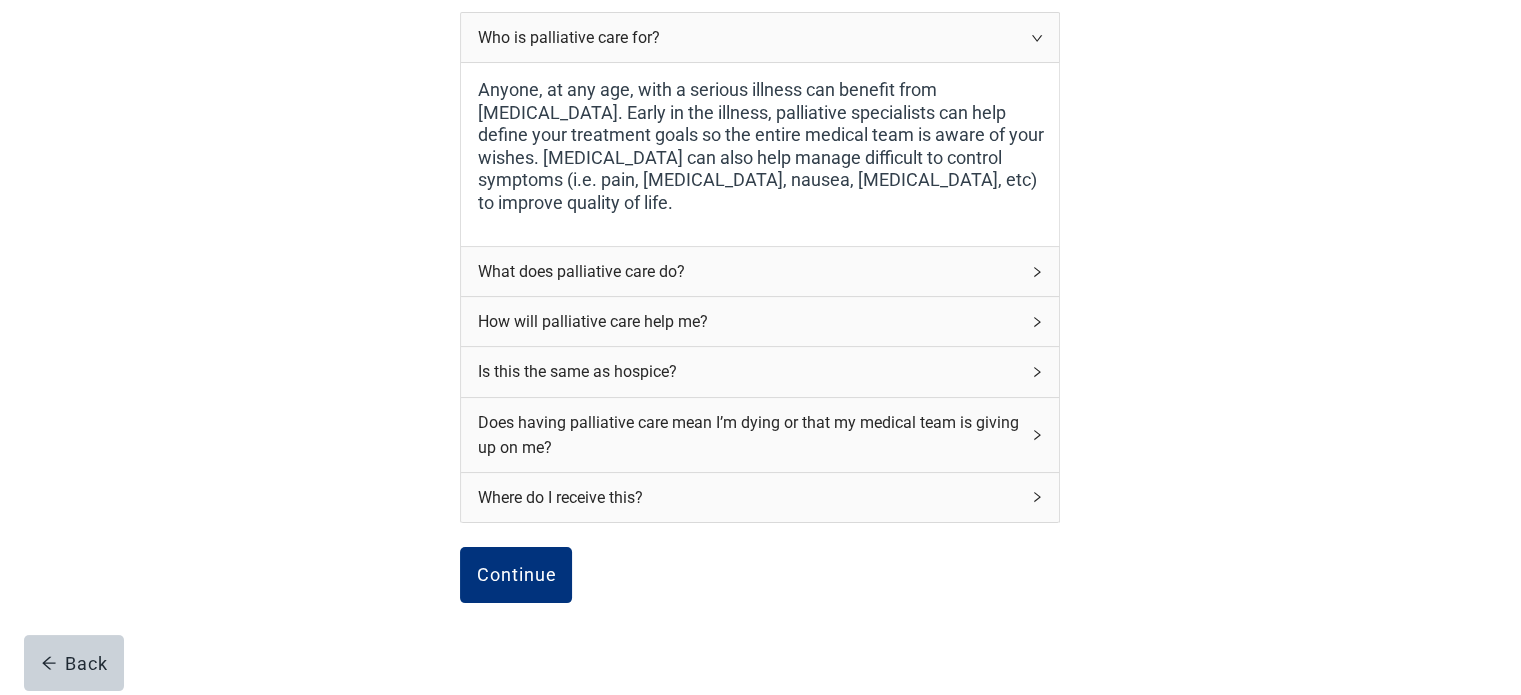 click on "Where do I receive this?" at bounding box center [748, 497] 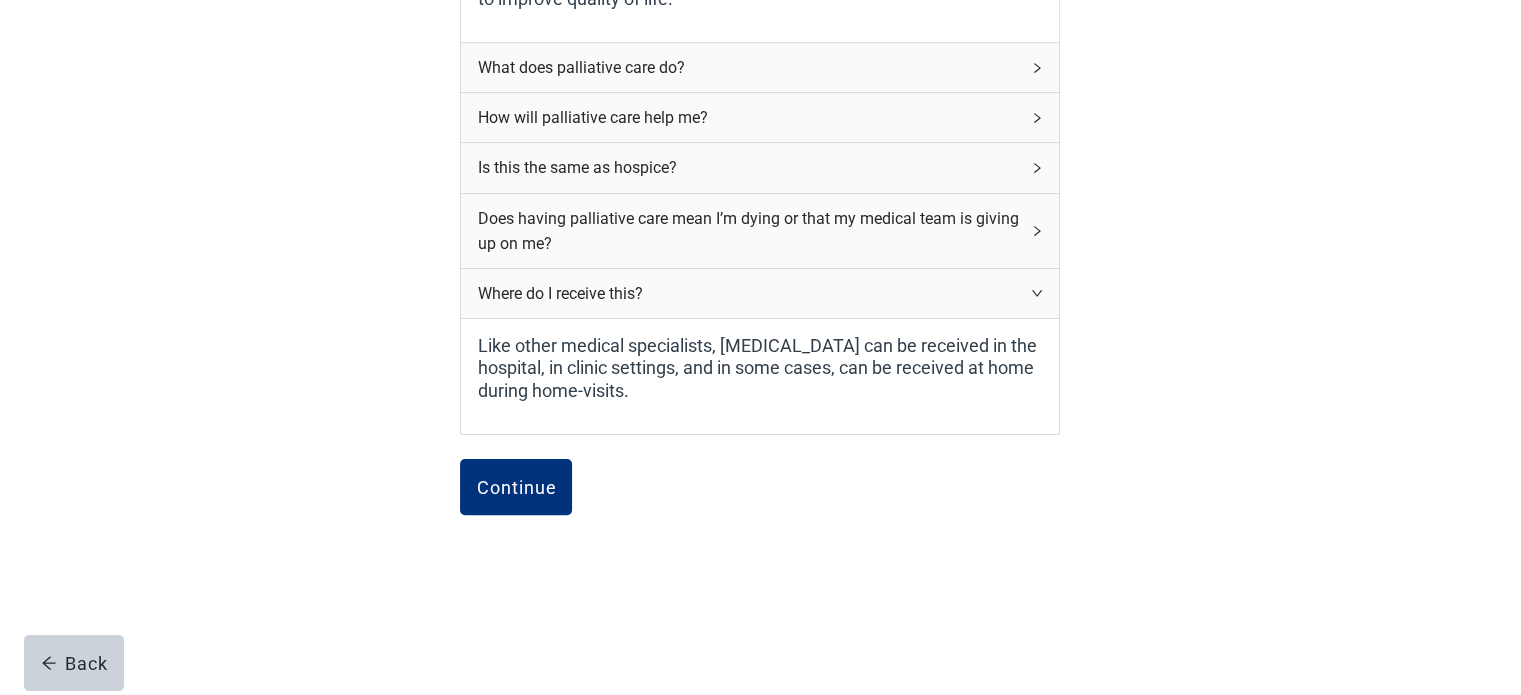 scroll, scrollTop: 482, scrollLeft: 0, axis: vertical 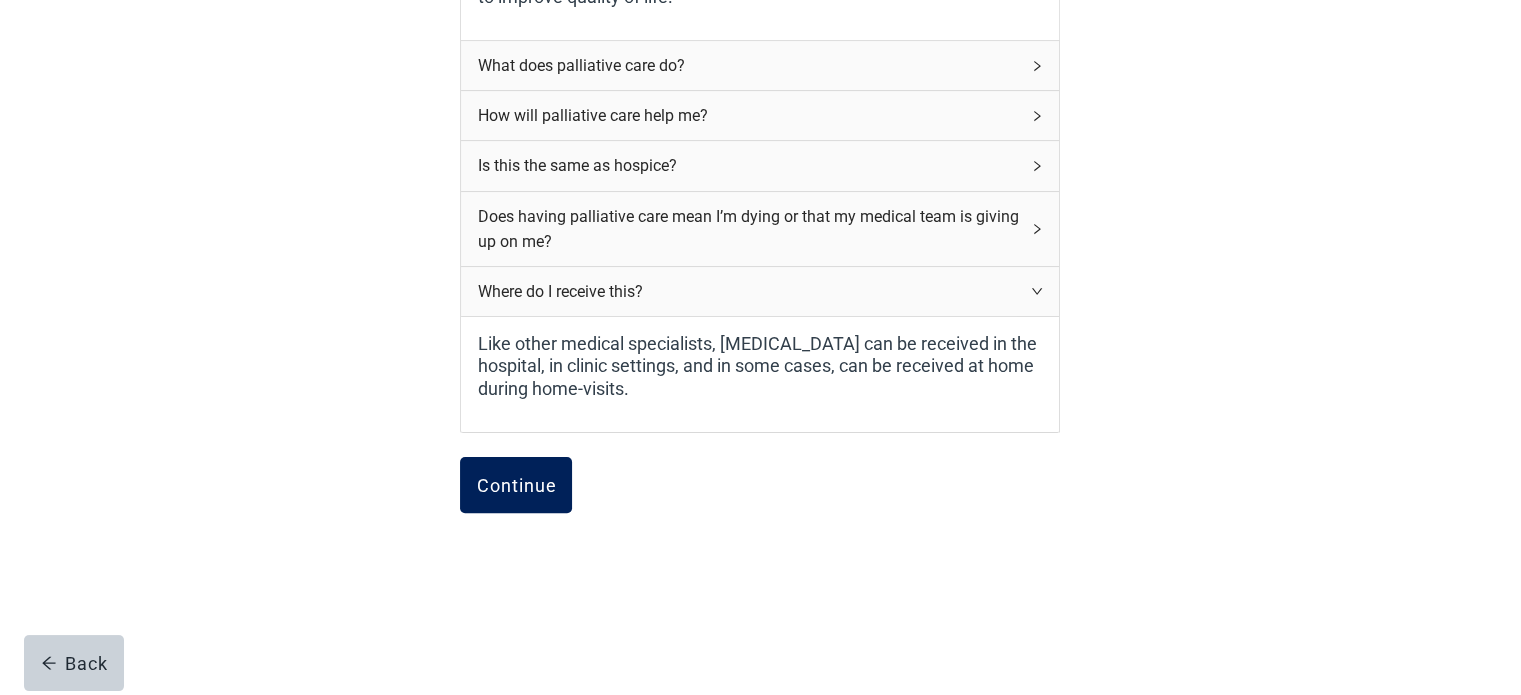 click on "Continue" at bounding box center [516, 485] 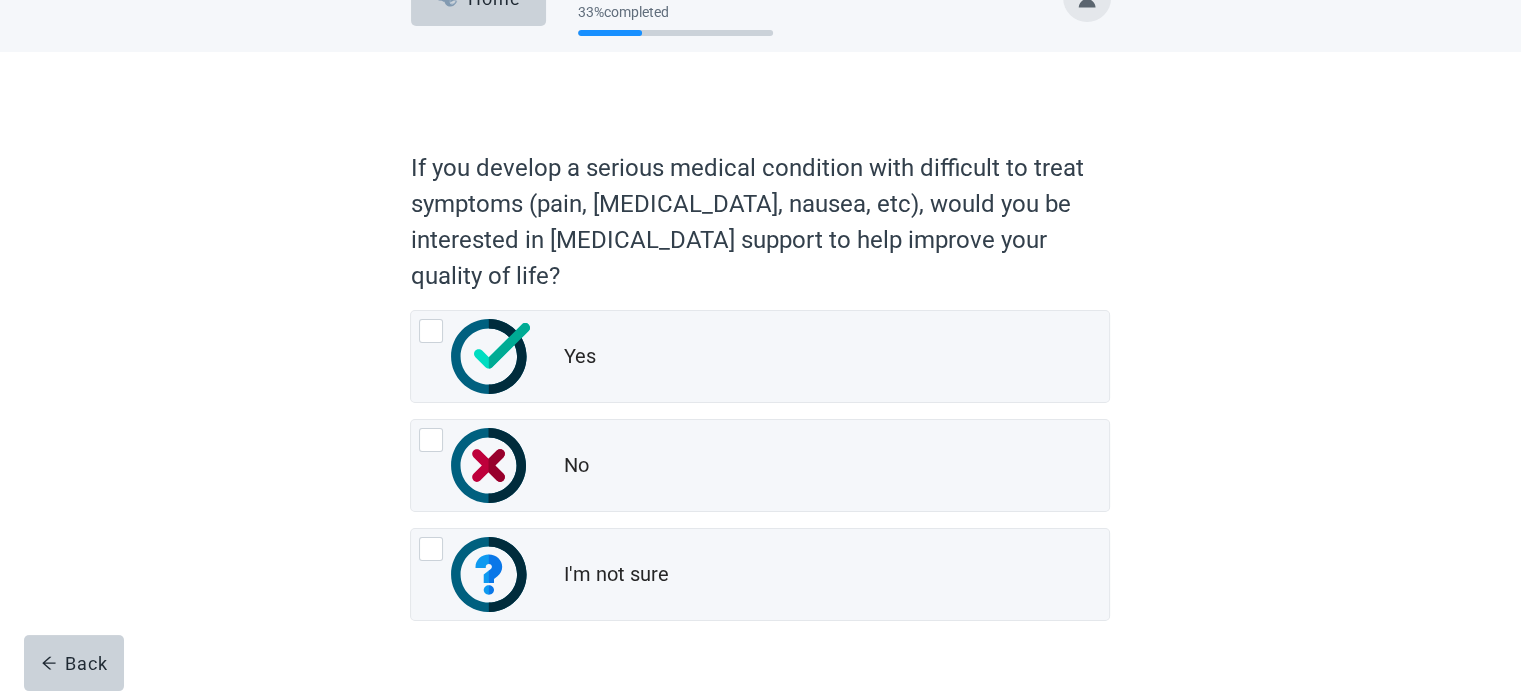 scroll, scrollTop: 100, scrollLeft: 0, axis: vertical 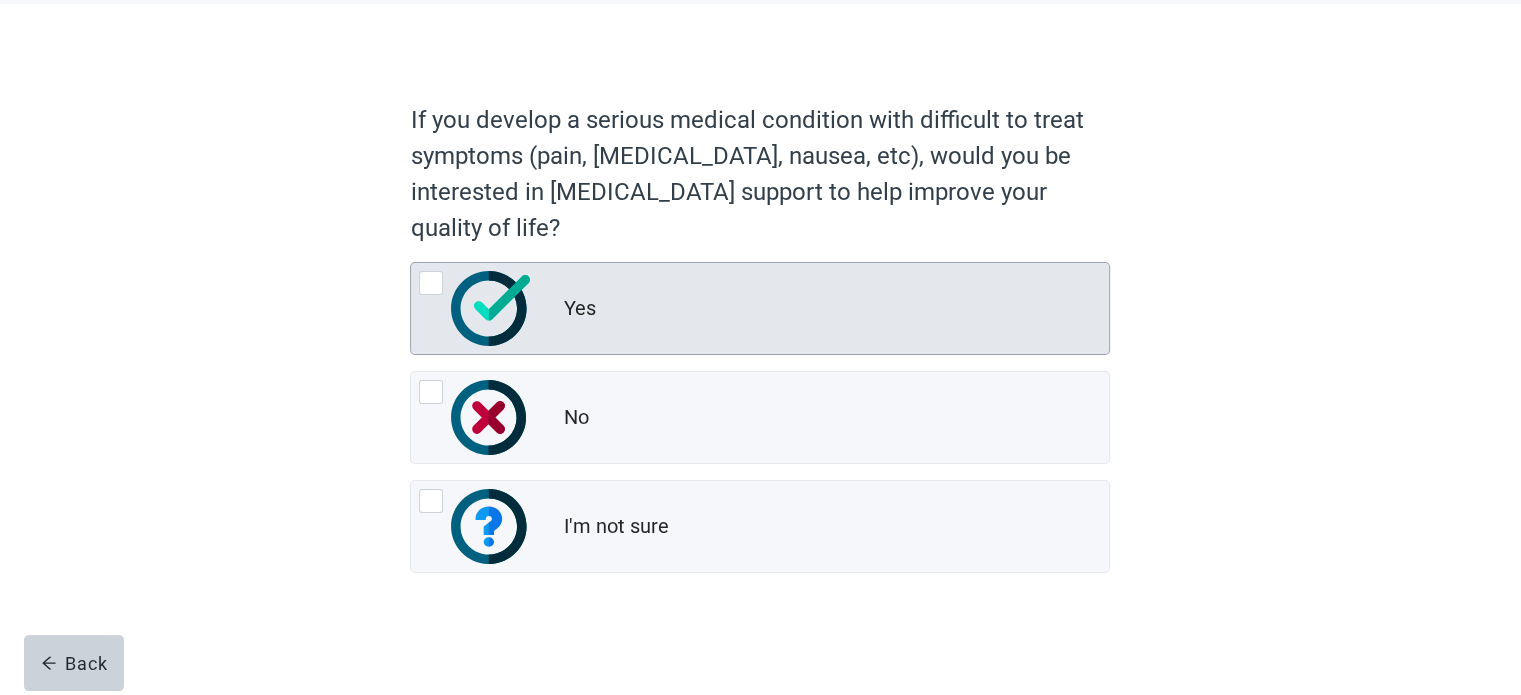 click at bounding box center (431, 283) 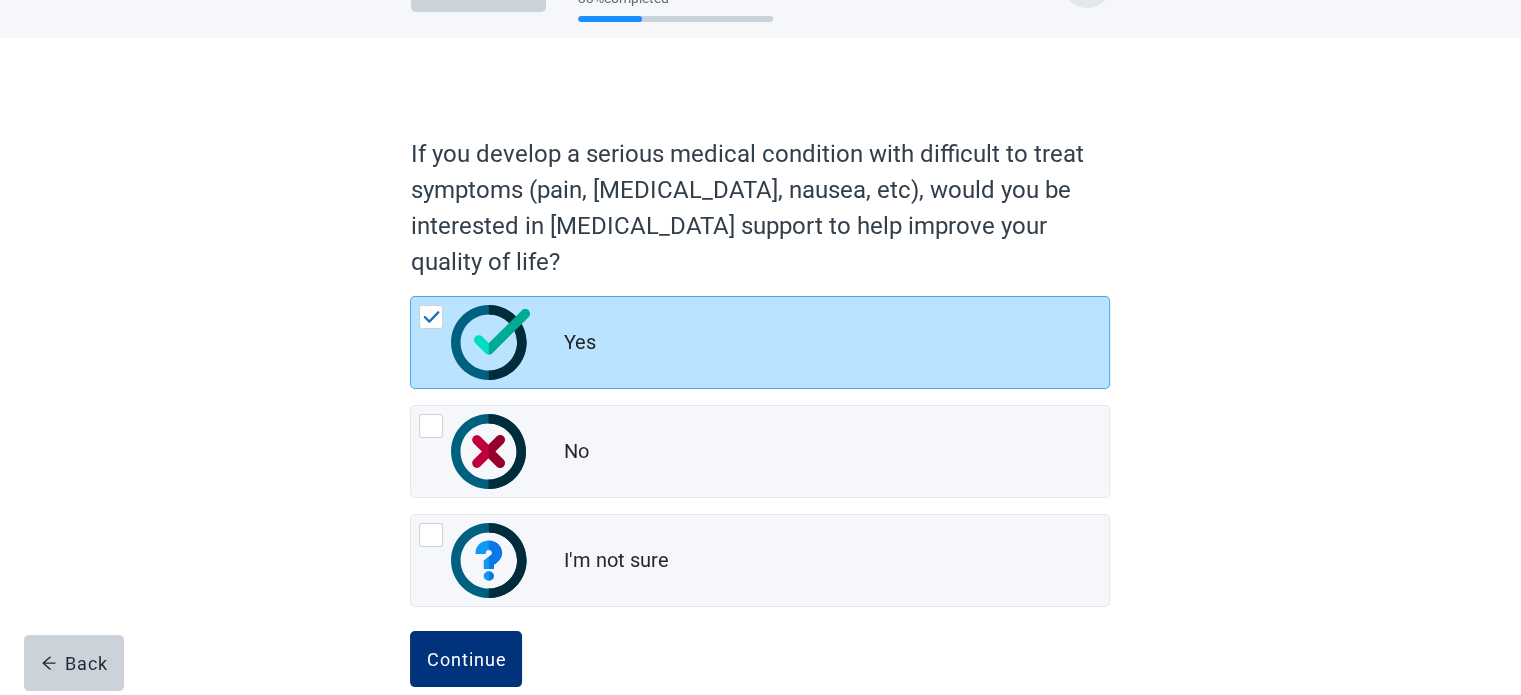 scroll, scrollTop: 100, scrollLeft: 0, axis: vertical 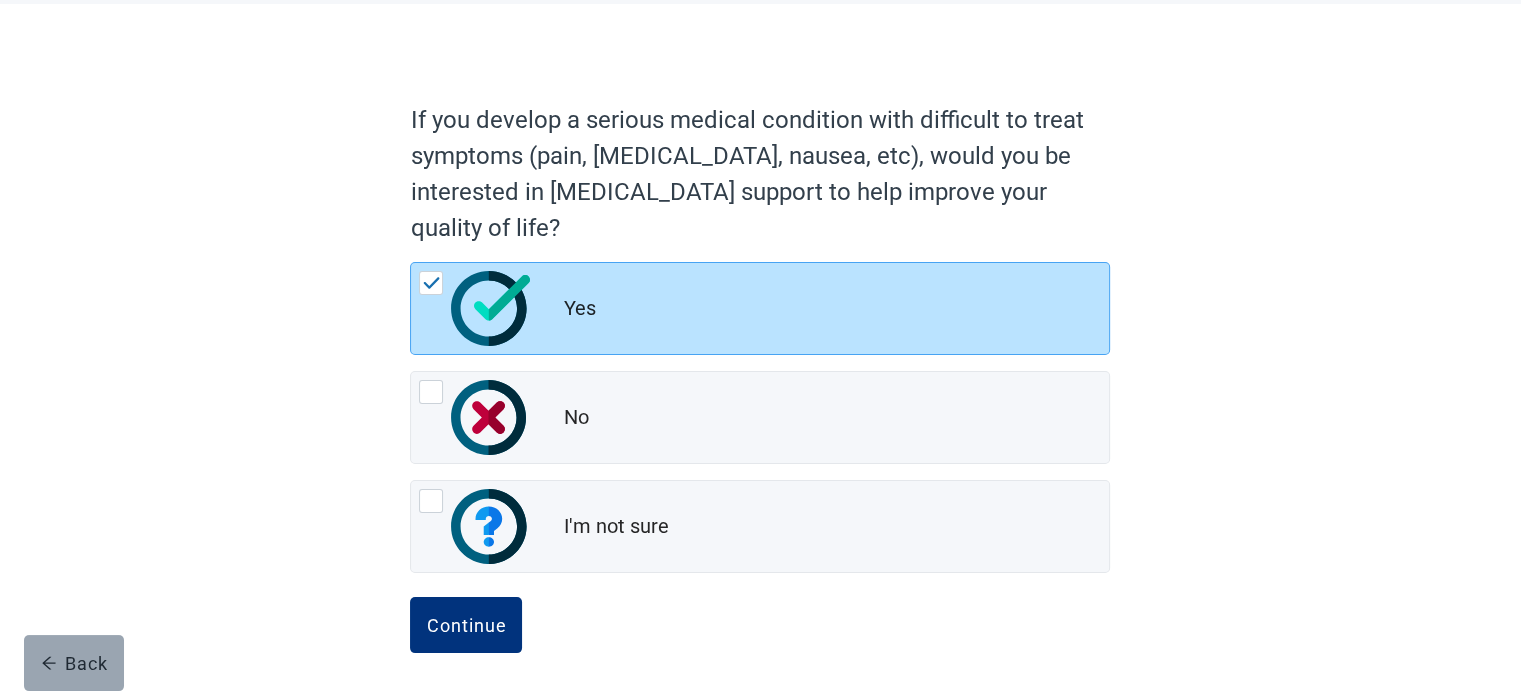 click on "Back" at bounding box center [74, 663] 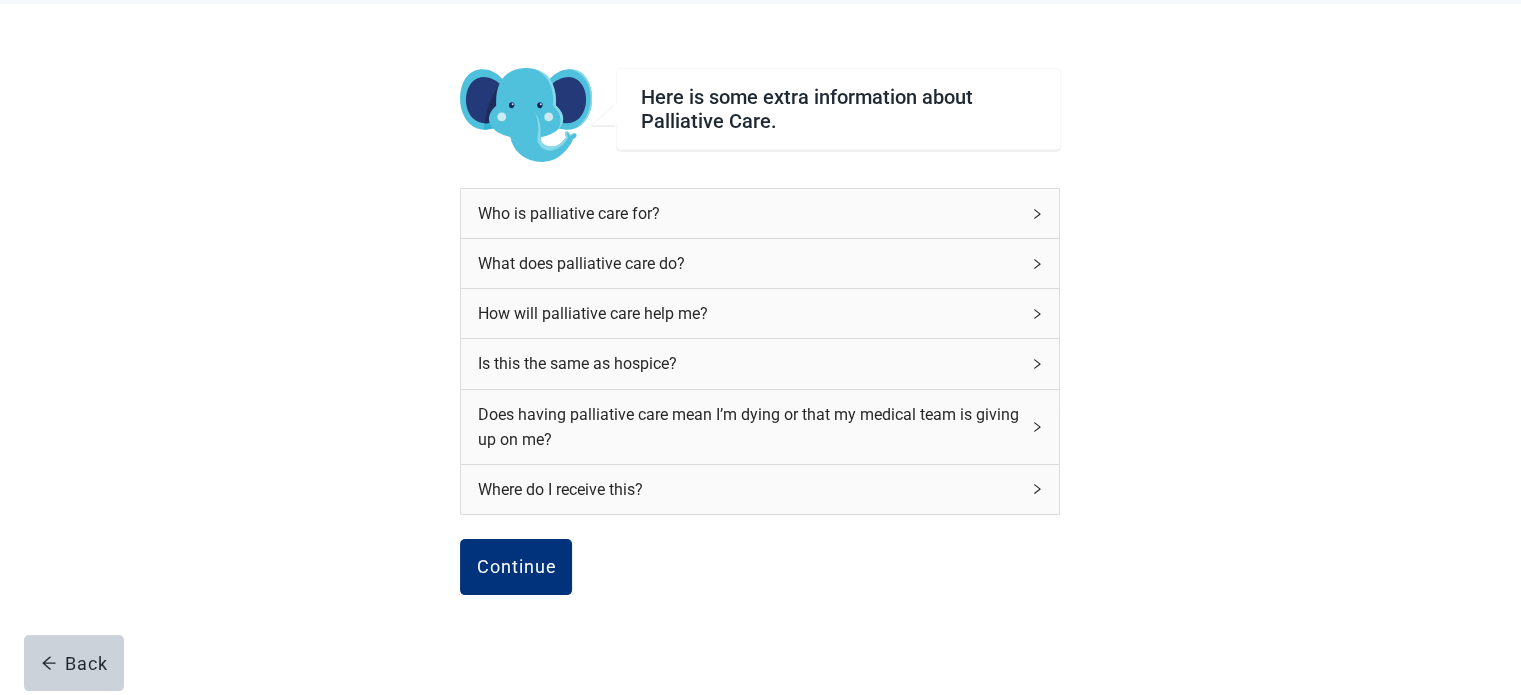 click on "Is this the same as hospice?" at bounding box center (748, 363) 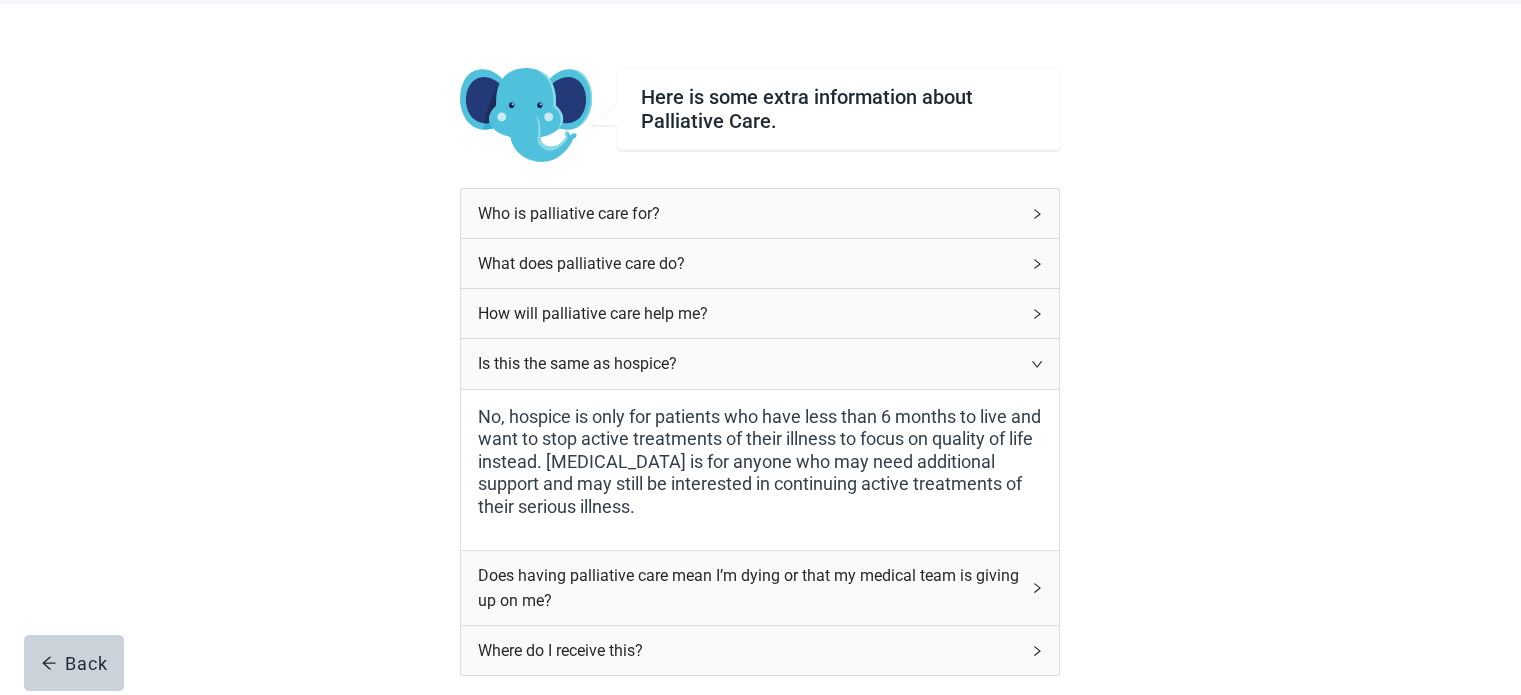 click on "How will palliative care help me?" at bounding box center (748, 313) 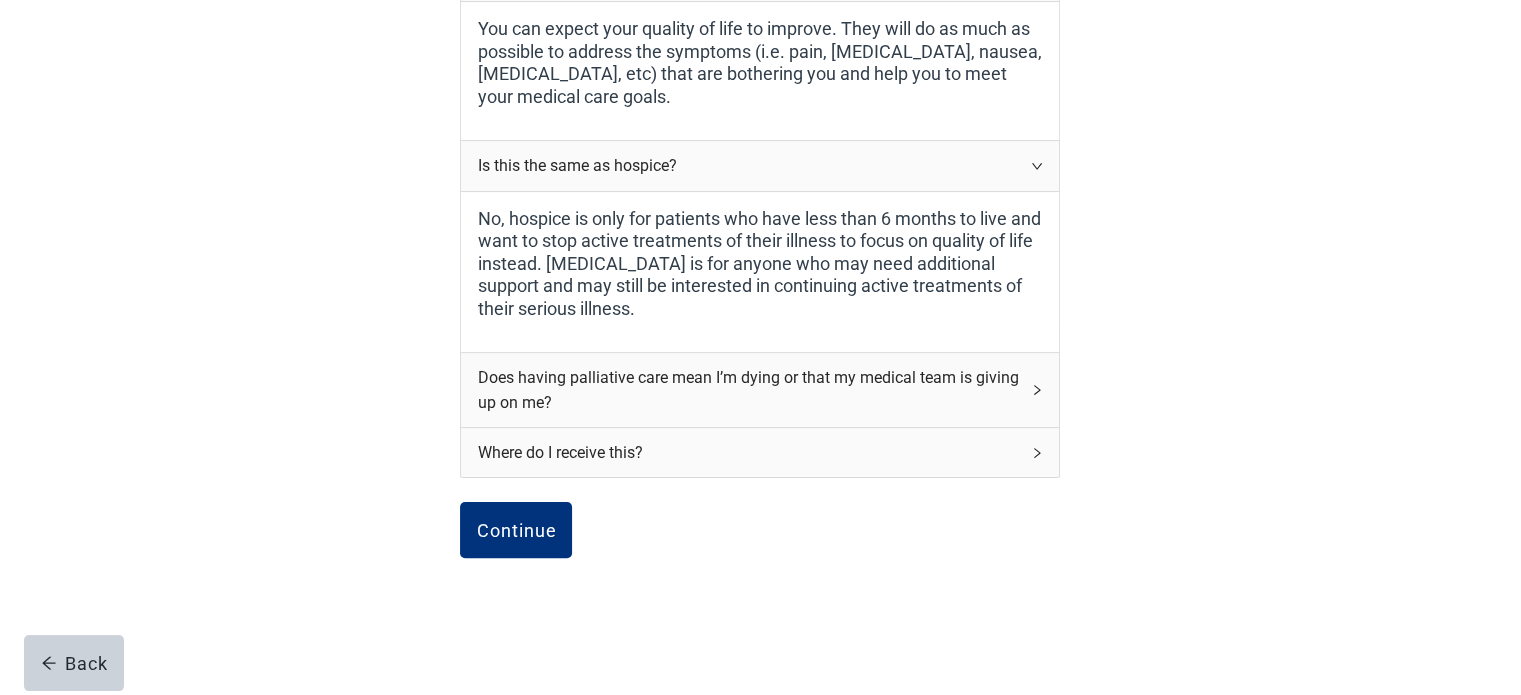 scroll, scrollTop: 482, scrollLeft: 0, axis: vertical 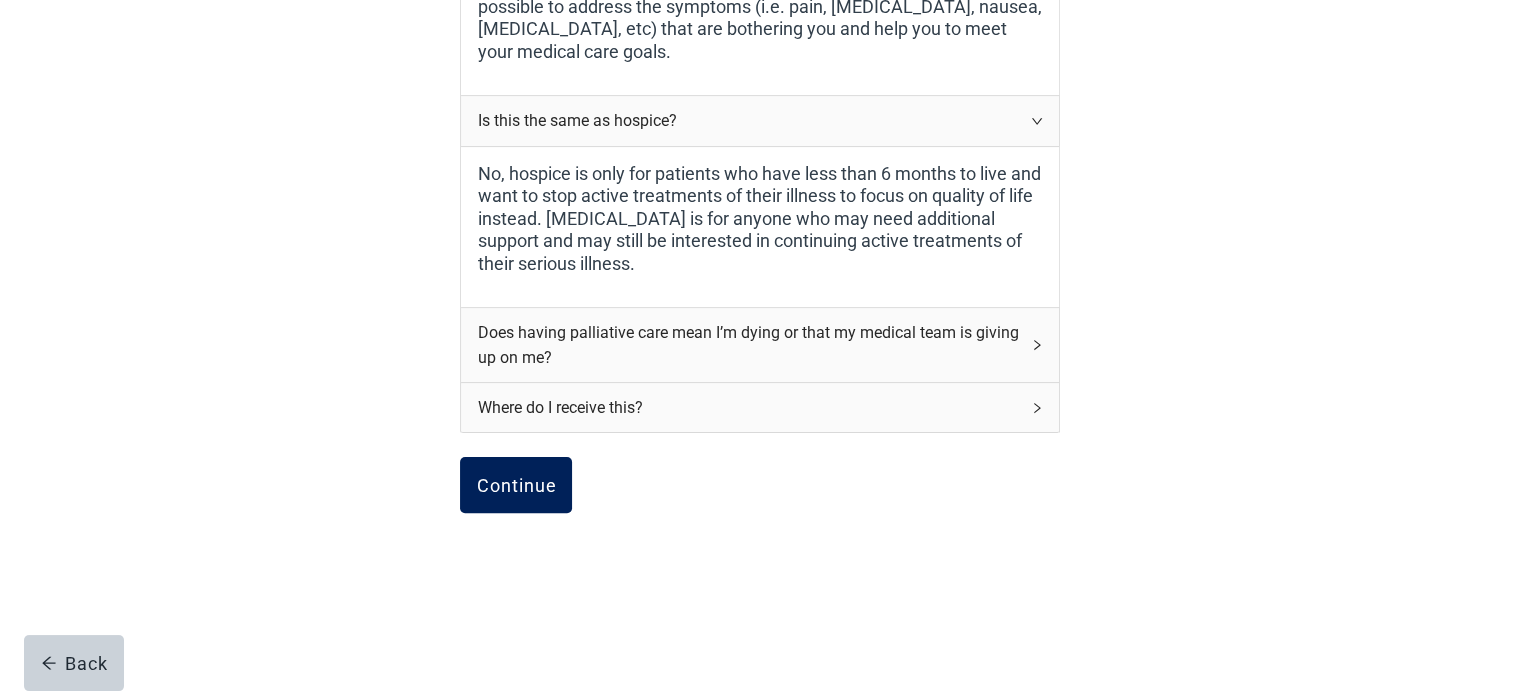 click on "Continue" at bounding box center (516, 485) 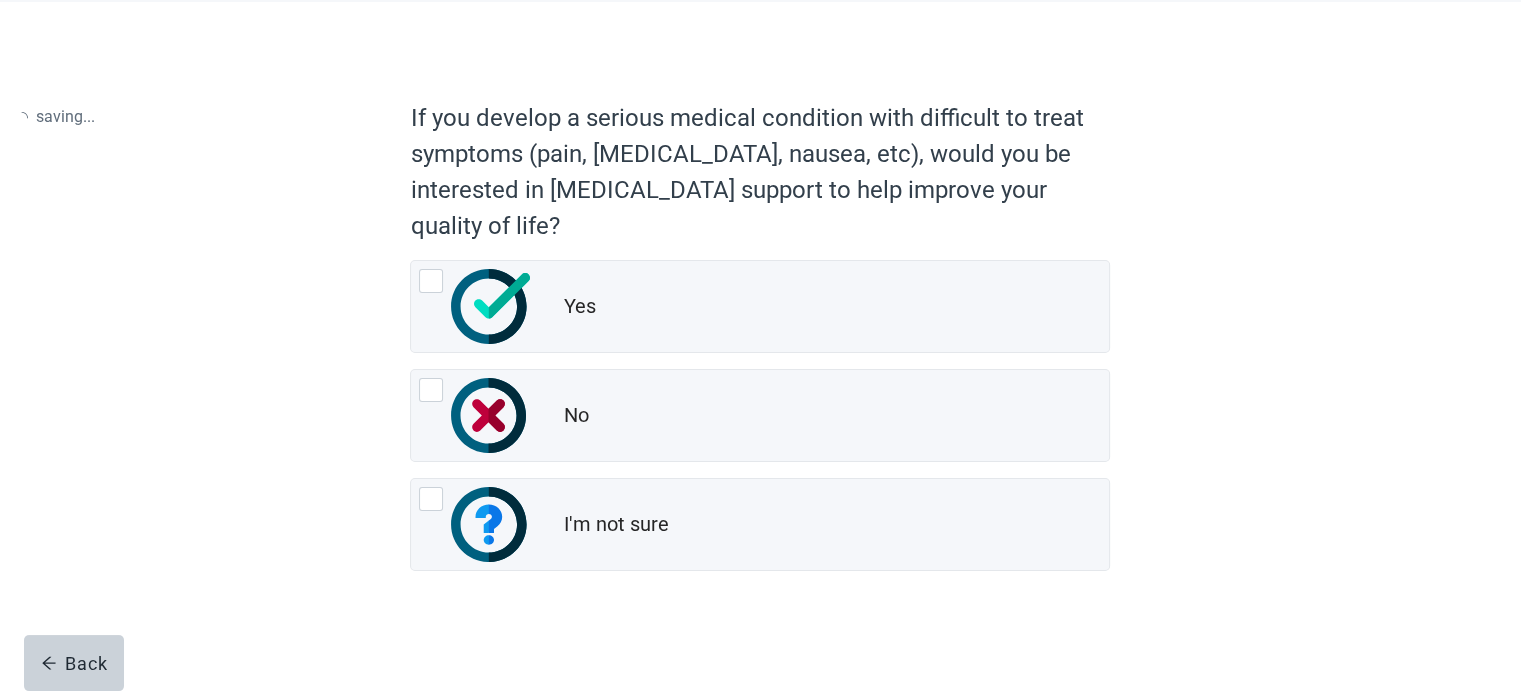 scroll, scrollTop: 0, scrollLeft: 0, axis: both 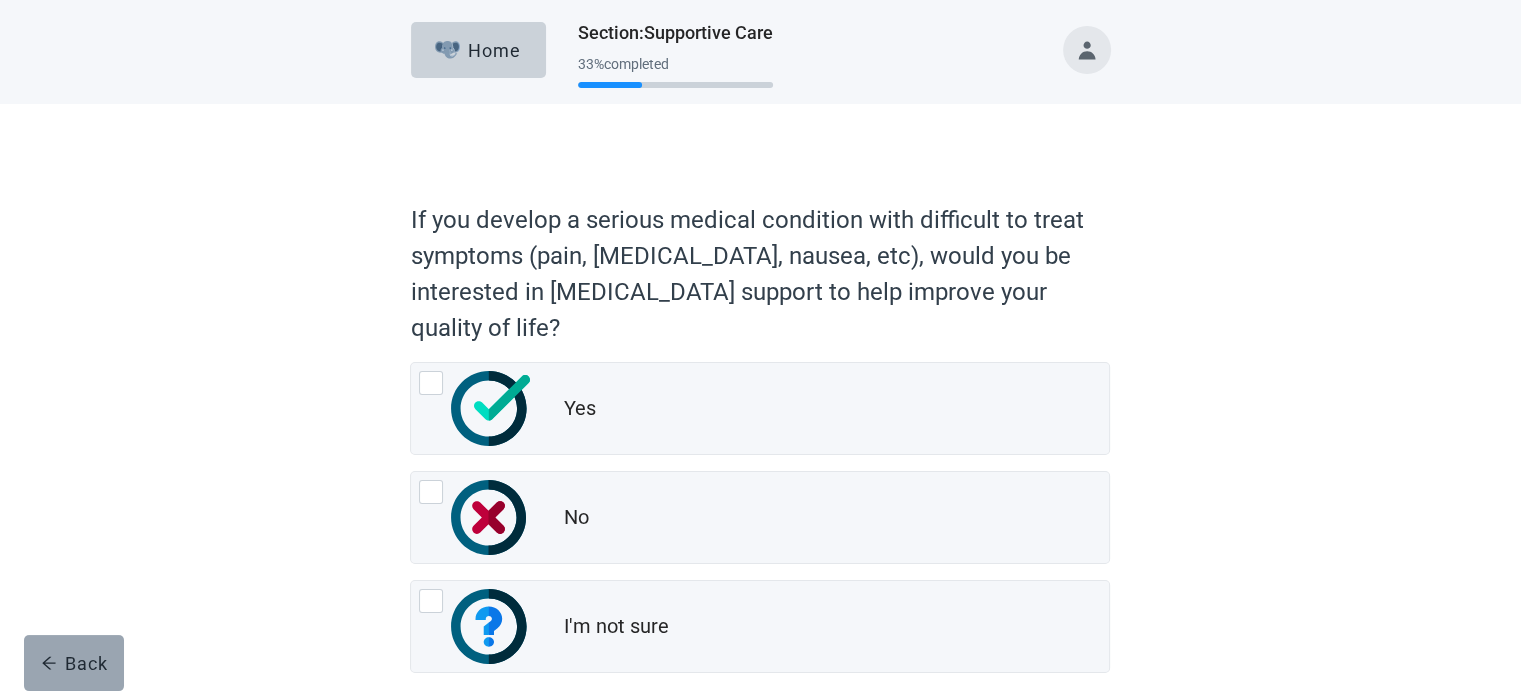 click on "Back" at bounding box center [74, 663] 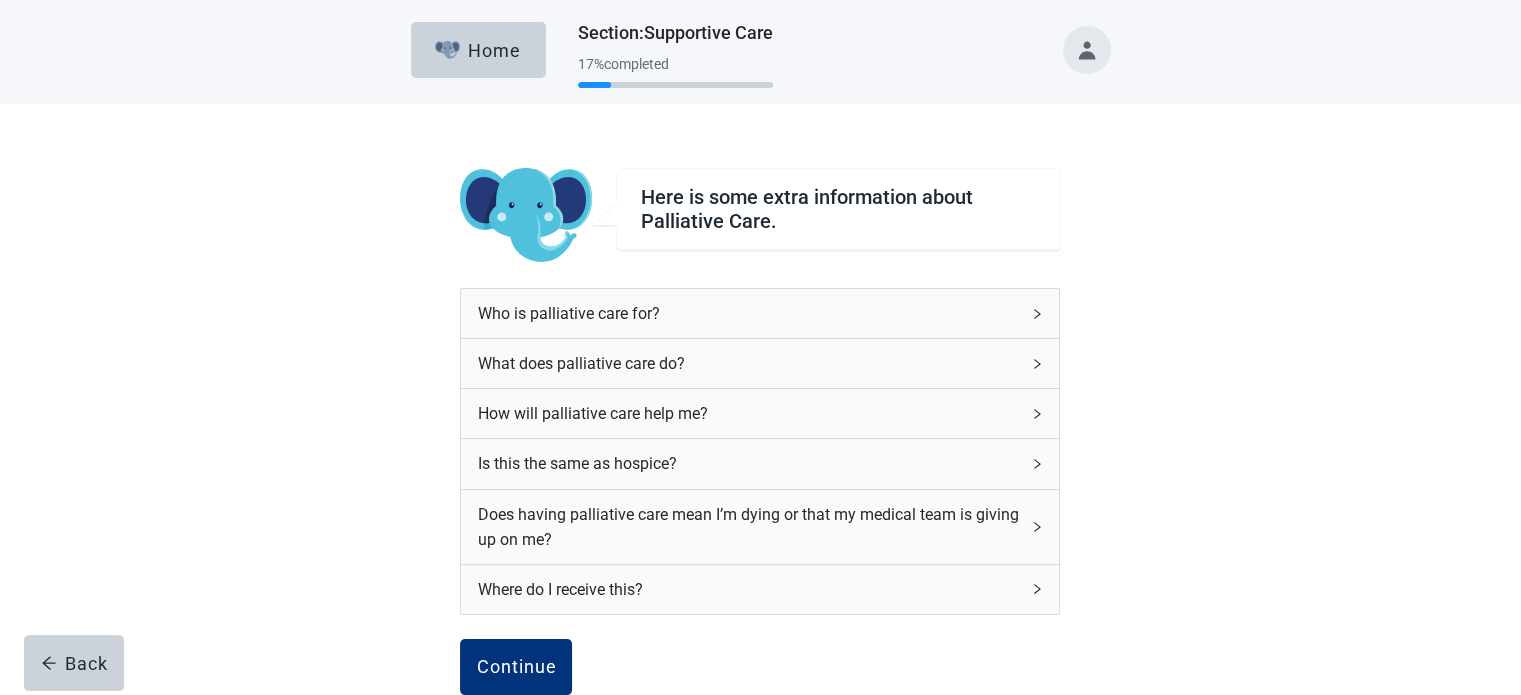 click on "Does having palliative care mean I’m dying or that my medical team is giving up on me?" at bounding box center (748, 527) 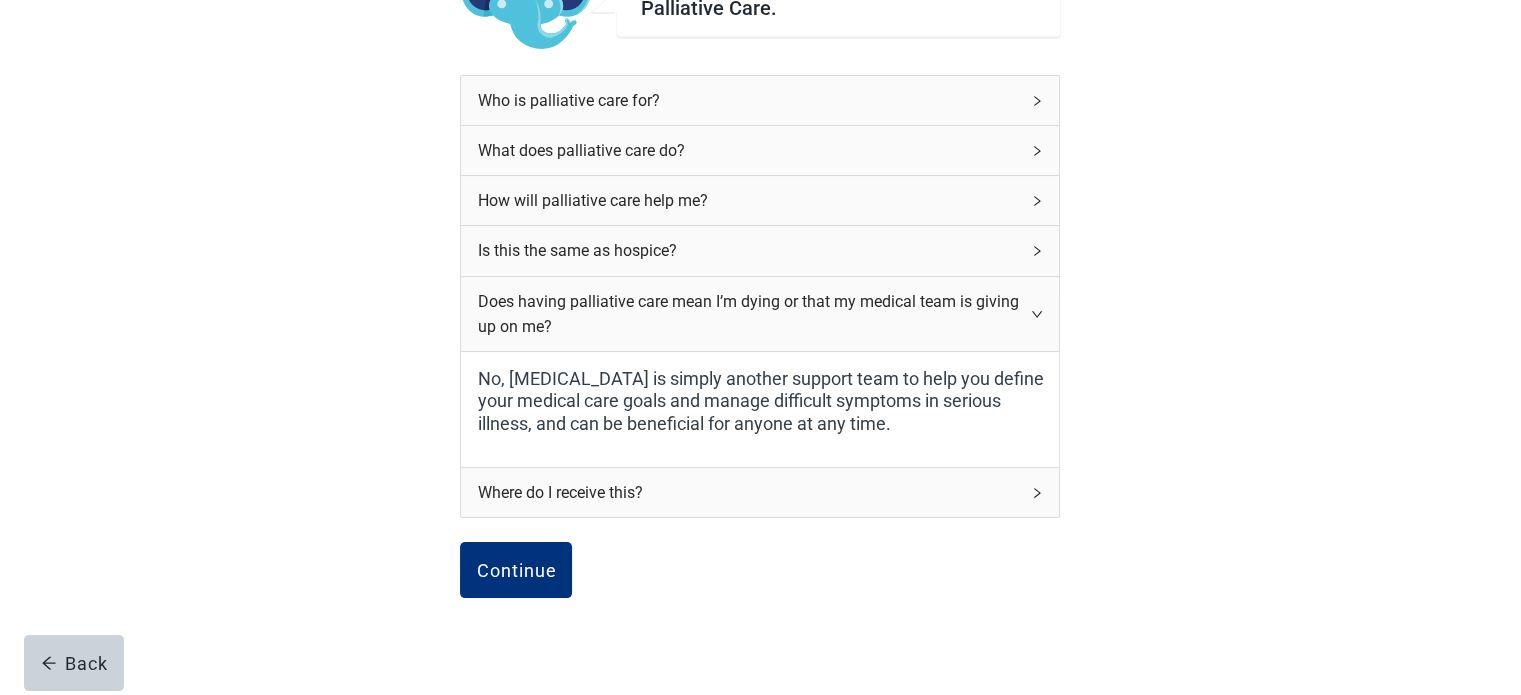 scroll, scrollTop: 298, scrollLeft: 0, axis: vertical 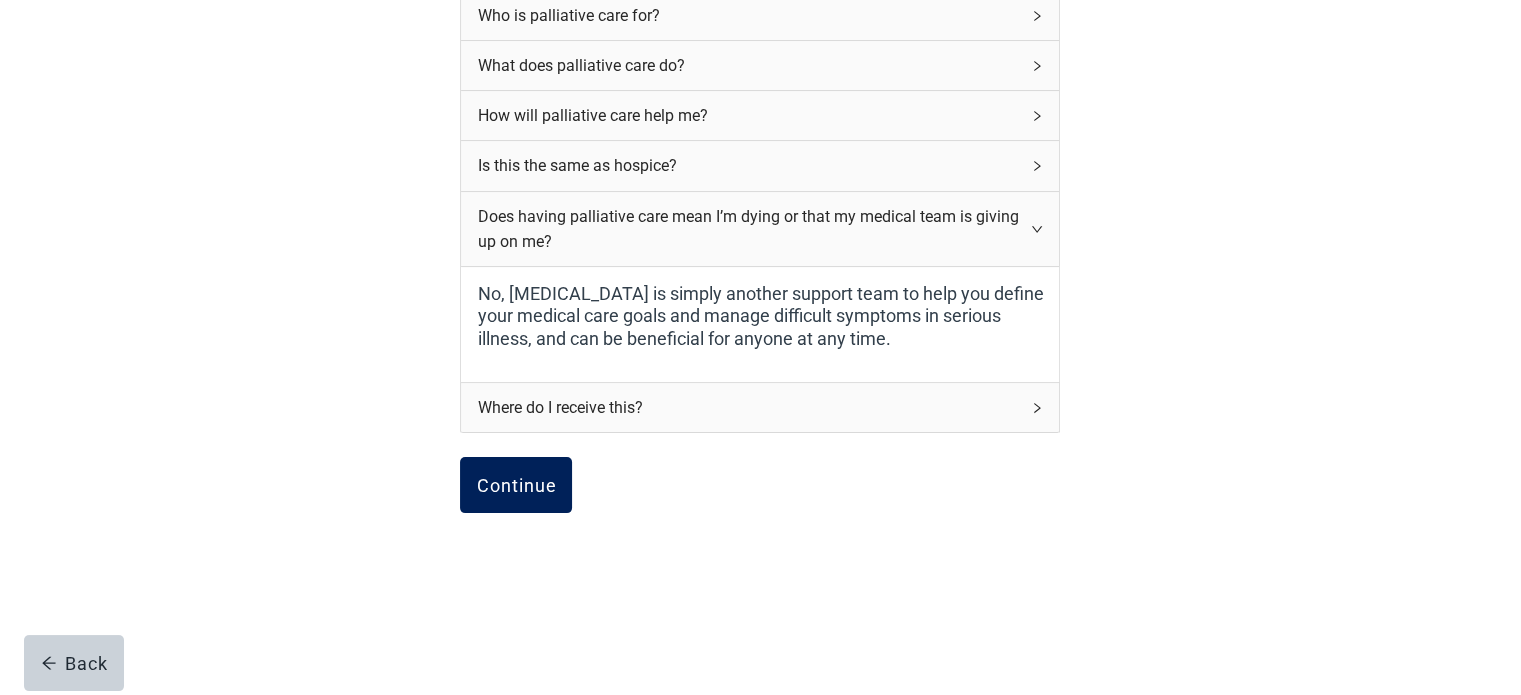 click on "Continue" at bounding box center [516, 485] 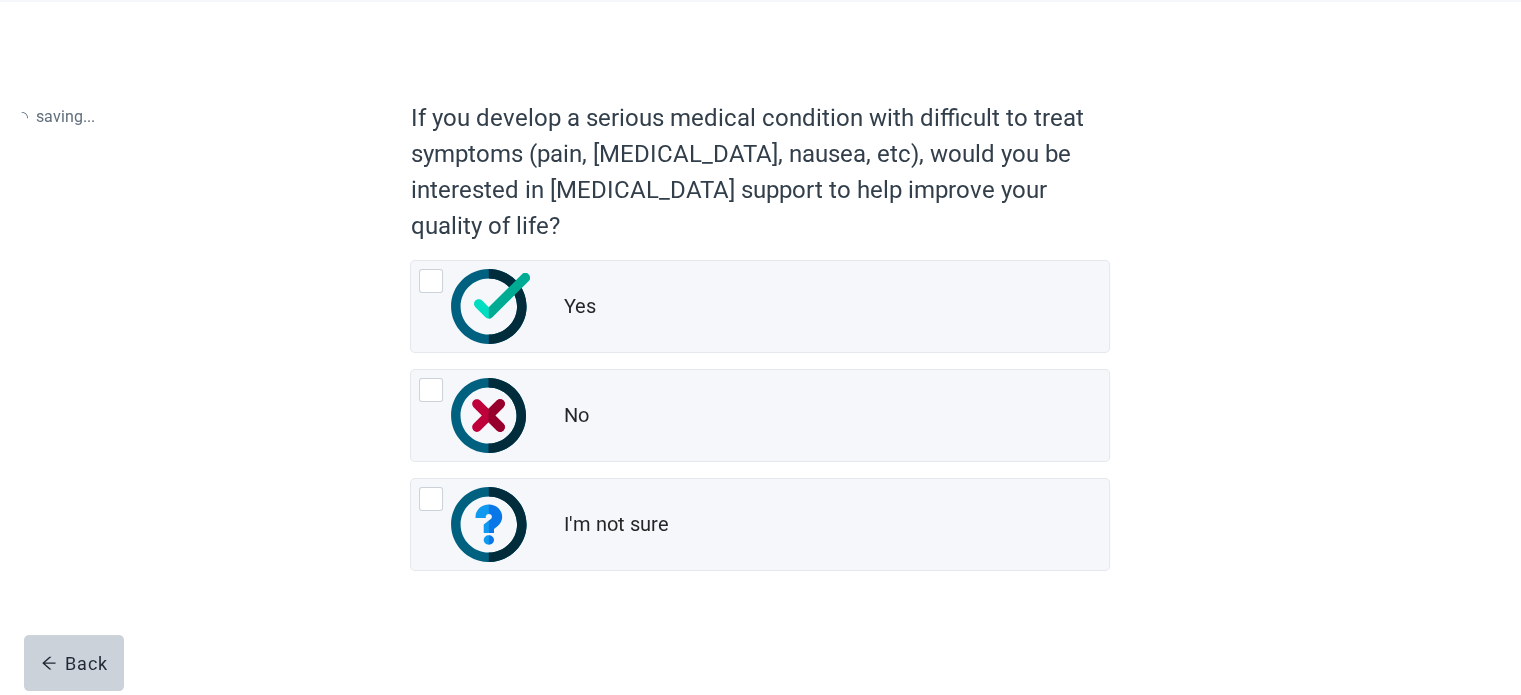 scroll, scrollTop: 0, scrollLeft: 0, axis: both 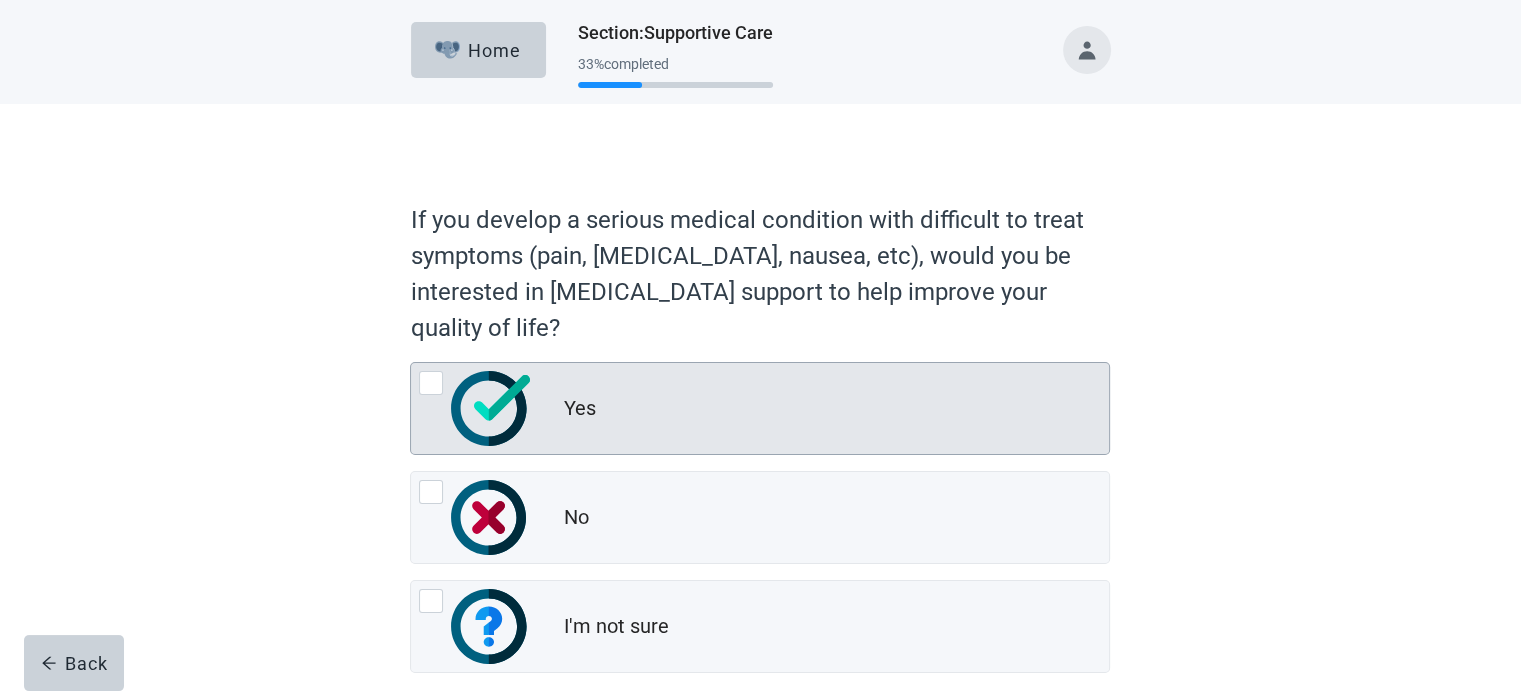 click at bounding box center [431, 383] 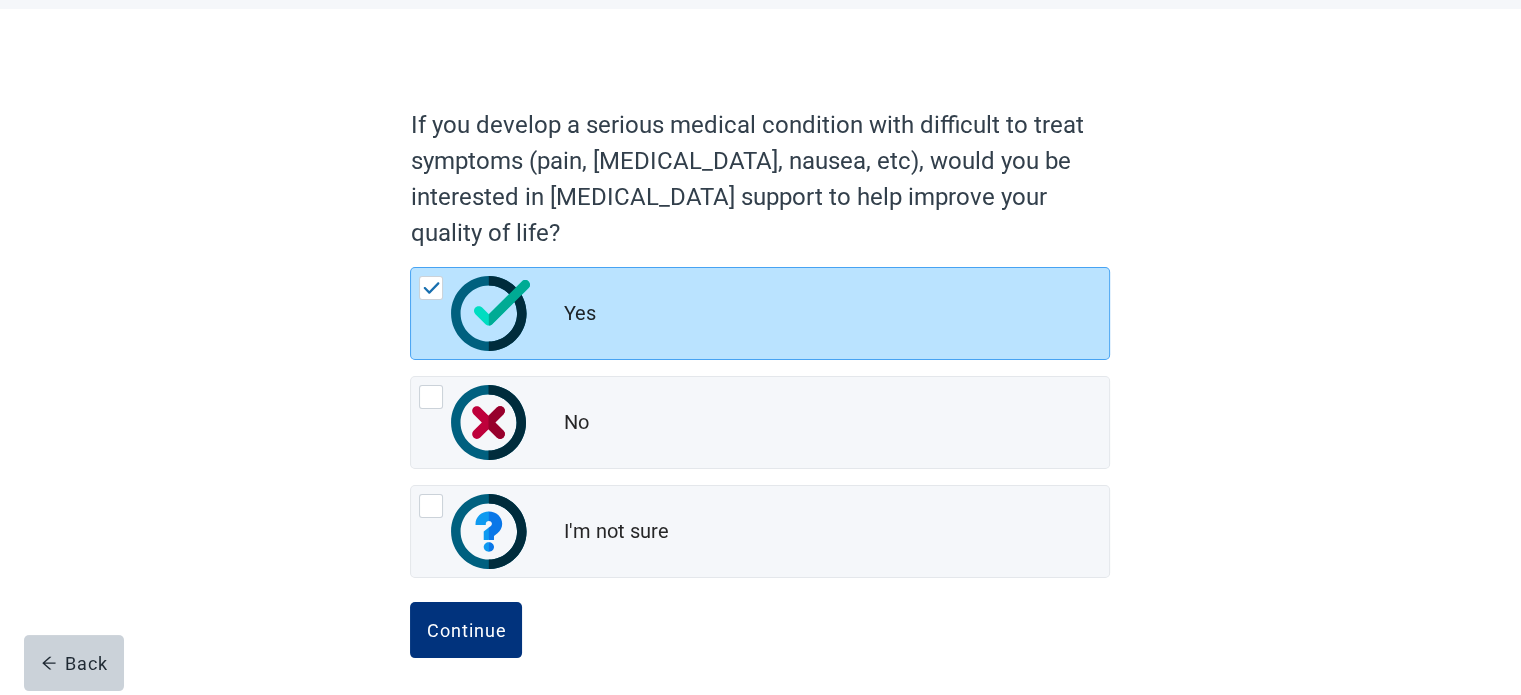 scroll, scrollTop: 100, scrollLeft: 0, axis: vertical 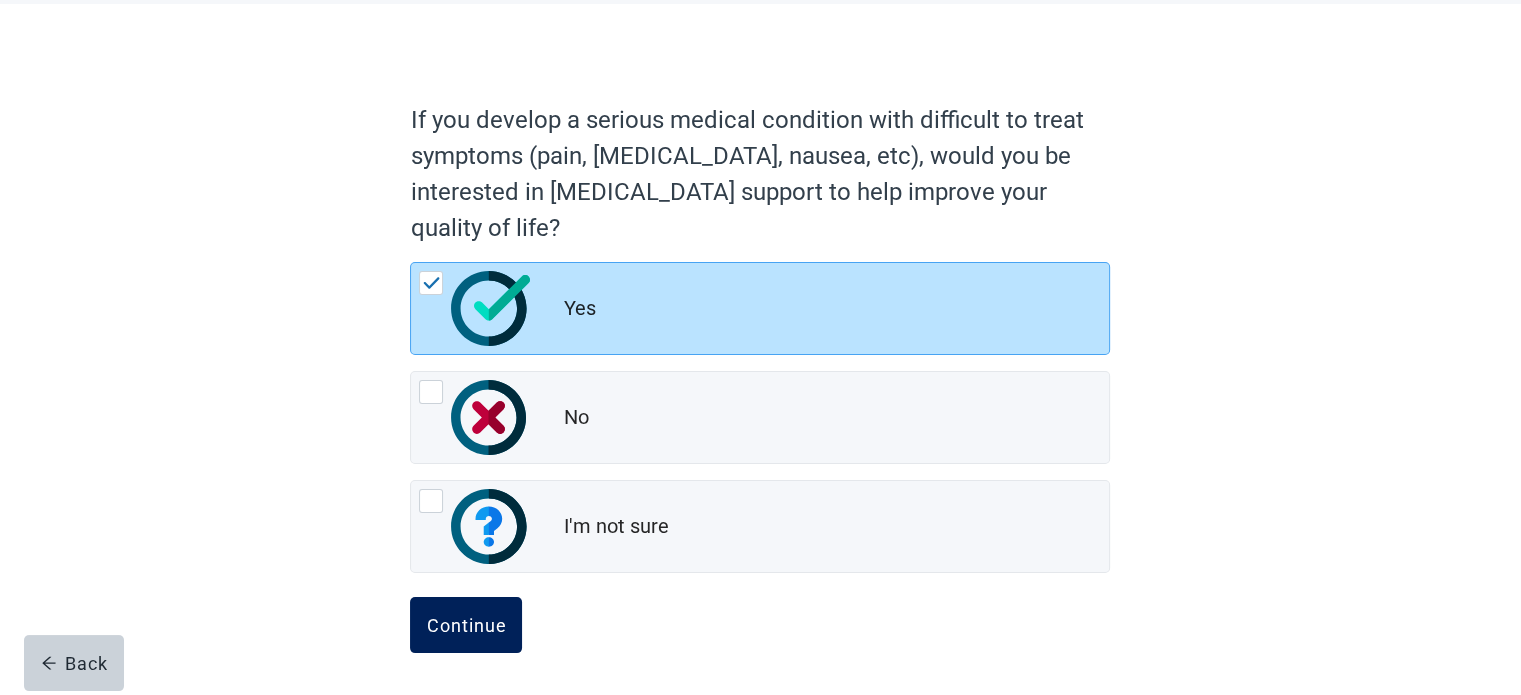 click on "Continue" at bounding box center [466, 625] 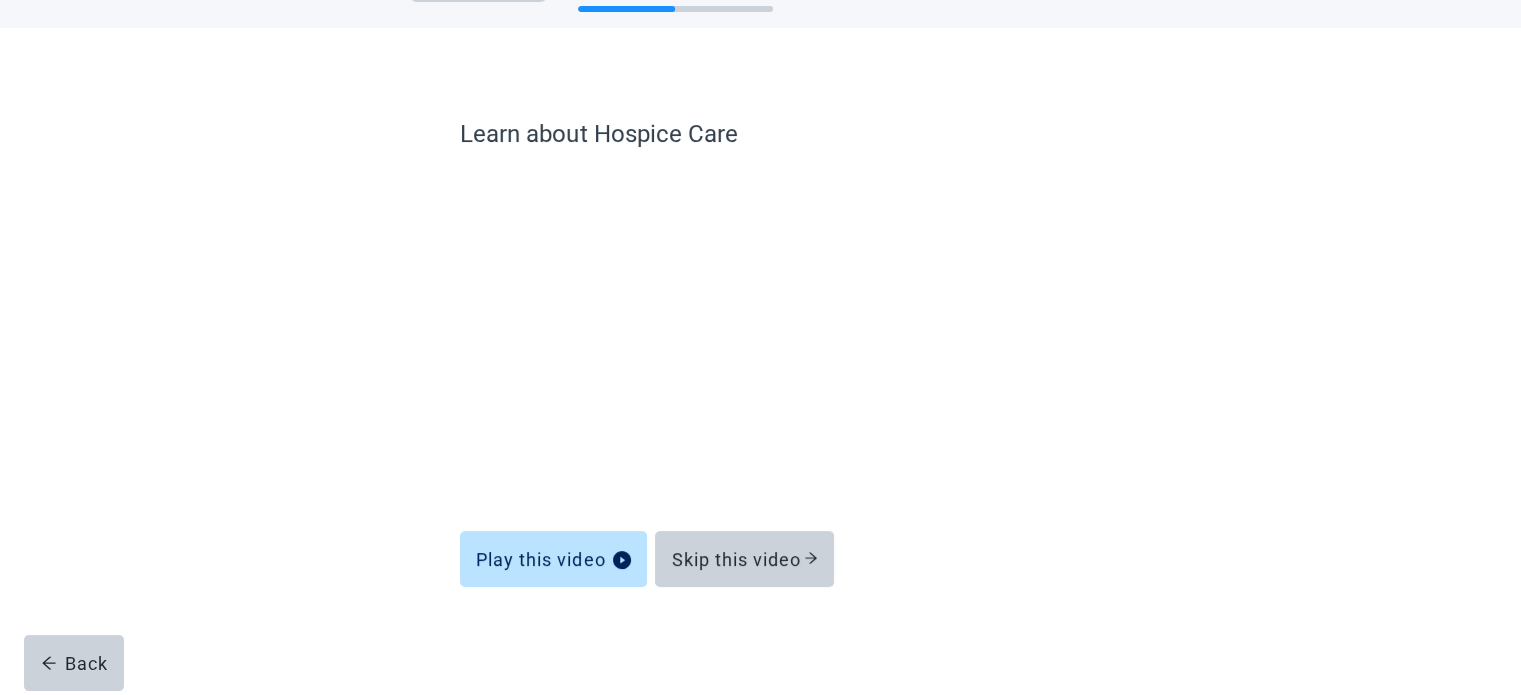 scroll, scrollTop: 76, scrollLeft: 0, axis: vertical 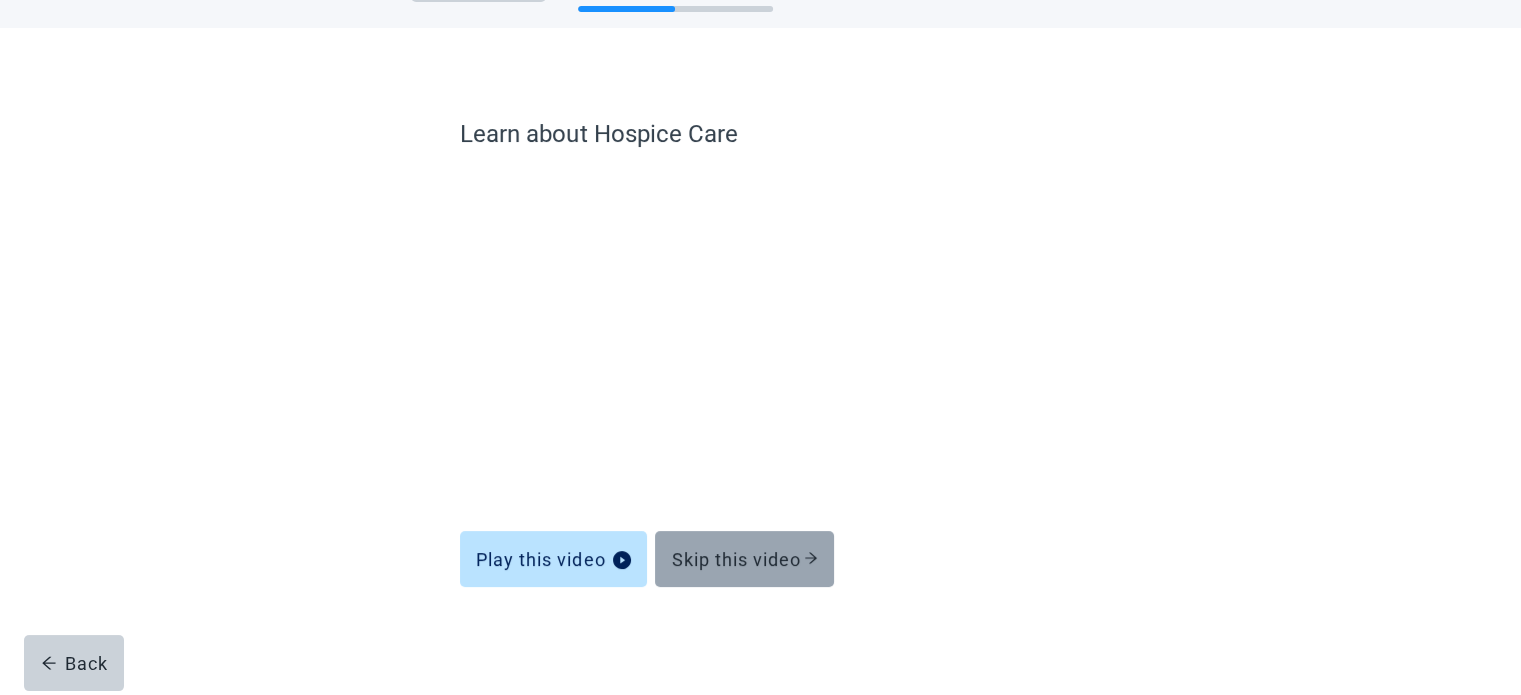 click on "Skip this video" at bounding box center [744, 559] 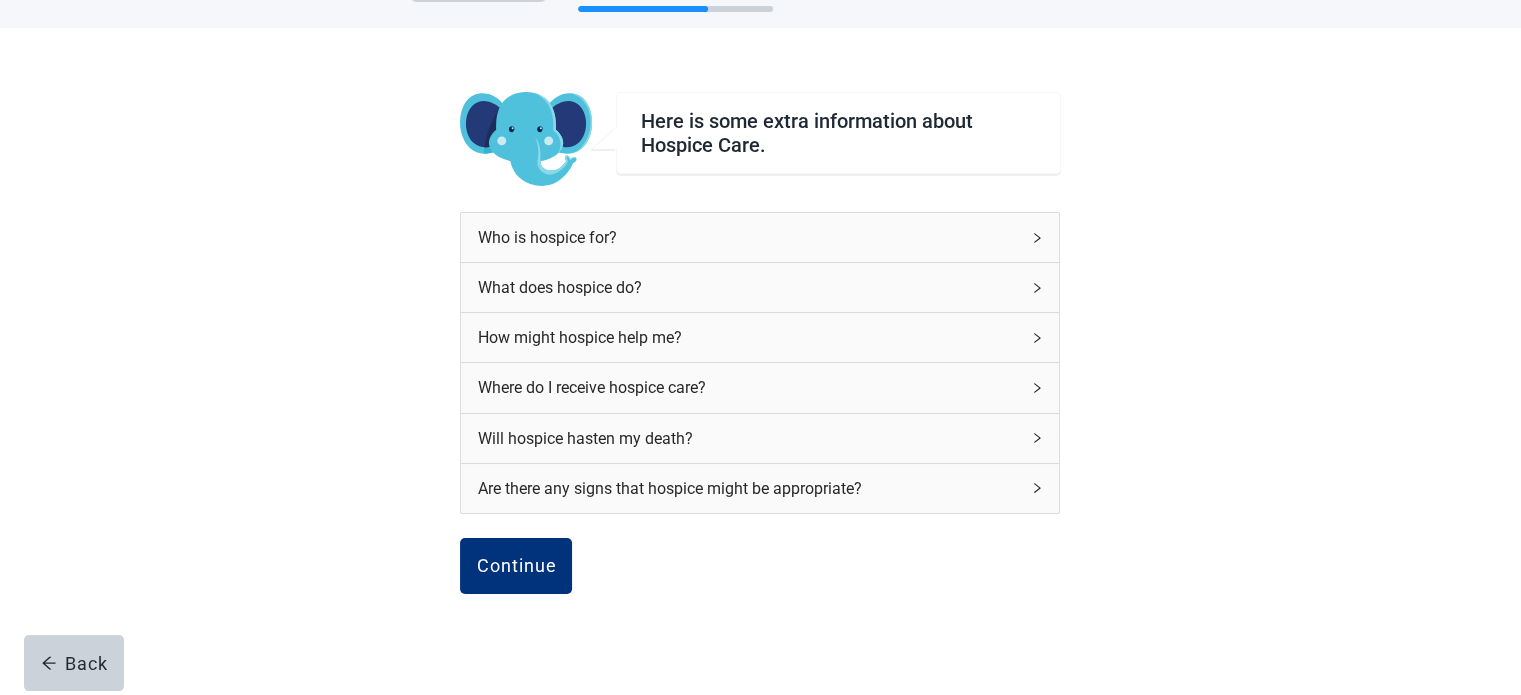 click on "Who is hospice for?" at bounding box center [748, 237] 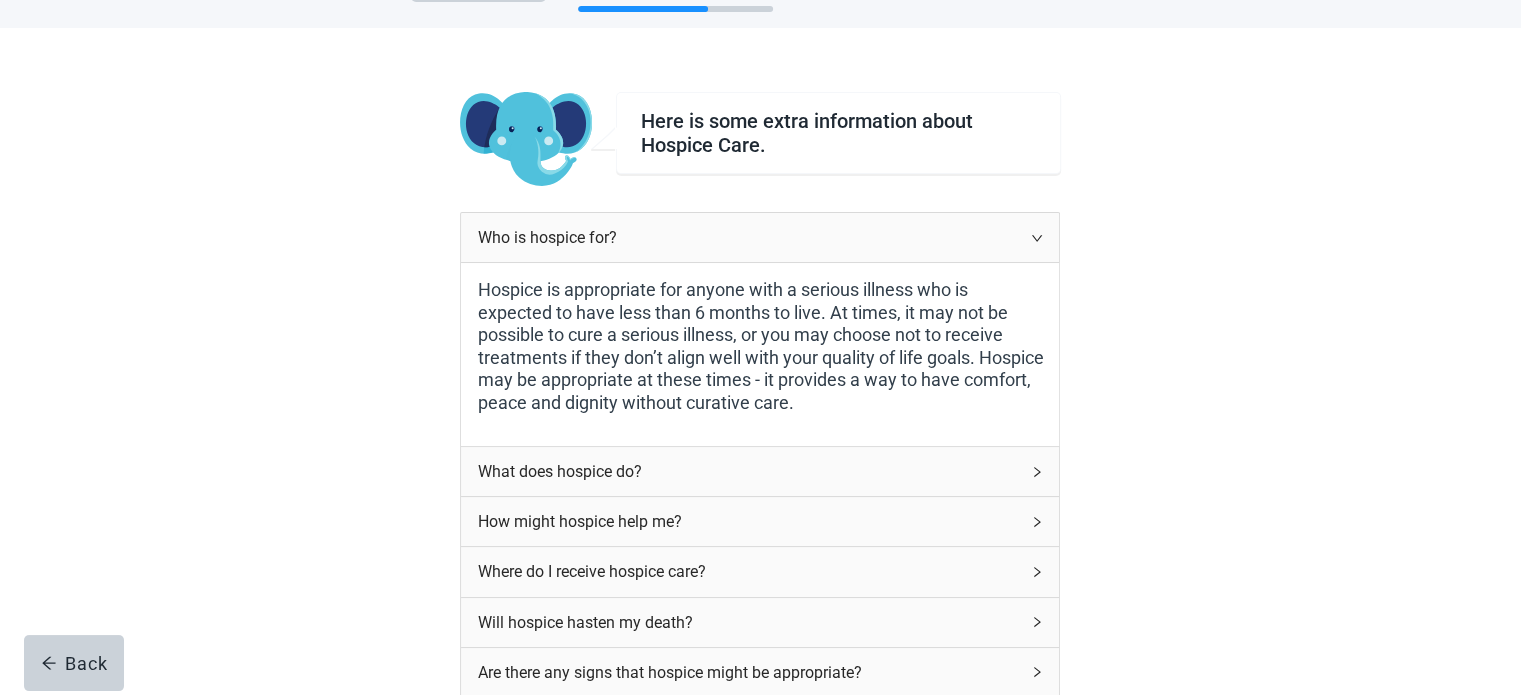 scroll, scrollTop: 340, scrollLeft: 0, axis: vertical 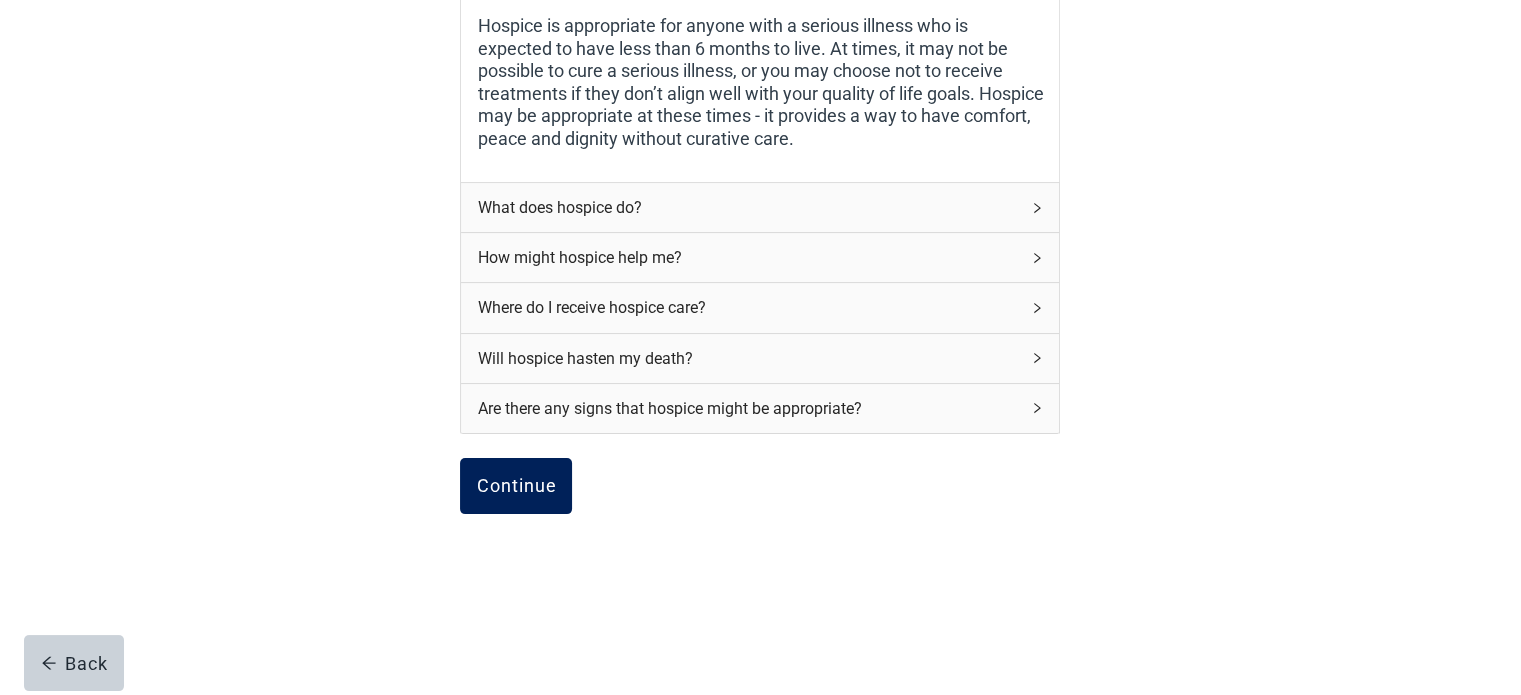 click on "Continue" at bounding box center (516, 486) 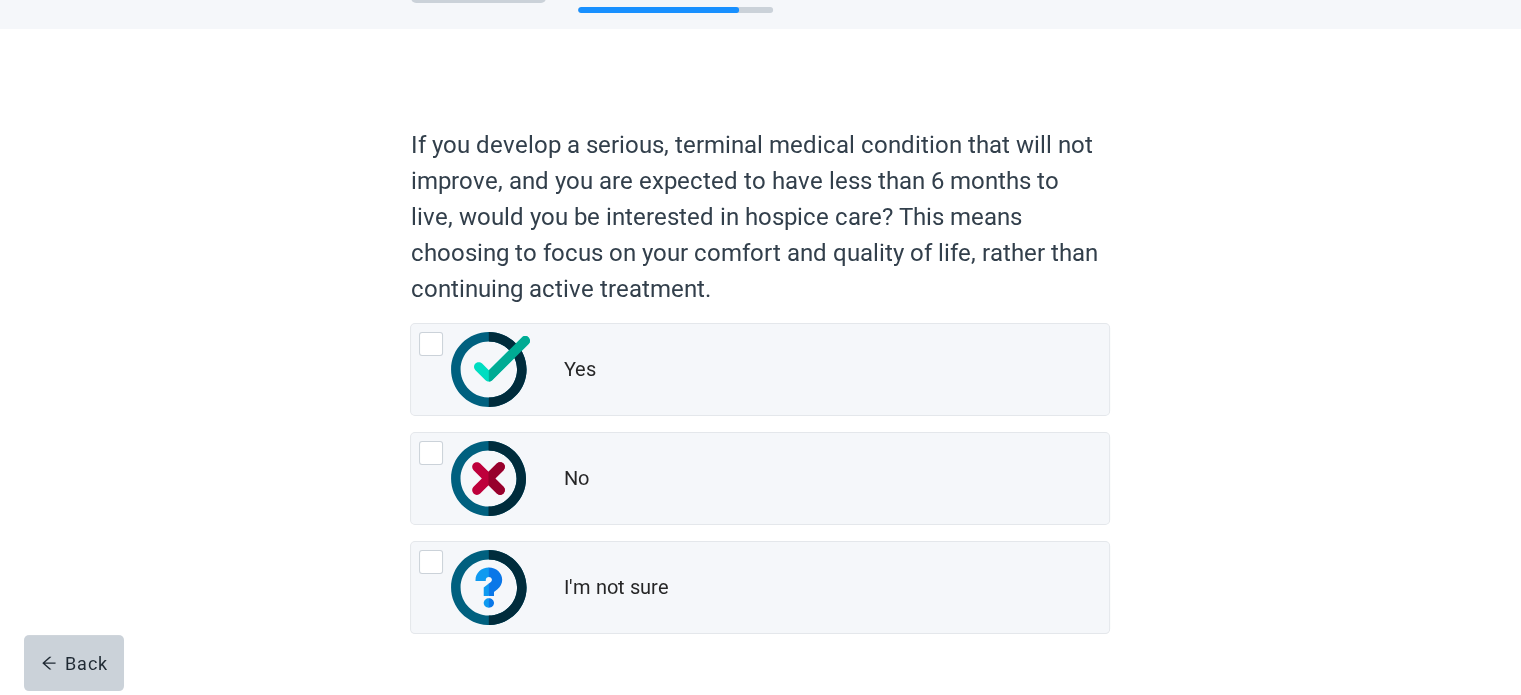 scroll, scrollTop: 136, scrollLeft: 0, axis: vertical 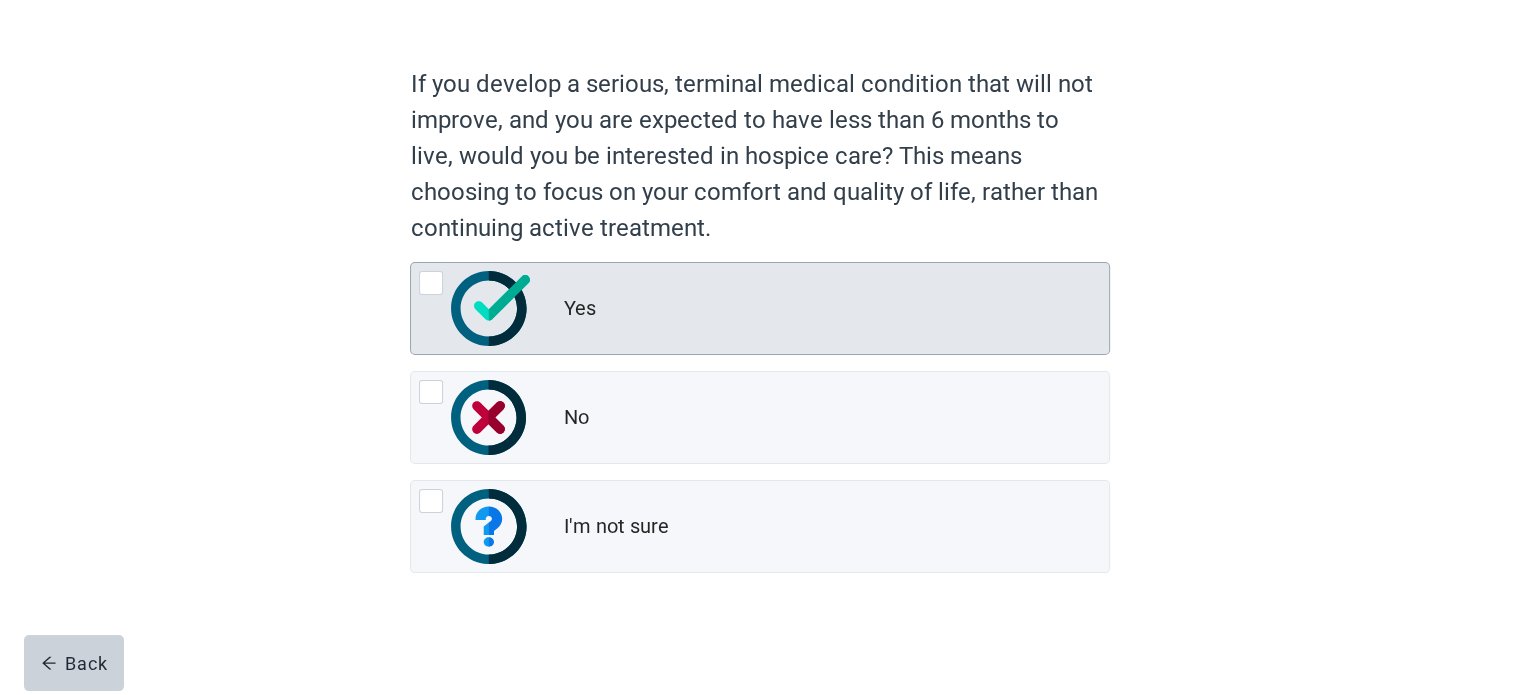 click on "Yes" at bounding box center [760, 308] 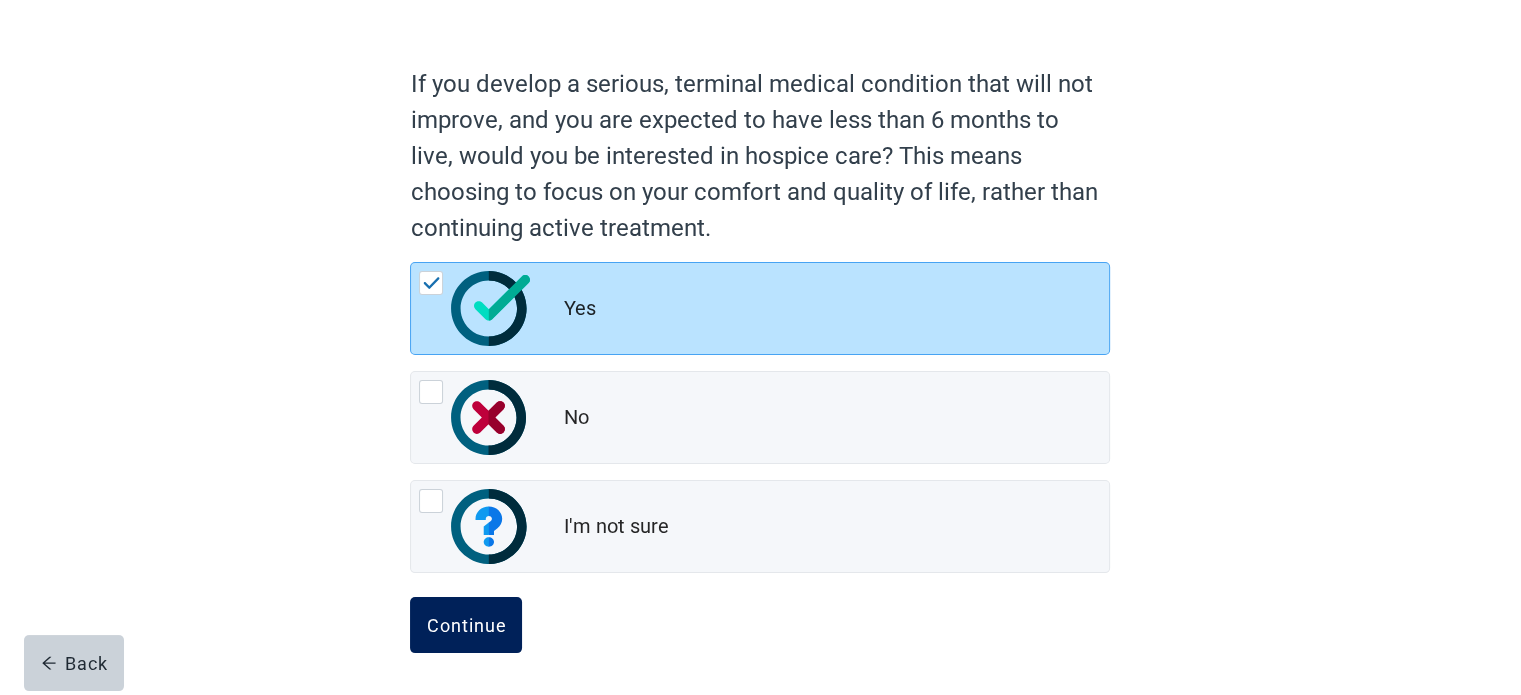 click on "Continue" at bounding box center (466, 625) 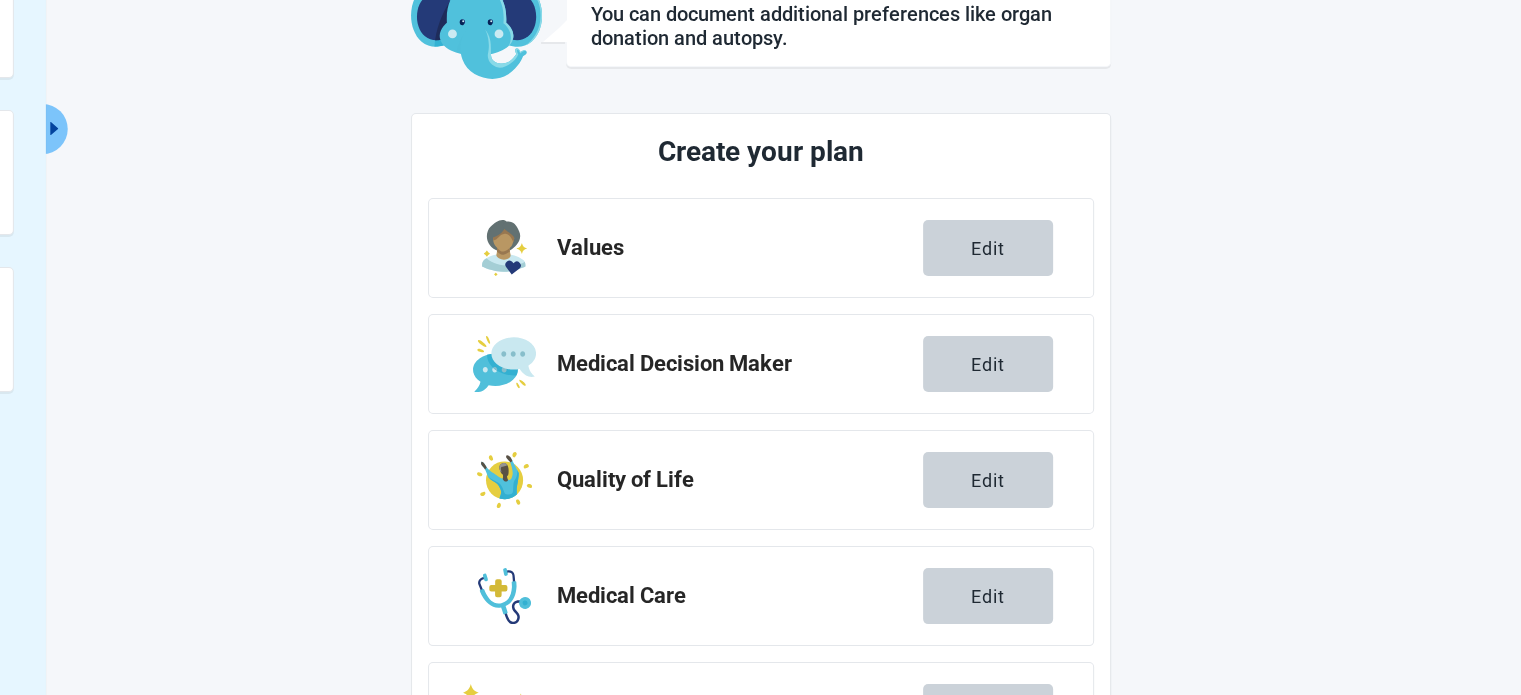 scroll, scrollTop: 367, scrollLeft: 0, axis: vertical 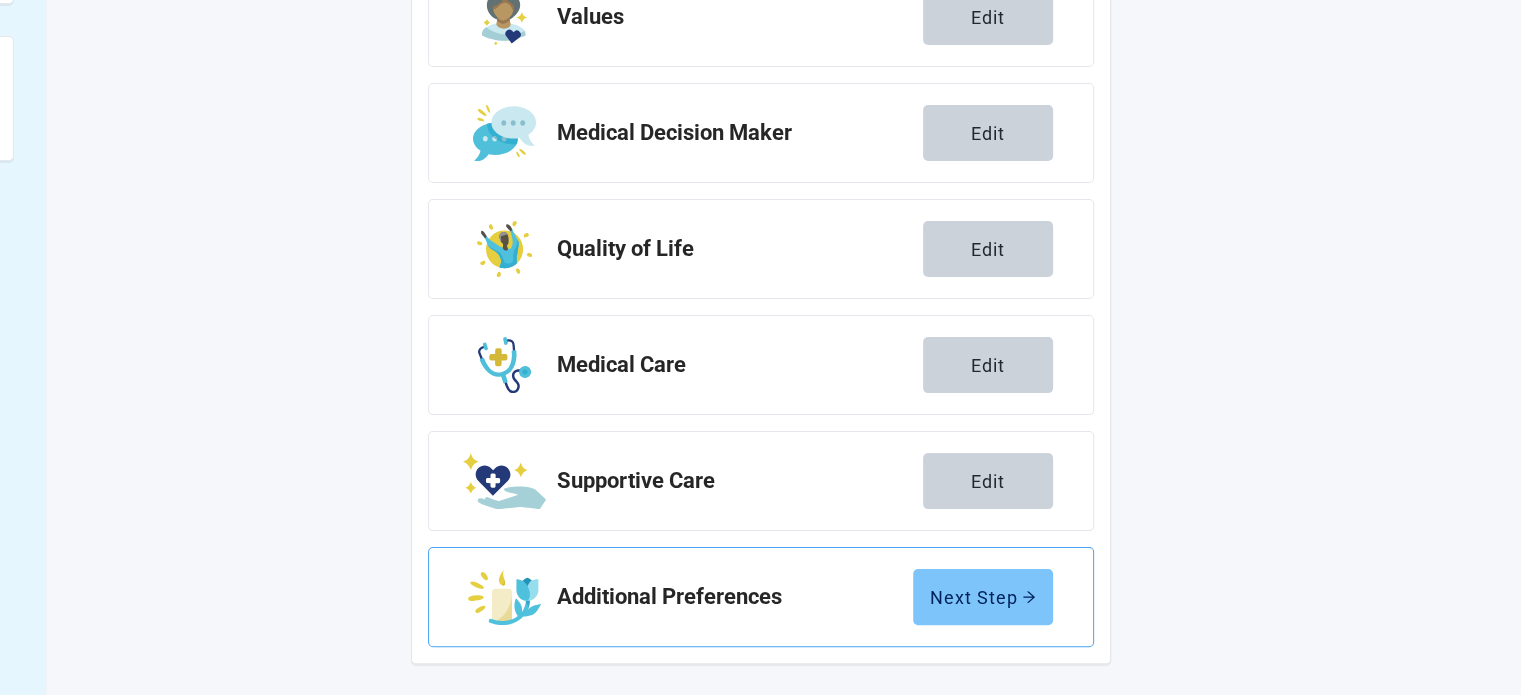 click on "Next Step" at bounding box center (983, 597) 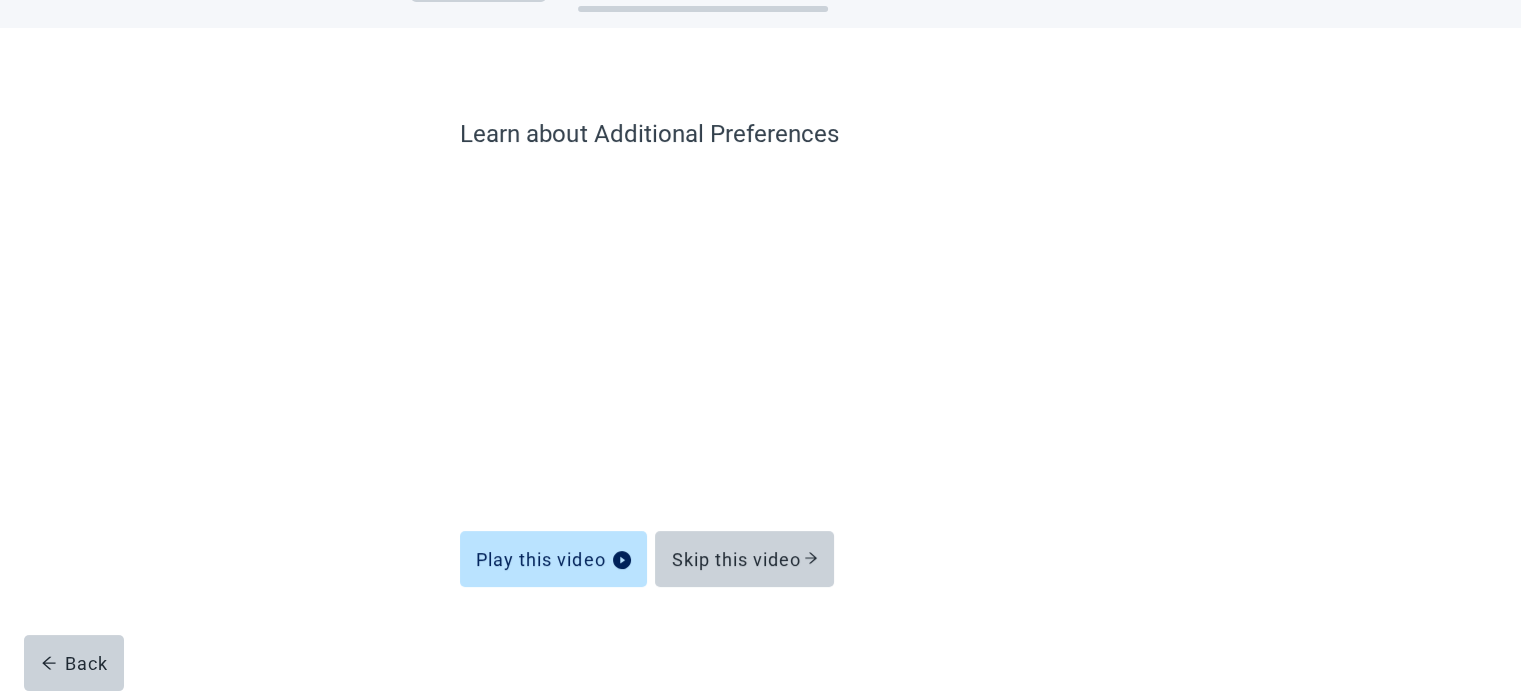 scroll, scrollTop: 76, scrollLeft: 0, axis: vertical 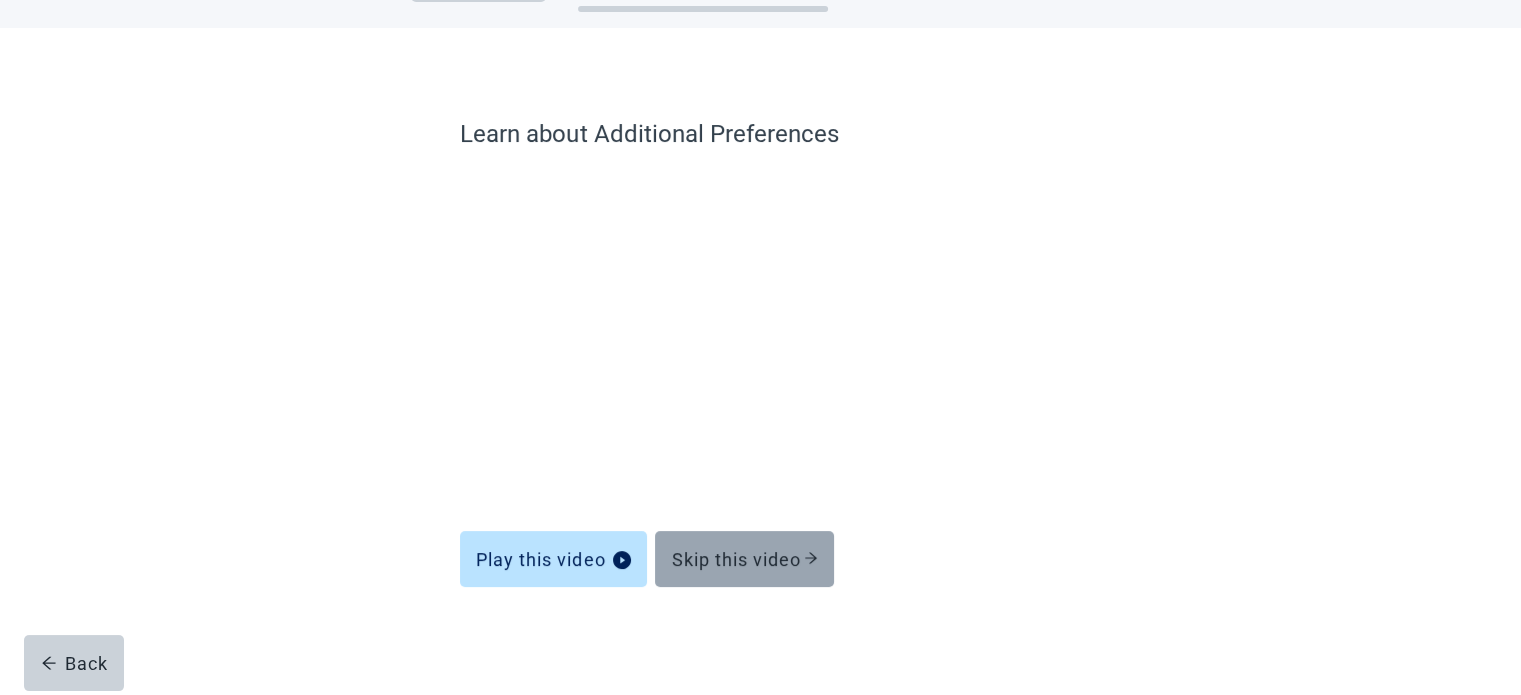 click on "Skip this video" at bounding box center (744, 559) 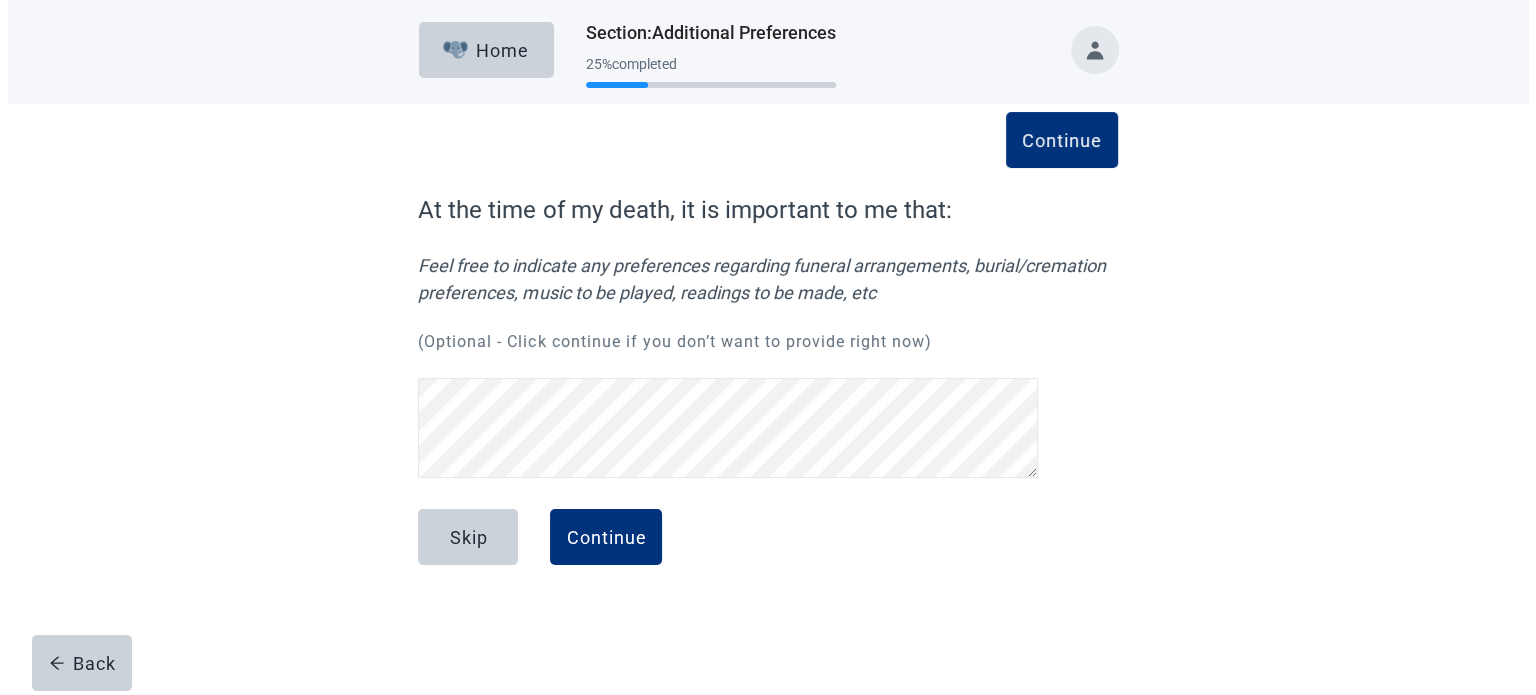 scroll, scrollTop: 0, scrollLeft: 0, axis: both 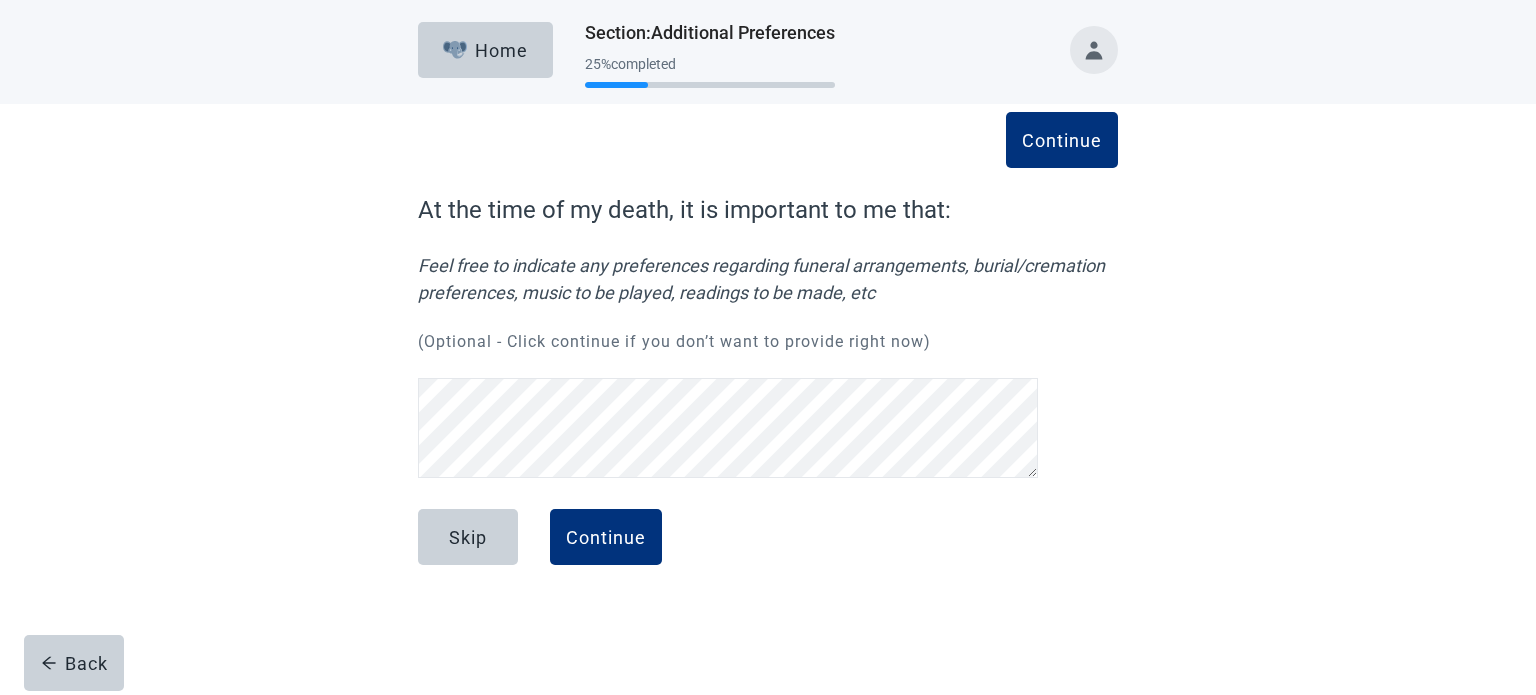 click on "Continue At the time of my death, it is important to me that: Feel free to indicate any preferences regarding funeral arrangements, burial/cremation preferences, music to be played, readings to be made, etc (Optional - Click continue if you don’t want to provide right now) Back Skip Continue" at bounding box center (768, 376) 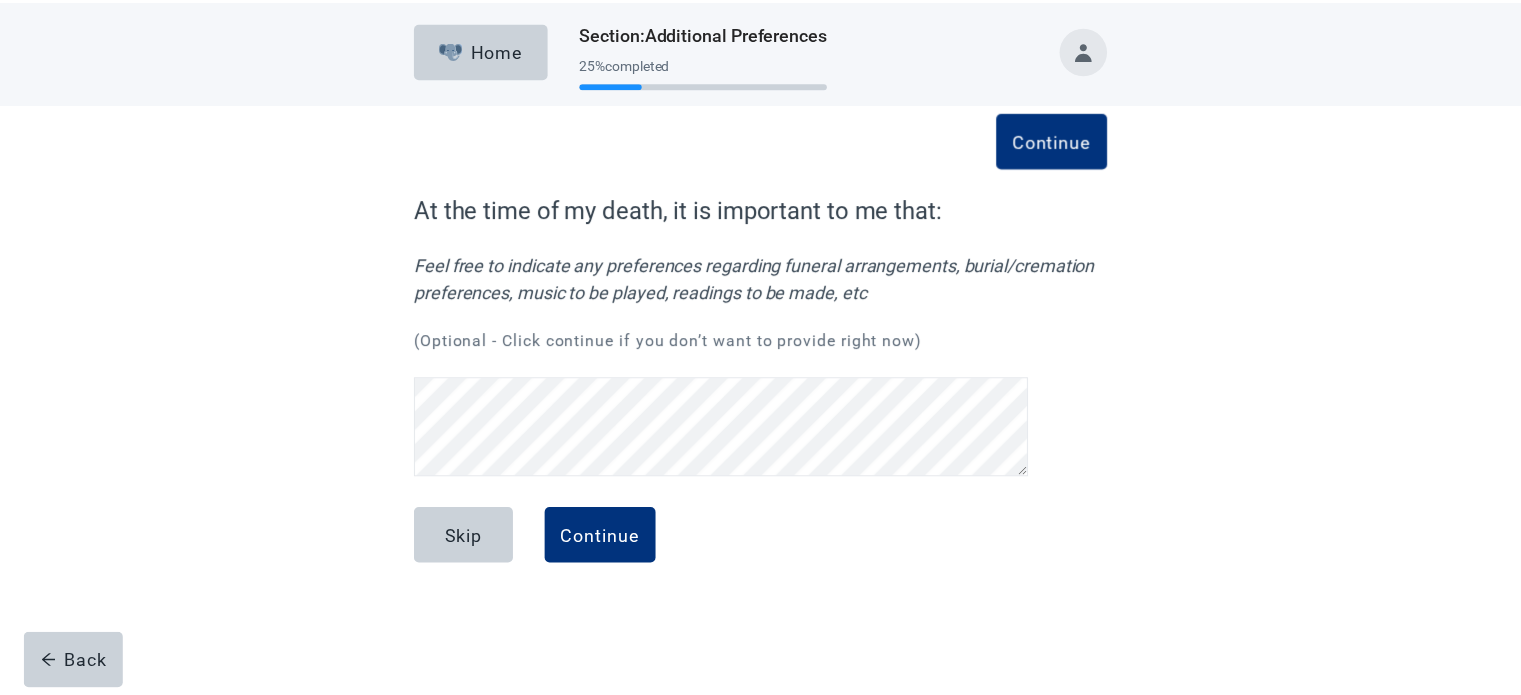 scroll, scrollTop: 228, scrollLeft: 0, axis: vertical 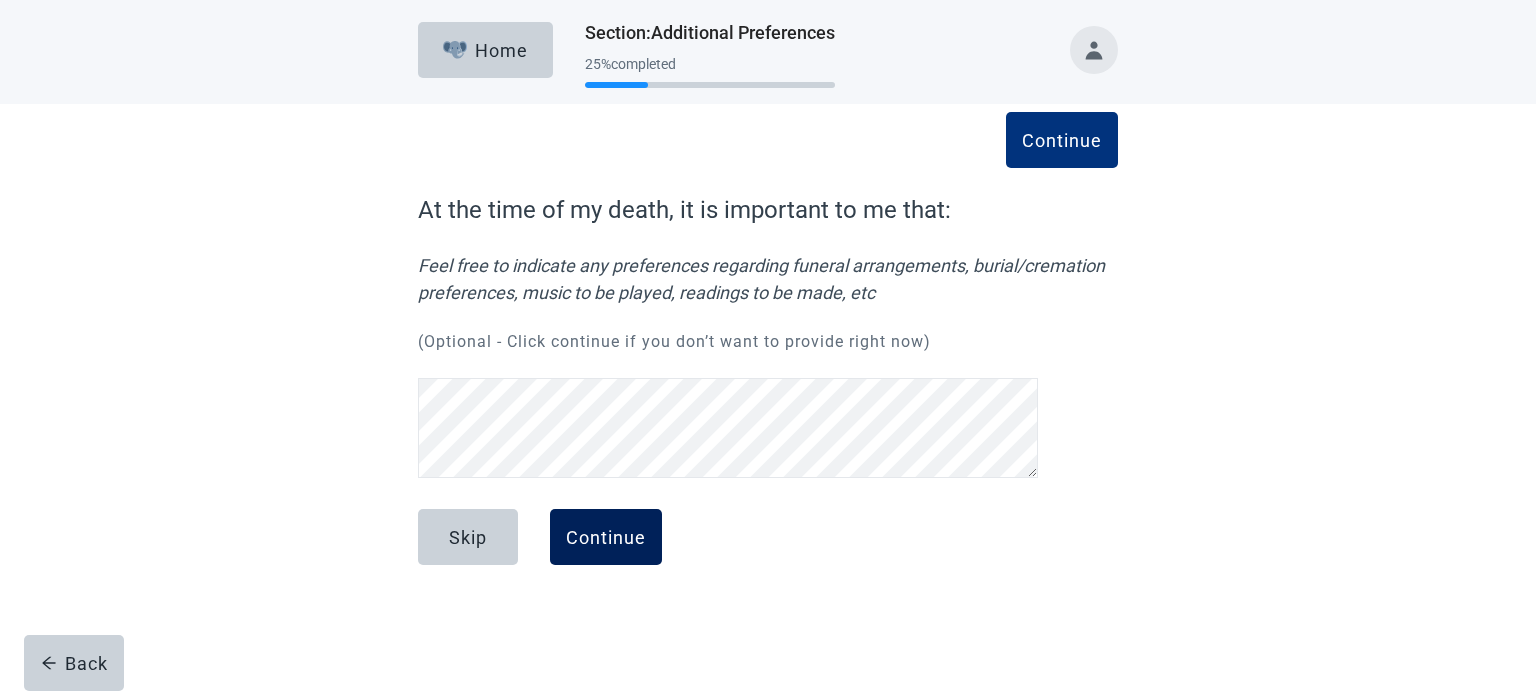 click on "Continue" at bounding box center [606, 537] 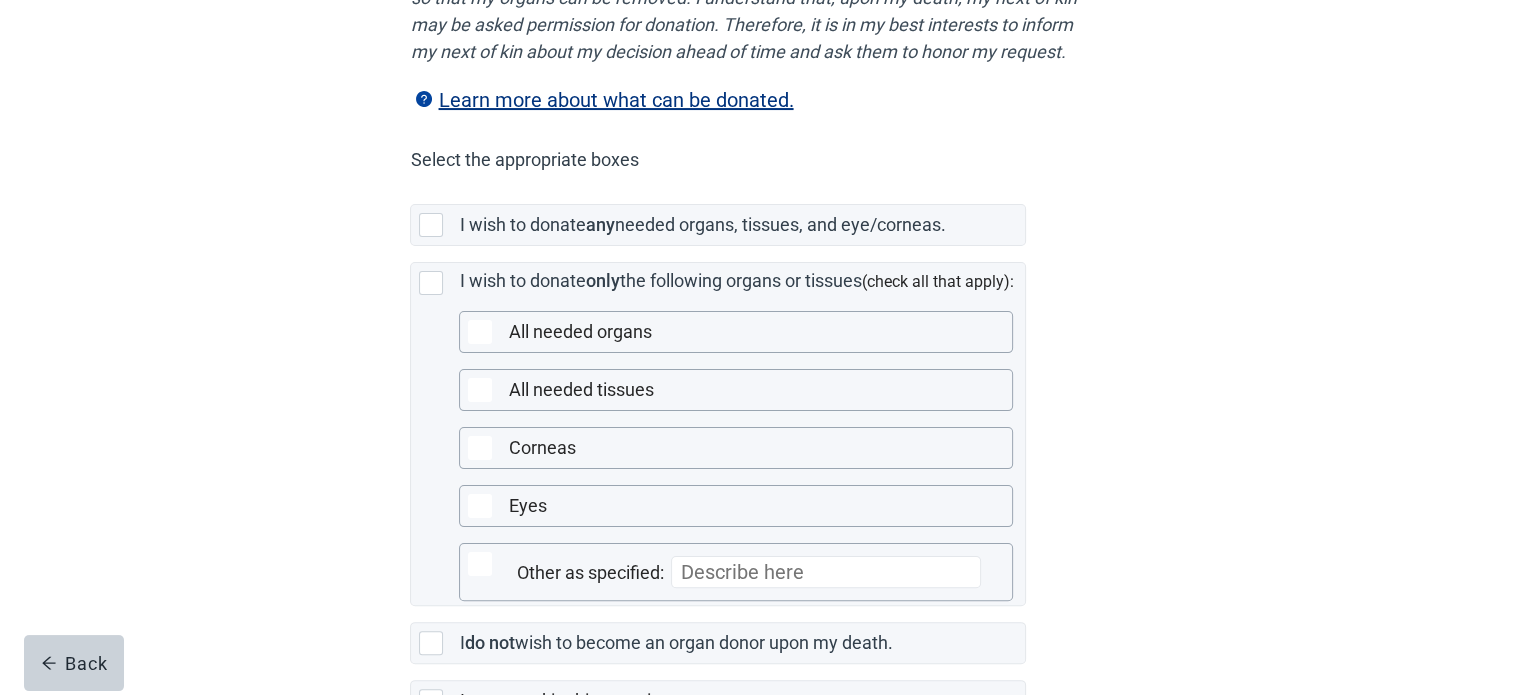scroll, scrollTop: 400, scrollLeft: 0, axis: vertical 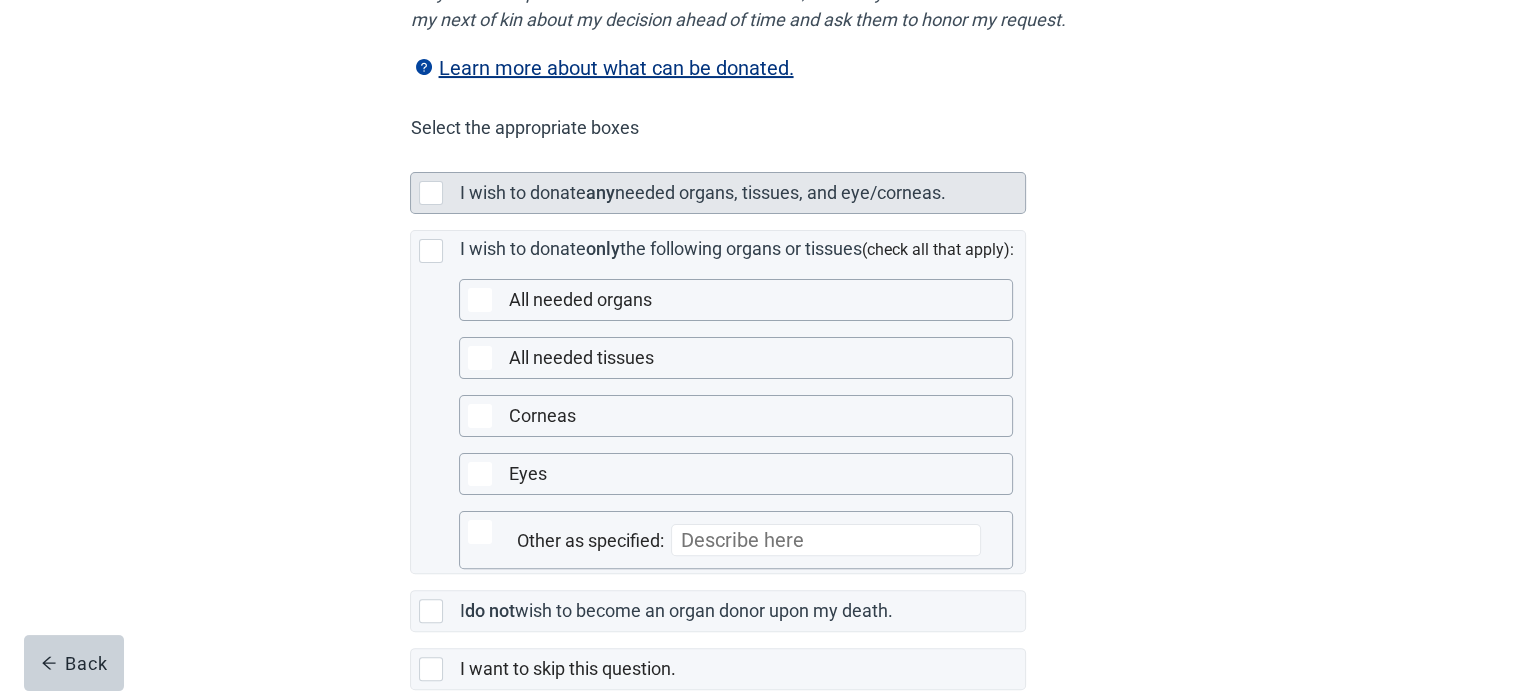 click at bounding box center (431, 193) 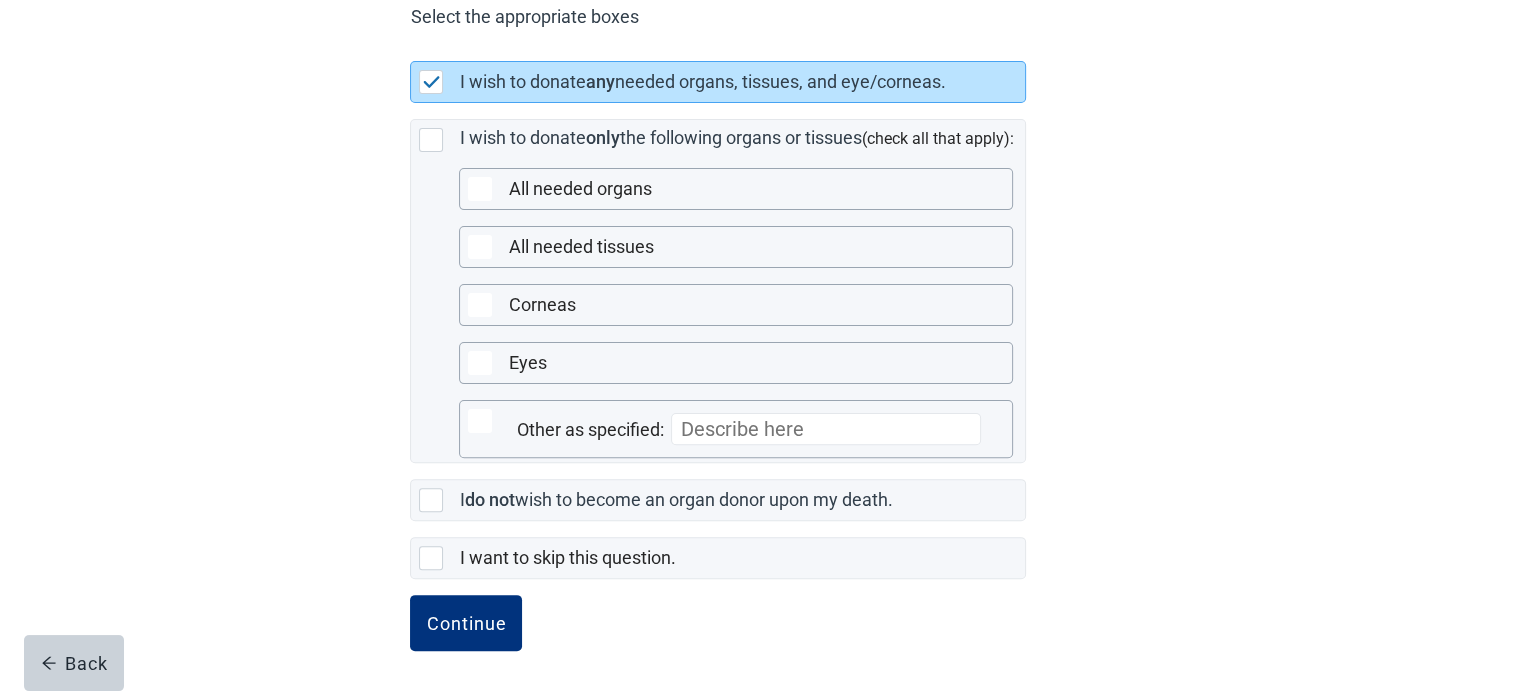 scroll, scrollTop: 534, scrollLeft: 0, axis: vertical 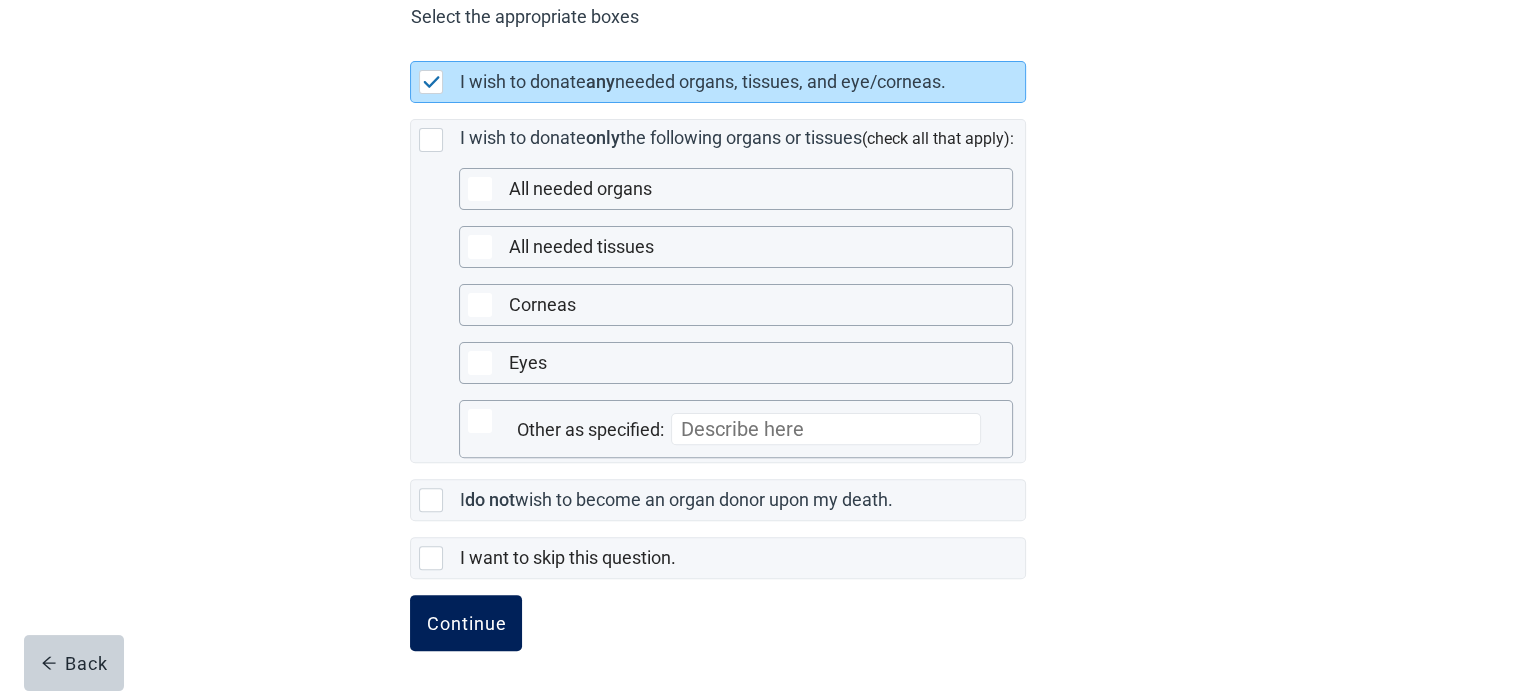 click on "Continue" at bounding box center (466, 623) 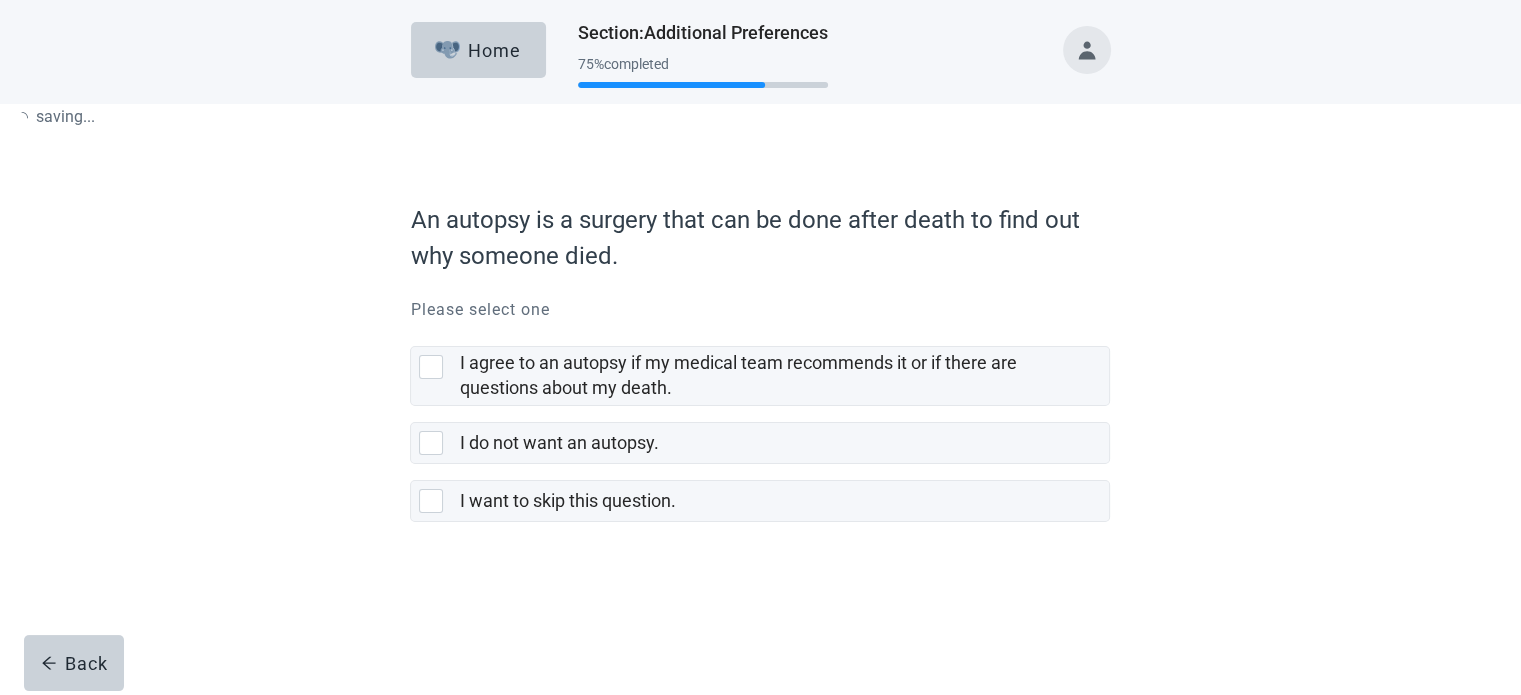 scroll, scrollTop: 0, scrollLeft: 0, axis: both 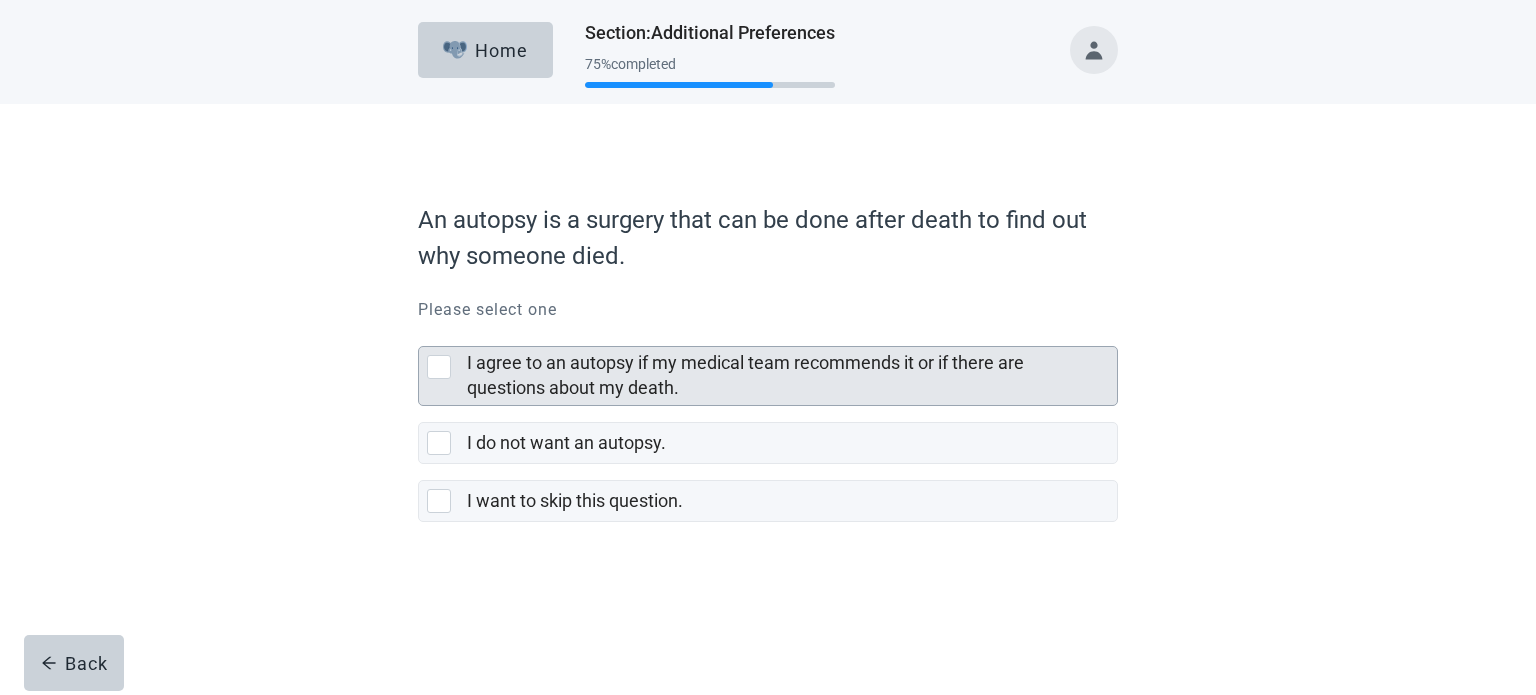 click at bounding box center [439, 367] 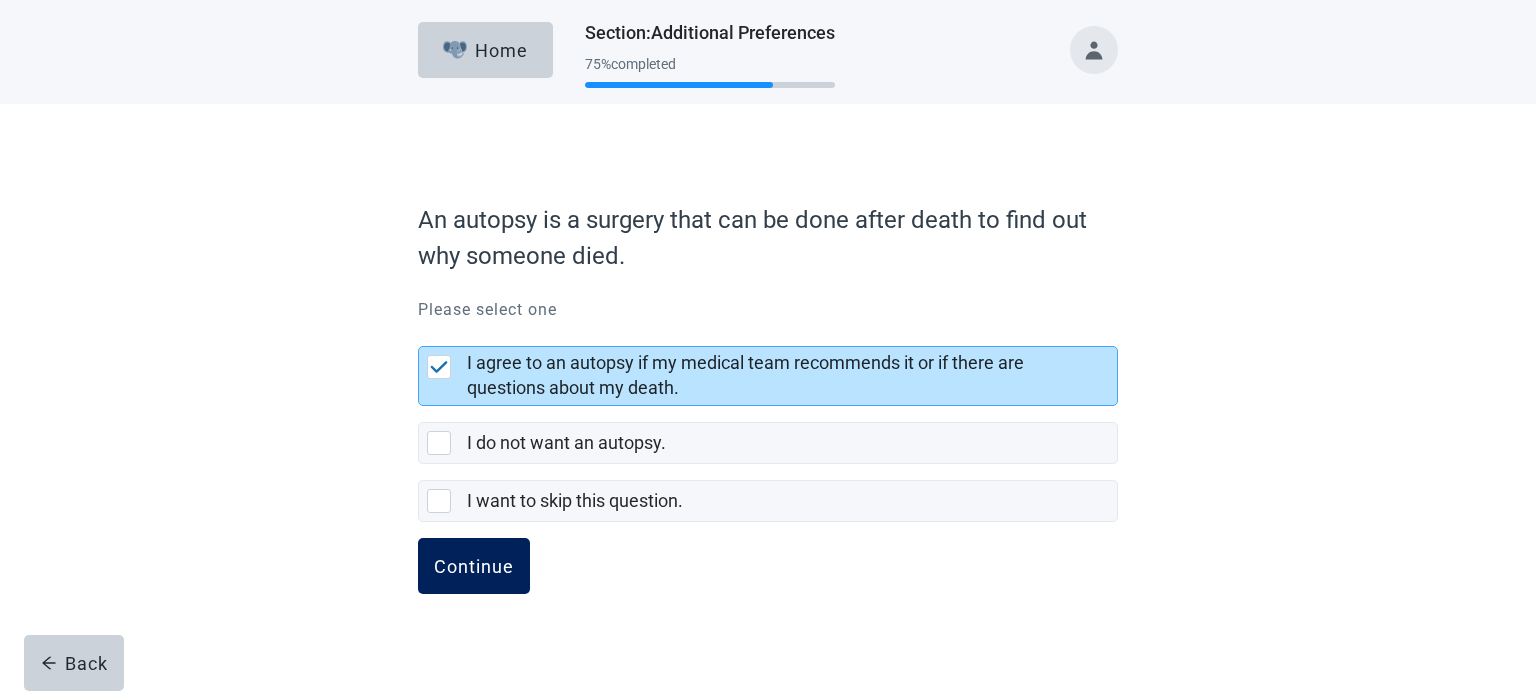 click on "Continue" at bounding box center (474, 566) 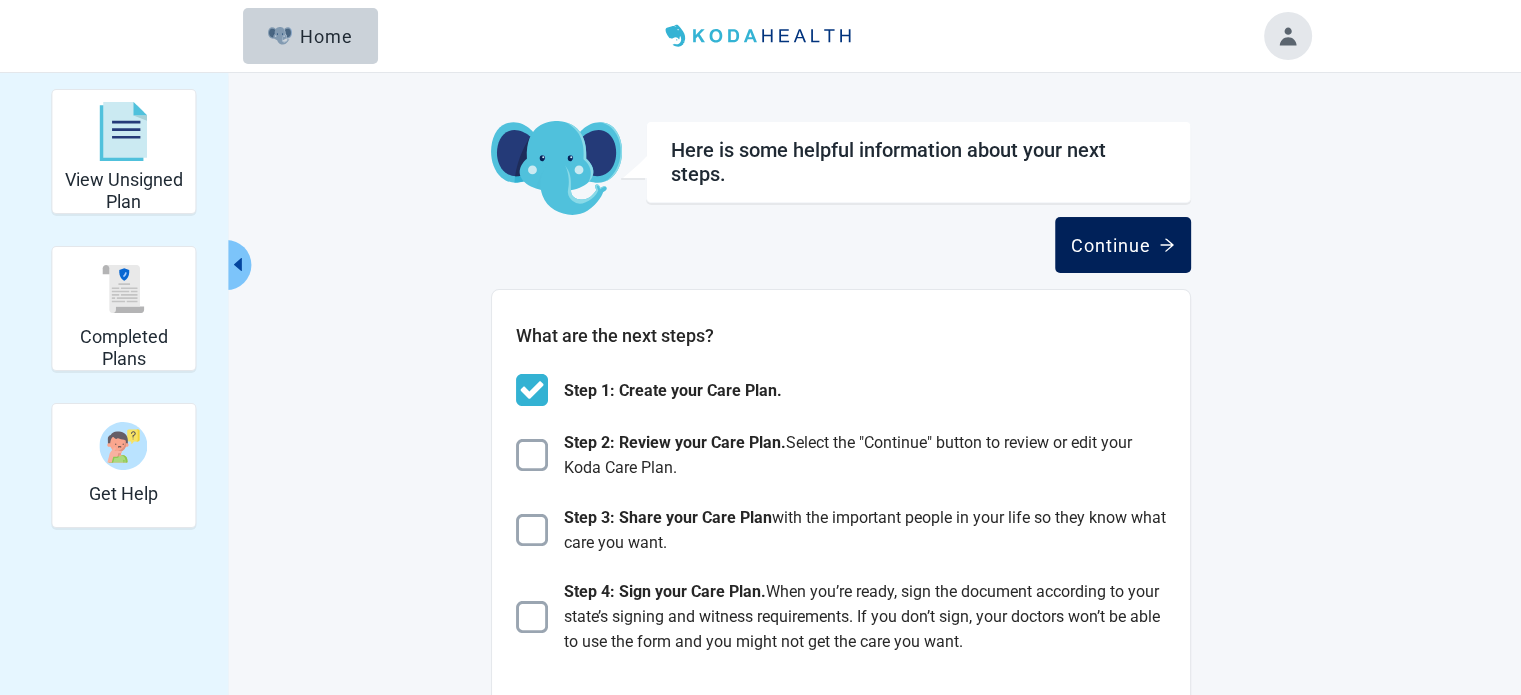 click on "Continue" at bounding box center [1123, 245] 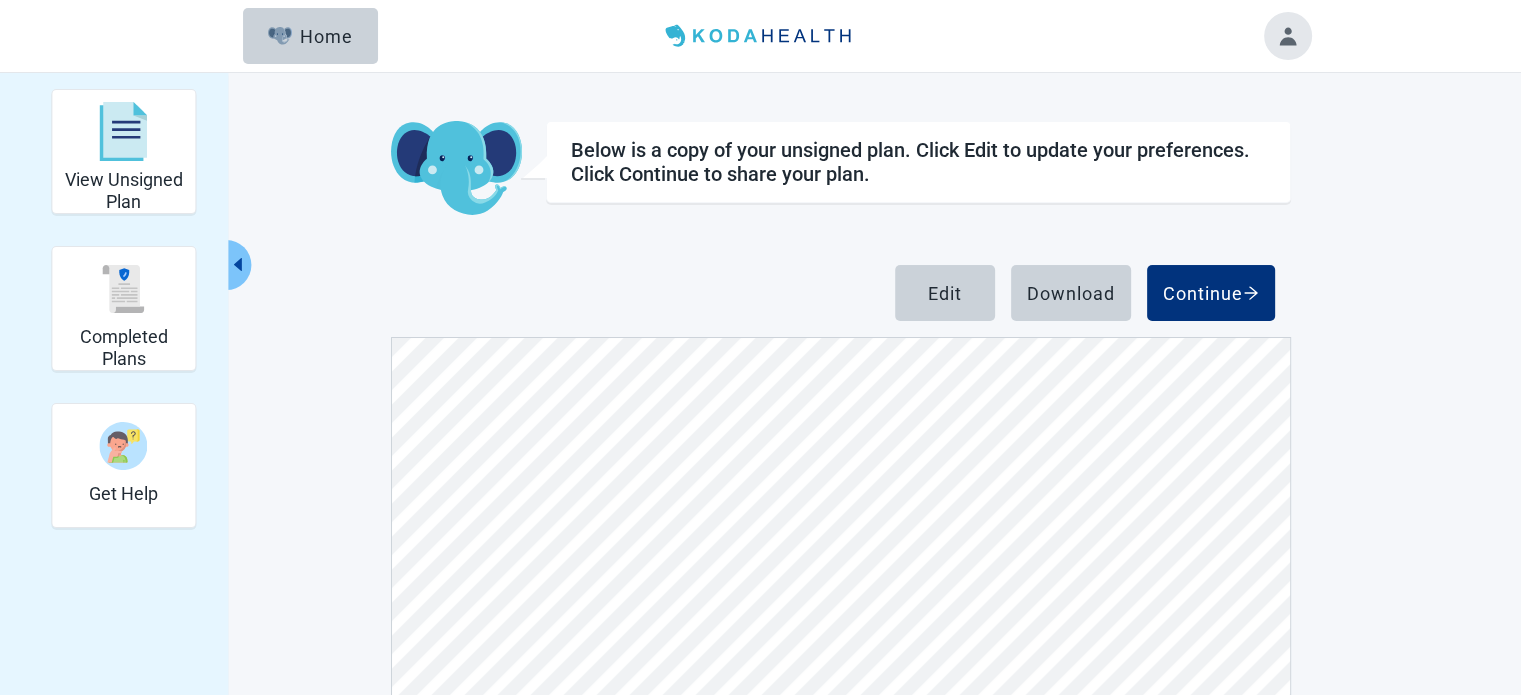 scroll, scrollTop: 10890, scrollLeft: 0, axis: vertical 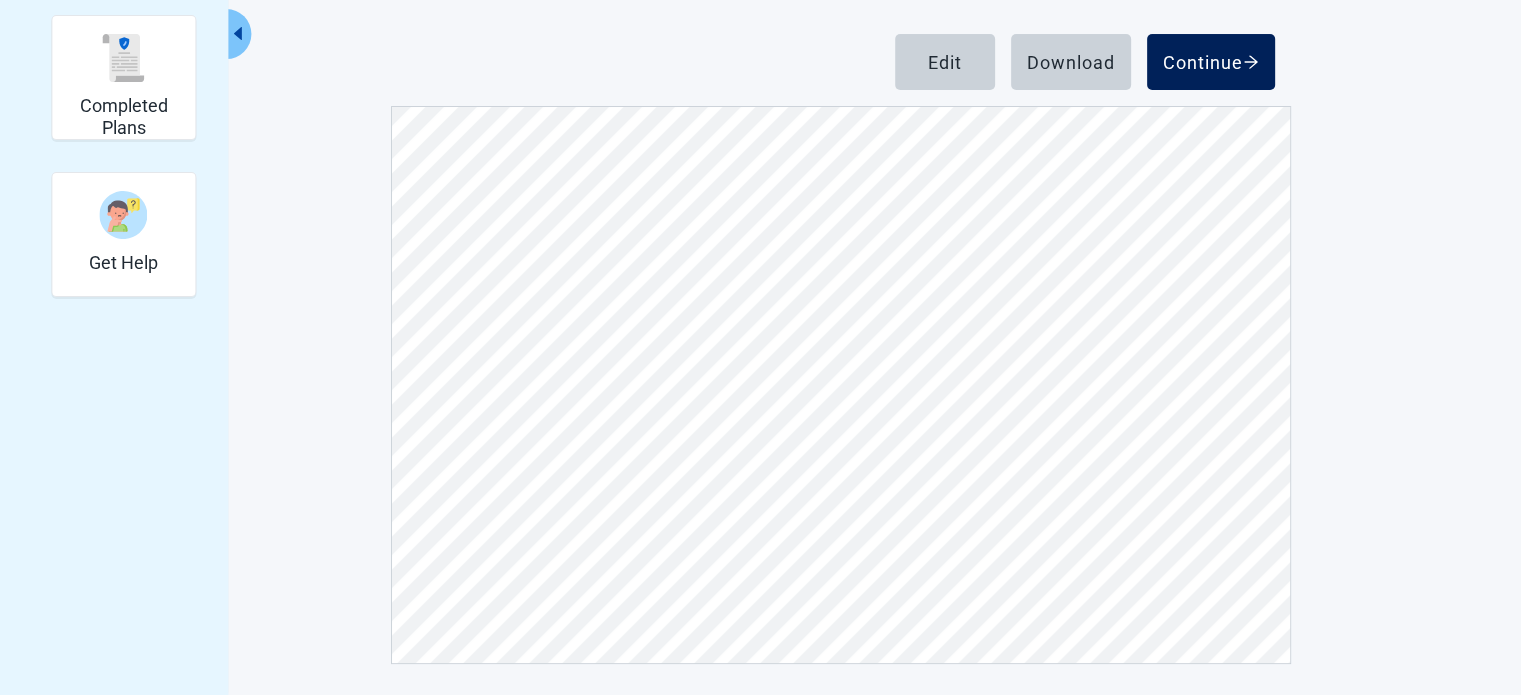click on "Continue" at bounding box center (1211, 62) 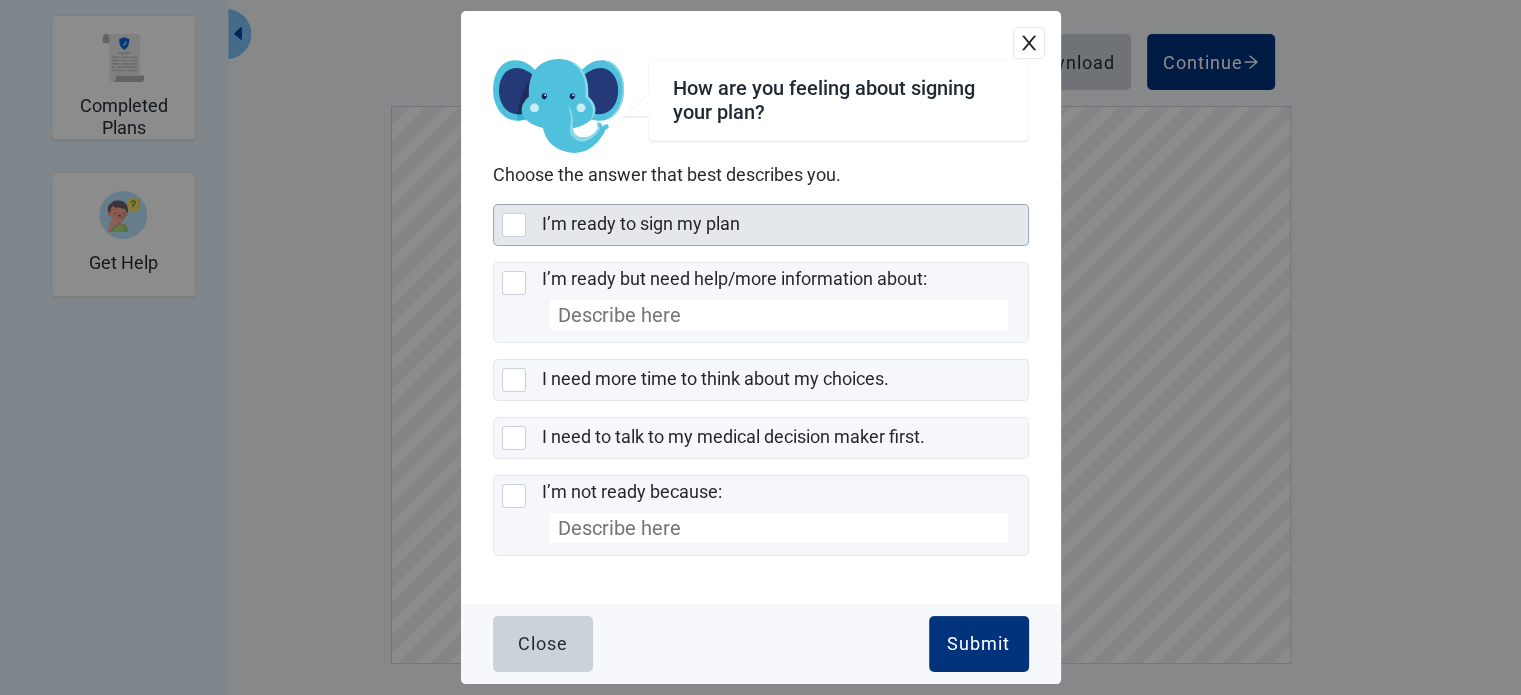 click at bounding box center (514, 225) 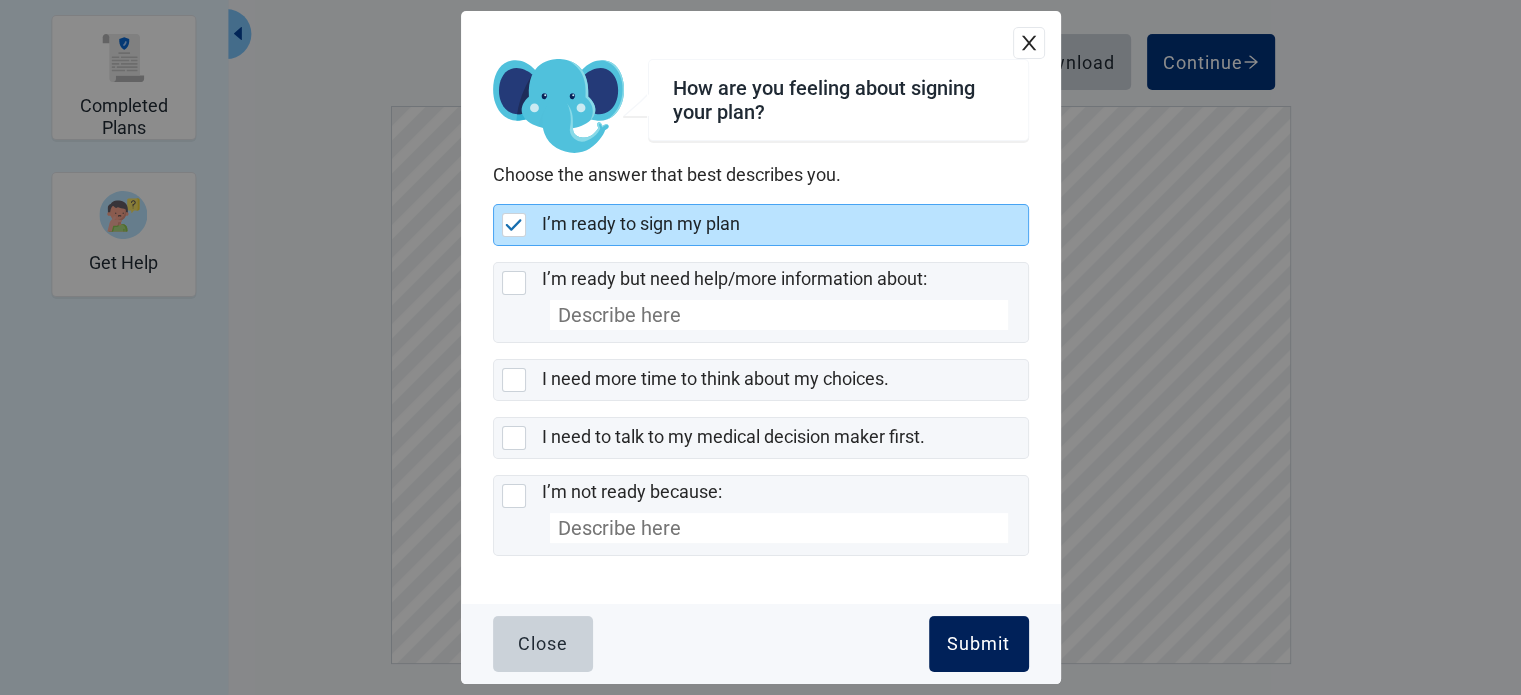 click on "Submit" at bounding box center [978, 644] 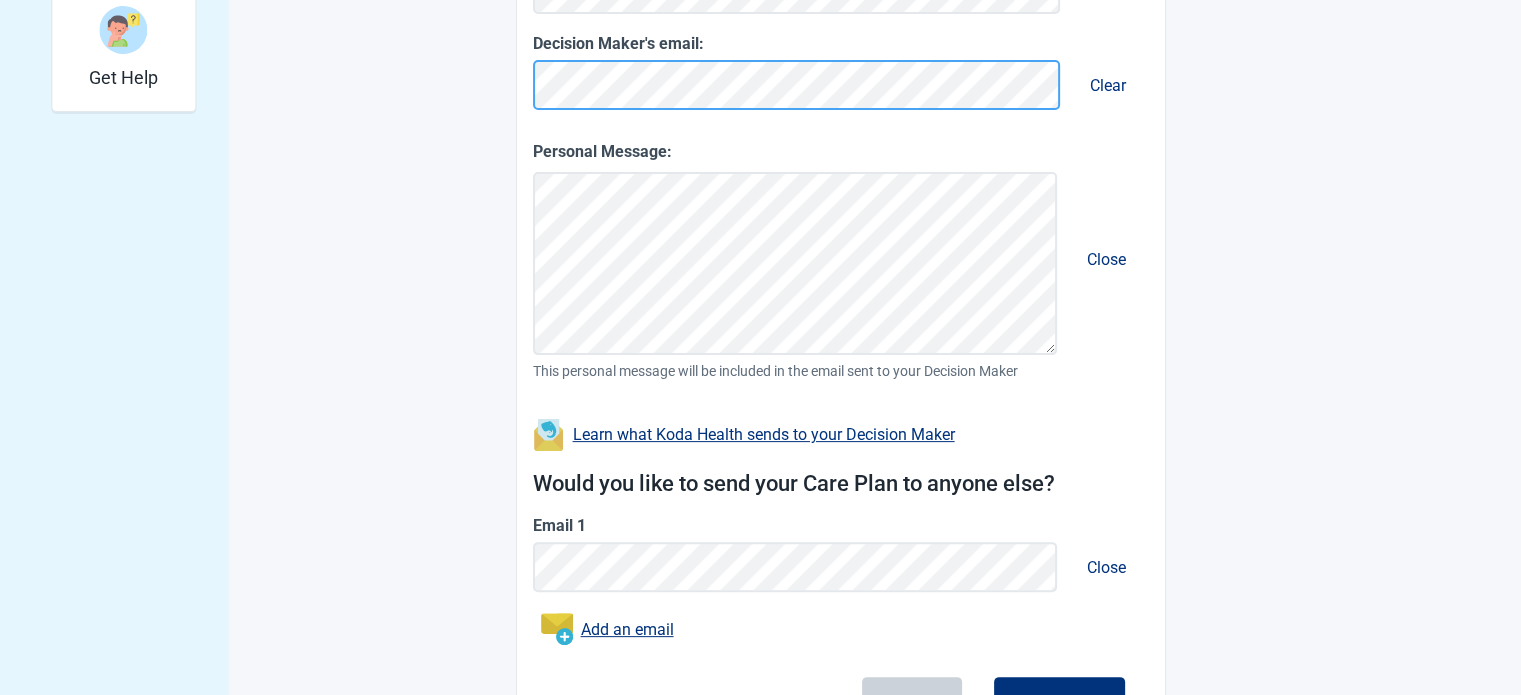 scroll, scrollTop: 527, scrollLeft: 0, axis: vertical 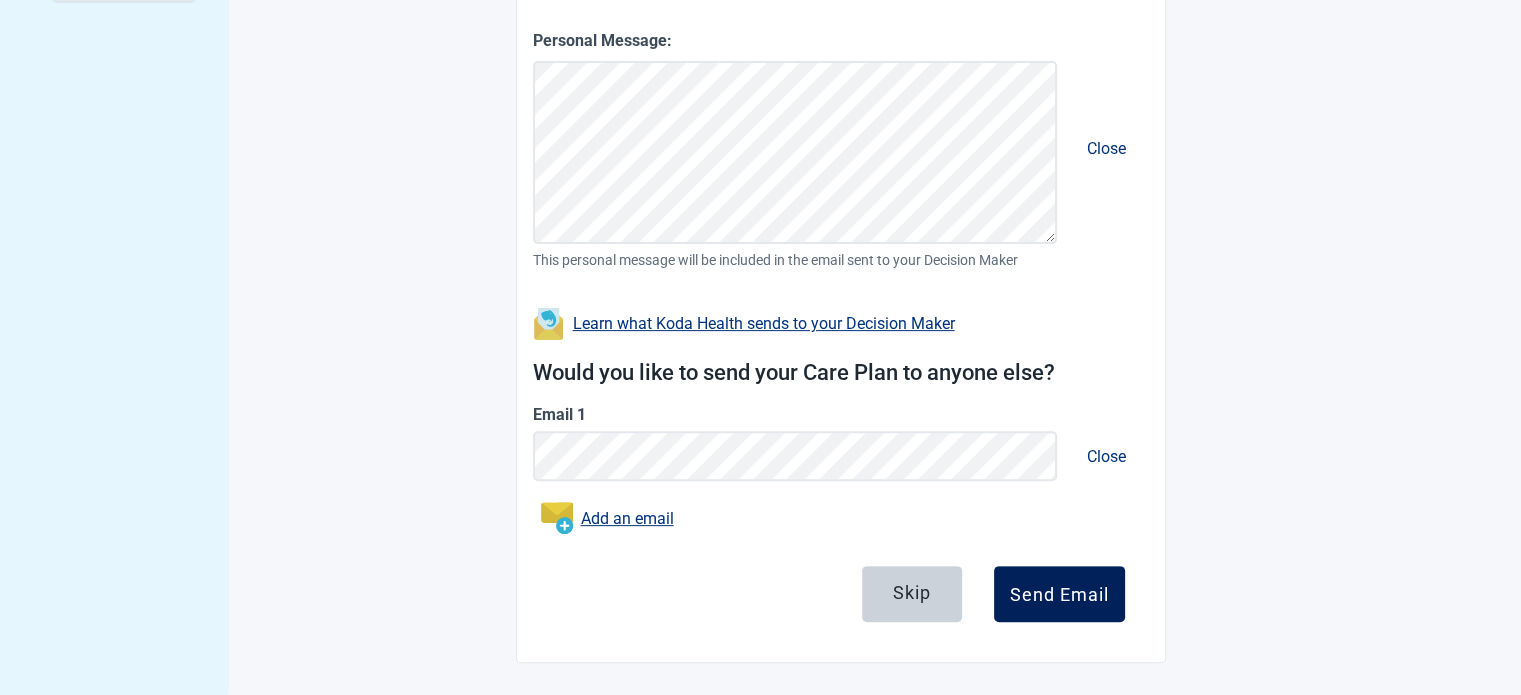 click on "Send Email" at bounding box center (1059, 594) 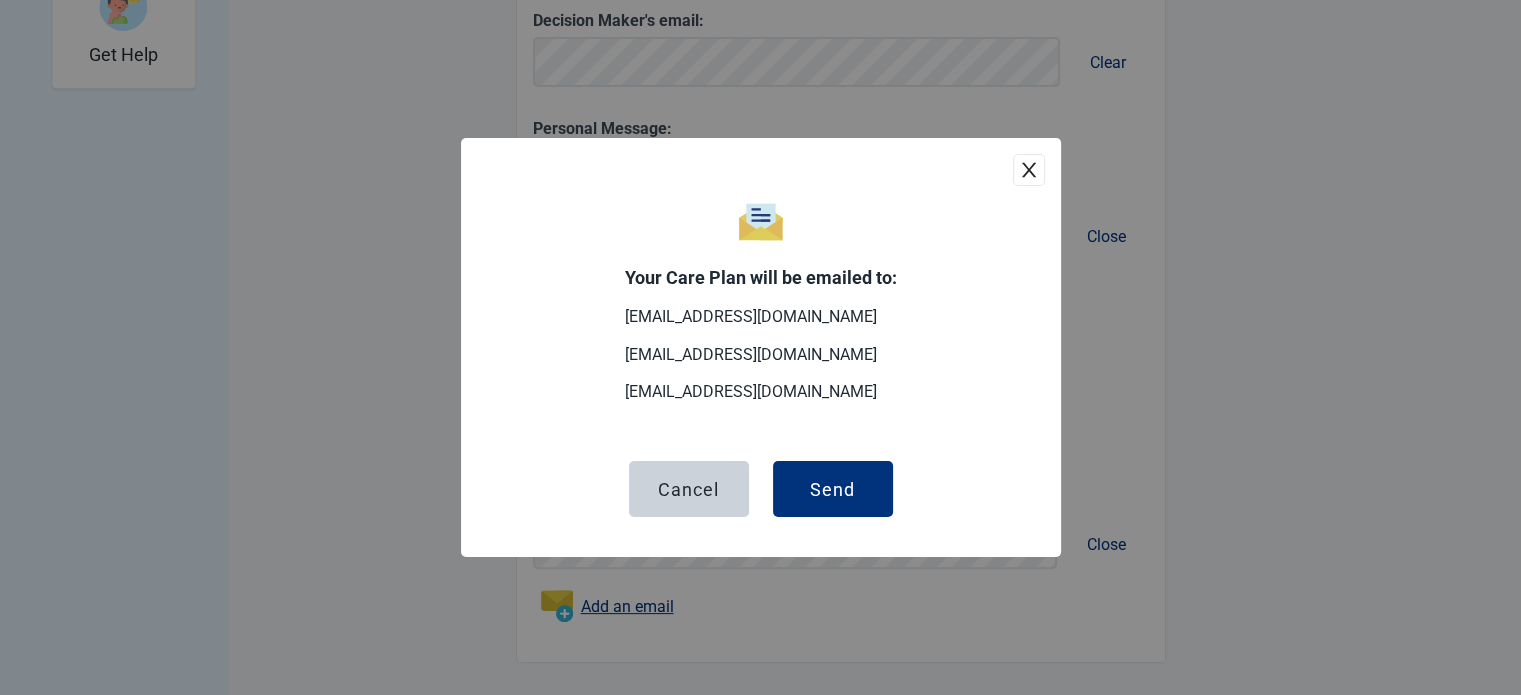 scroll, scrollTop: 439, scrollLeft: 0, axis: vertical 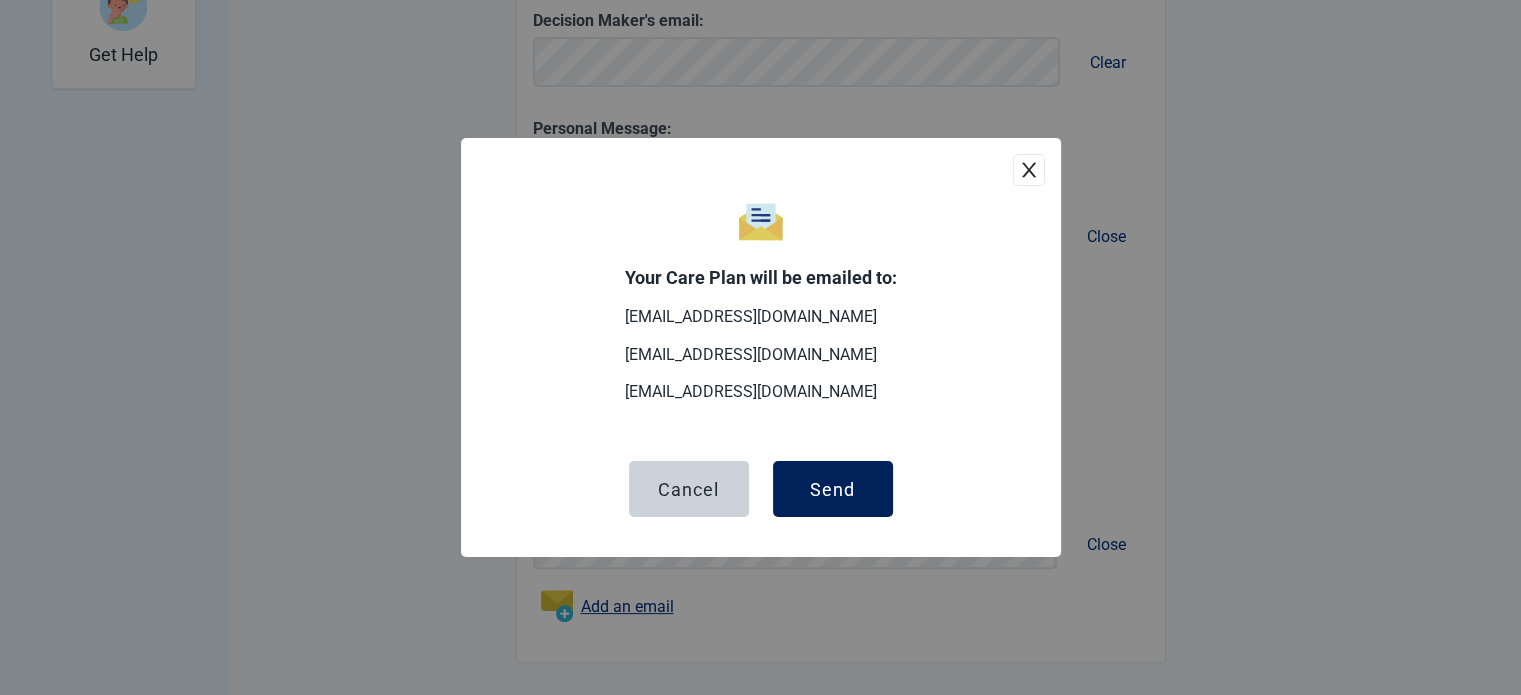 click on "Send" at bounding box center [832, 489] 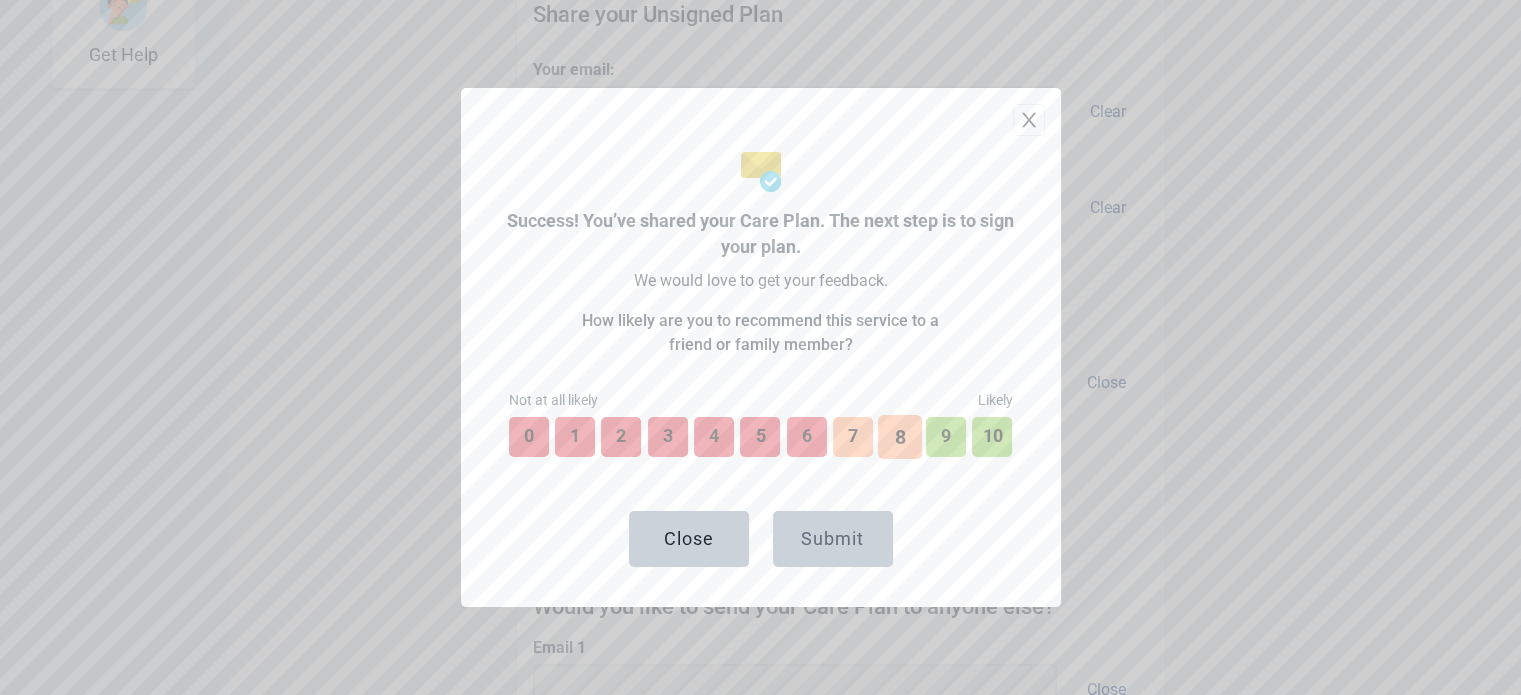 scroll, scrollTop: 584, scrollLeft: 0, axis: vertical 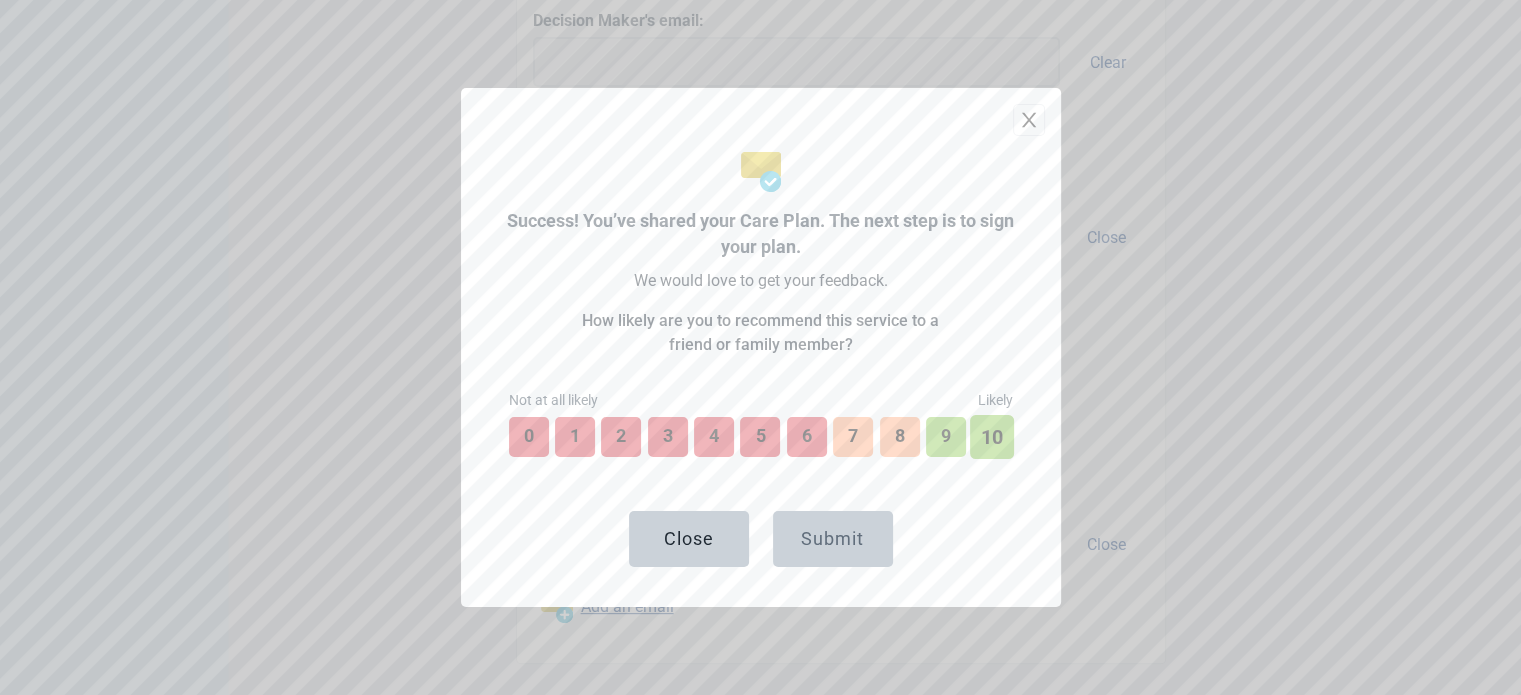 drag, startPoint x: 990, startPoint y: 440, endPoint x: 992, endPoint y: 451, distance: 11.18034 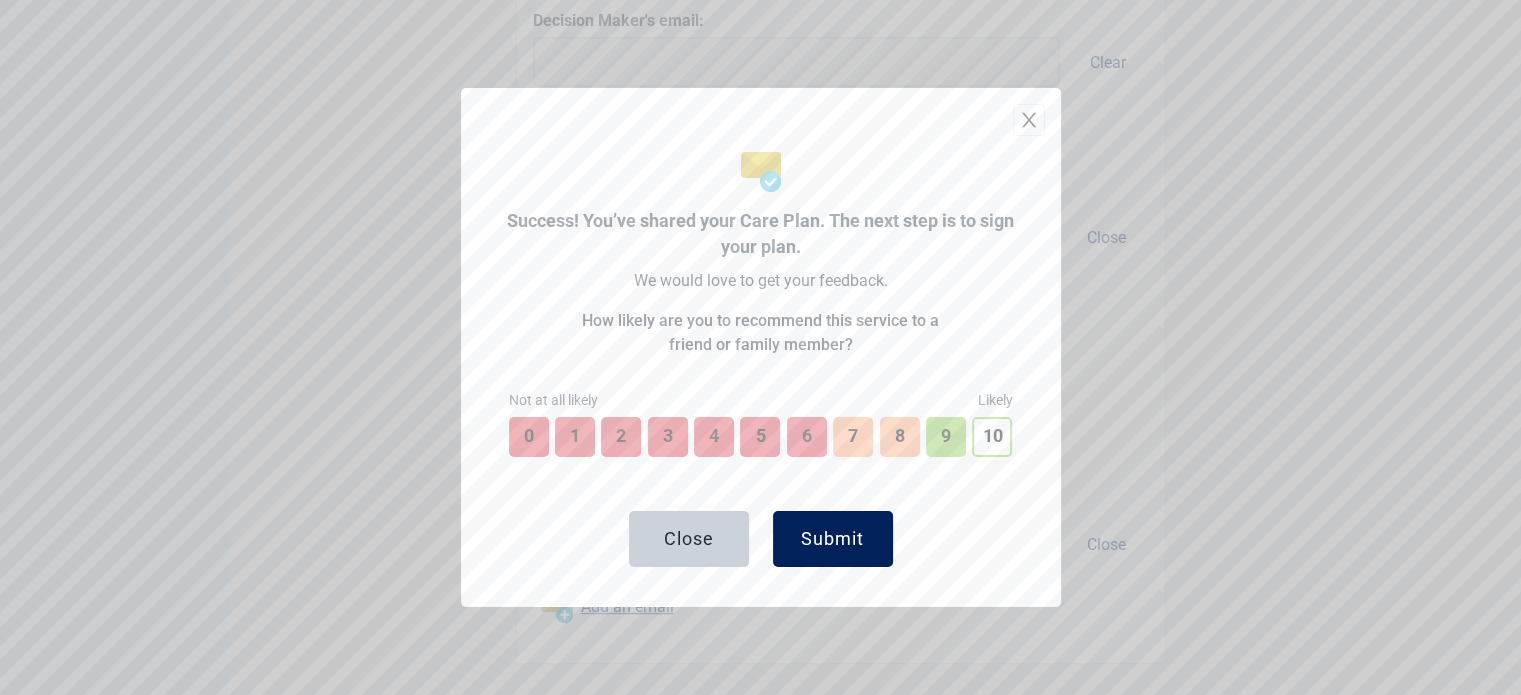 click on "Submit" at bounding box center [832, 539] 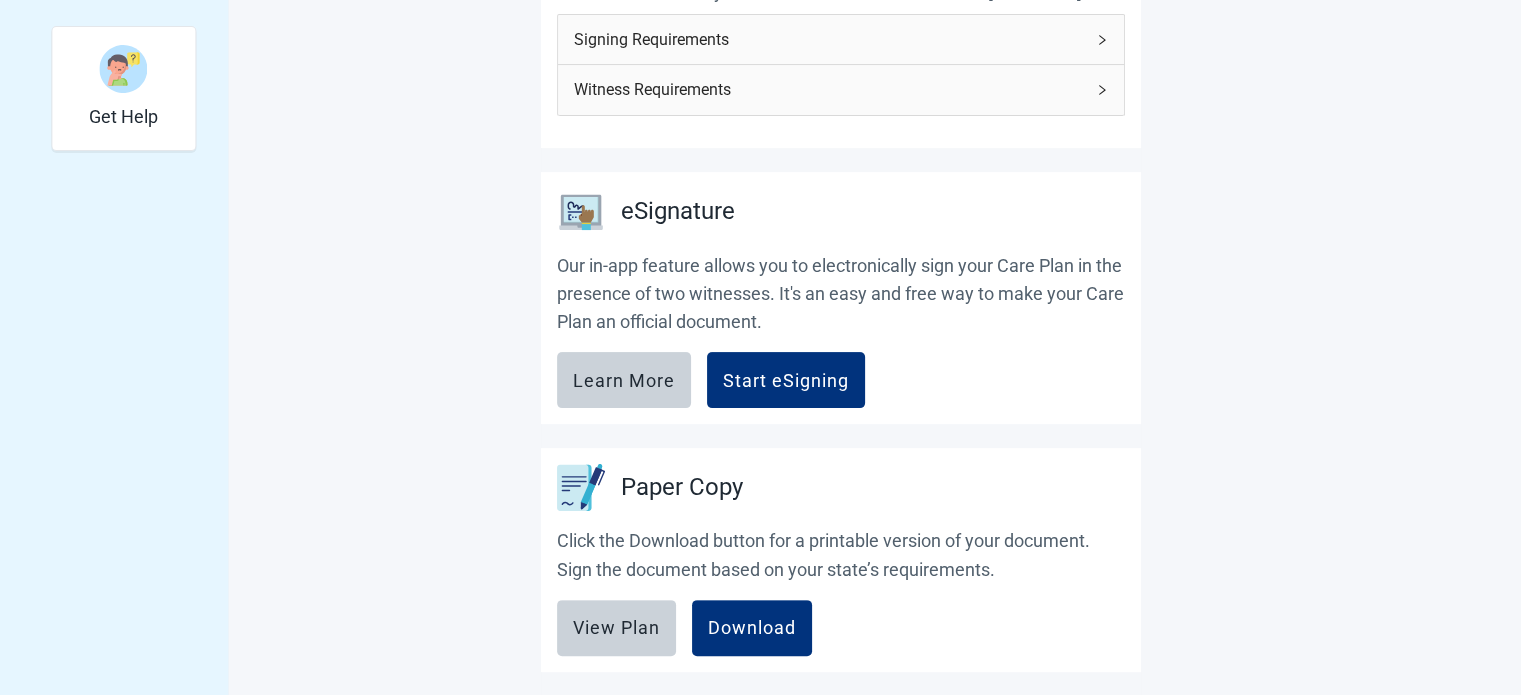 scroll, scrollTop: 368, scrollLeft: 0, axis: vertical 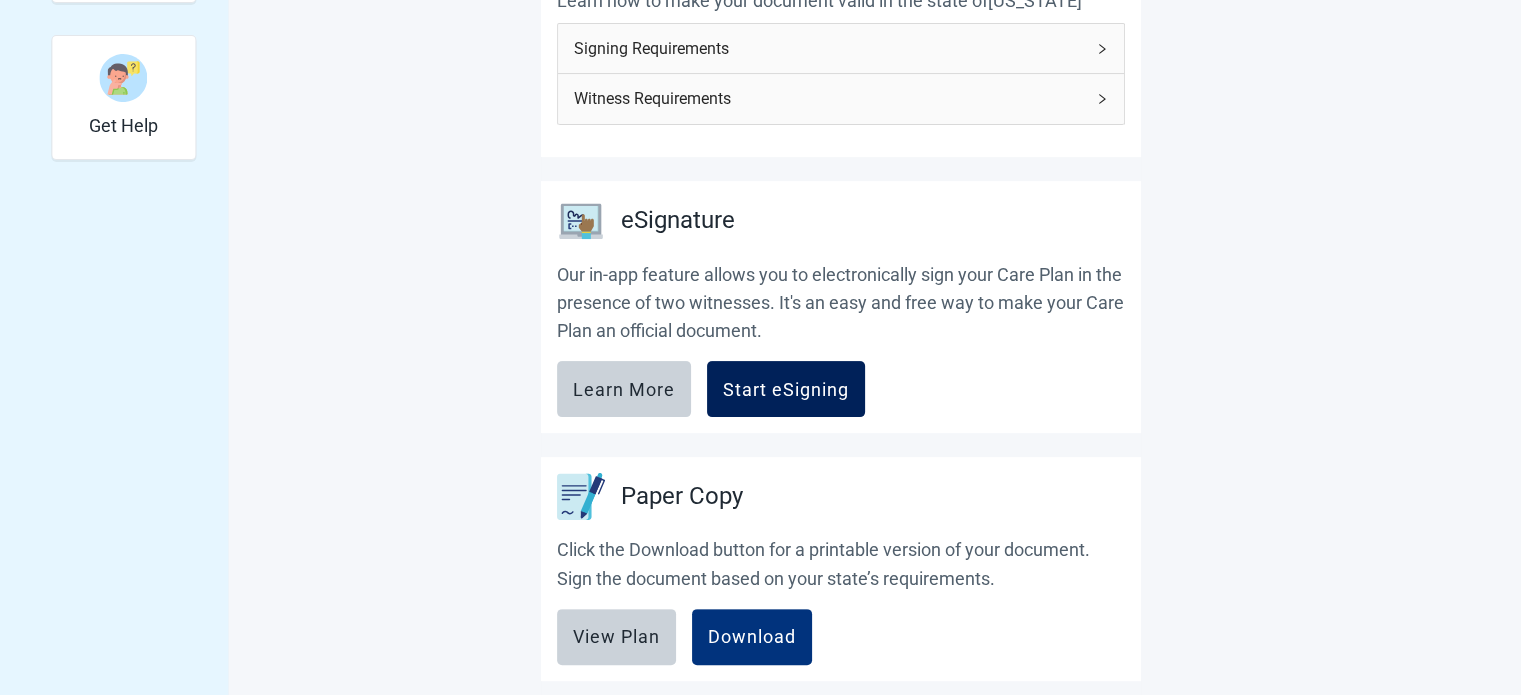 click on "Start eSigning" at bounding box center [786, 389] 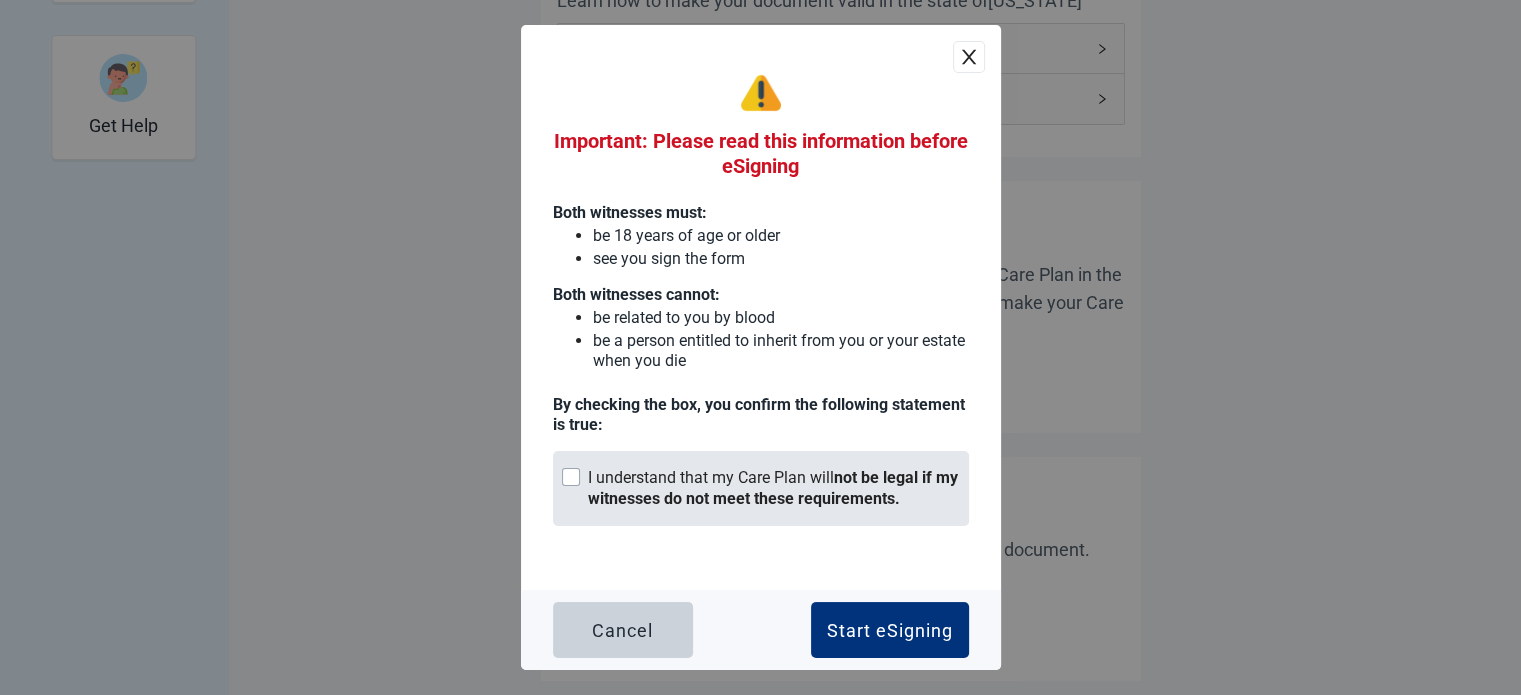 click at bounding box center [571, 477] 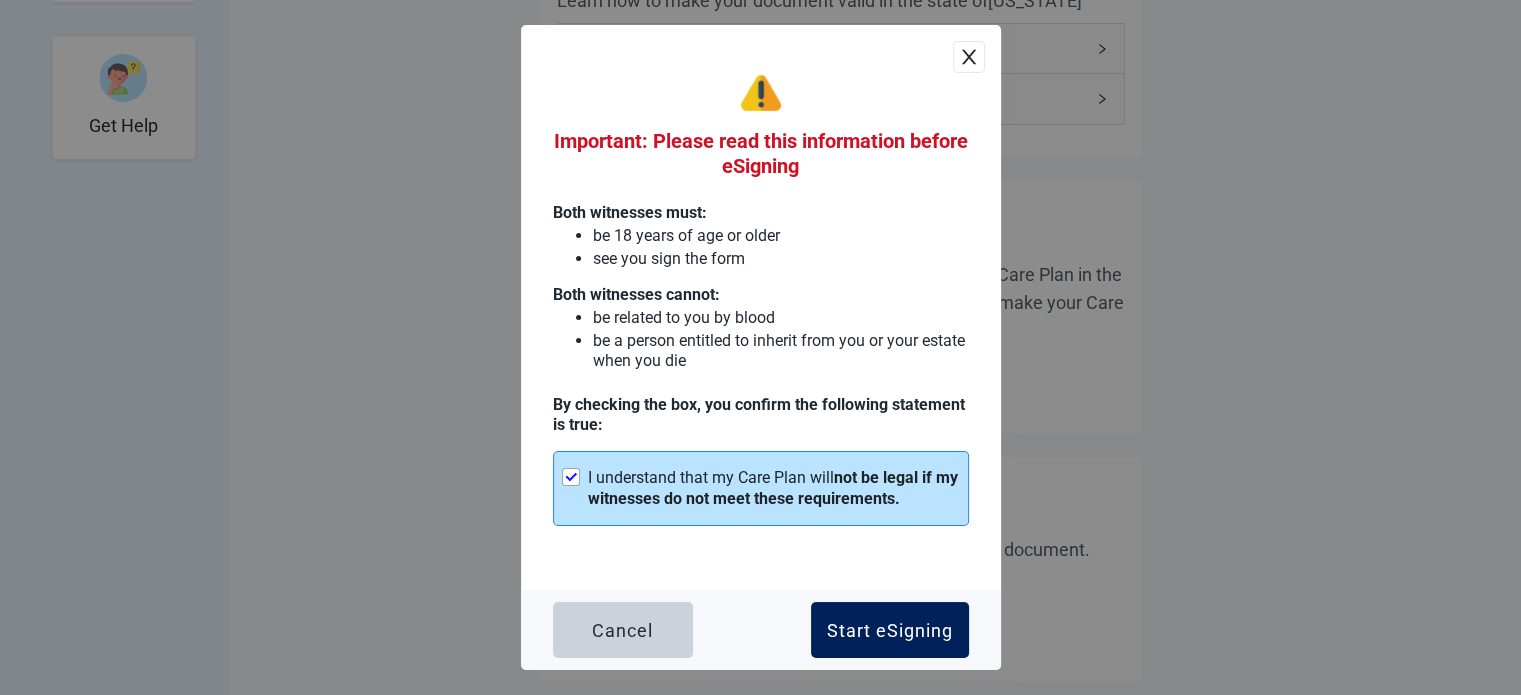 click on "Start eSigning" at bounding box center (890, 630) 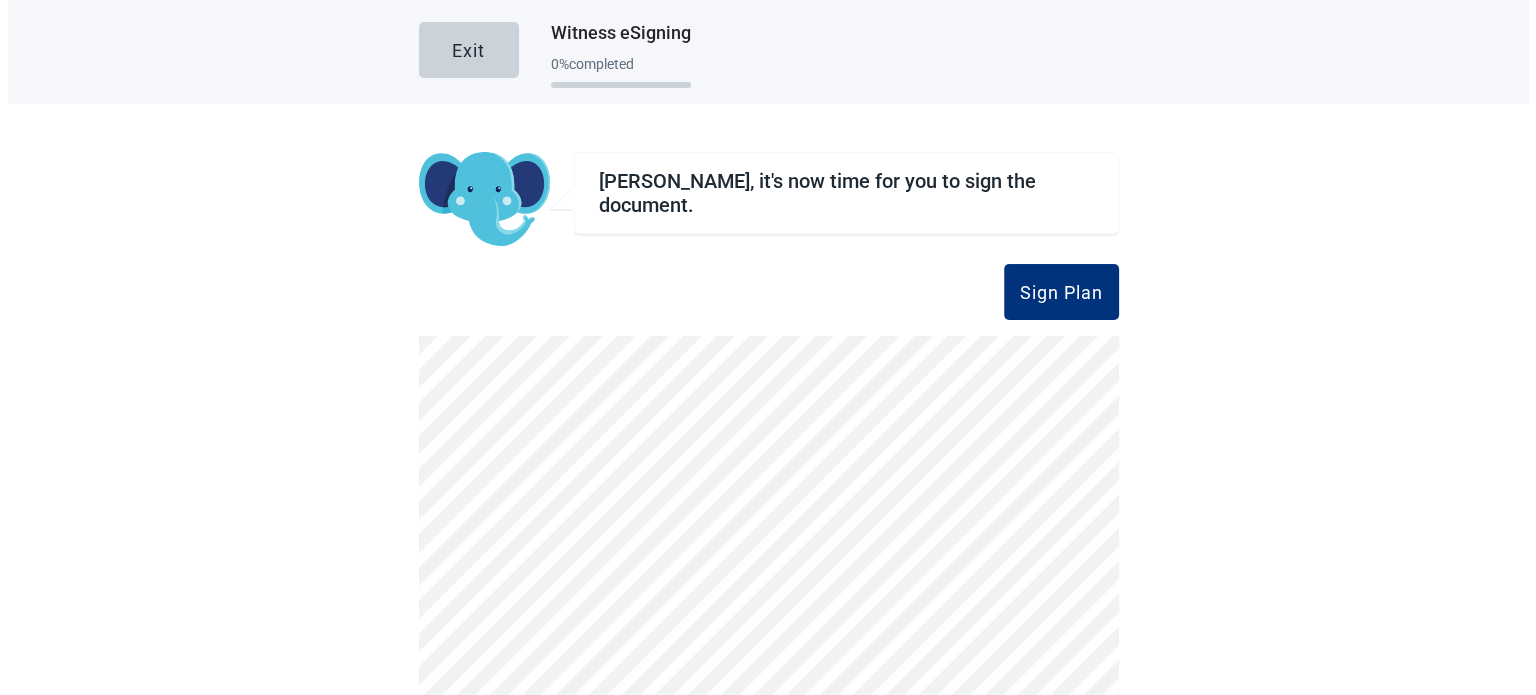 scroll, scrollTop: 0, scrollLeft: 0, axis: both 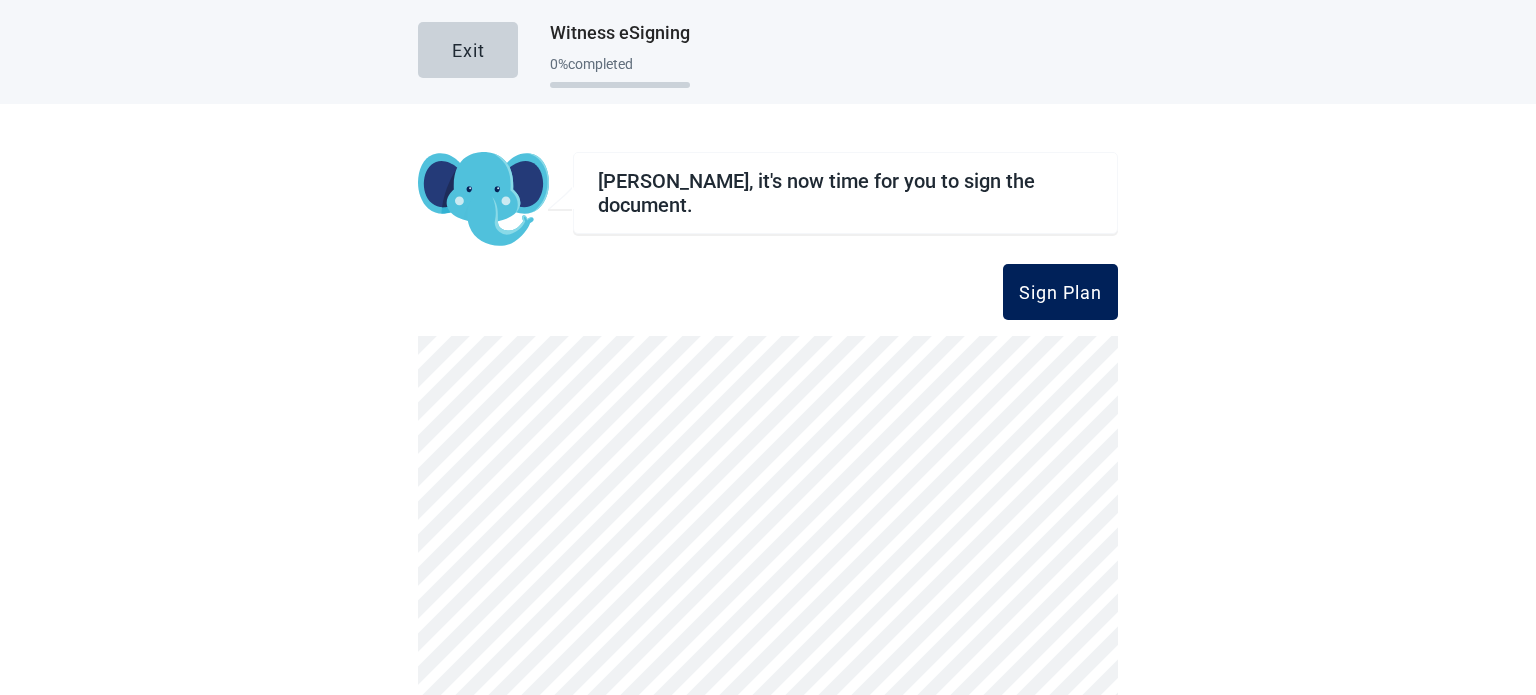 click on "Sign Plan" at bounding box center (1060, 292) 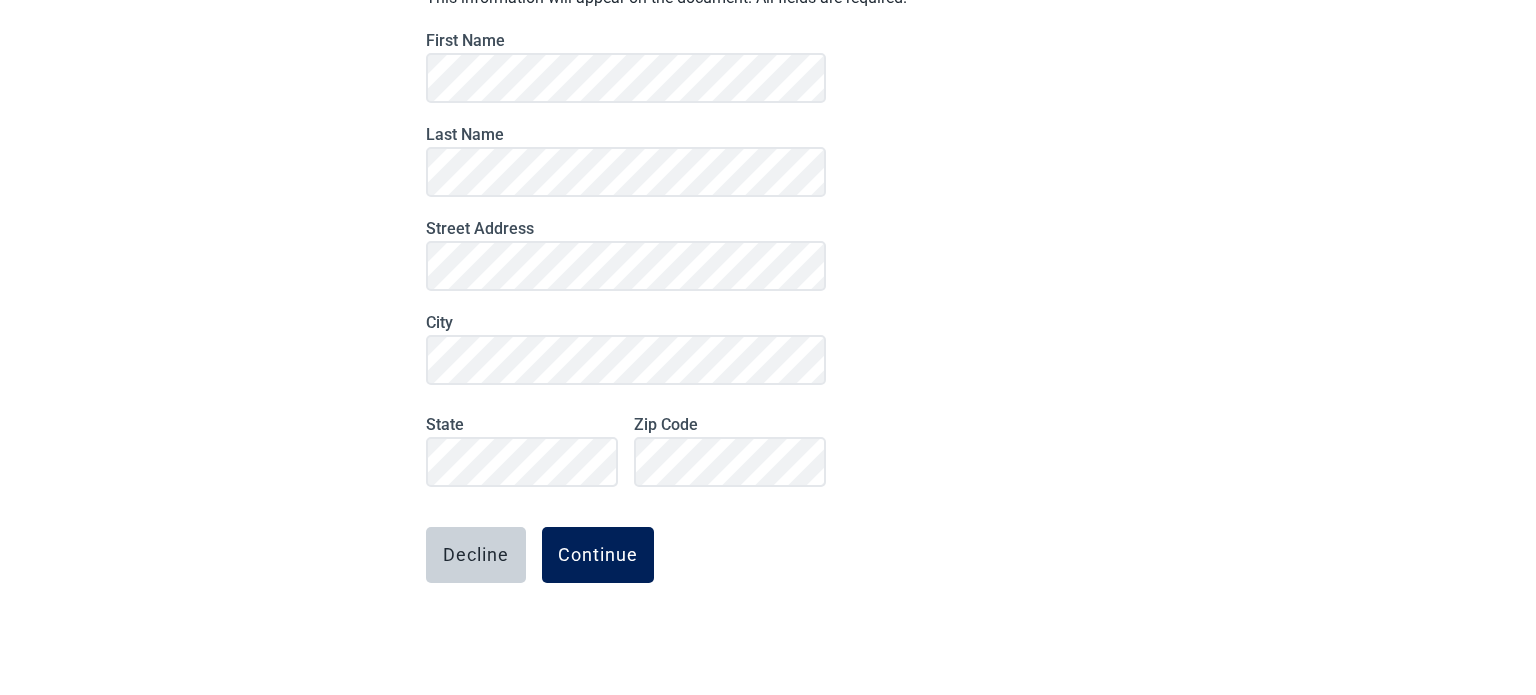 click on "Continue" at bounding box center [598, 555] 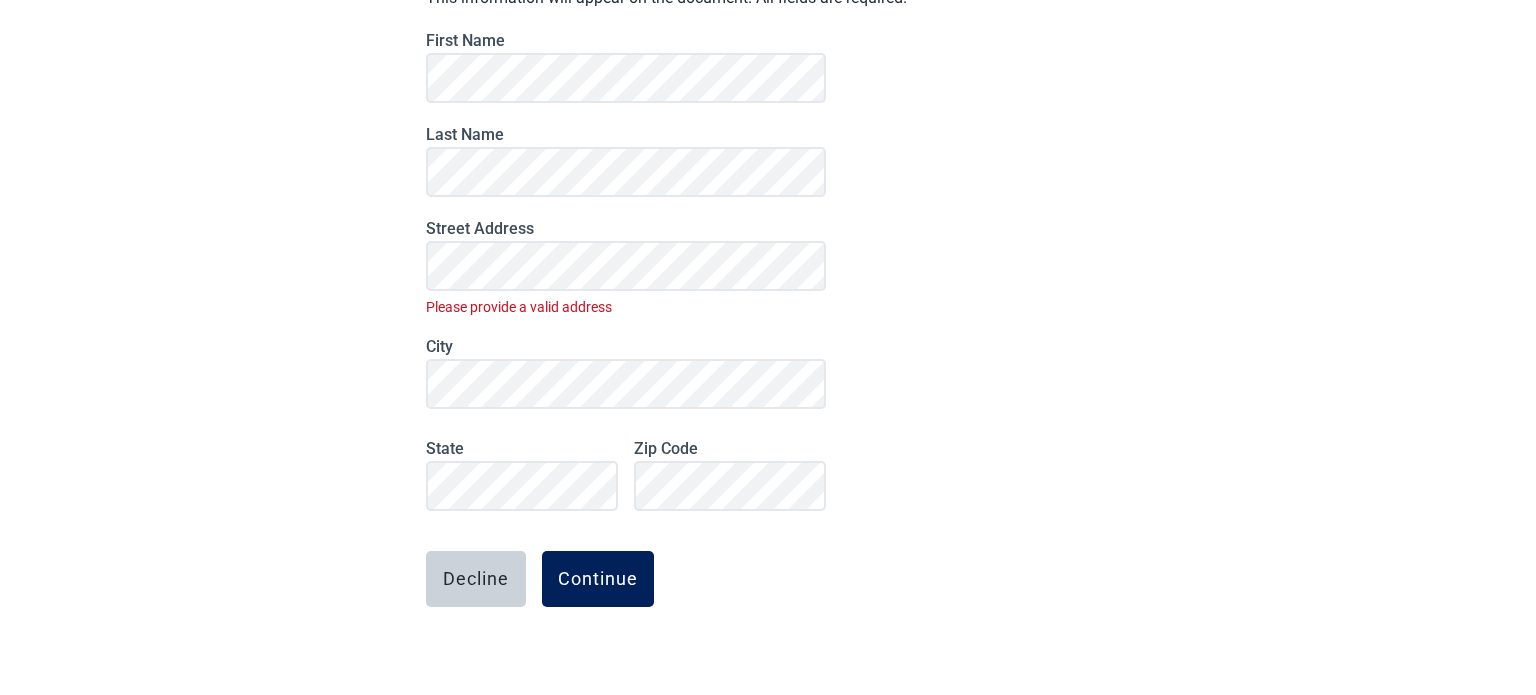 scroll, scrollTop: 231, scrollLeft: 0, axis: vertical 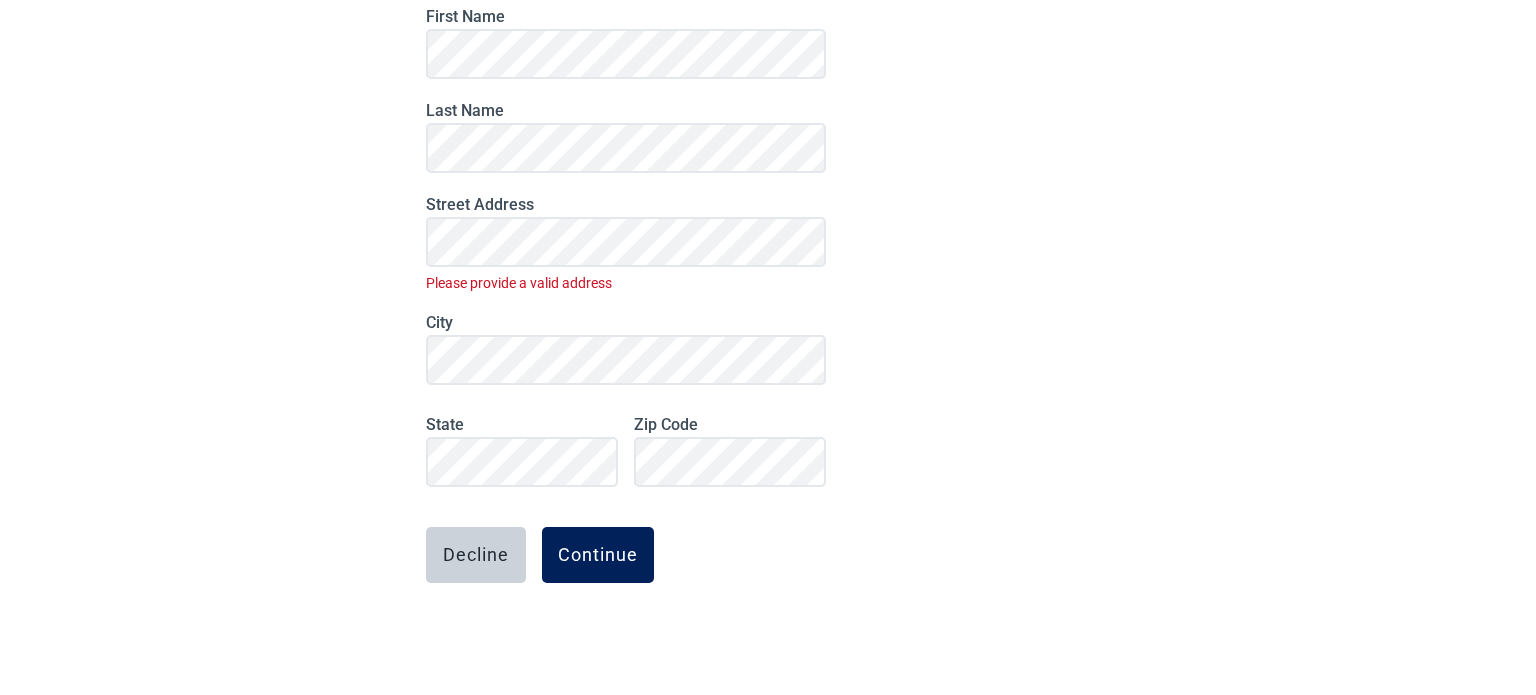 click on "Continue" at bounding box center (598, 555) 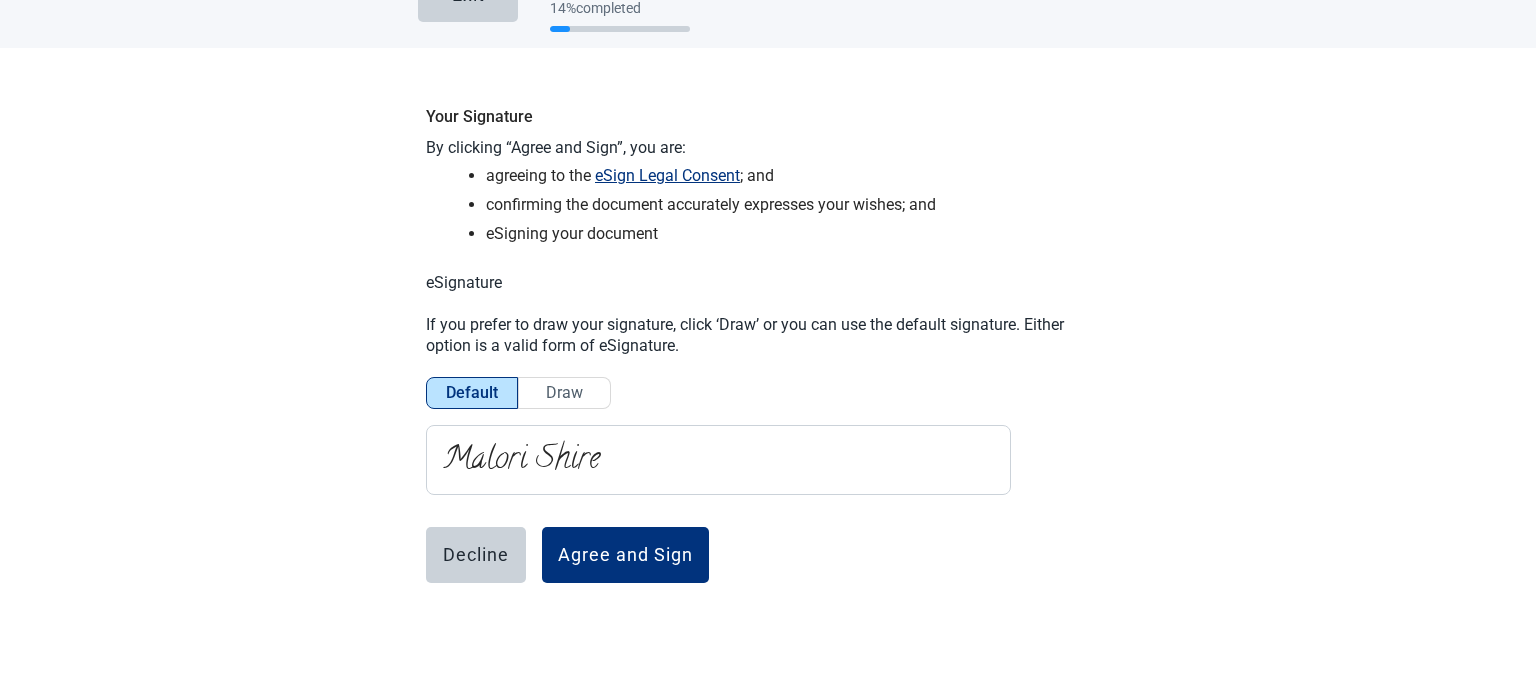 scroll, scrollTop: 56, scrollLeft: 0, axis: vertical 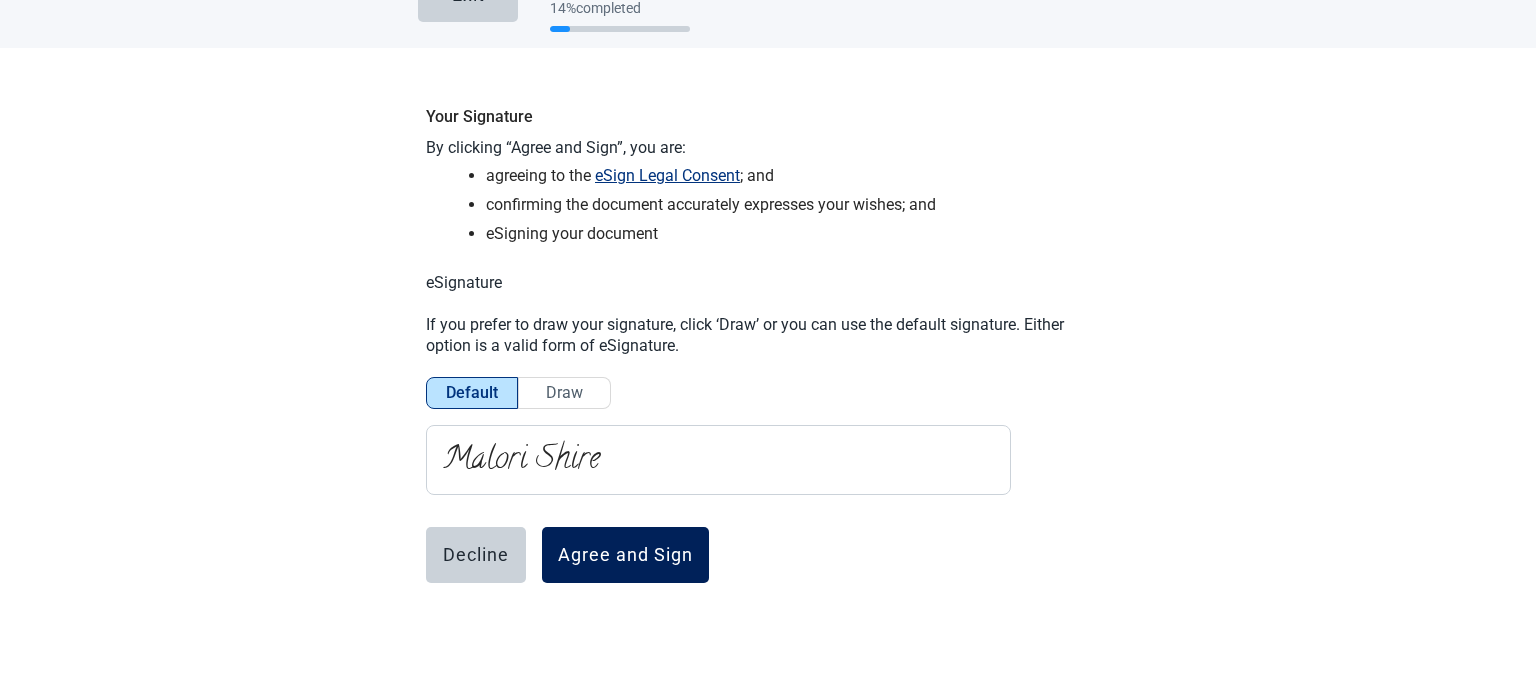 click on "Agree and Sign" at bounding box center [625, 555] 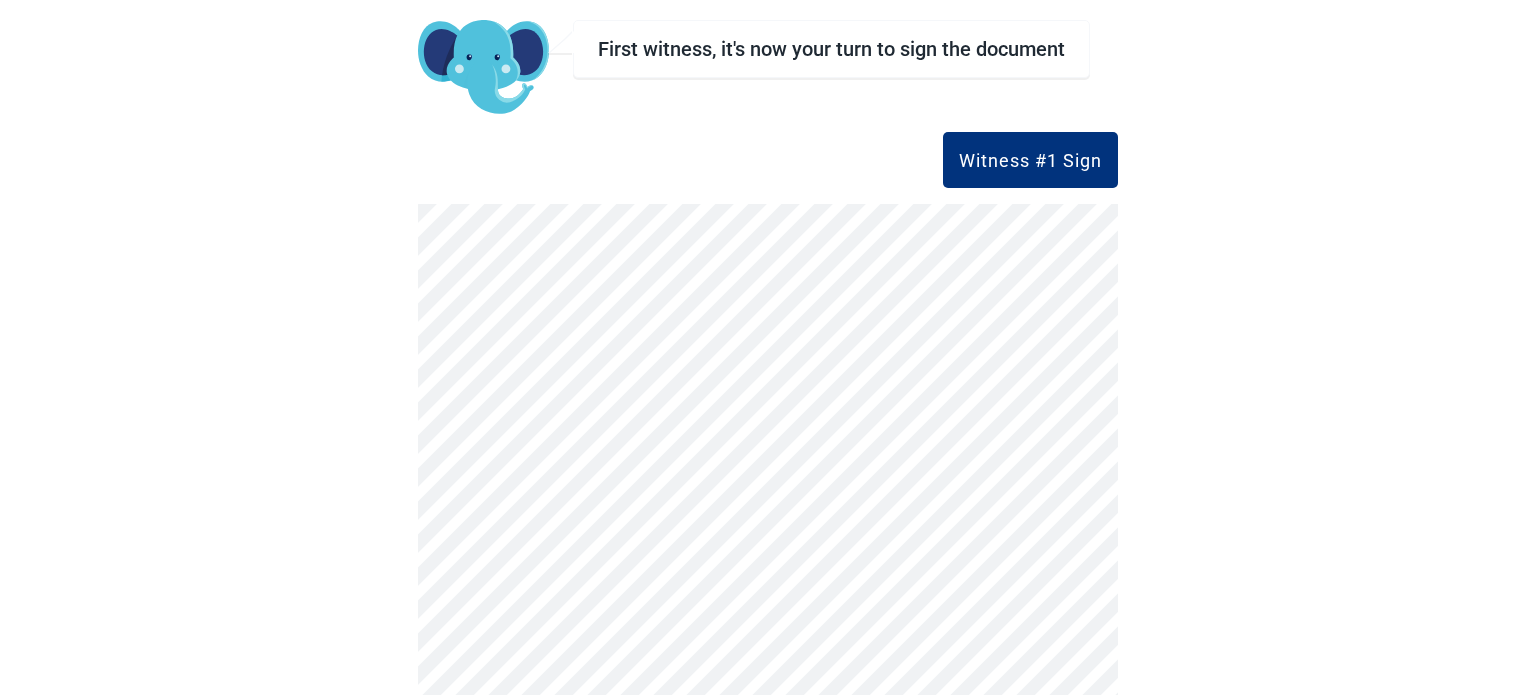 scroll, scrollTop: 198, scrollLeft: 0, axis: vertical 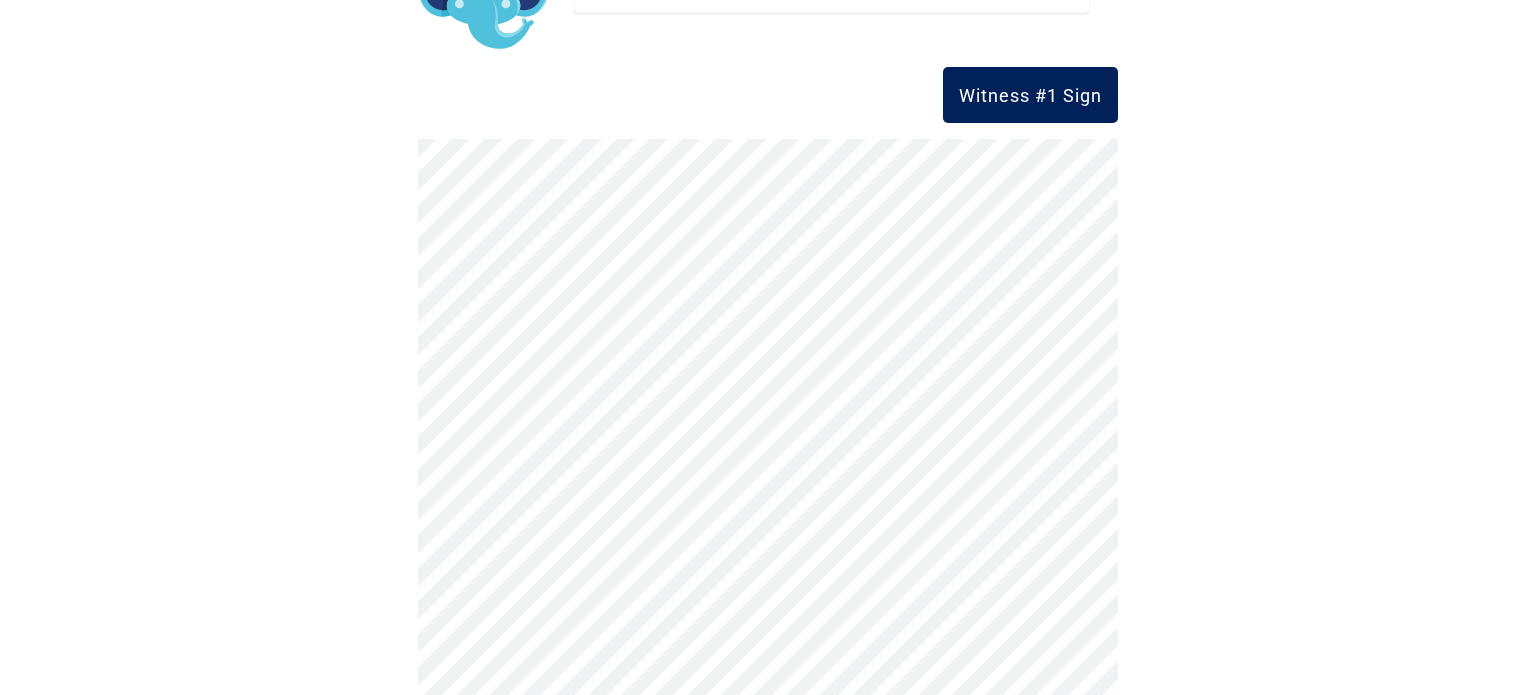 click on "Witness #1 Sign" at bounding box center (1030, 95) 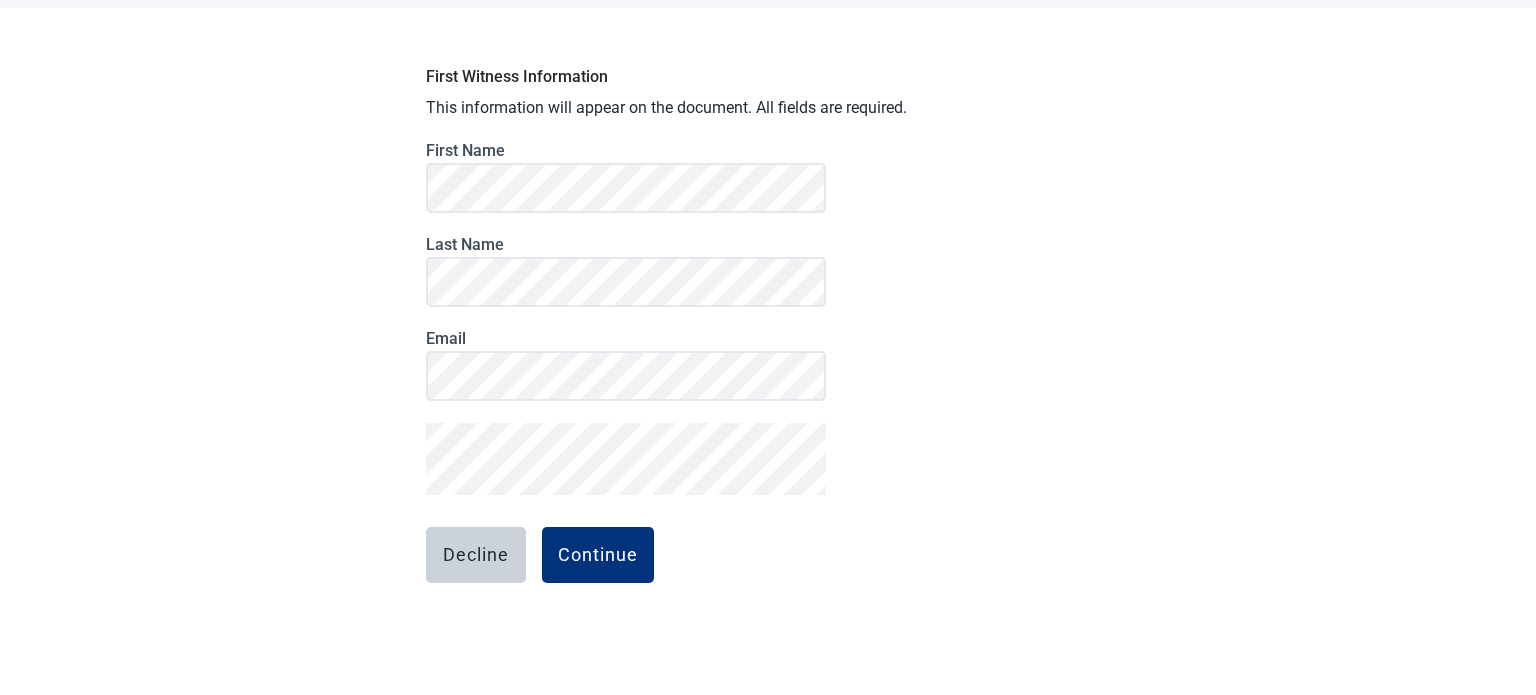 scroll, scrollTop: 96, scrollLeft: 0, axis: vertical 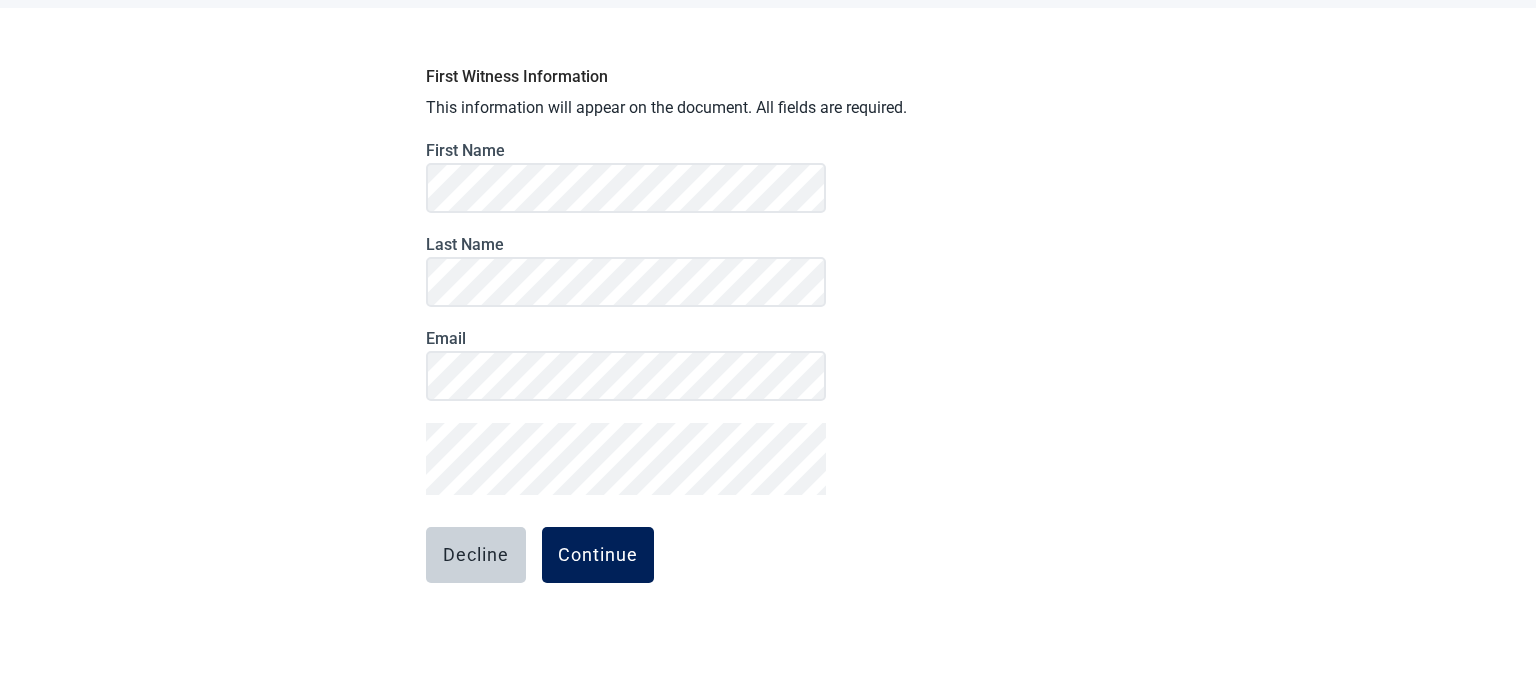 click on "Continue" at bounding box center [598, 555] 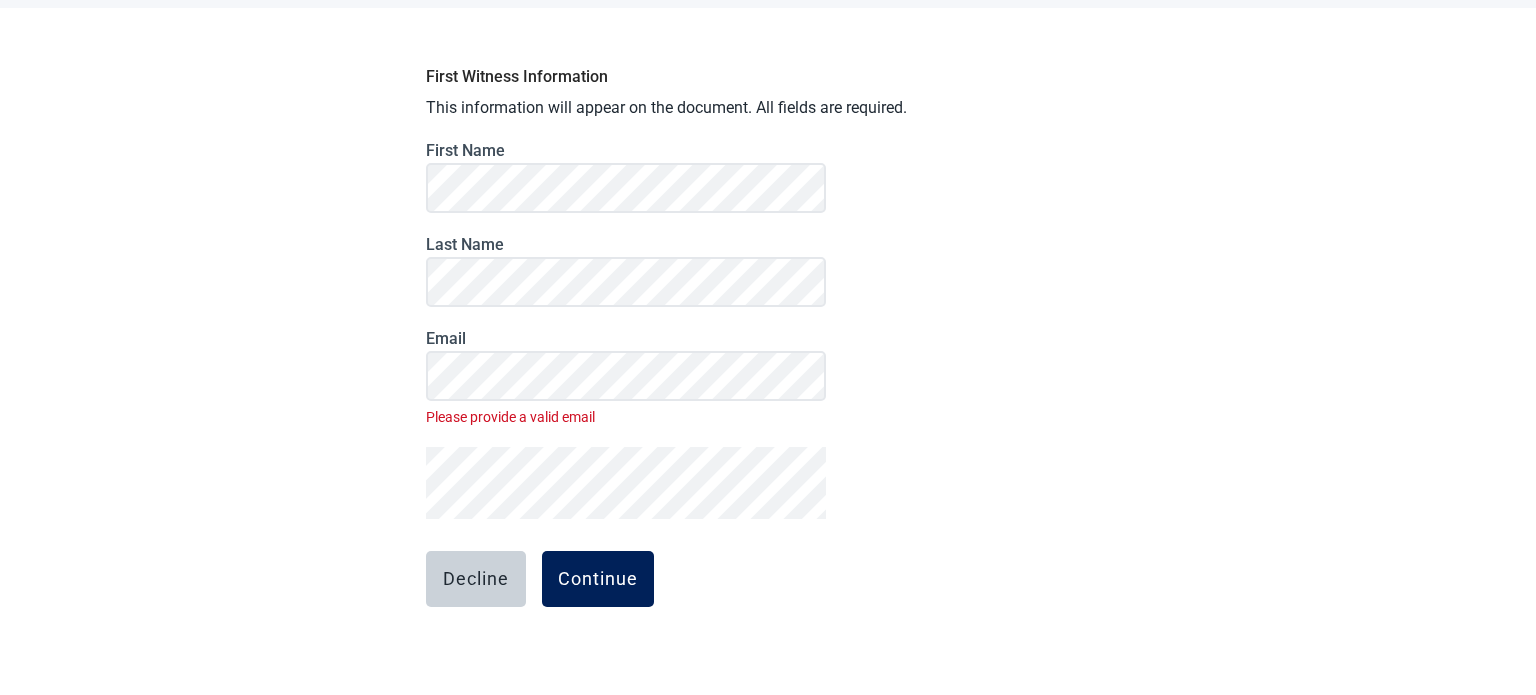 scroll, scrollTop: 120, scrollLeft: 0, axis: vertical 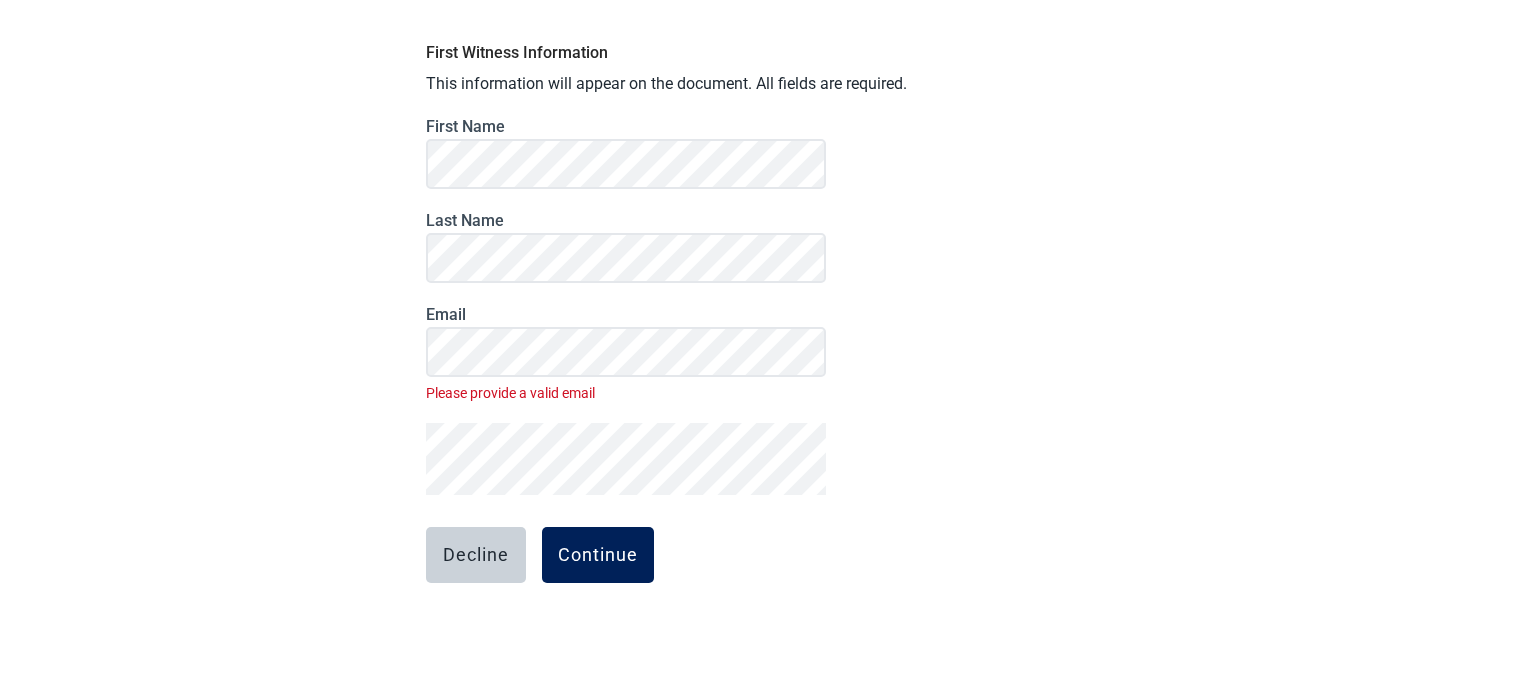 click on "Continue" at bounding box center [598, 555] 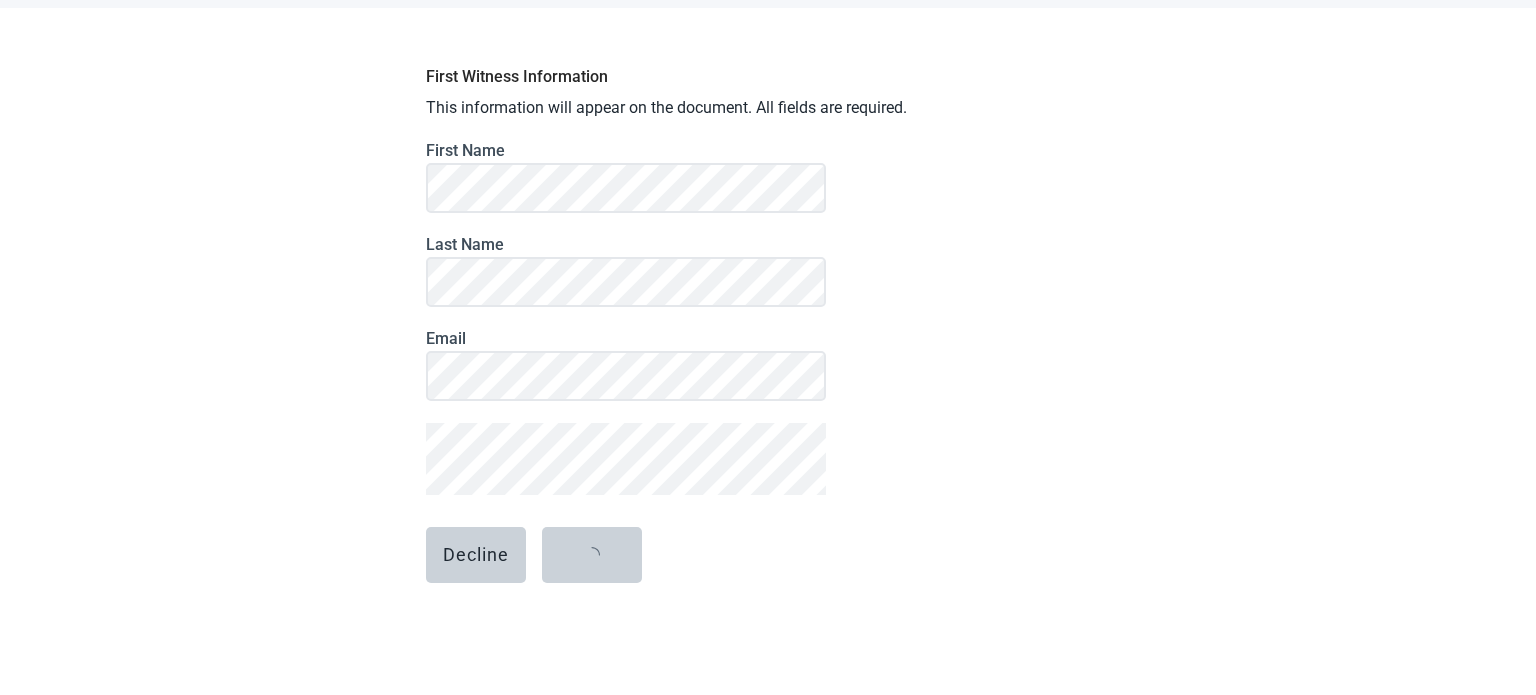 scroll, scrollTop: 96, scrollLeft: 0, axis: vertical 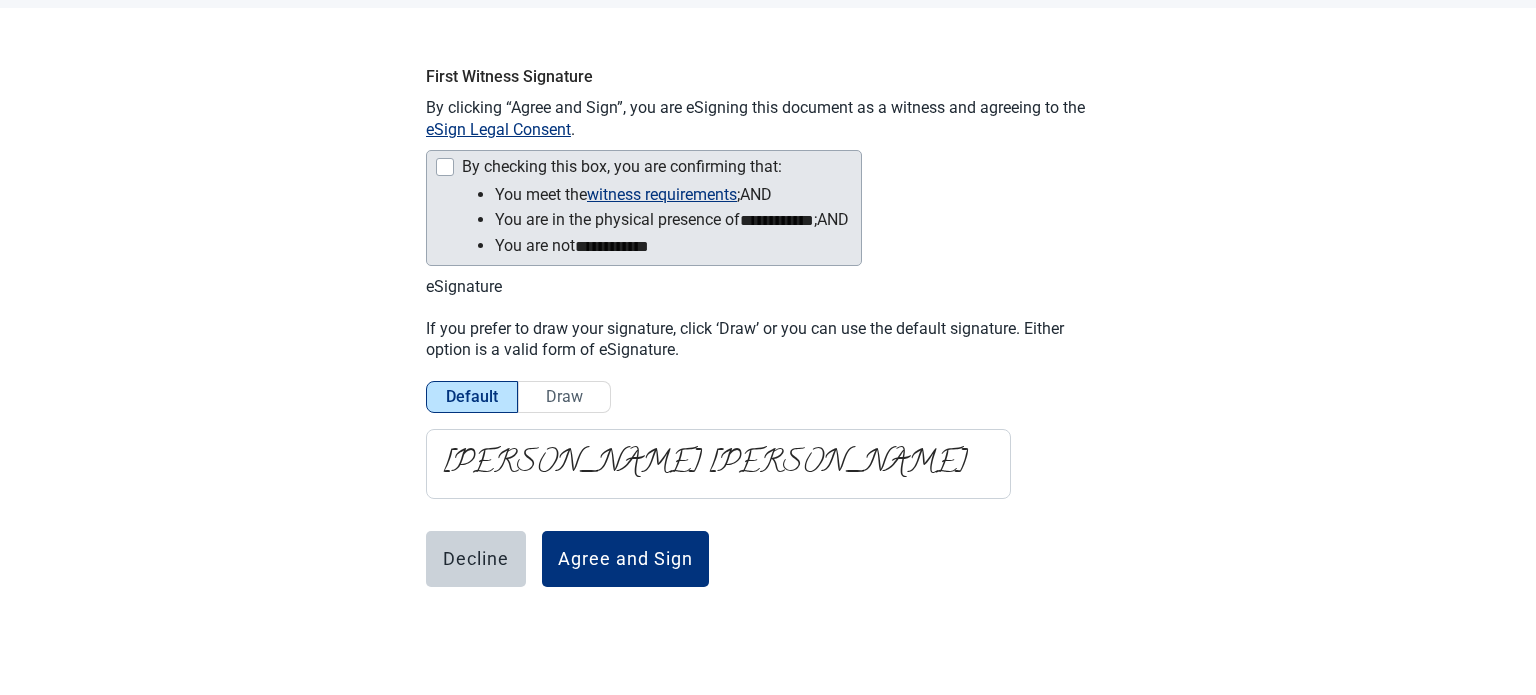 click at bounding box center [445, 167] 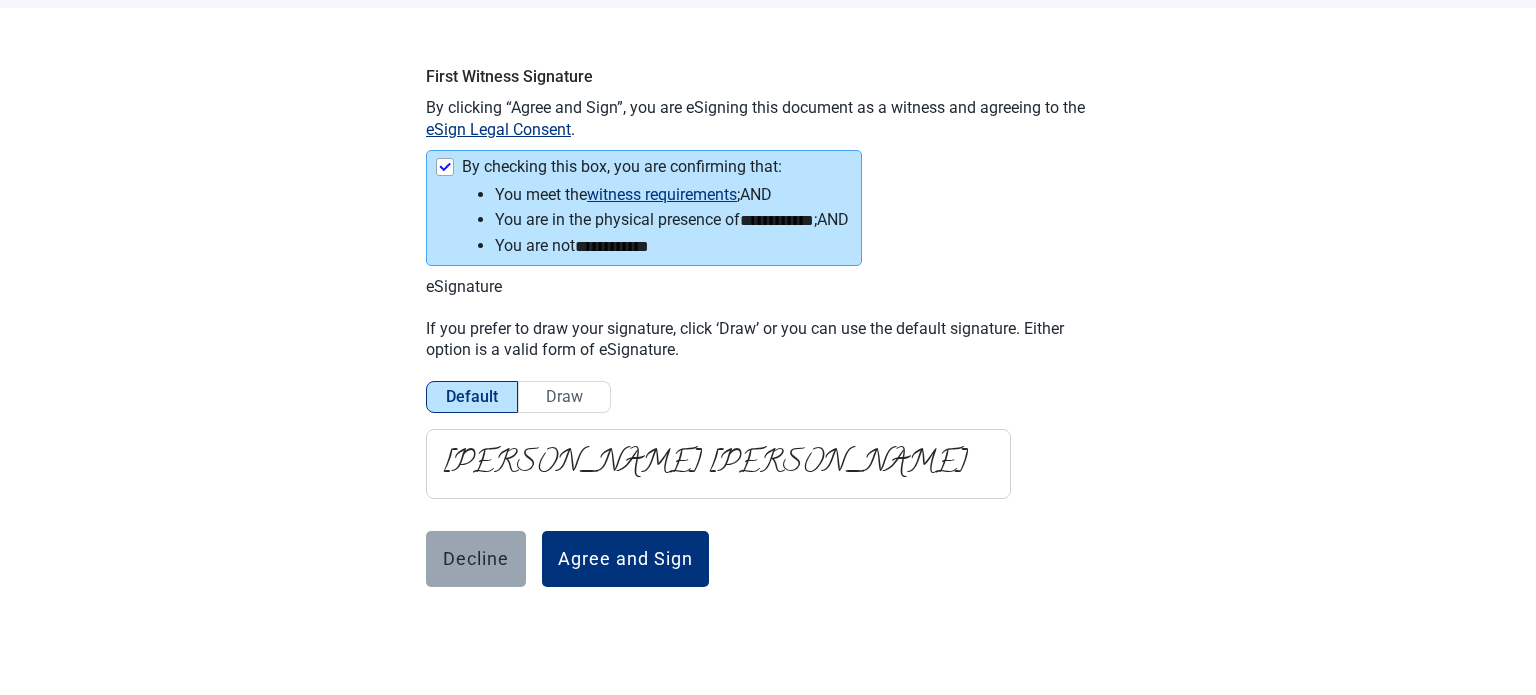 click on "Decline" at bounding box center [476, 559] 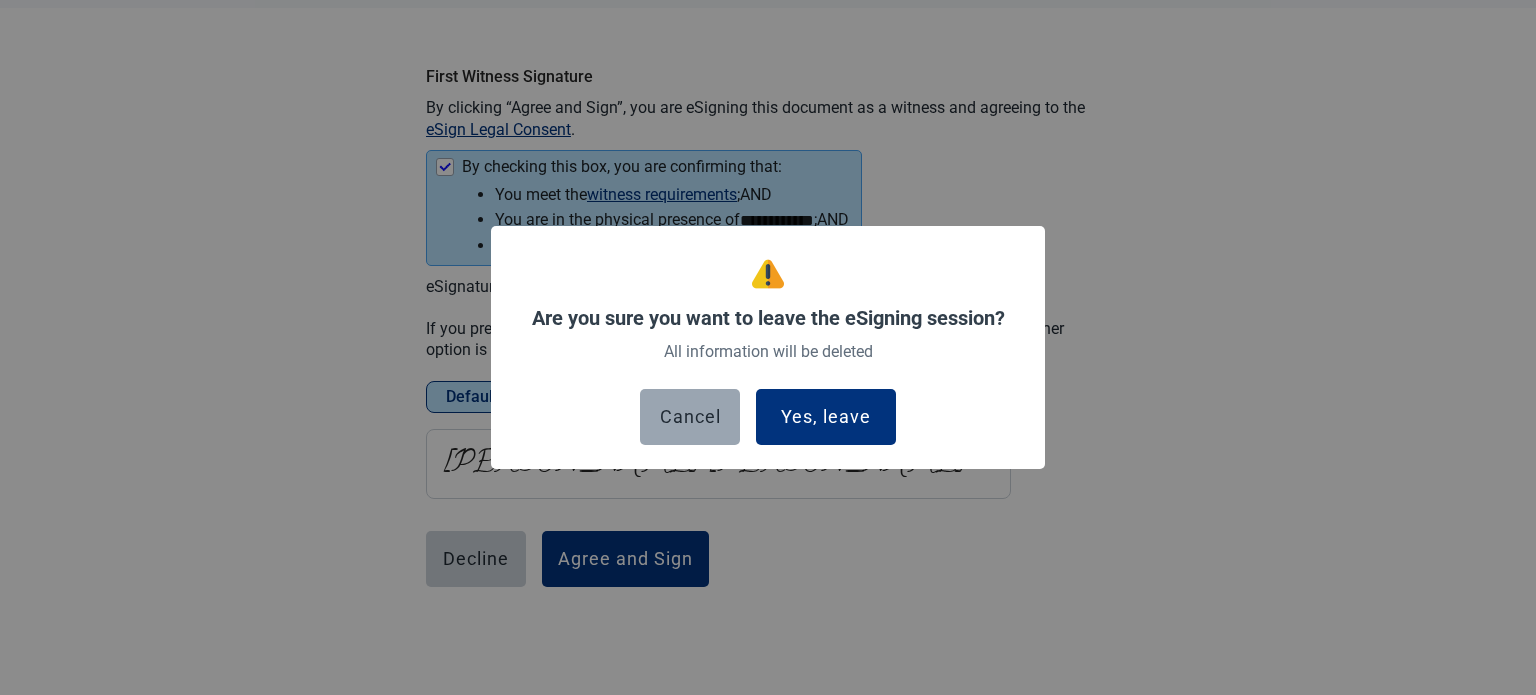 click on "Cancel" at bounding box center (690, 417) 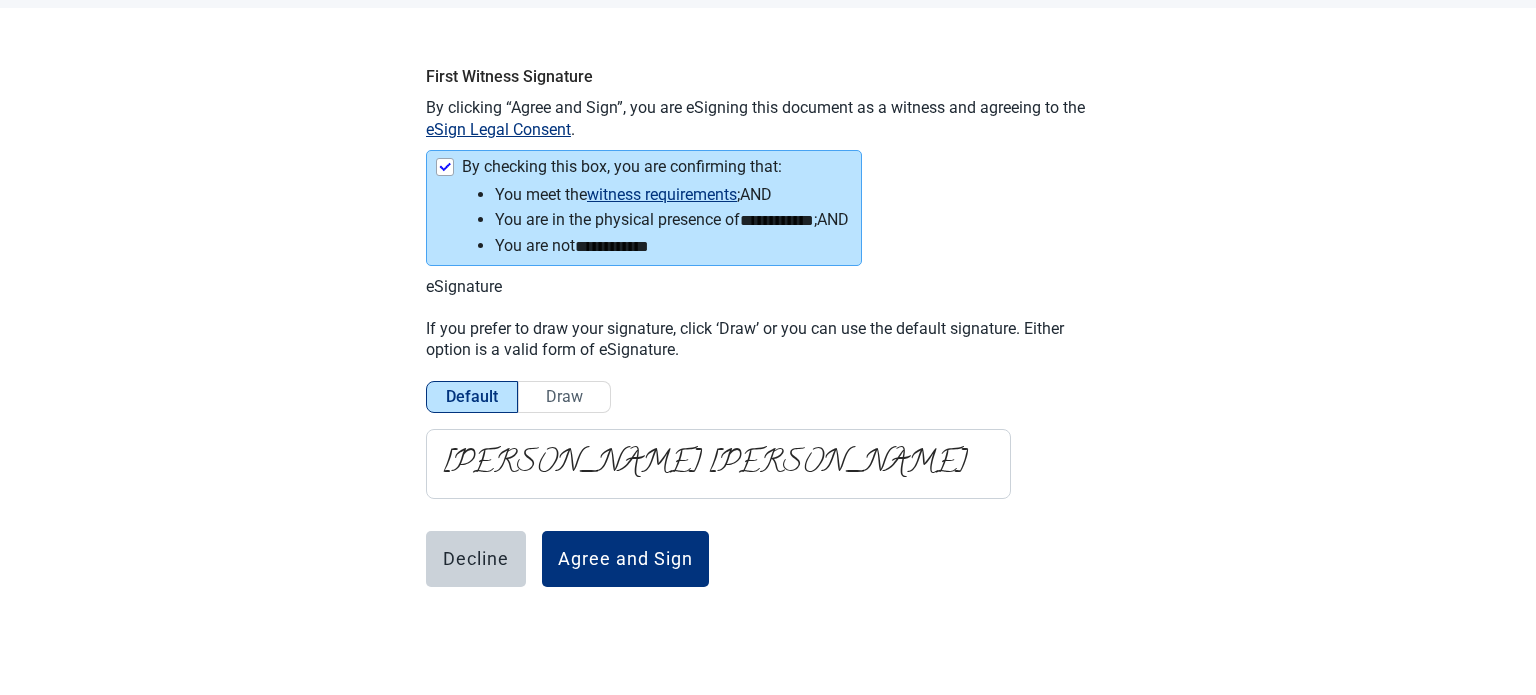 drag, startPoint x: 658, startPoint y: 547, endPoint x: 670, endPoint y: 532, distance: 19.209373 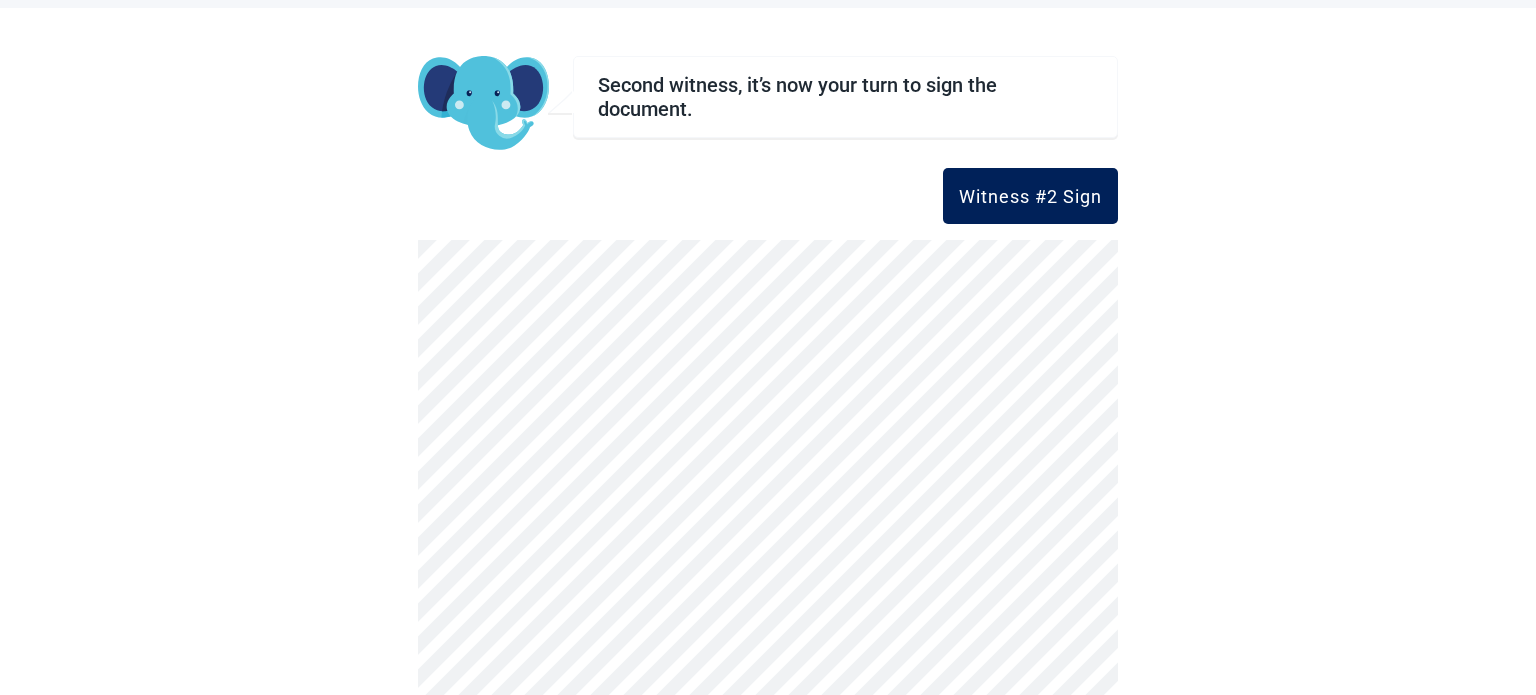 click on "Witness #2 Sign" at bounding box center (1030, 196) 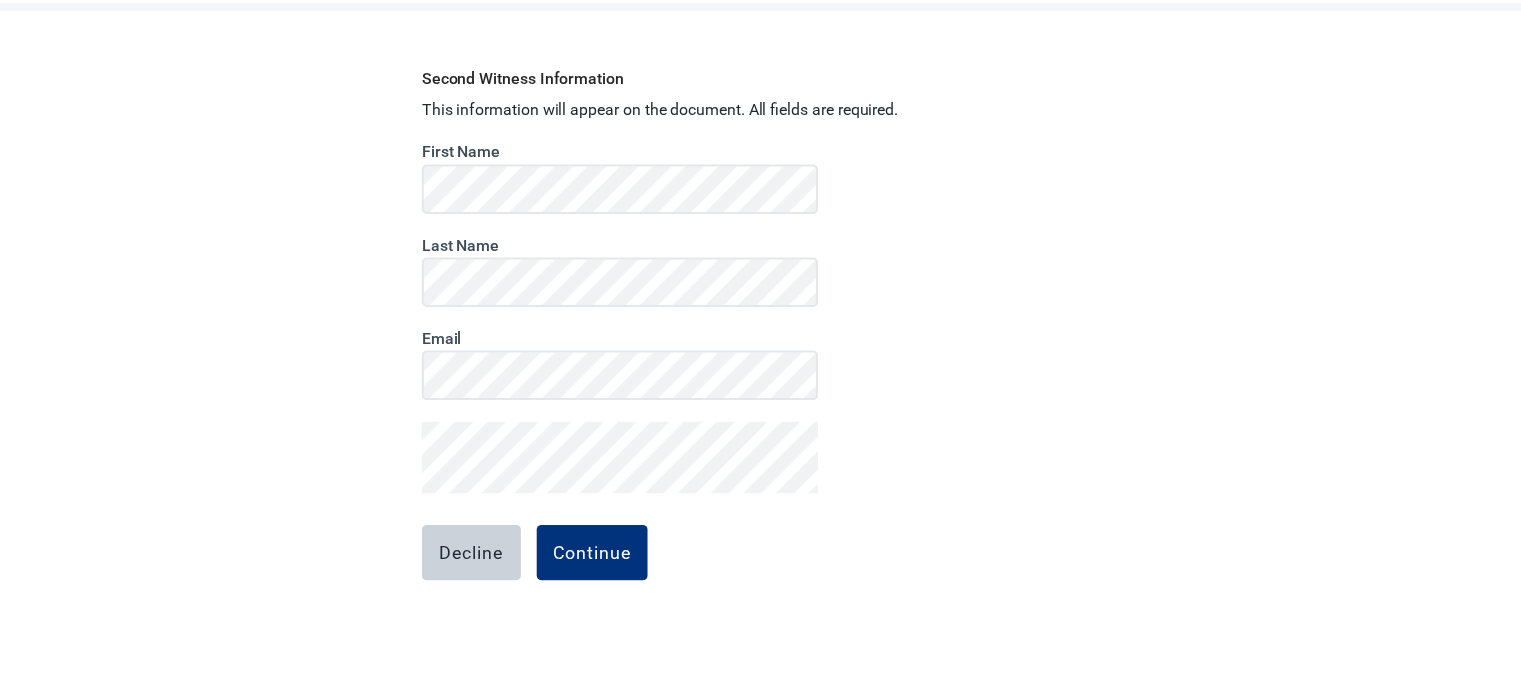 scroll, scrollTop: 96, scrollLeft: 0, axis: vertical 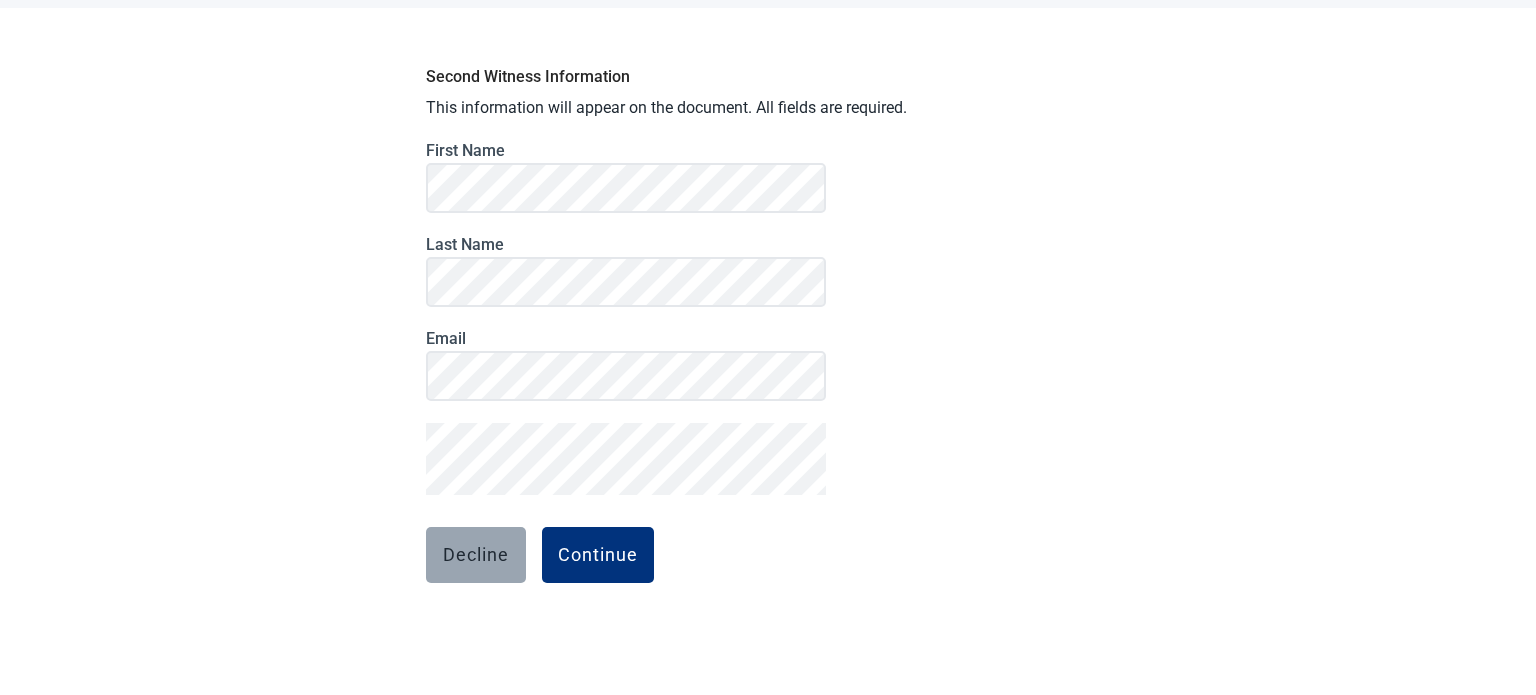 click on "Decline" at bounding box center (476, 555) 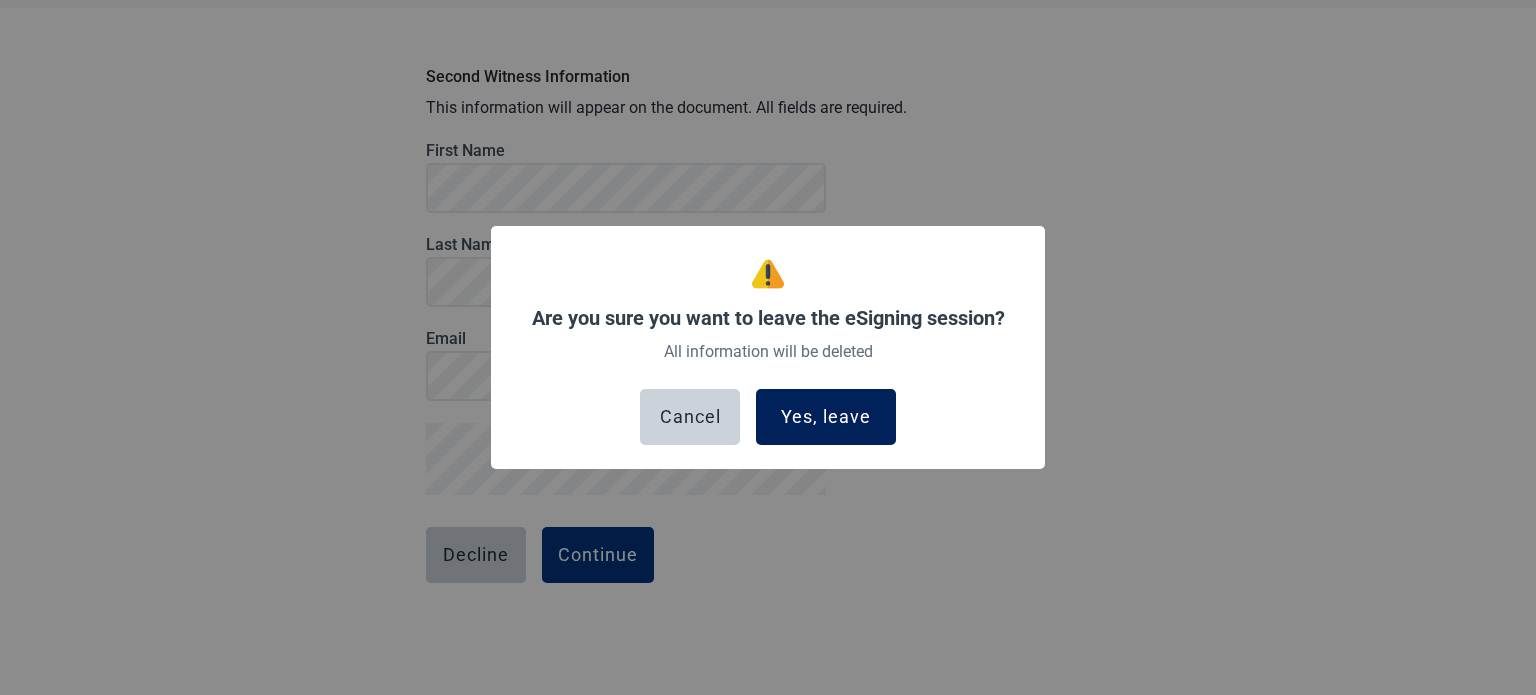 click on "Yes, leave" at bounding box center [826, 417] 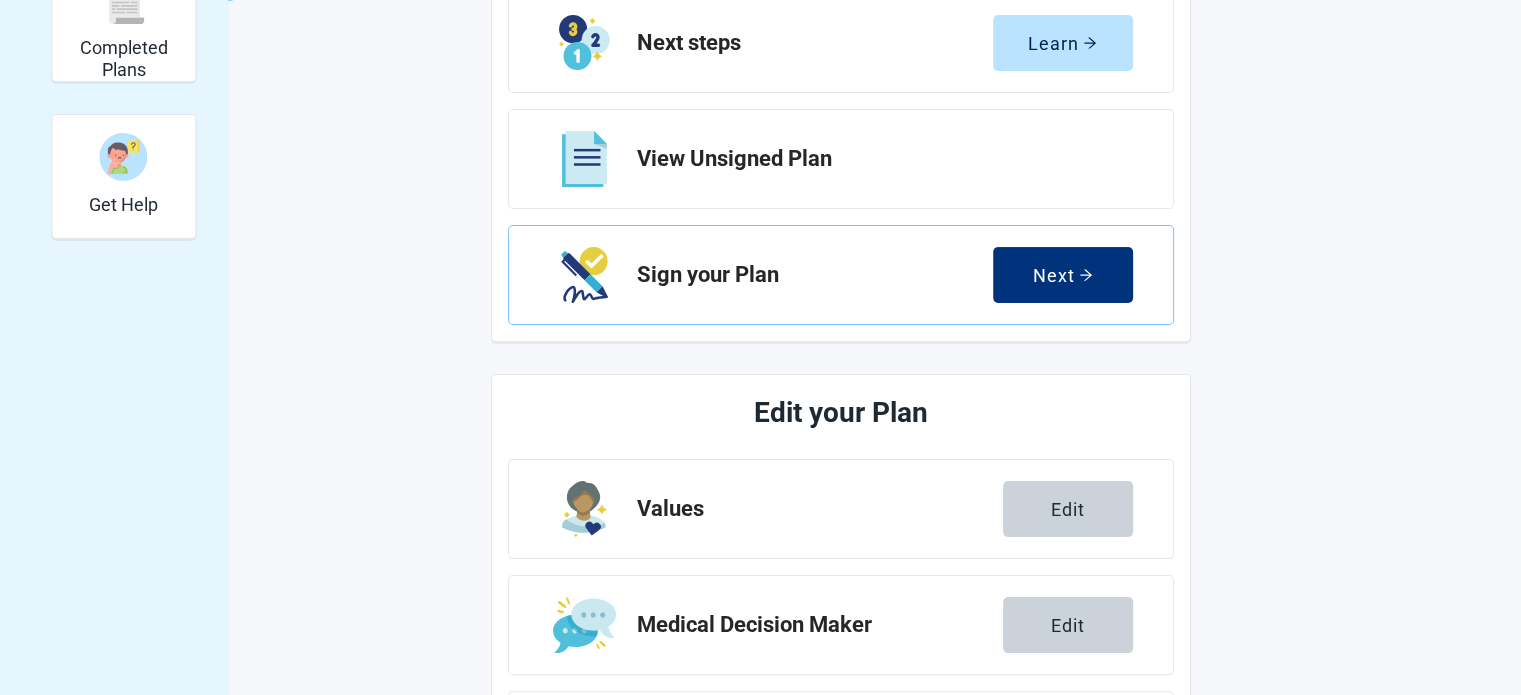 scroll, scrollTop: 300, scrollLeft: 0, axis: vertical 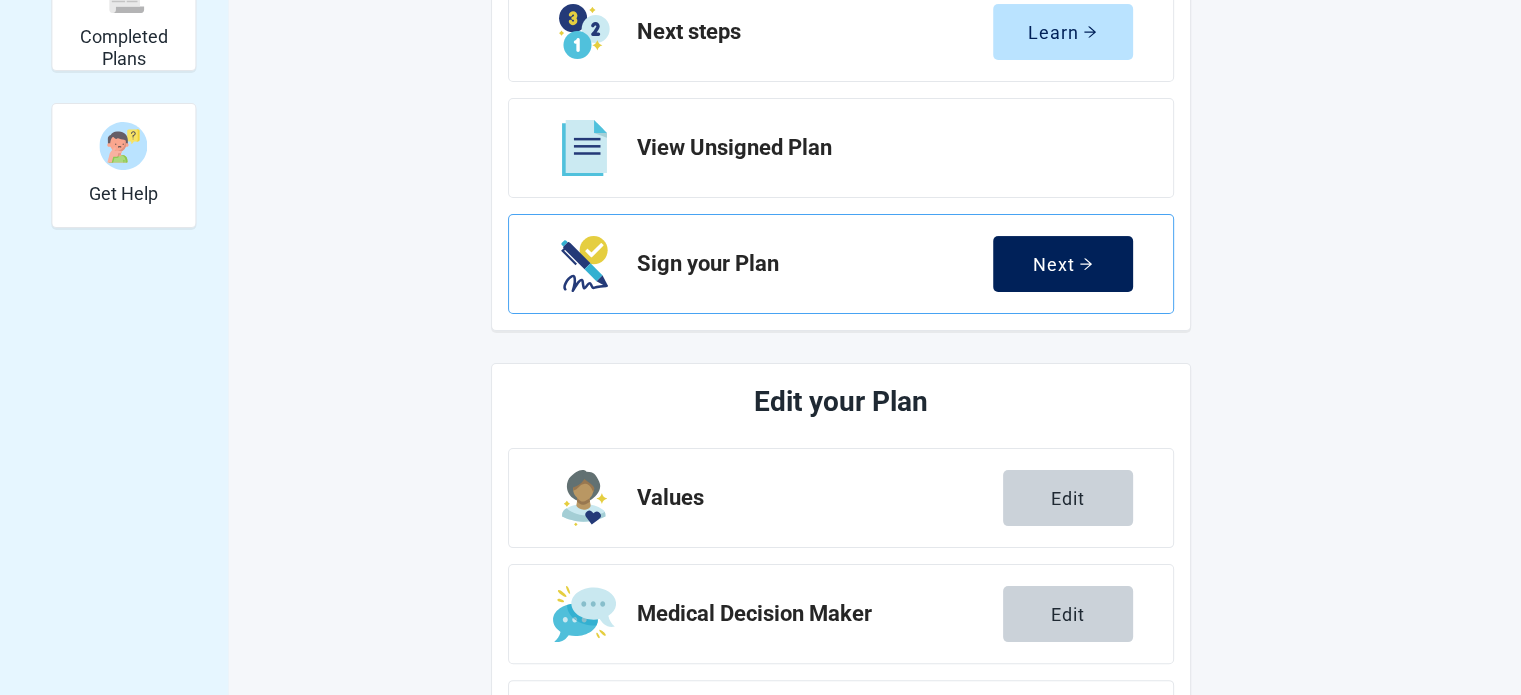 click on "Next" at bounding box center [1063, 264] 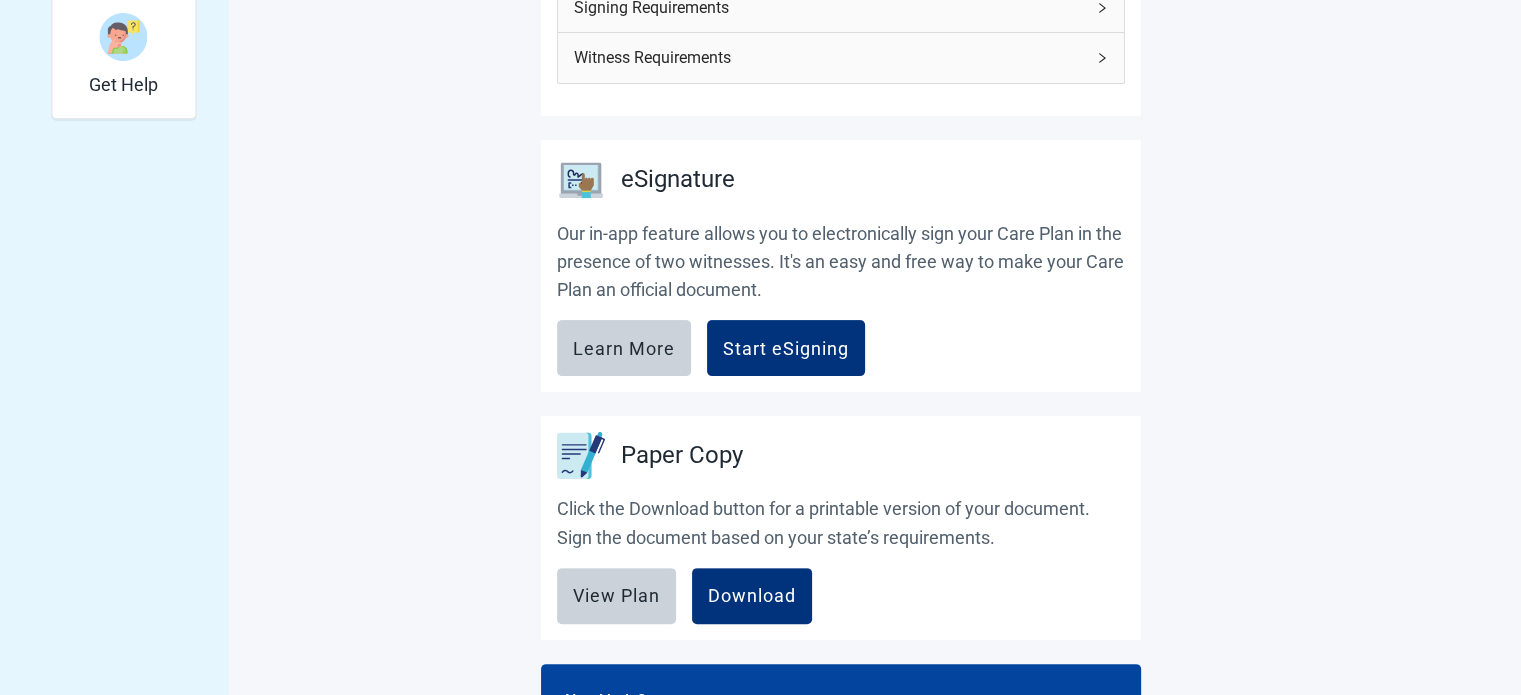 scroll, scrollTop: 568, scrollLeft: 0, axis: vertical 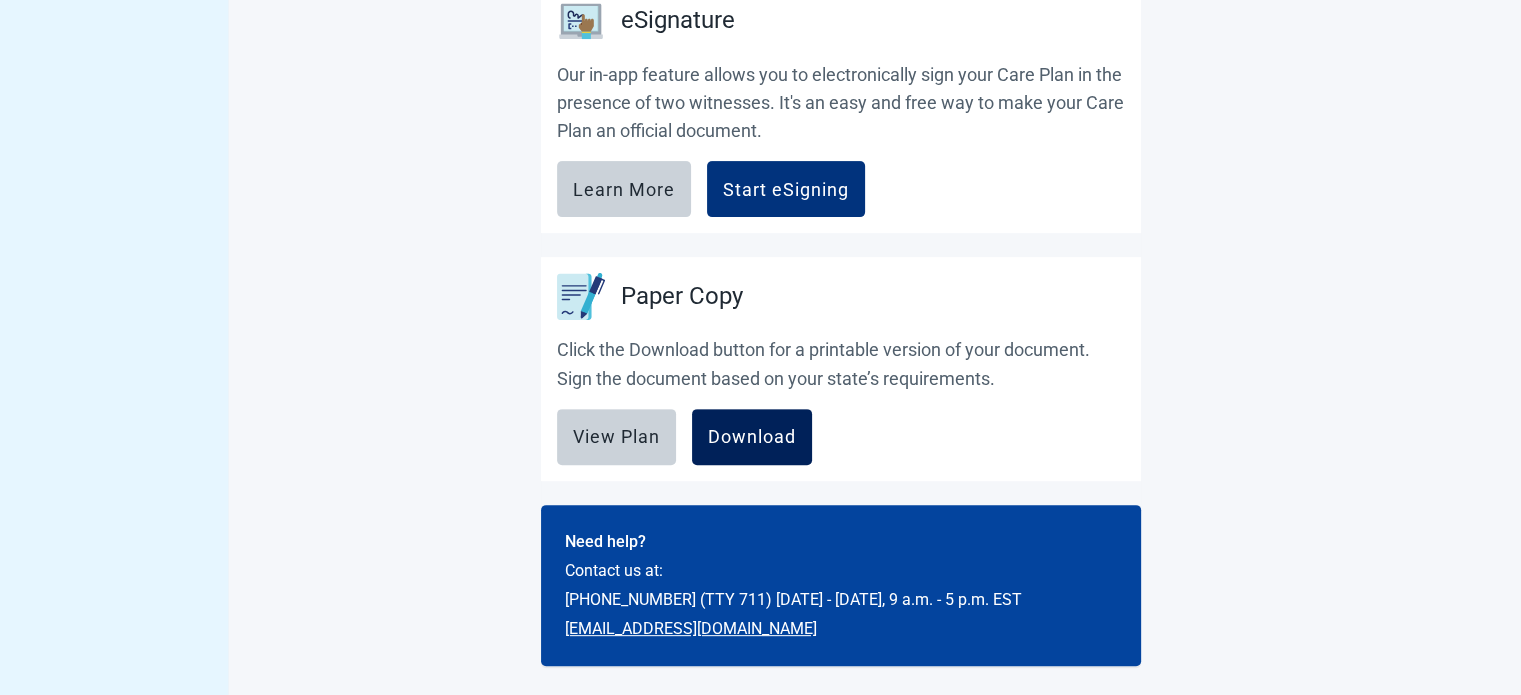 click on "Download" at bounding box center (752, 437) 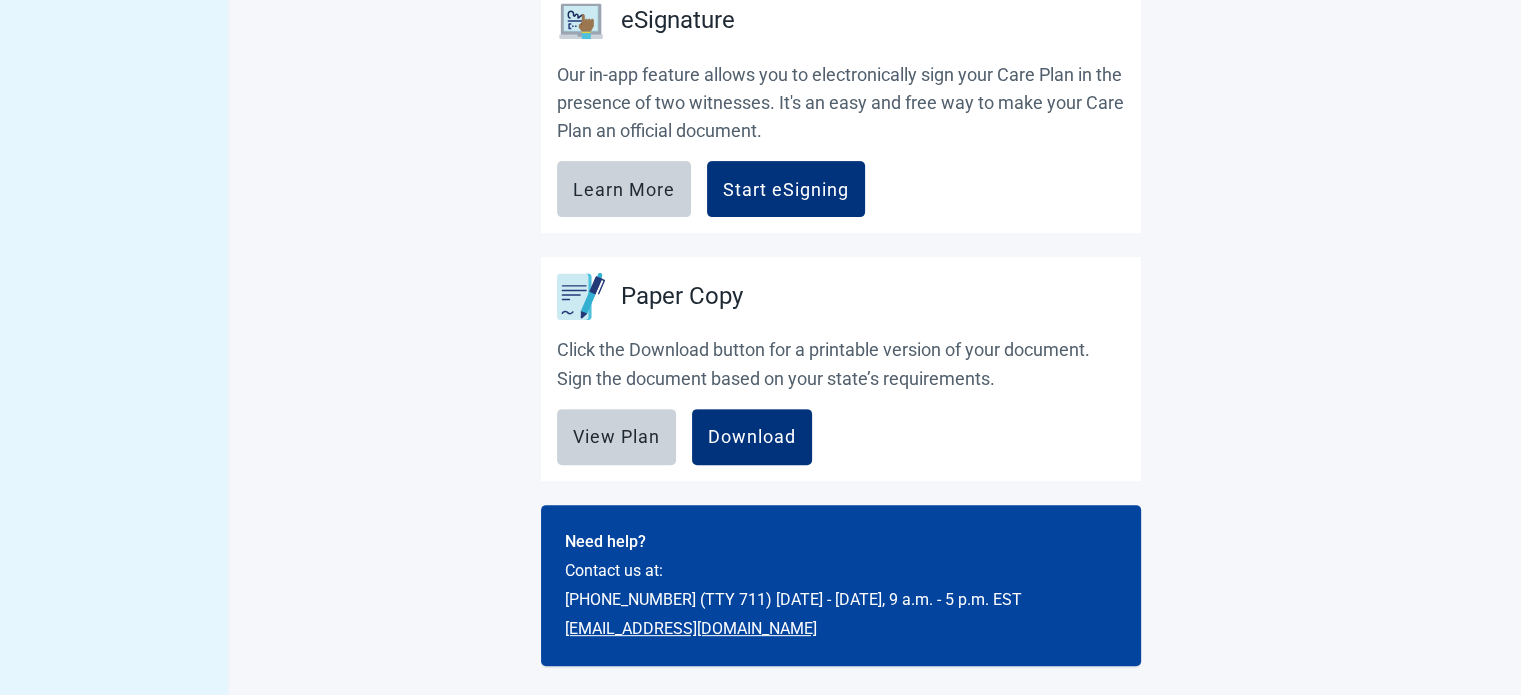 click on "View Plan" at bounding box center (616, 437) 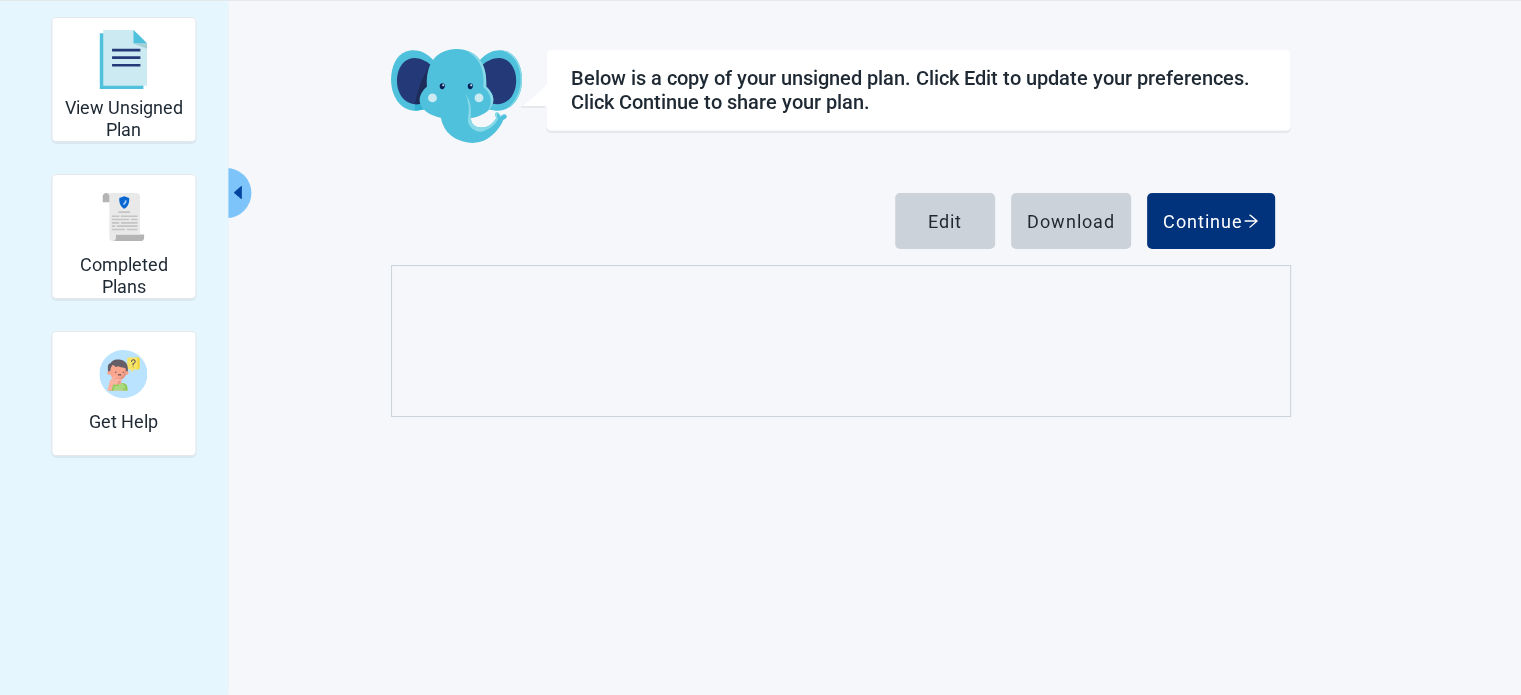 scroll, scrollTop: 231, scrollLeft: 0, axis: vertical 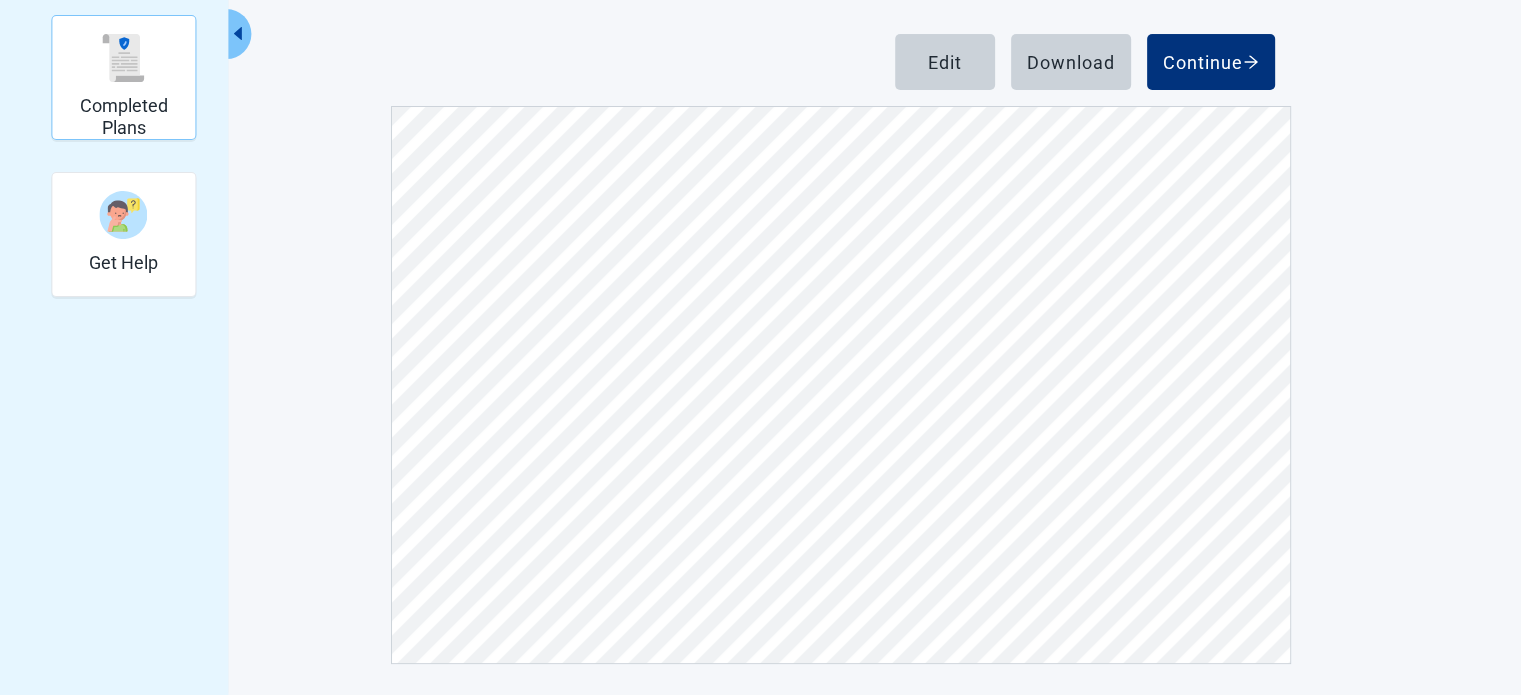 click on "Completed Plans" at bounding box center (123, 116) 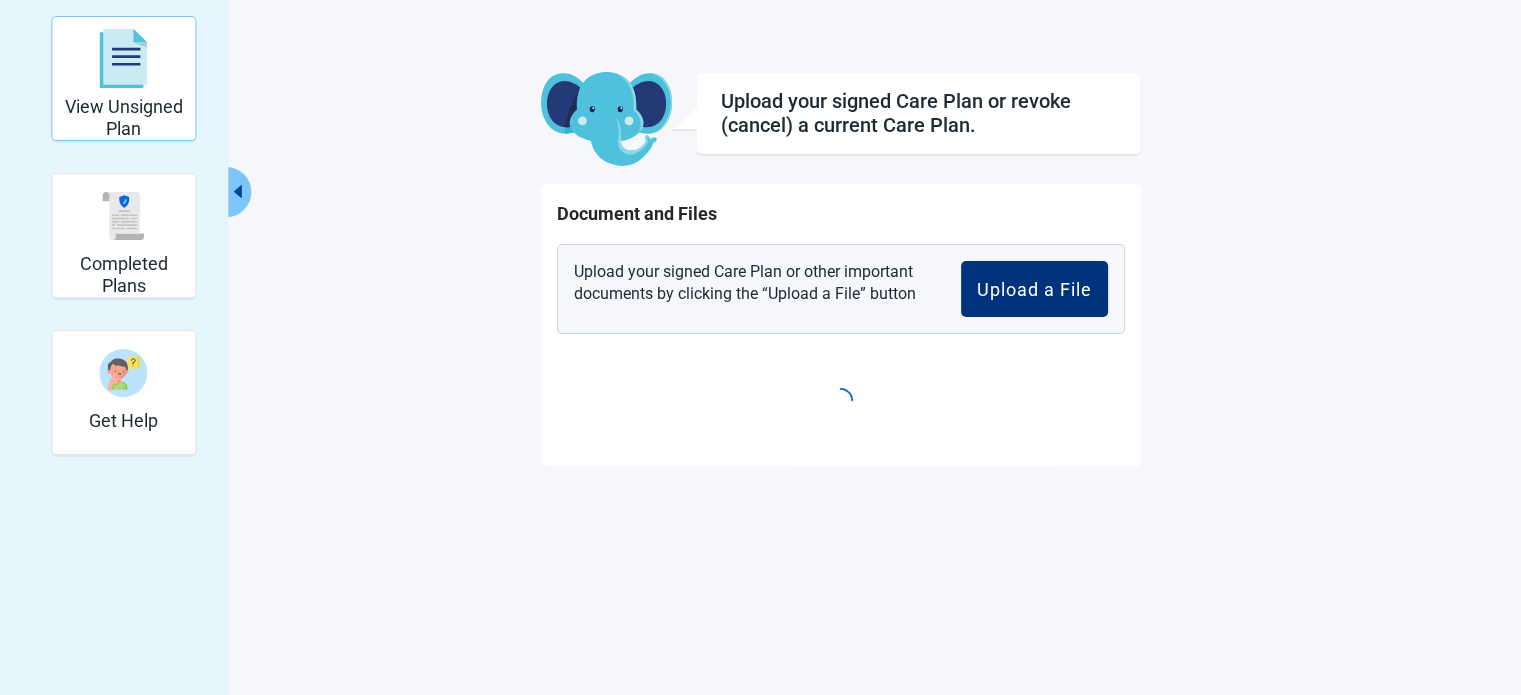 scroll, scrollTop: 72, scrollLeft: 0, axis: vertical 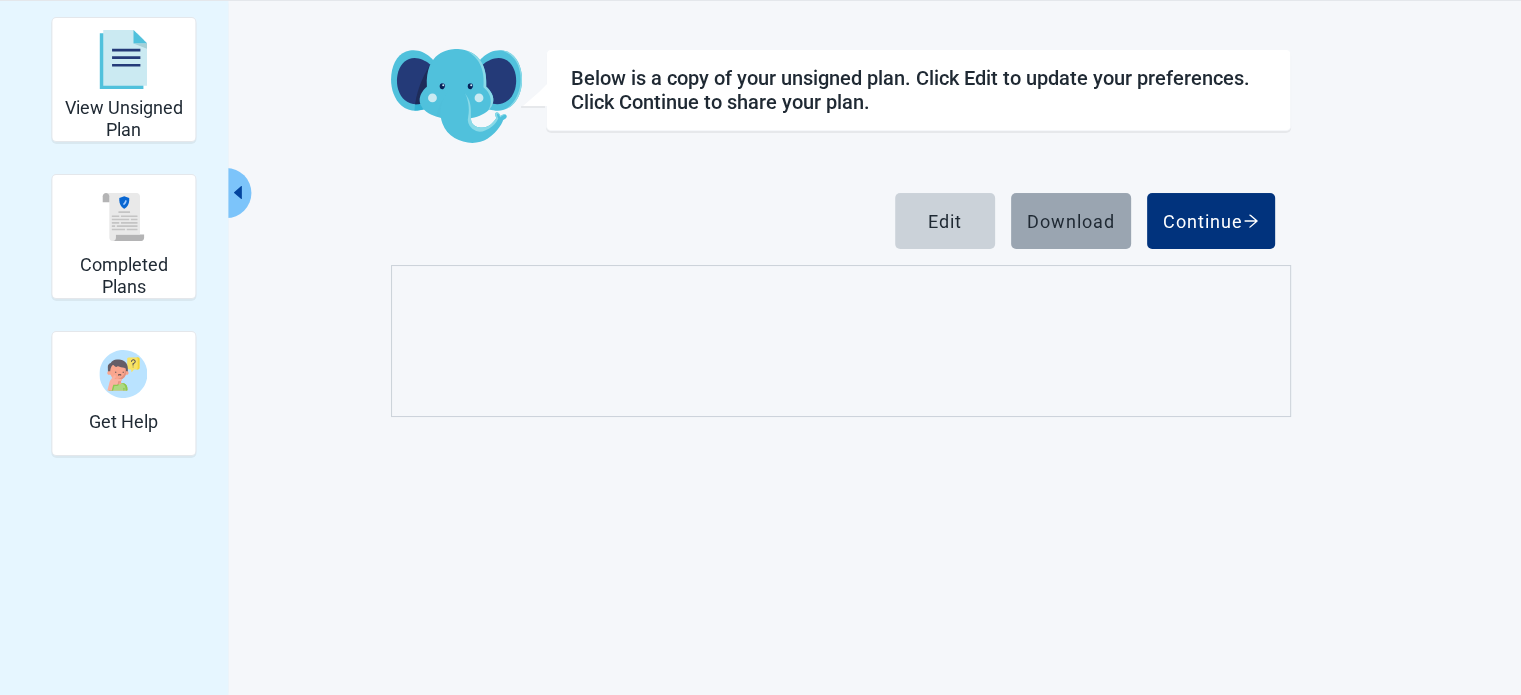 click at bounding box center [123, 59] 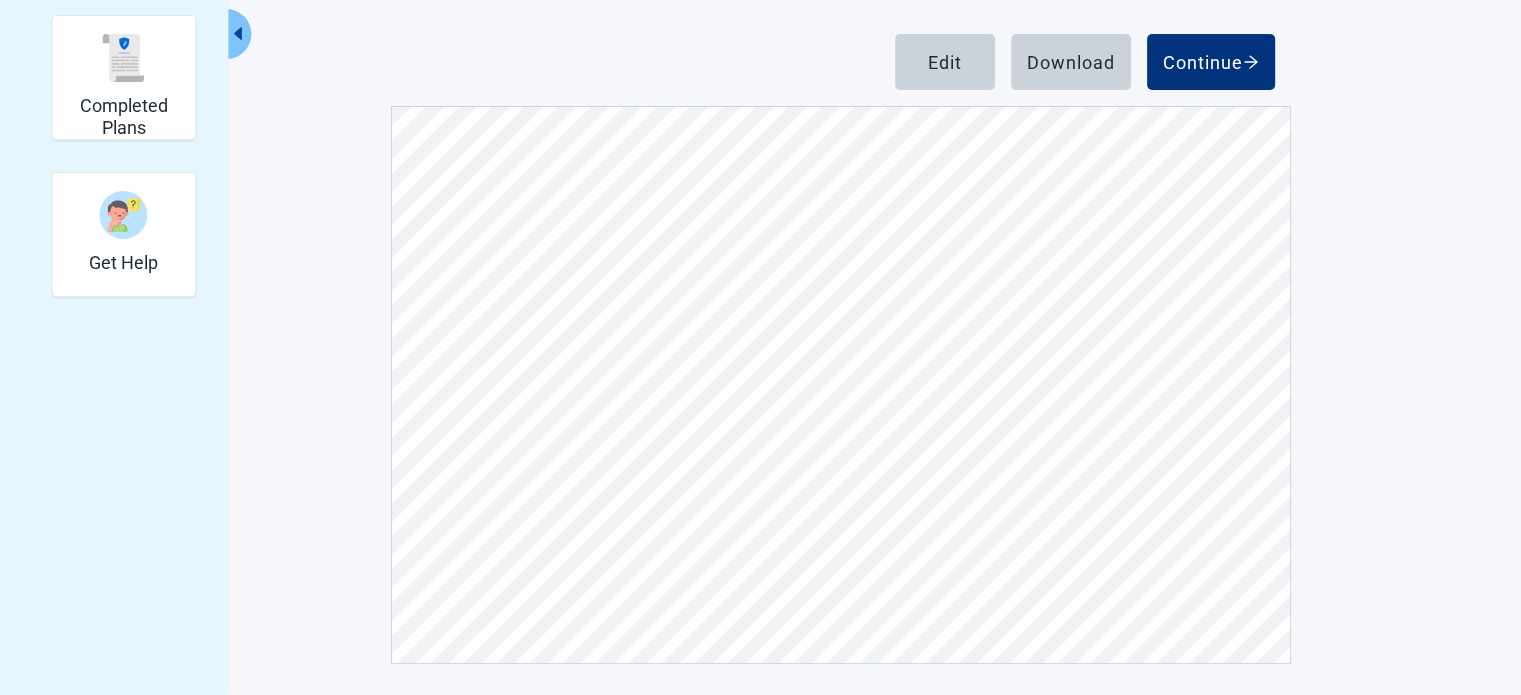 scroll, scrollTop: 9900, scrollLeft: 0, axis: vertical 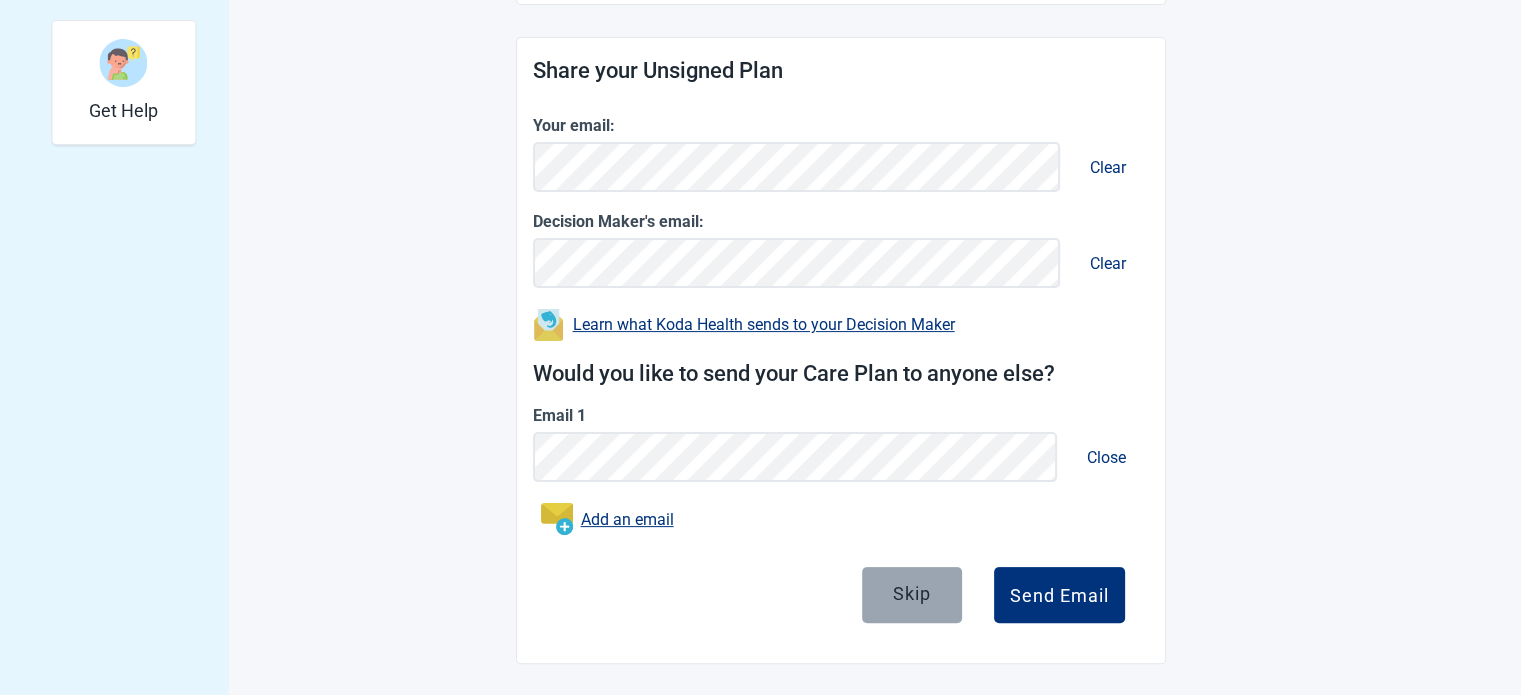click on "Skip" at bounding box center (912, 595) 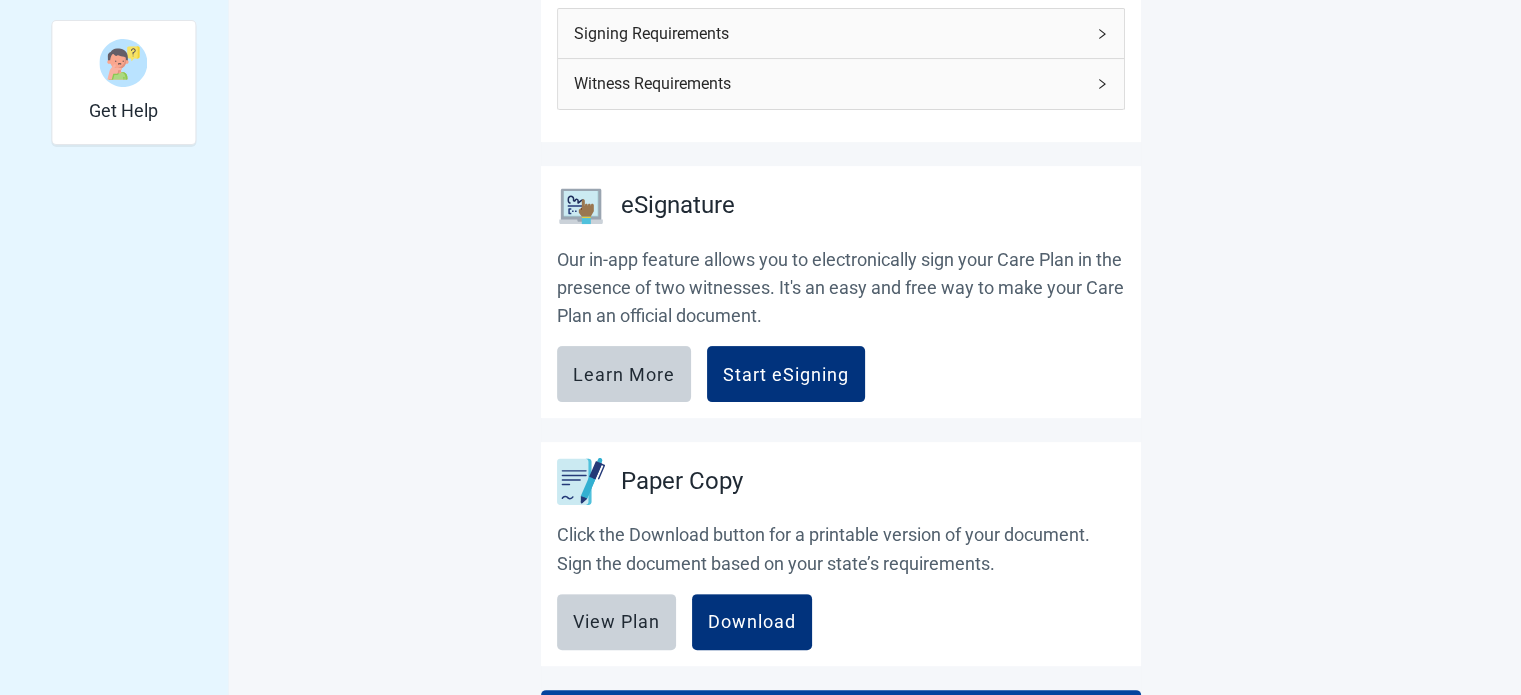 scroll, scrollTop: 0, scrollLeft: 0, axis: both 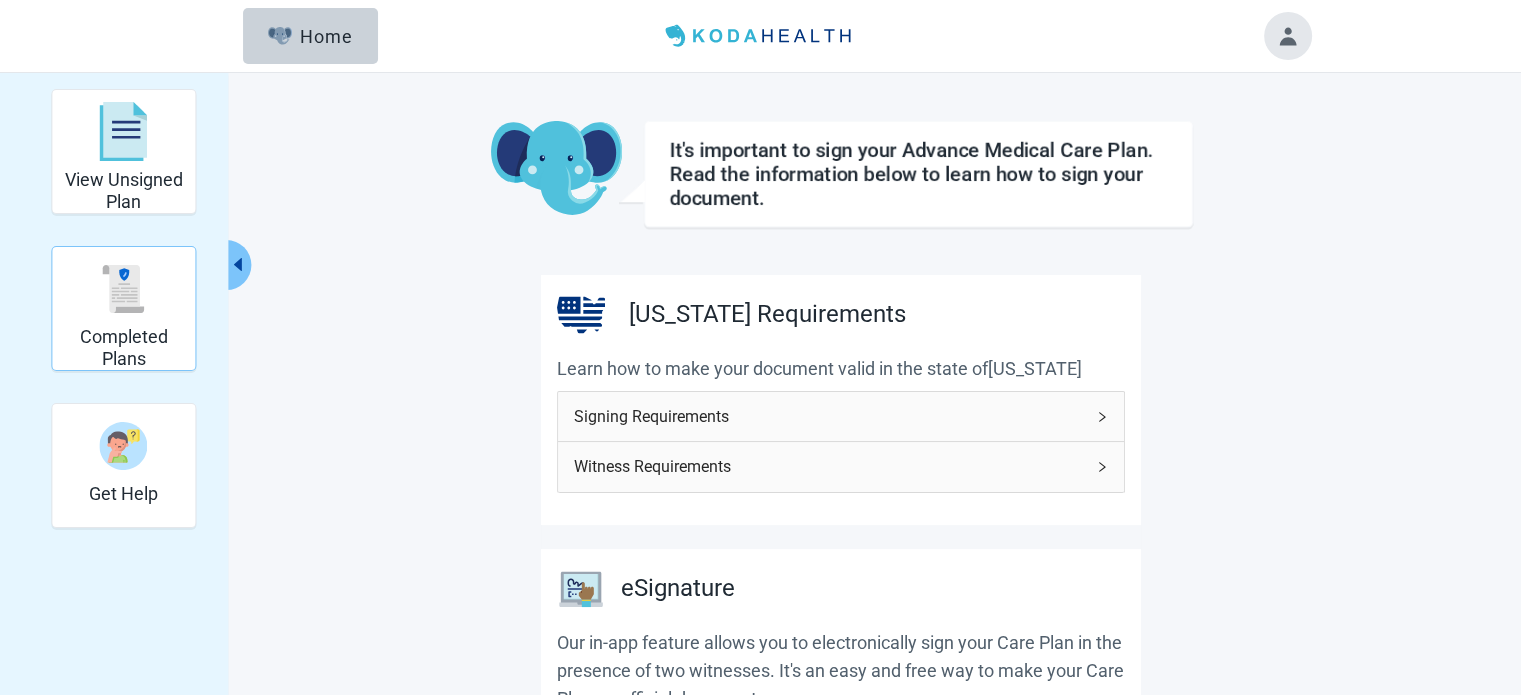 click at bounding box center (124, 289) 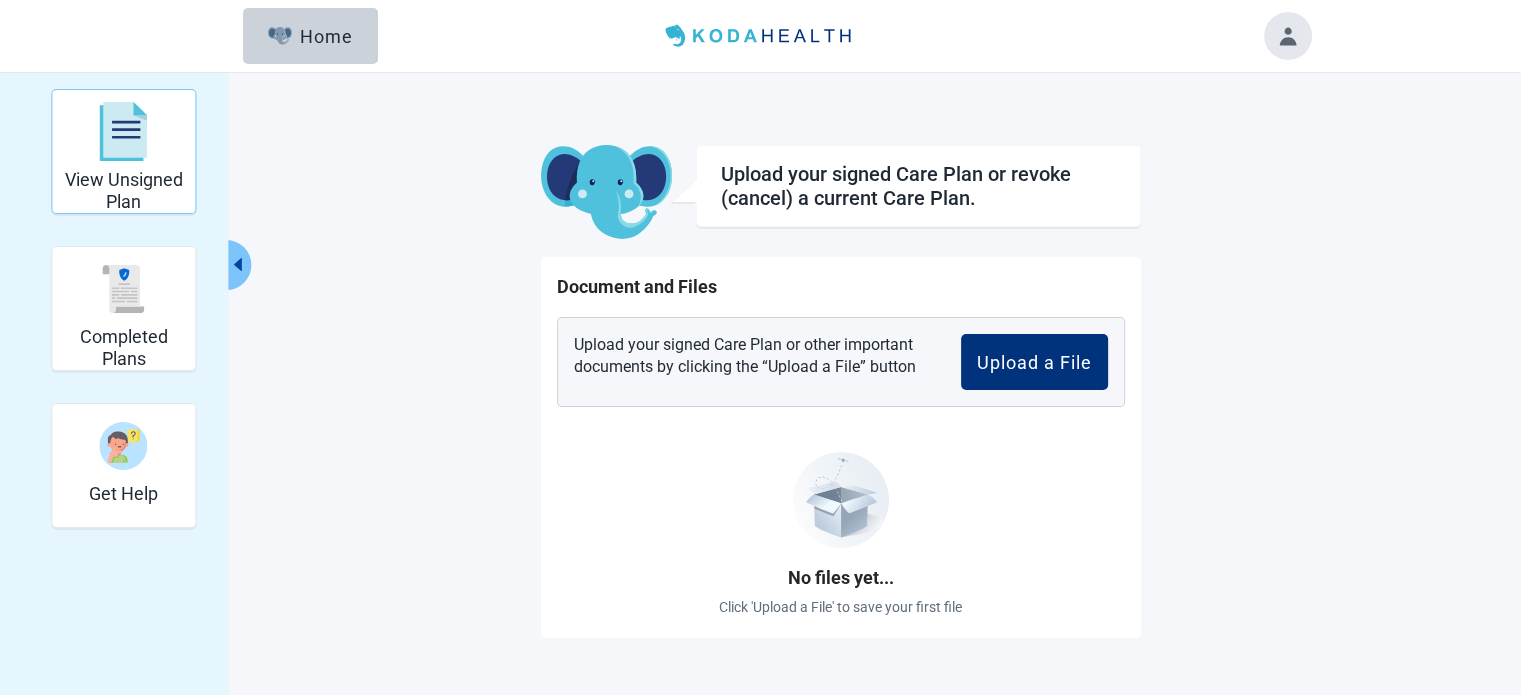 click at bounding box center (123, 131) 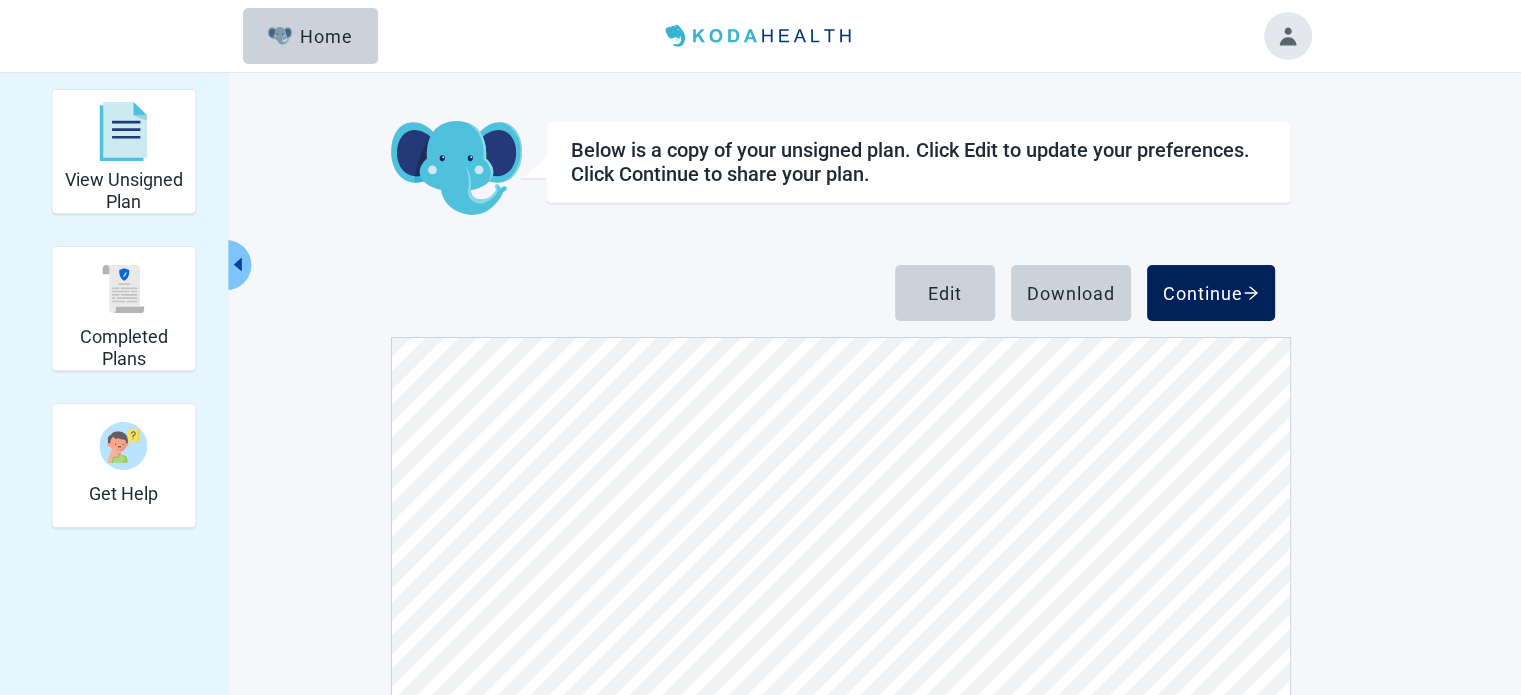 click on "Continue" at bounding box center (1211, 293) 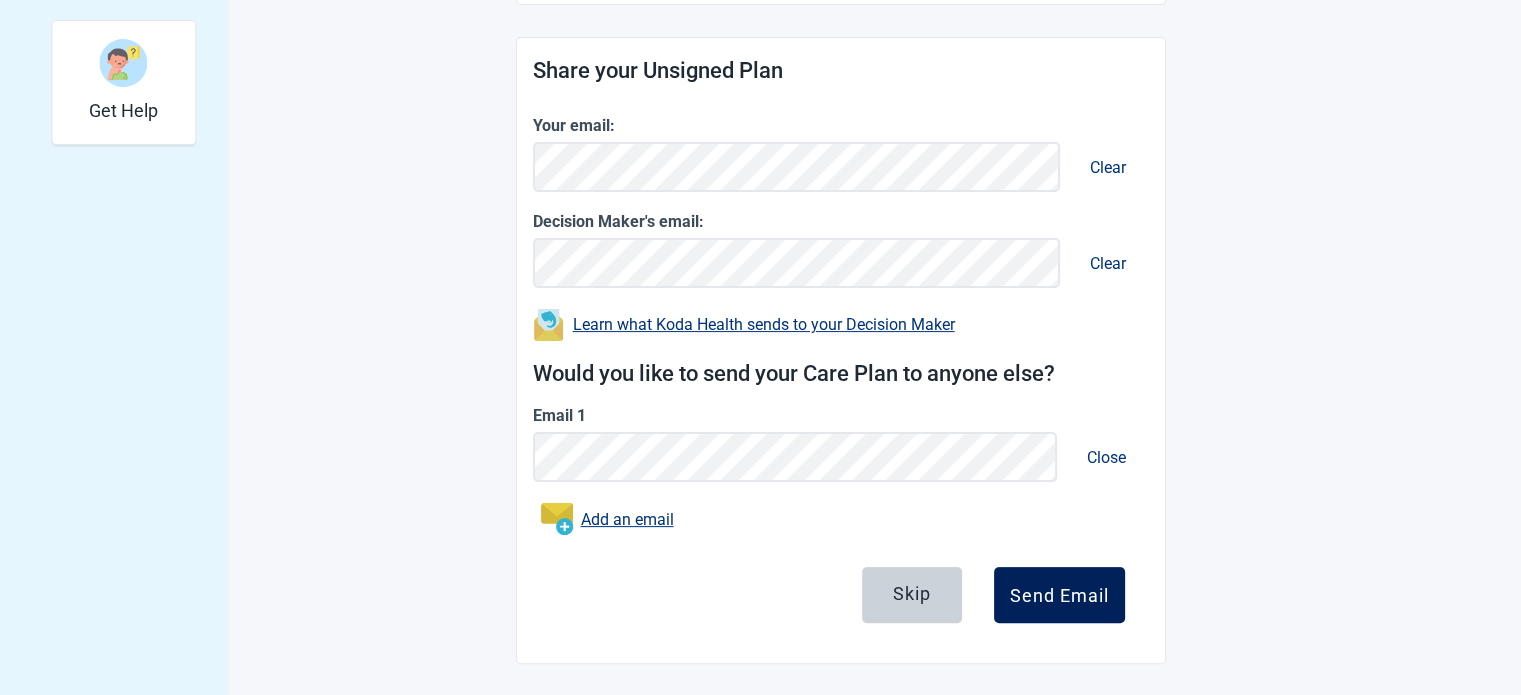 click on "Send Email" at bounding box center [1059, 595] 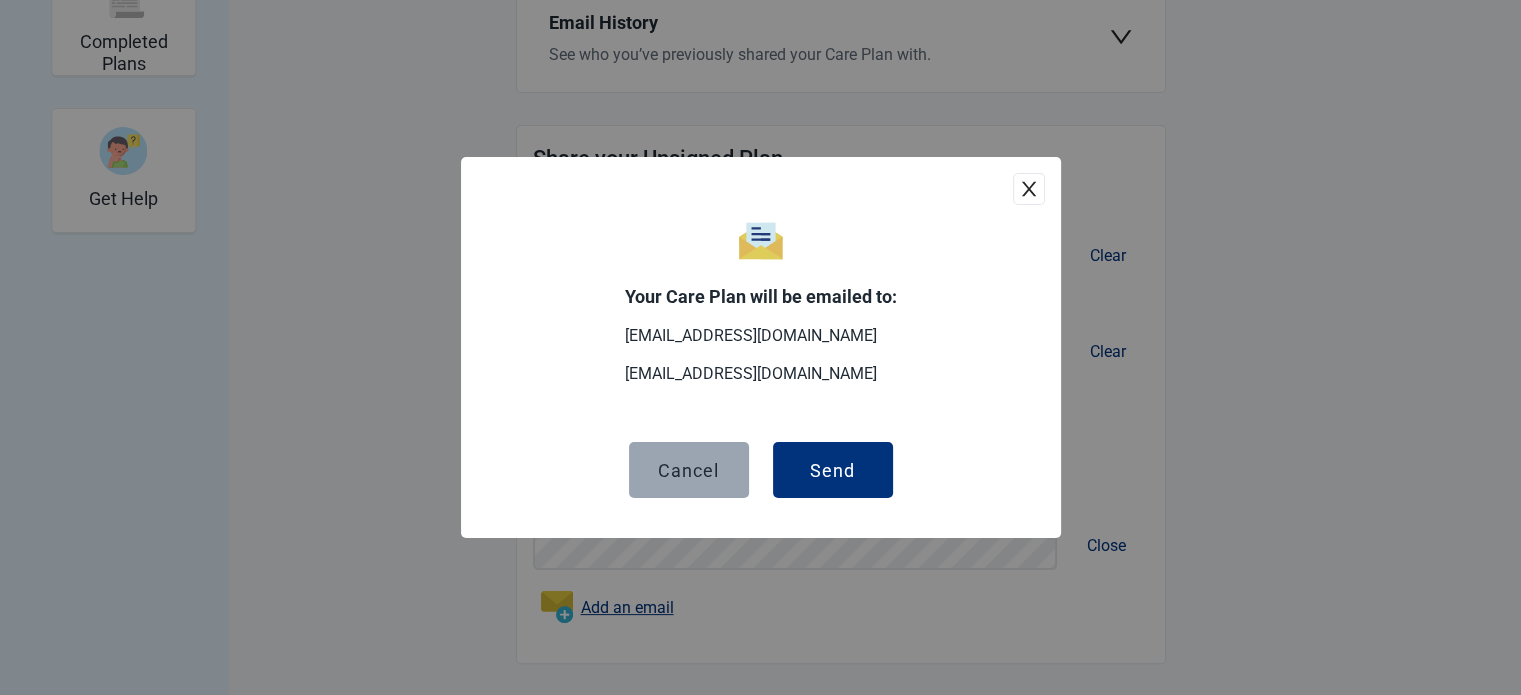 click on "Cancel" at bounding box center (688, 470) 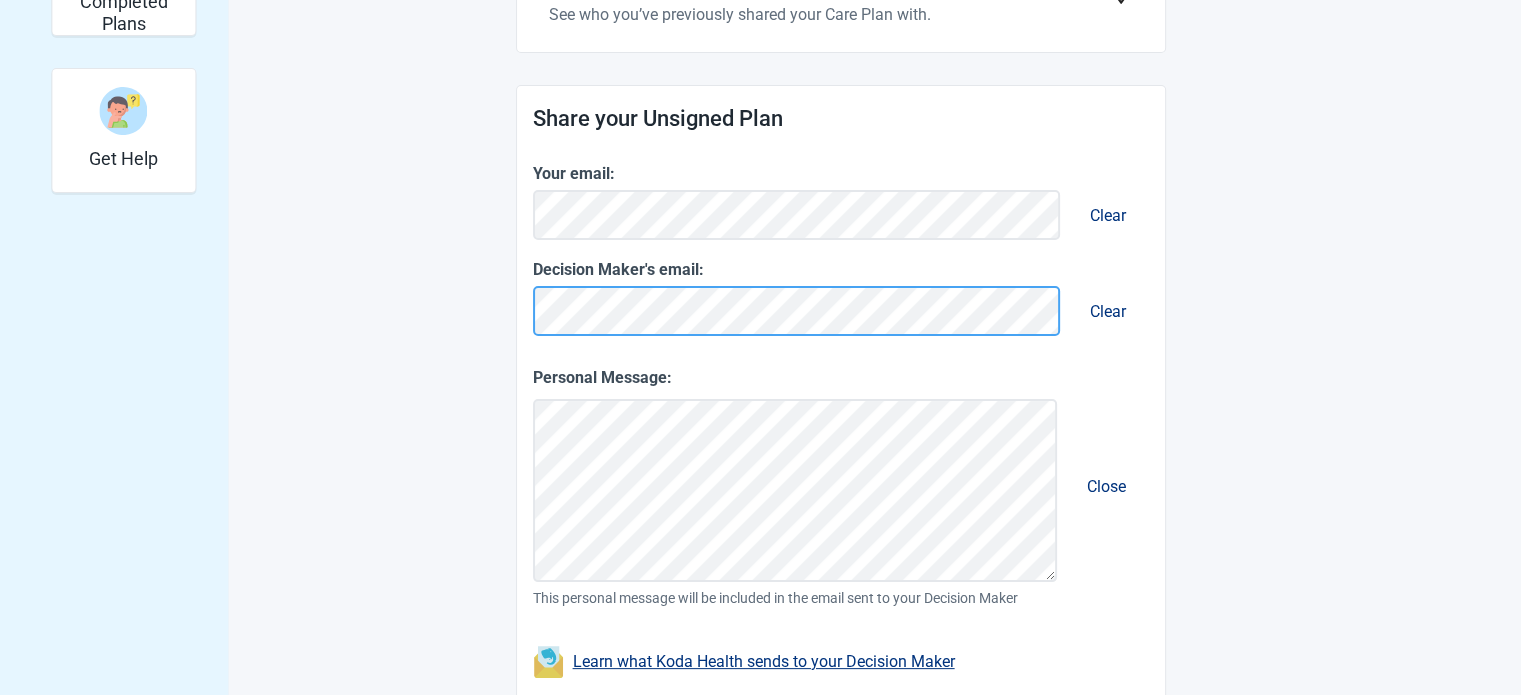scroll, scrollTop: 672, scrollLeft: 0, axis: vertical 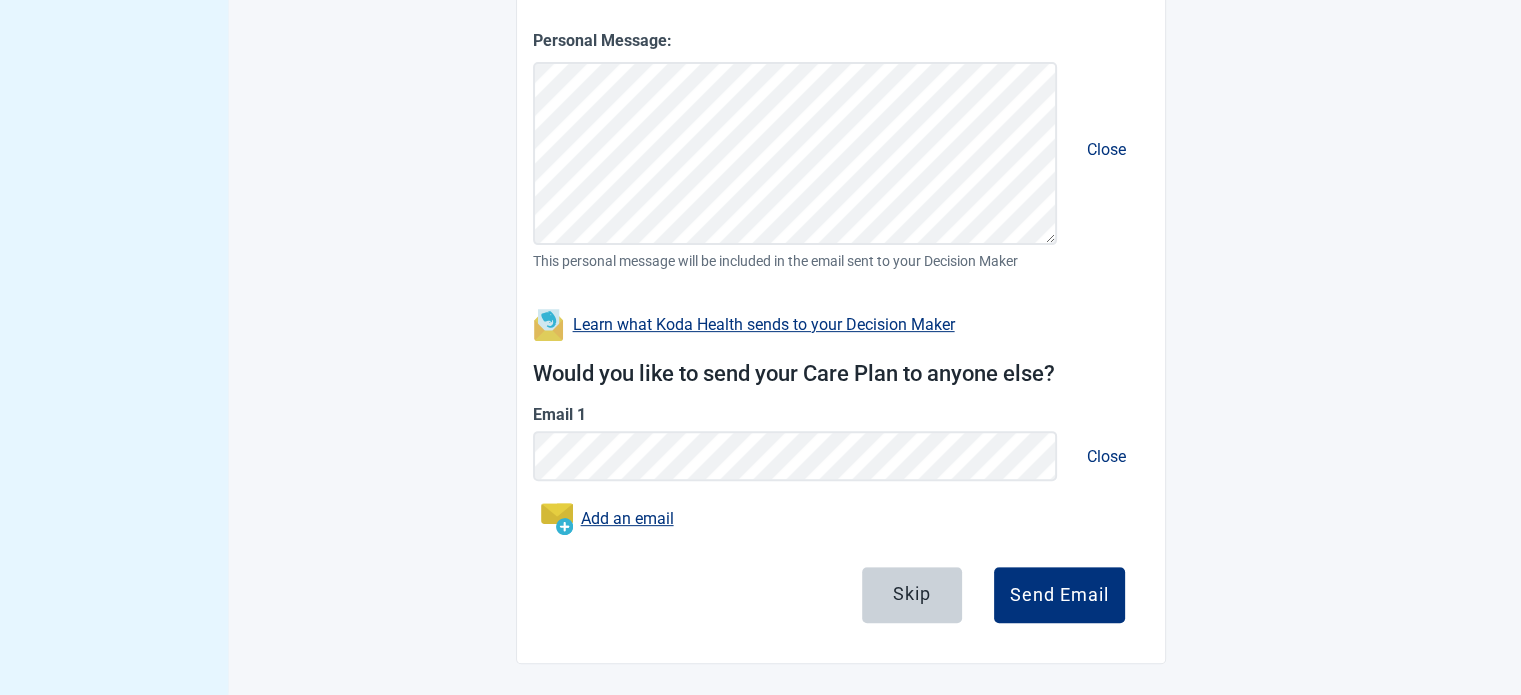 click on "Learn what Koda Health sends to your Decision Maker" at bounding box center [764, 324] 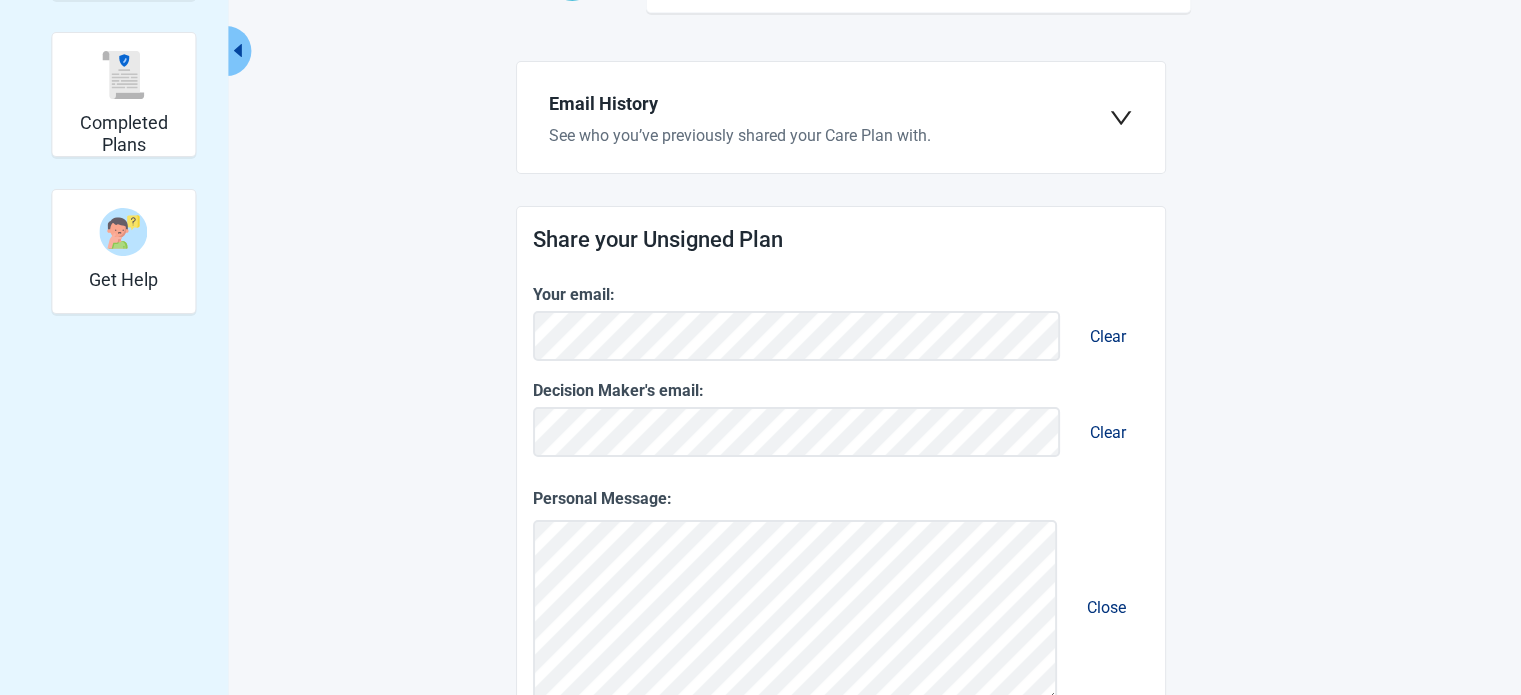 scroll, scrollTop: 0, scrollLeft: 0, axis: both 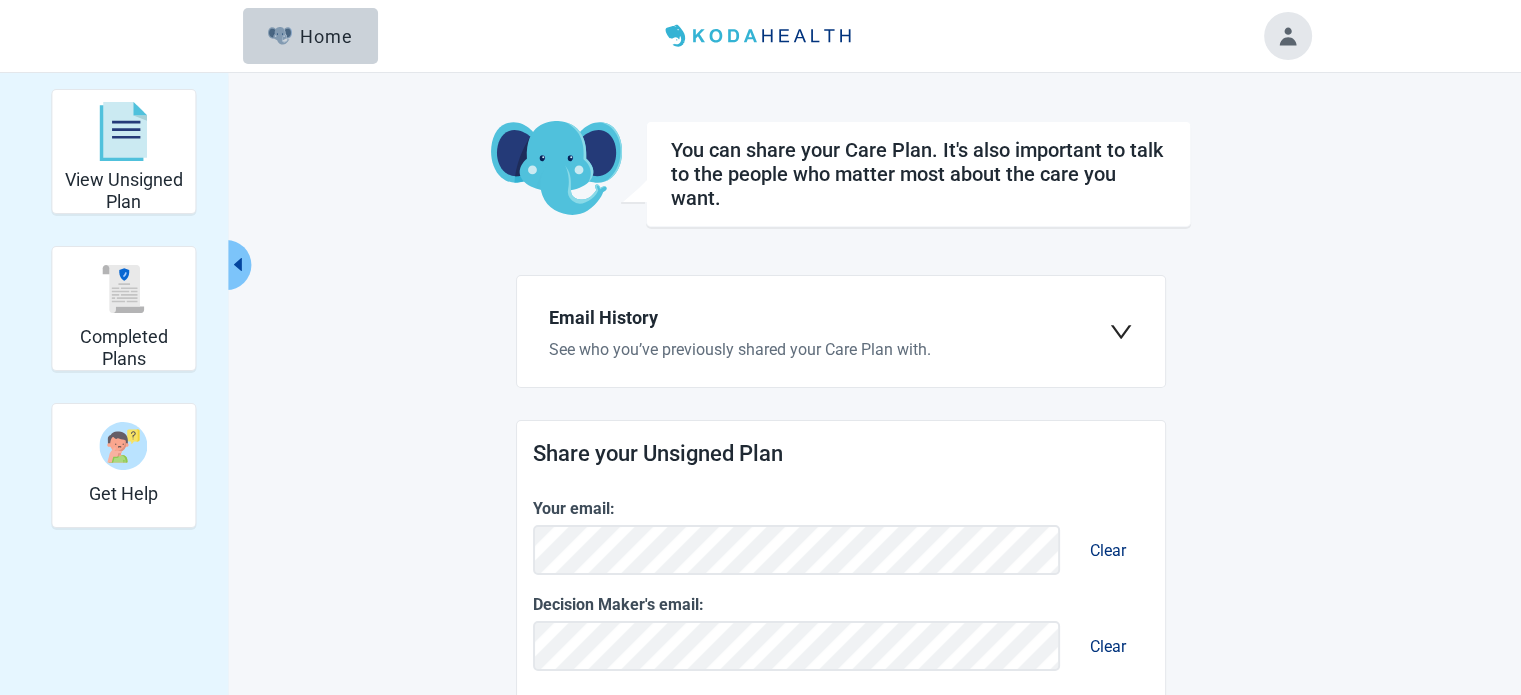 click at bounding box center (1288, 36) 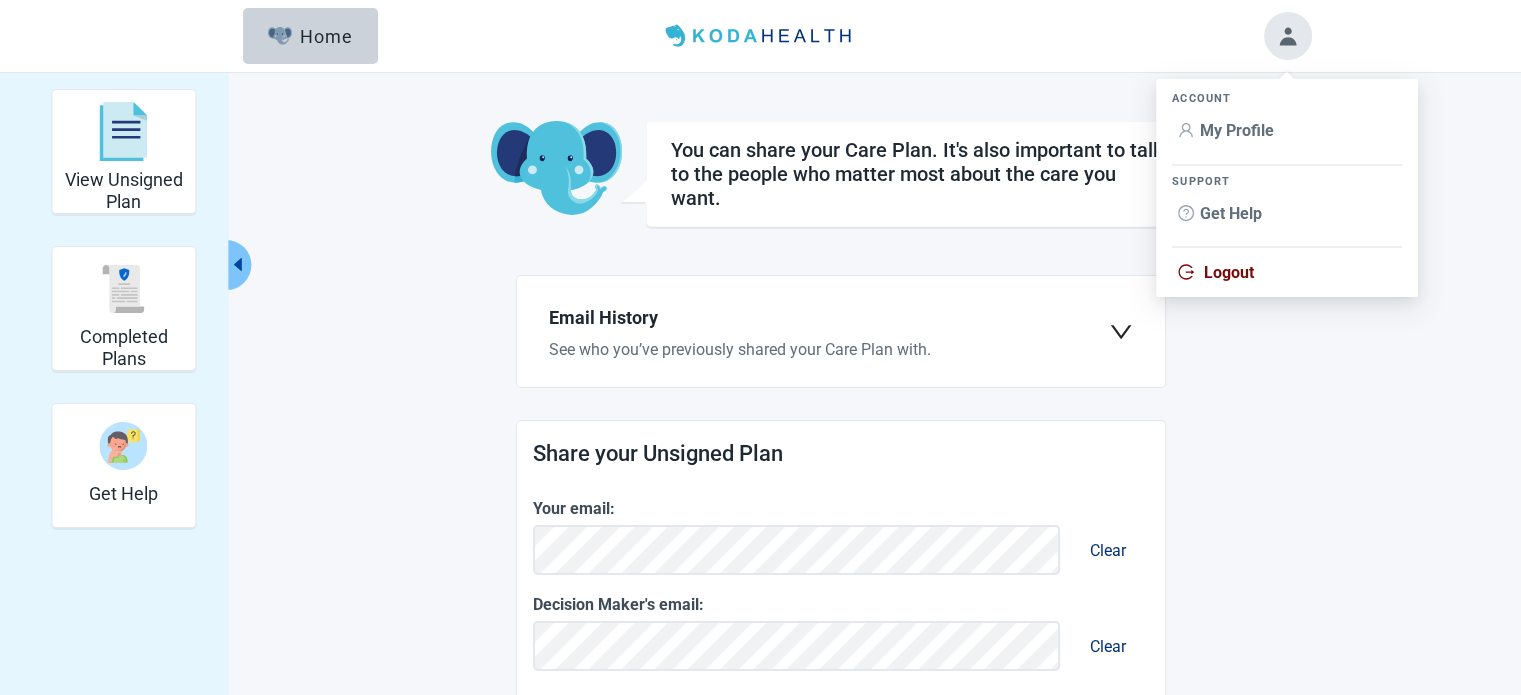 click on "Logout" at bounding box center [1216, 272] 